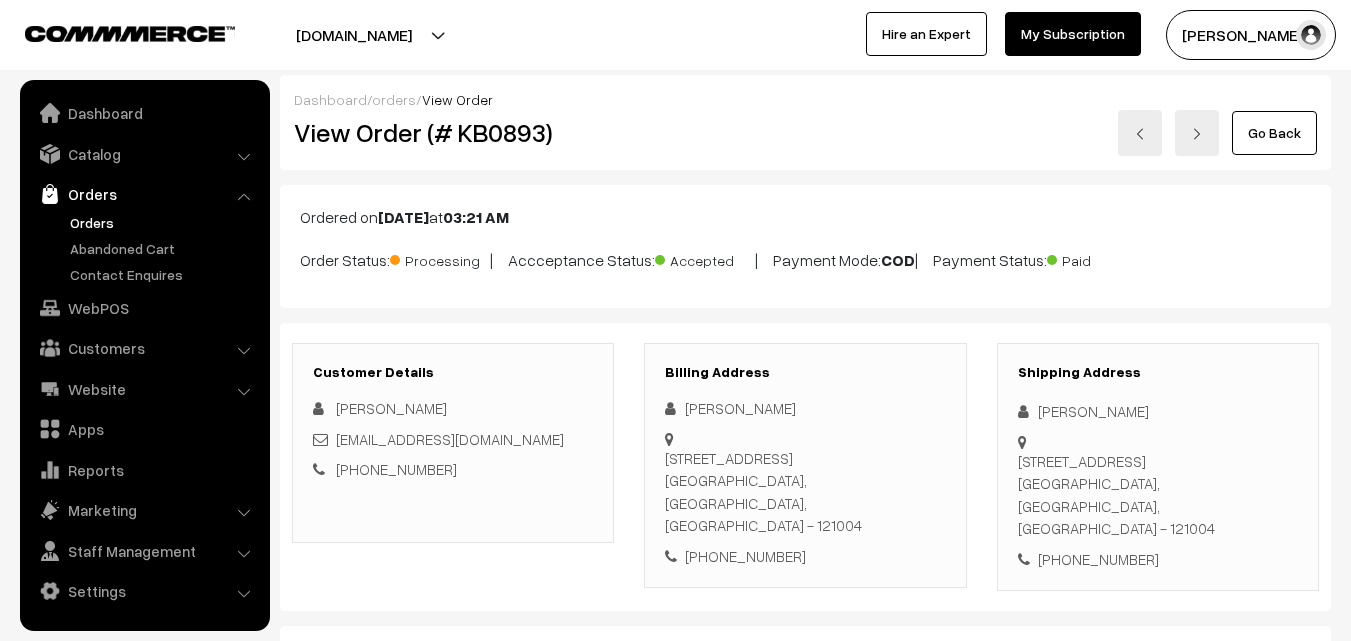 click on "Orders" at bounding box center (164, 222) 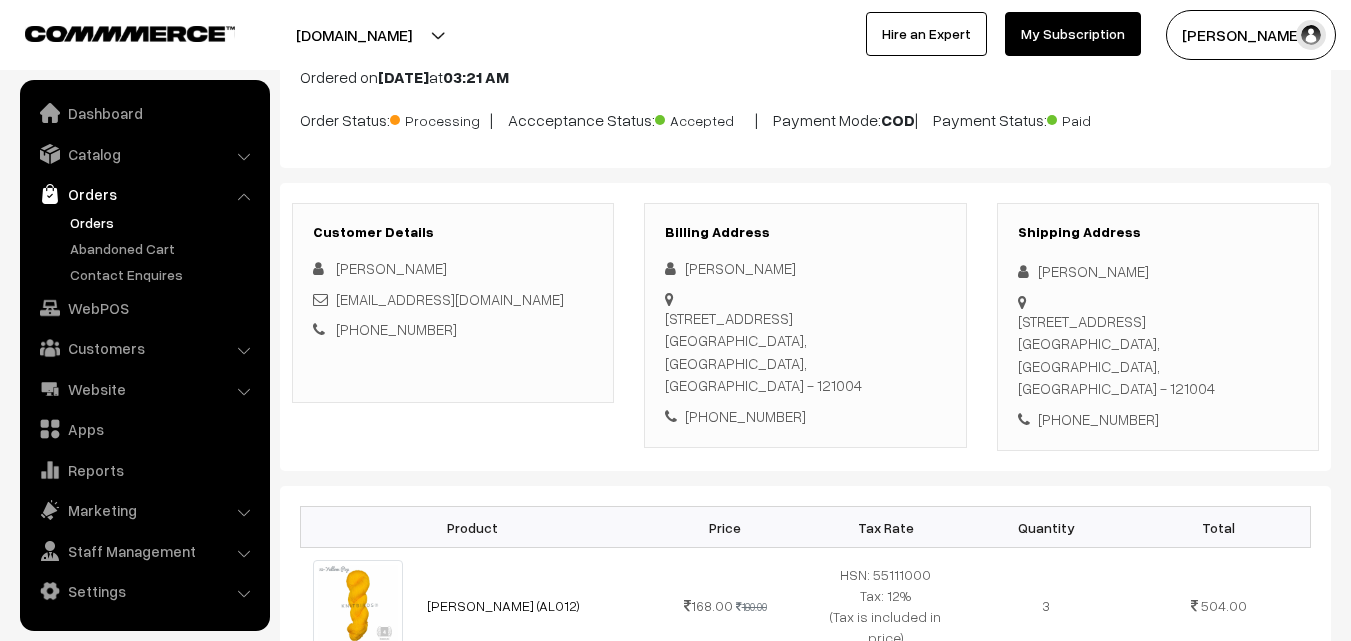 scroll, scrollTop: 0, scrollLeft: 0, axis: both 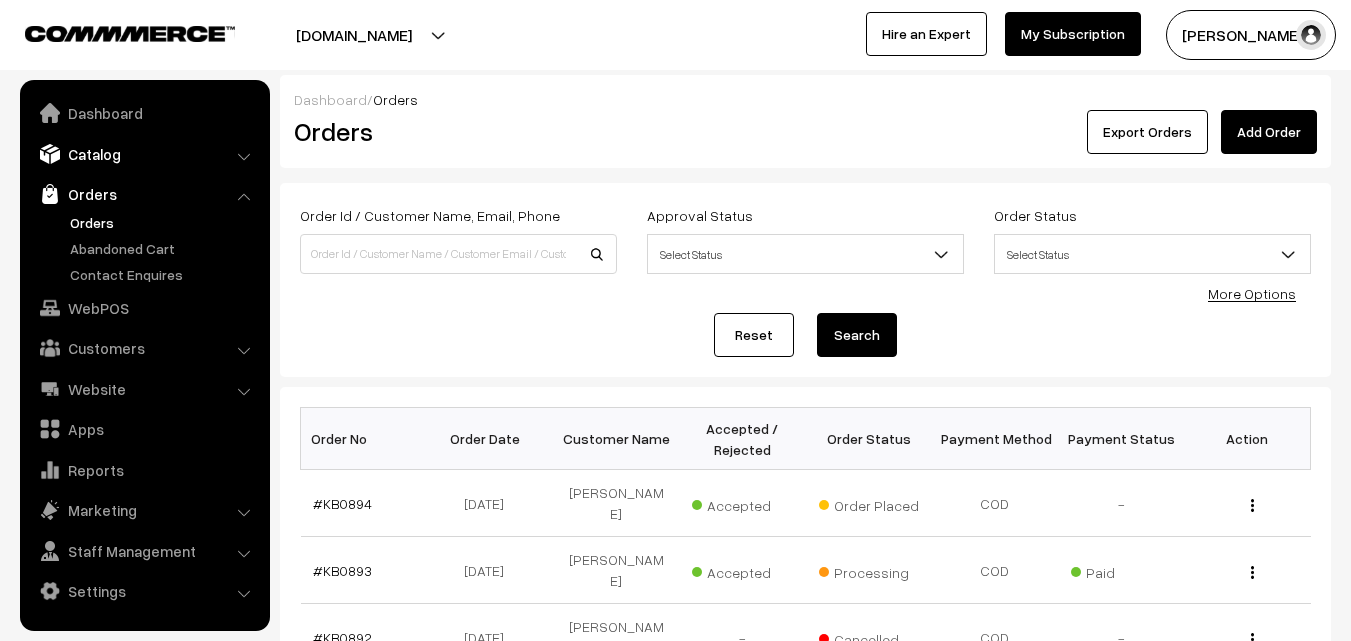 click on "Catalog" at bounding box center (144, 154) 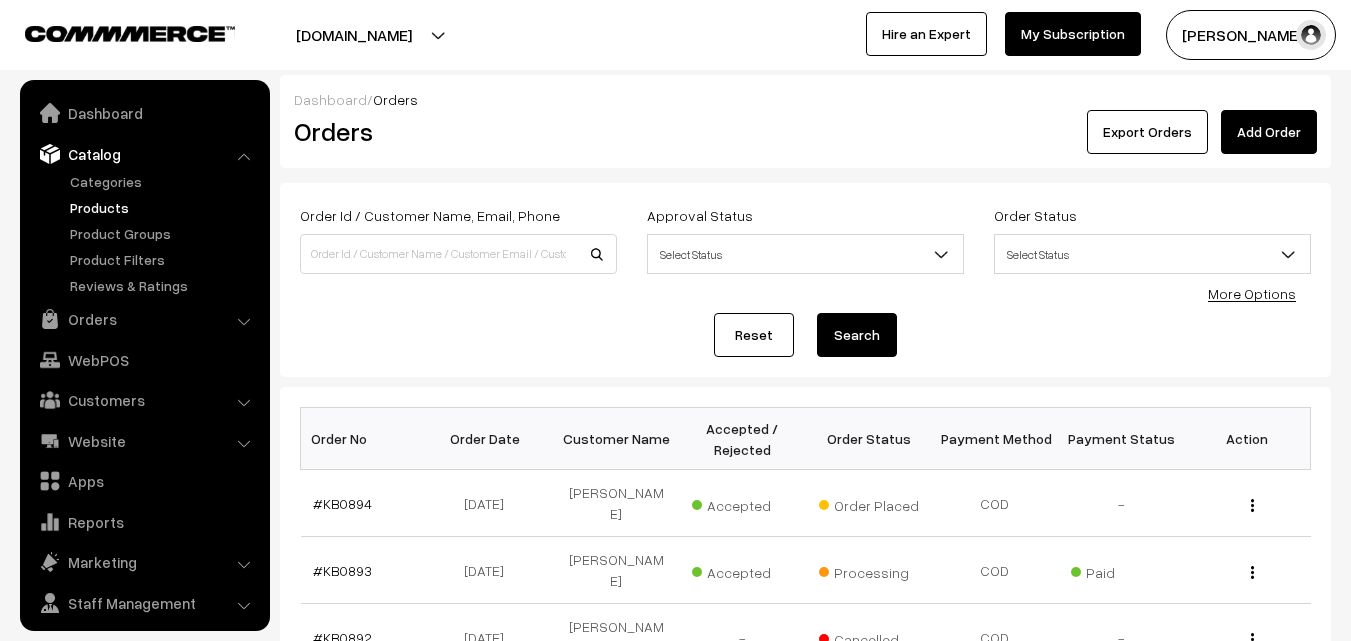 click on "Products" at bounding box center (164, 207) 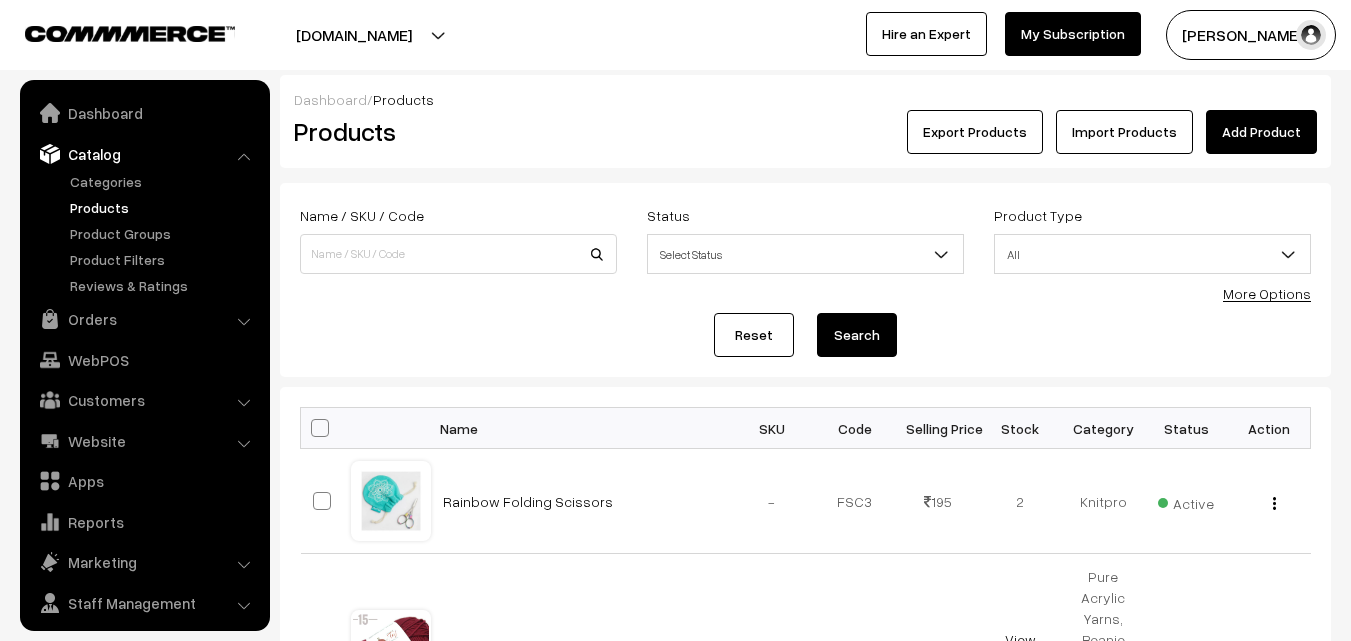 click on "Add Product" at bounding box center [1261, 132] 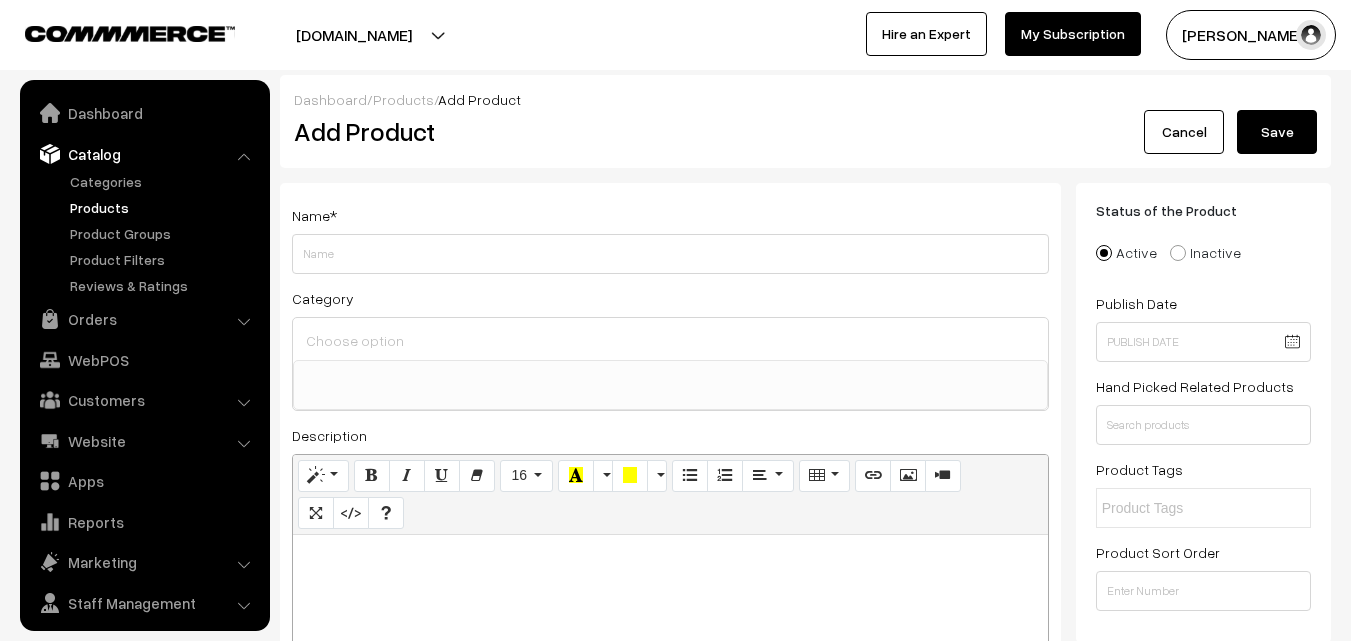 select 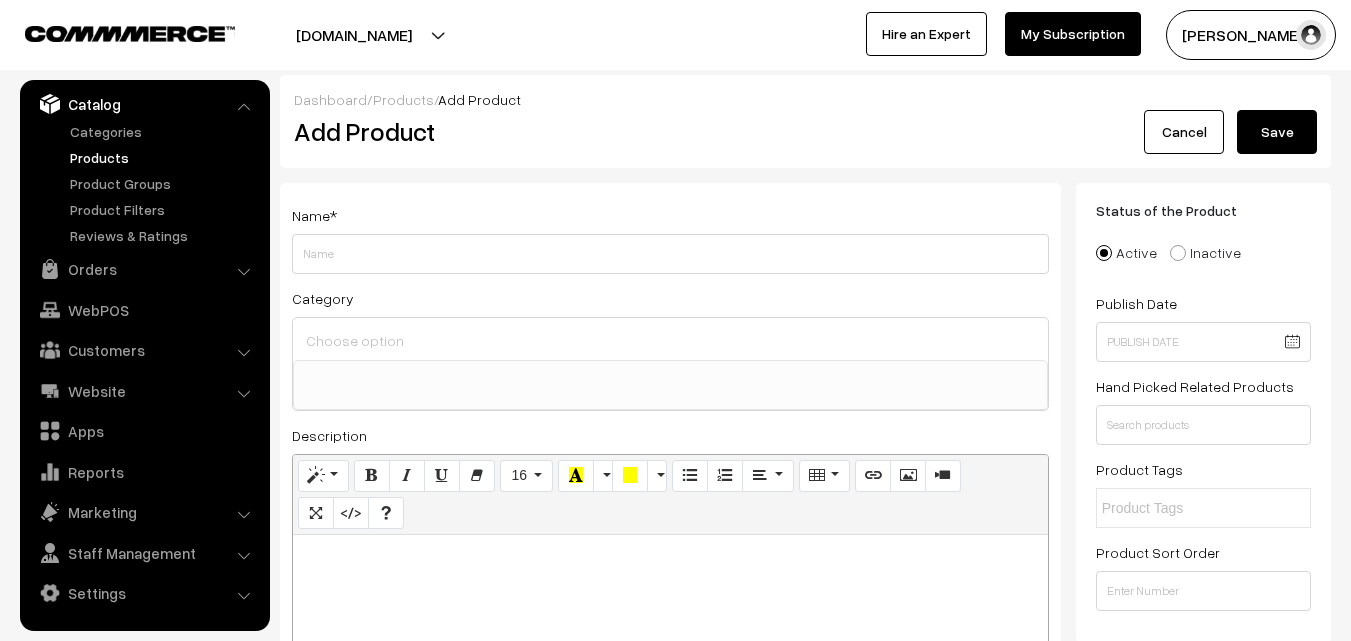 scroll, scrollTop: 0, scrollLeft: 0, axis: both 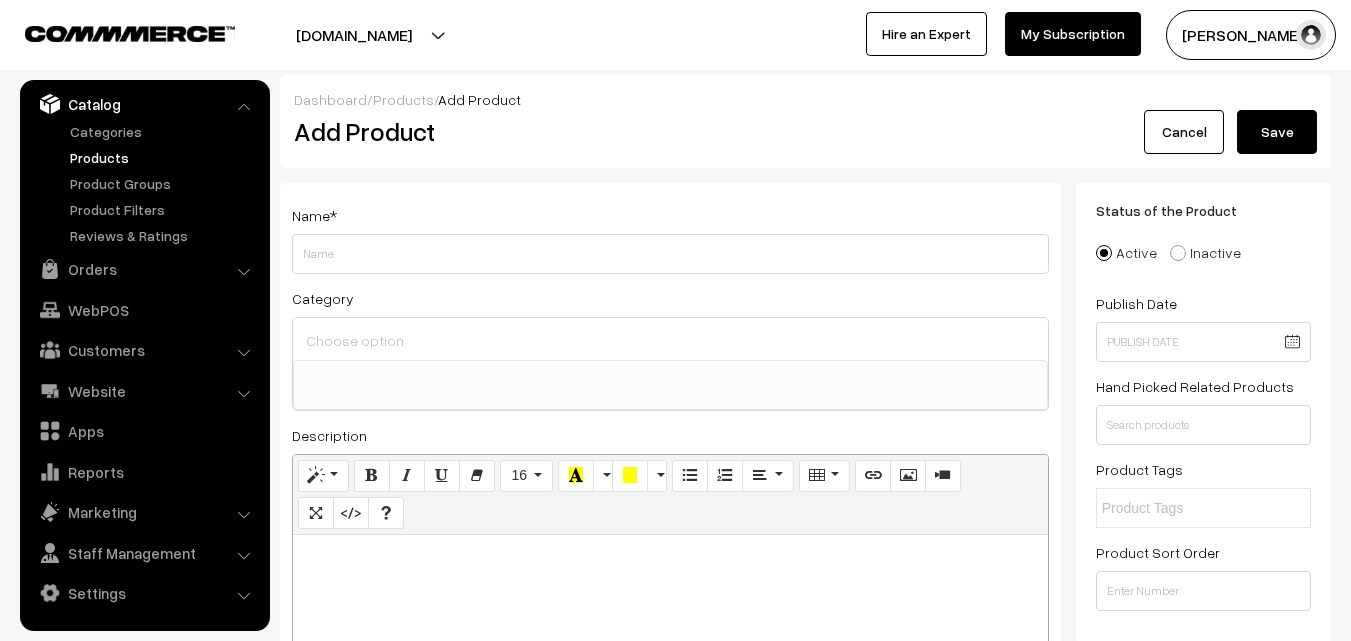 type on "C" 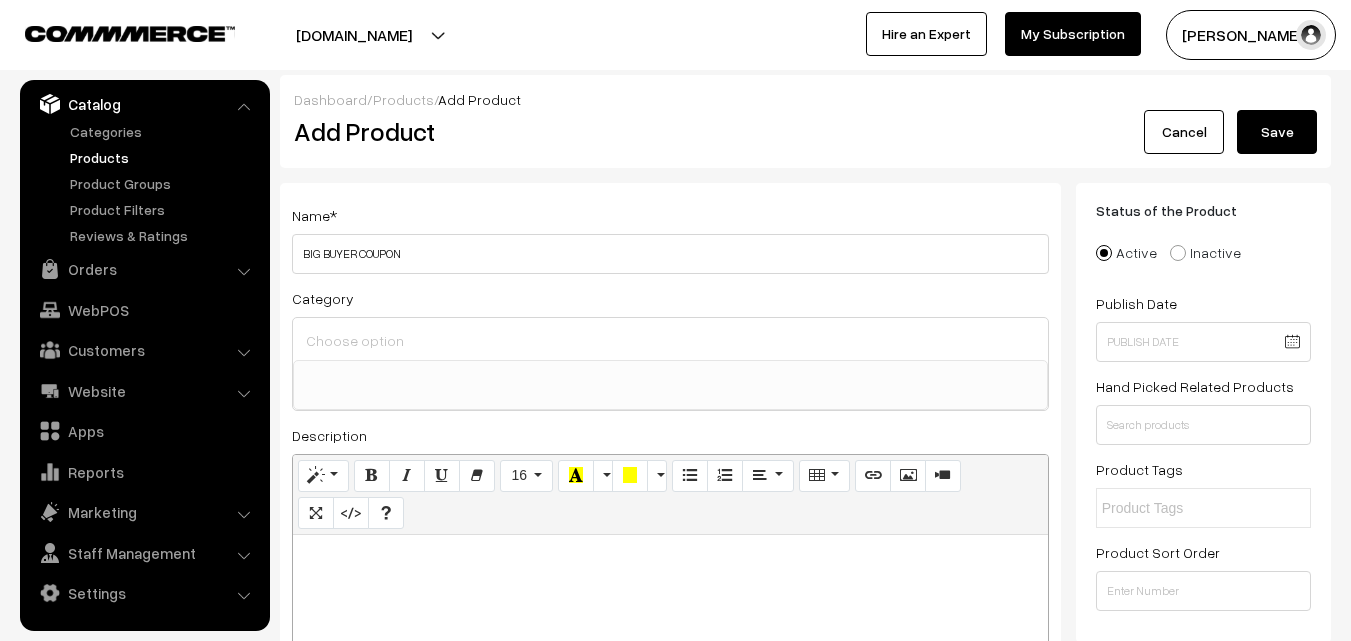type on "BIG BUYER COUPON" 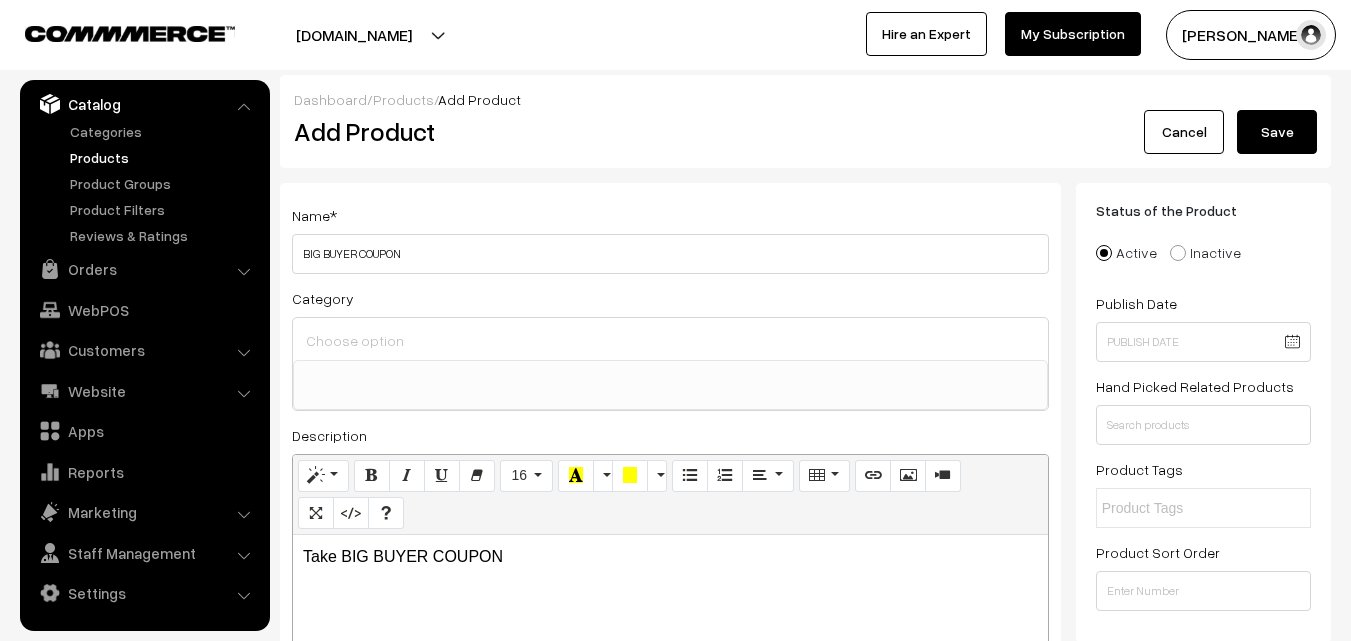 click on "Take BIG BUYER COUPON" at bounding box center [670, 557] 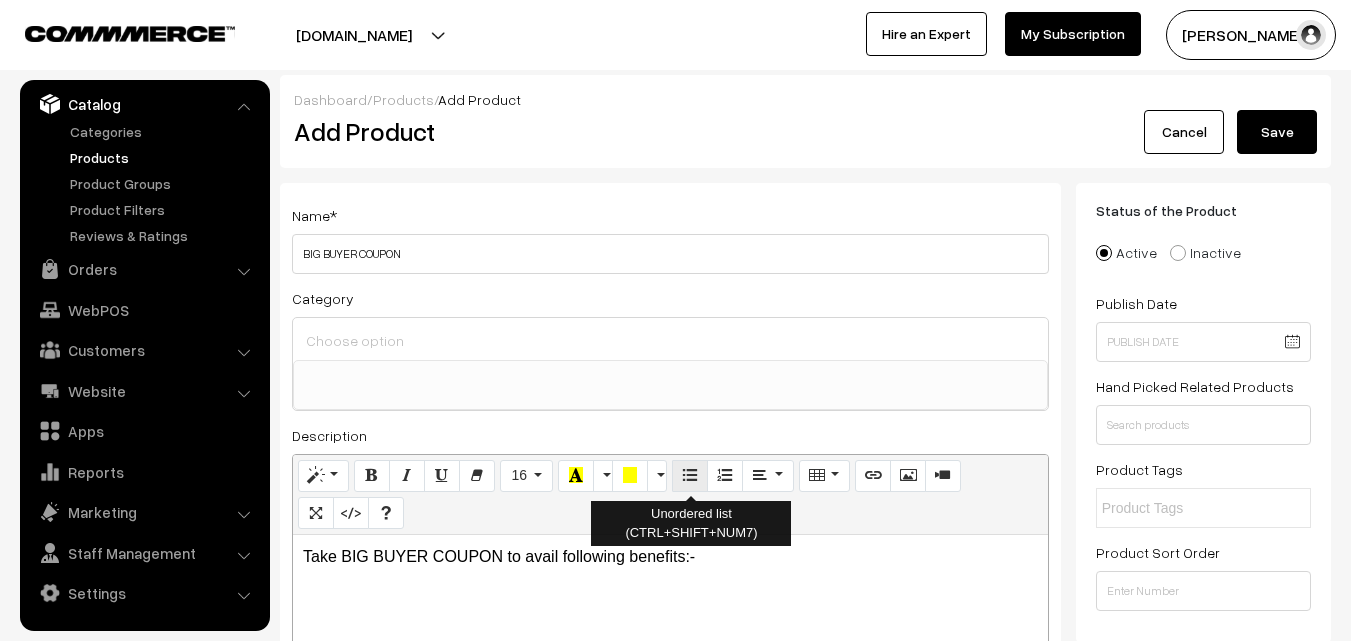 click at bounding box center [690, 475] 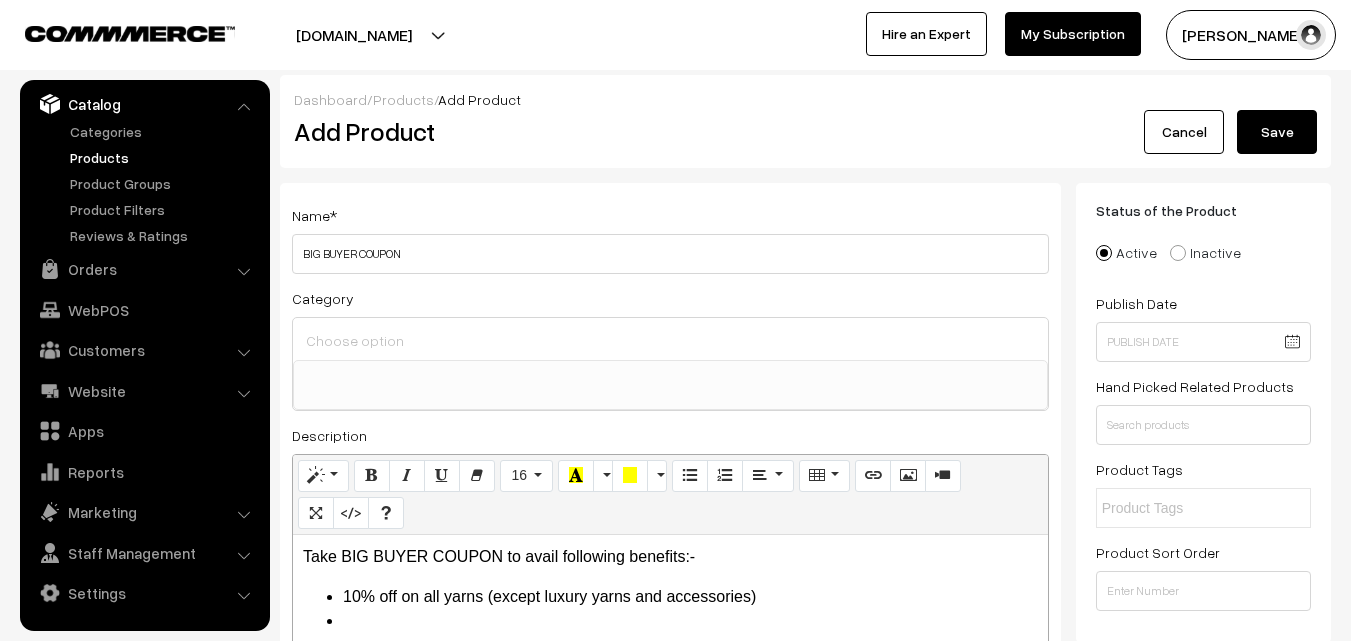 click on "Take BIG BUYER COUPON to avail following benefits:-" at bounding box center [670, 557] 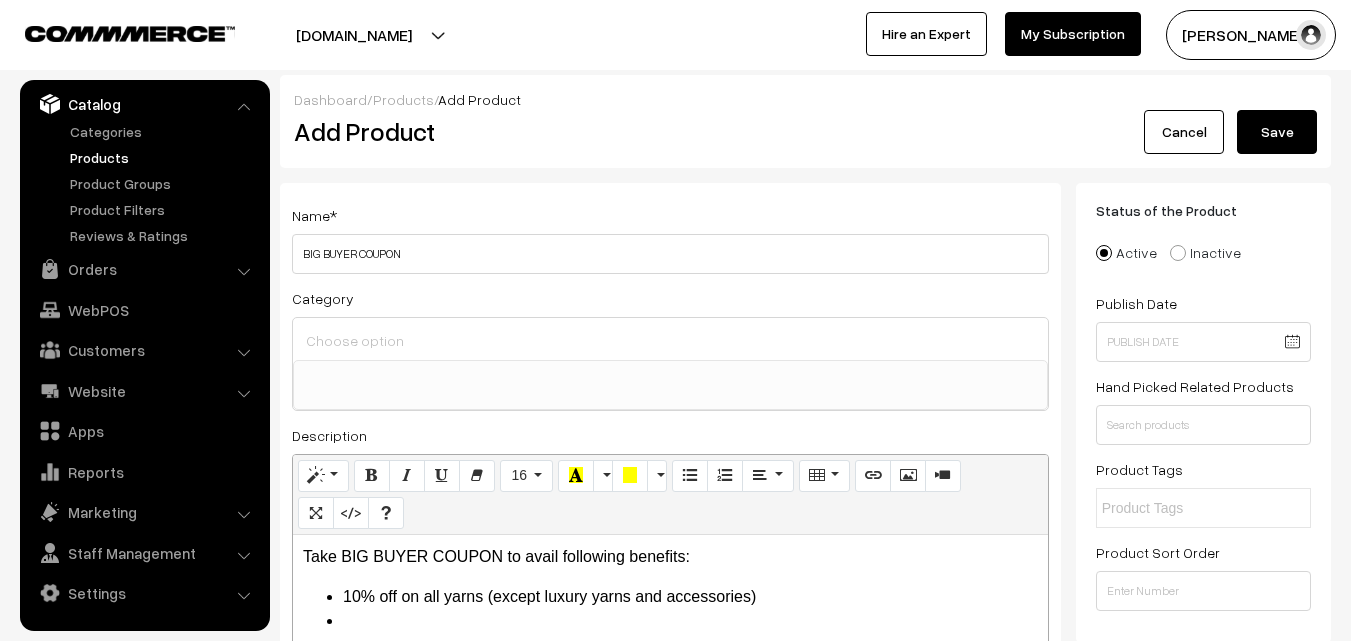click at bounding box center (690, 621) 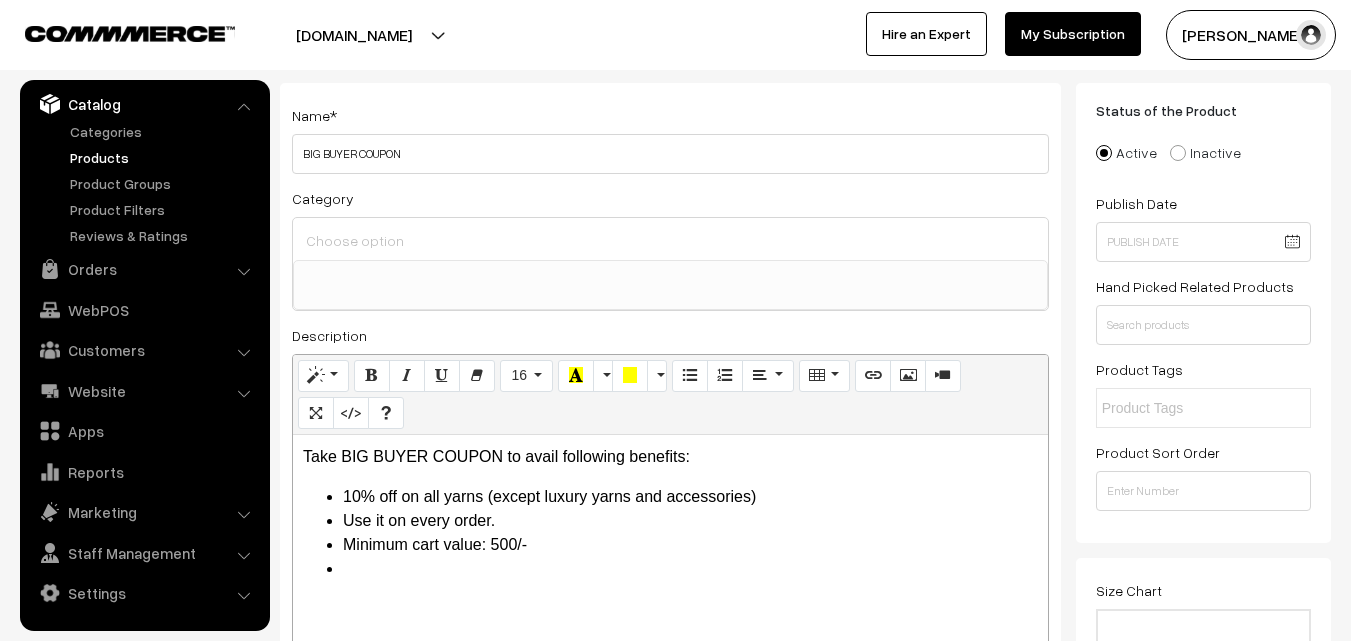 scroll, scrollTop: 213, scrollLeft: 0, axis: vertical 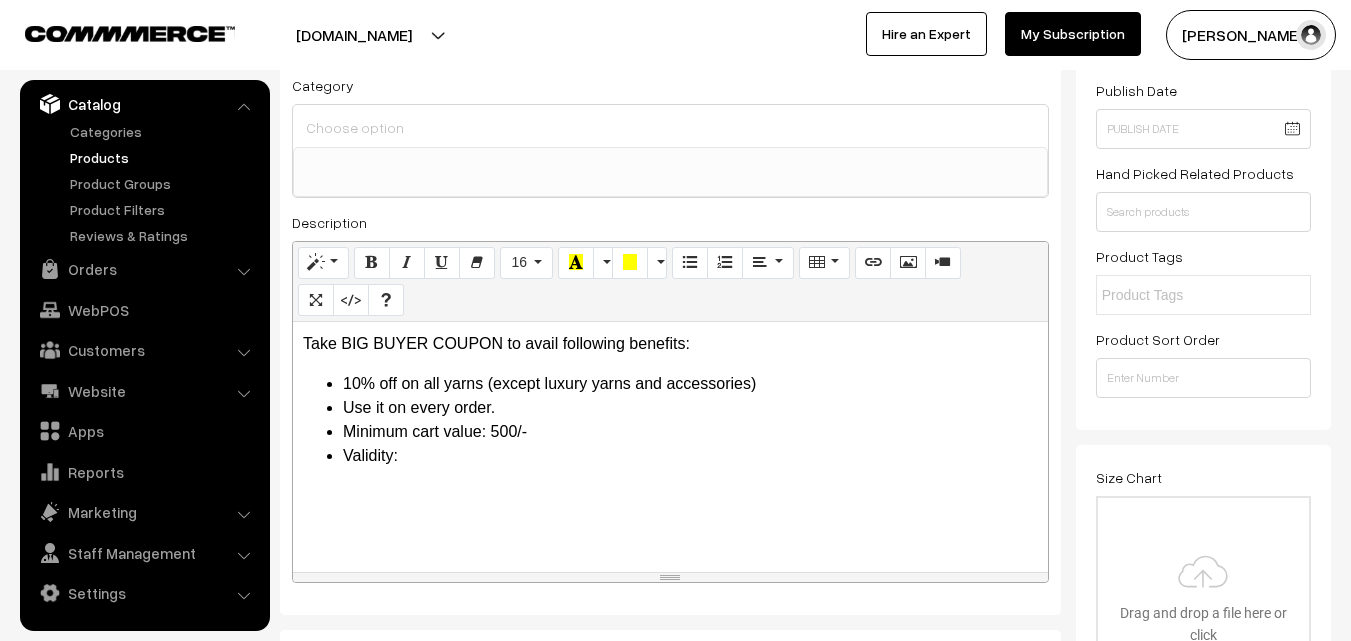 click on "Take BIG BUYER COUPON to avail following benefits:" at bounding box center (670, 344) 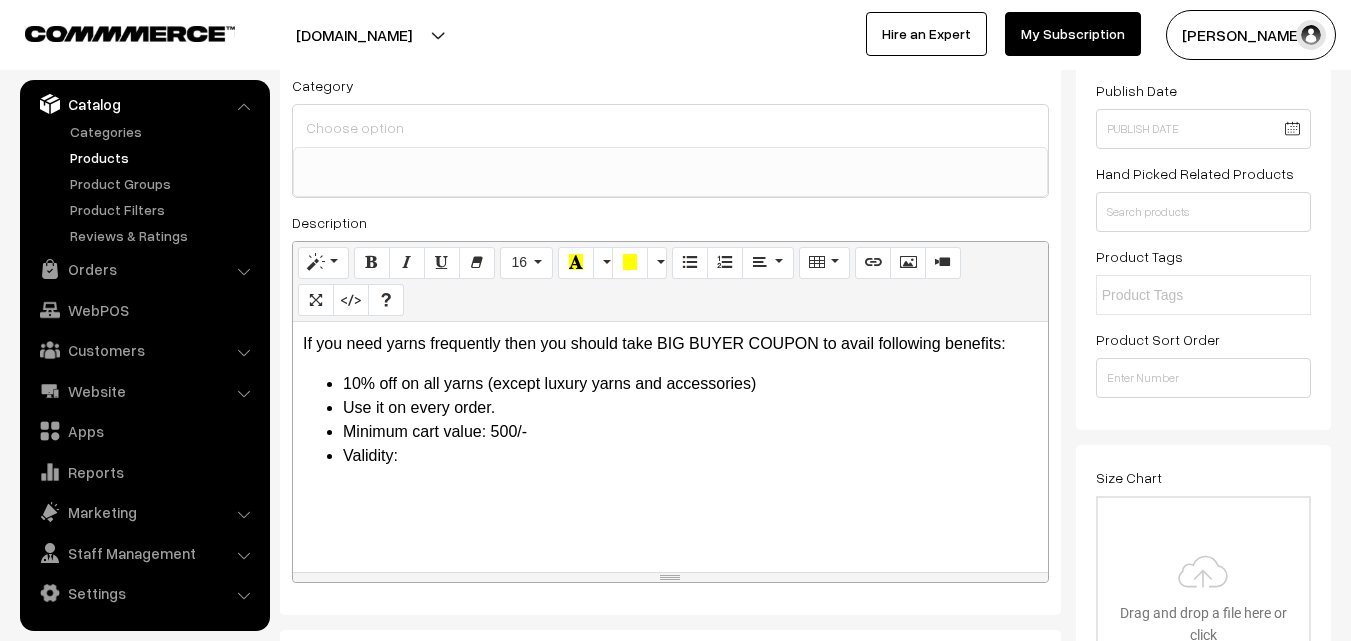click on "If you need yarns frequently then you should take BIG BUYER COUPON to avail following benefits:" at bounding box center (670, 344) 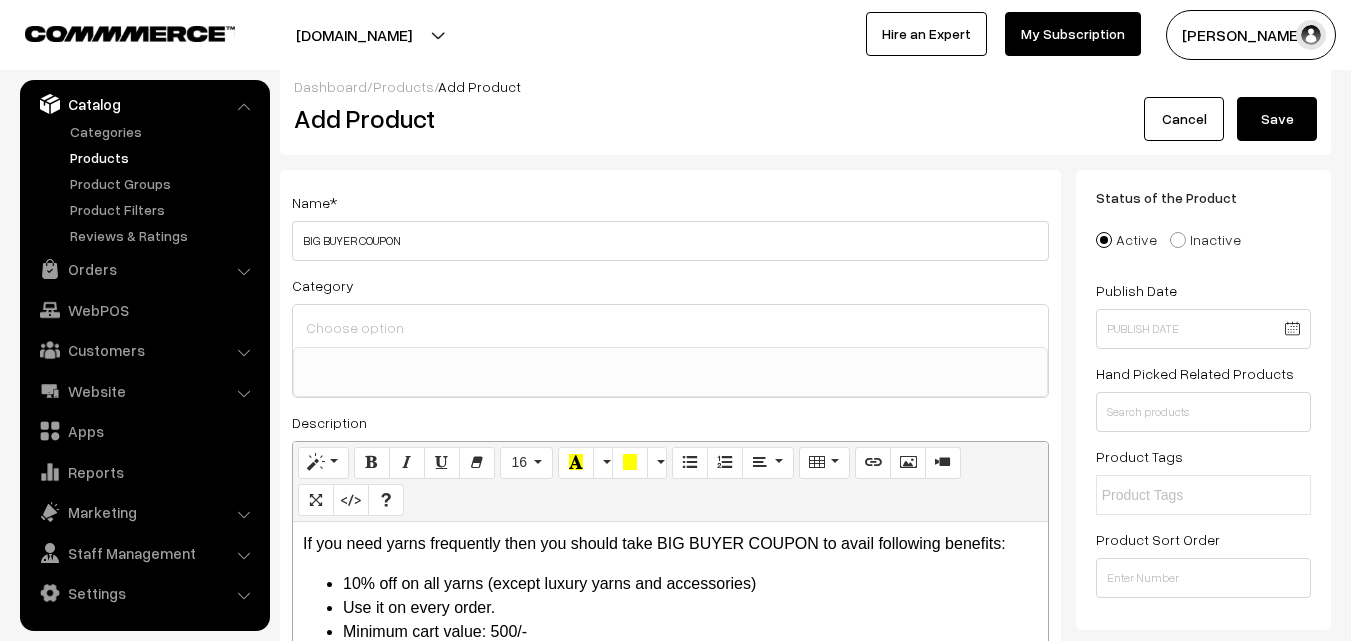 scroll, scrollTop: 0, scrollLeft: 0, axis: both 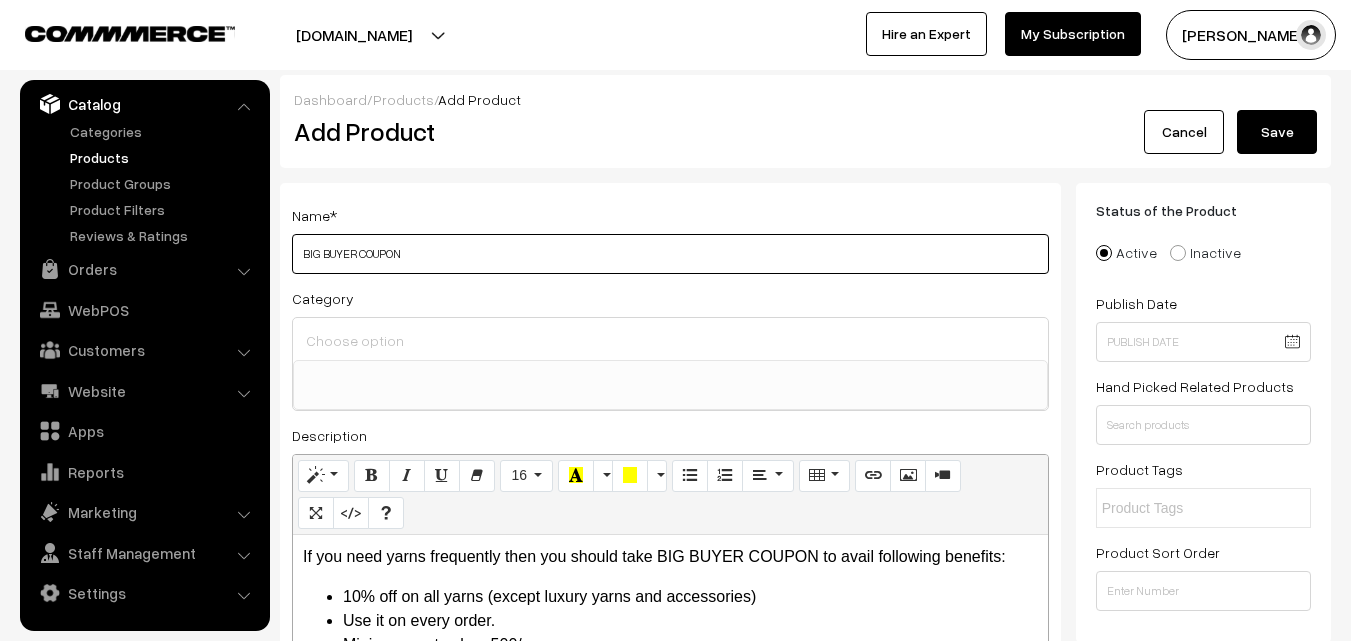 click on "BIG BUYER COUPON" at bounding box center (670, 254) 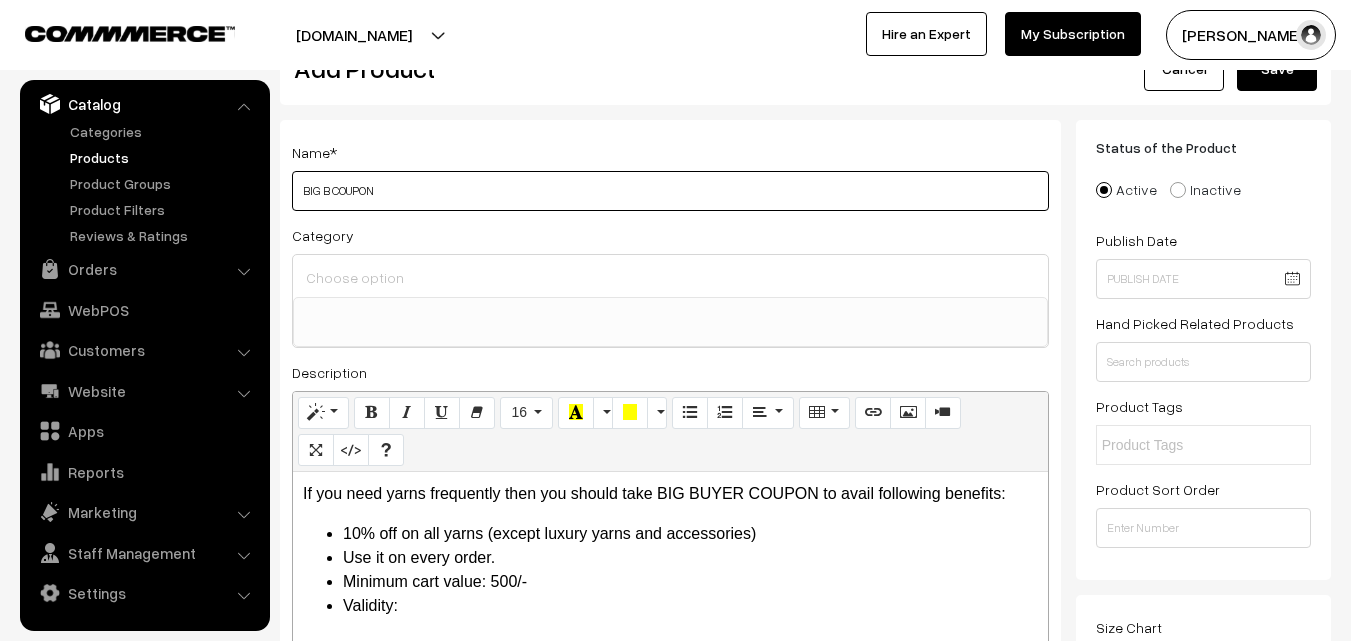 scroll, scrollTop: 200, scrollLeft: 0, axis: vertical 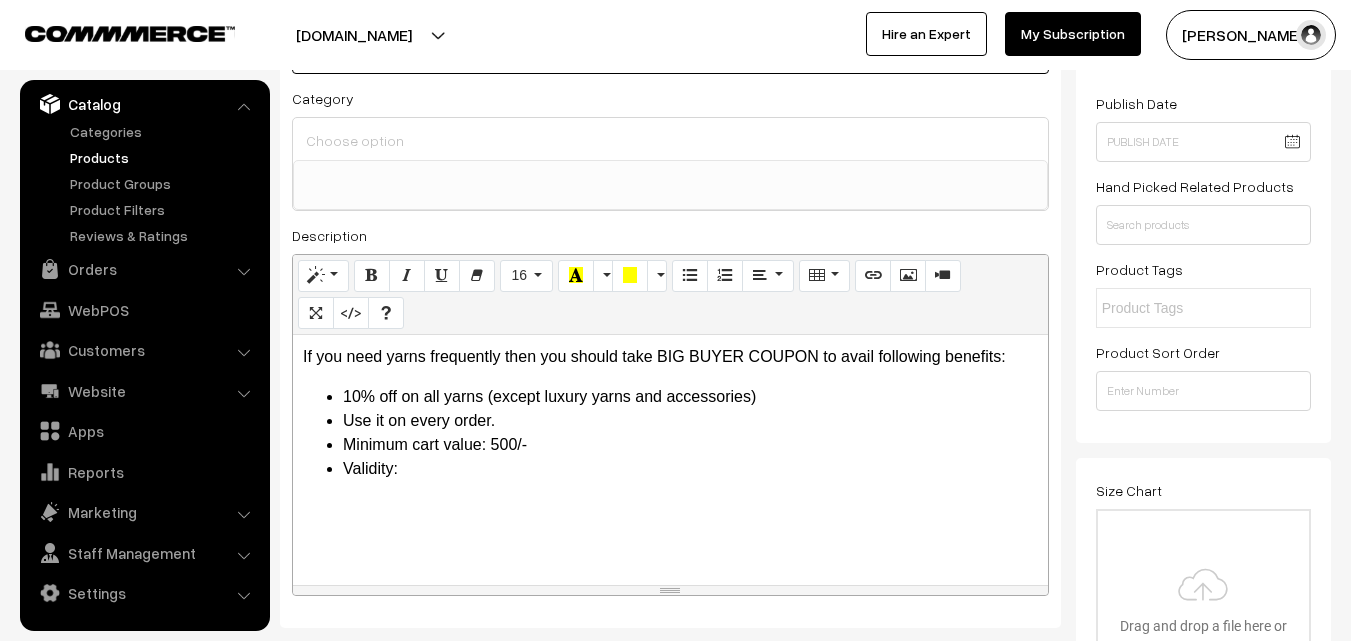 type on "BIG B COUPON" 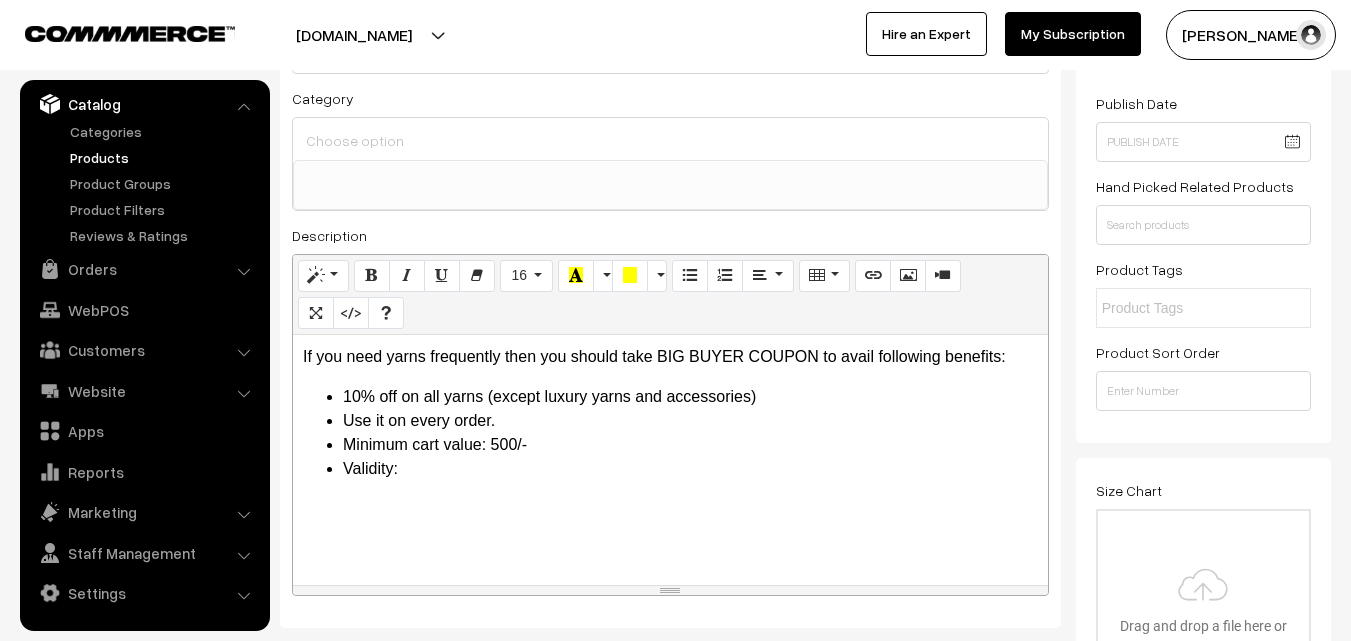 click on "If you need yarns frequently then you should take BIG BUYER COUPON to avail following benefits:" at bounding box center (670, 357) 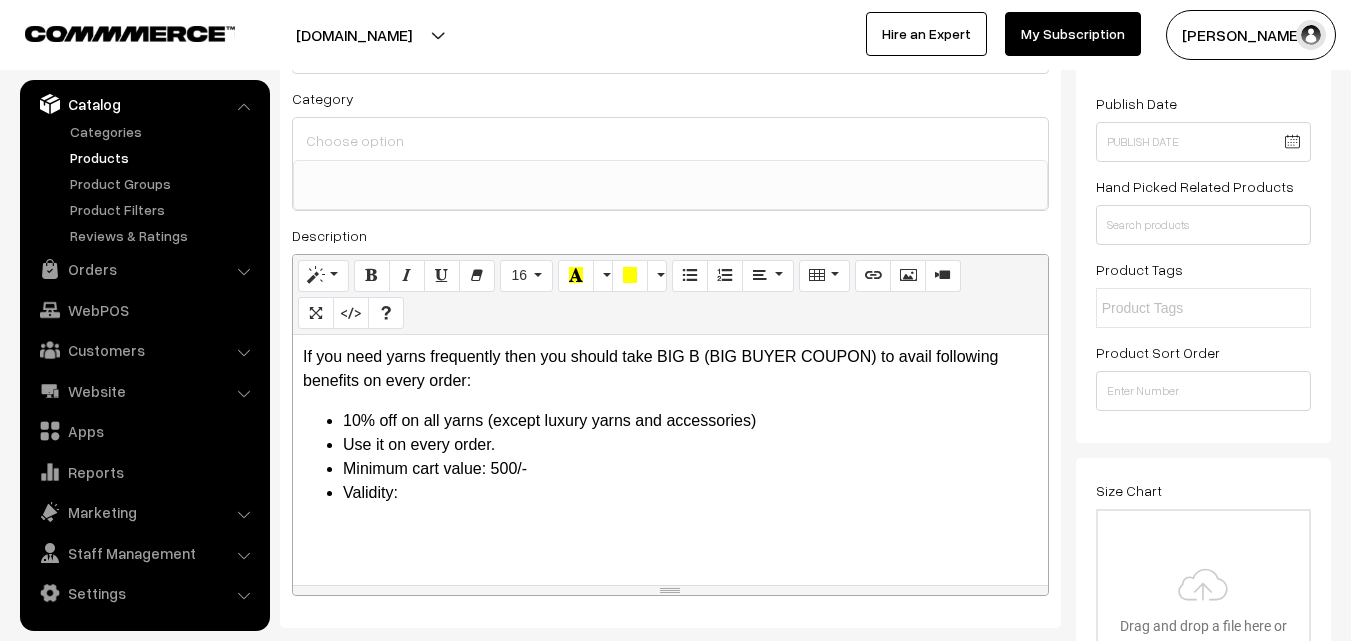 click on "Validity:" at bounding box center (690, 493) 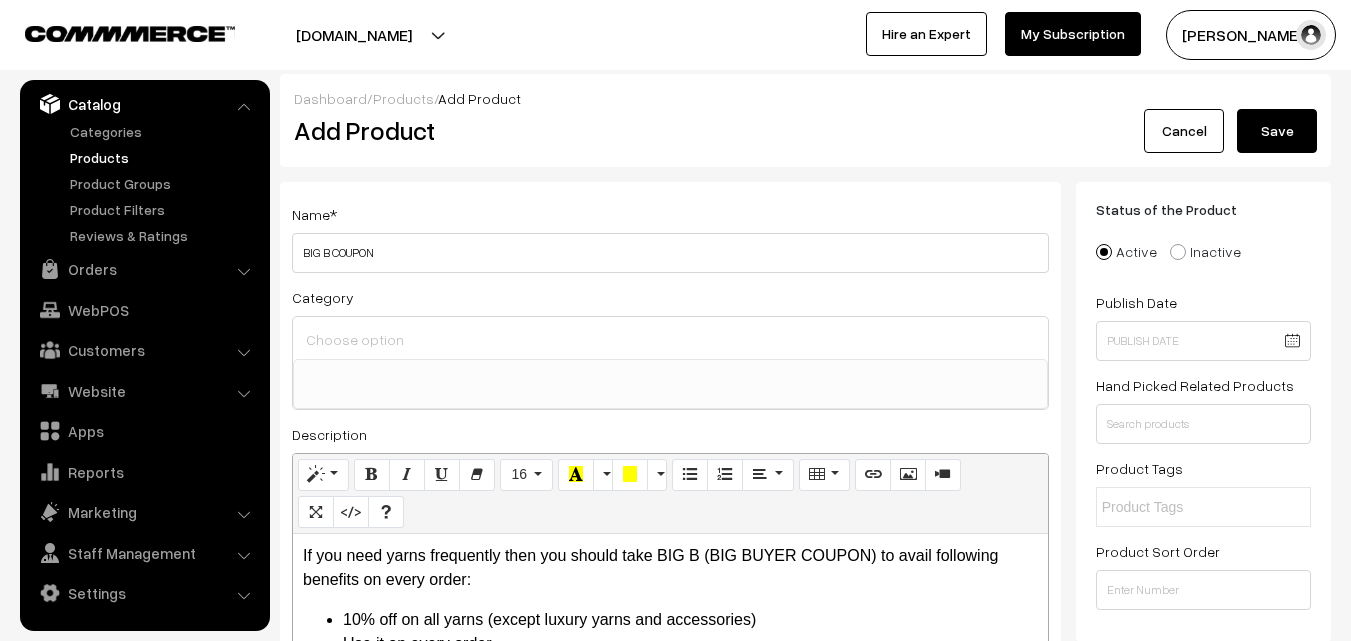 scroll, scrollTop: 0, scrollLeft: 0, axis: both 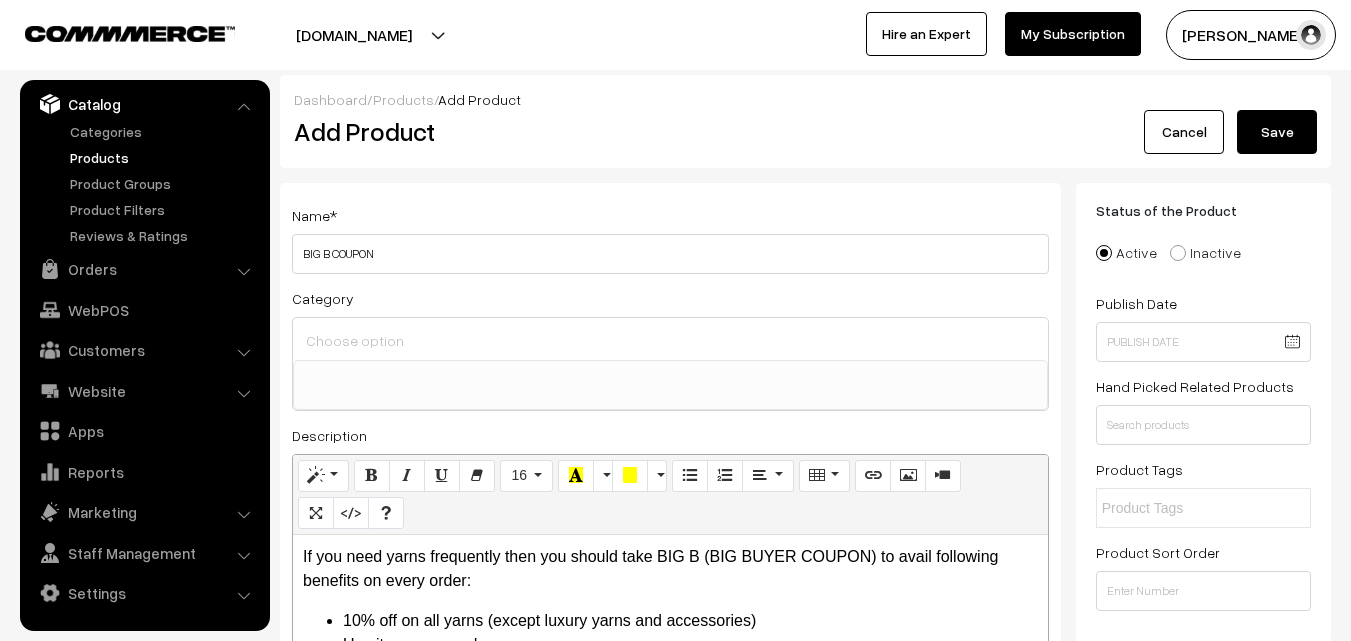 click at bounding box center (670, 385) 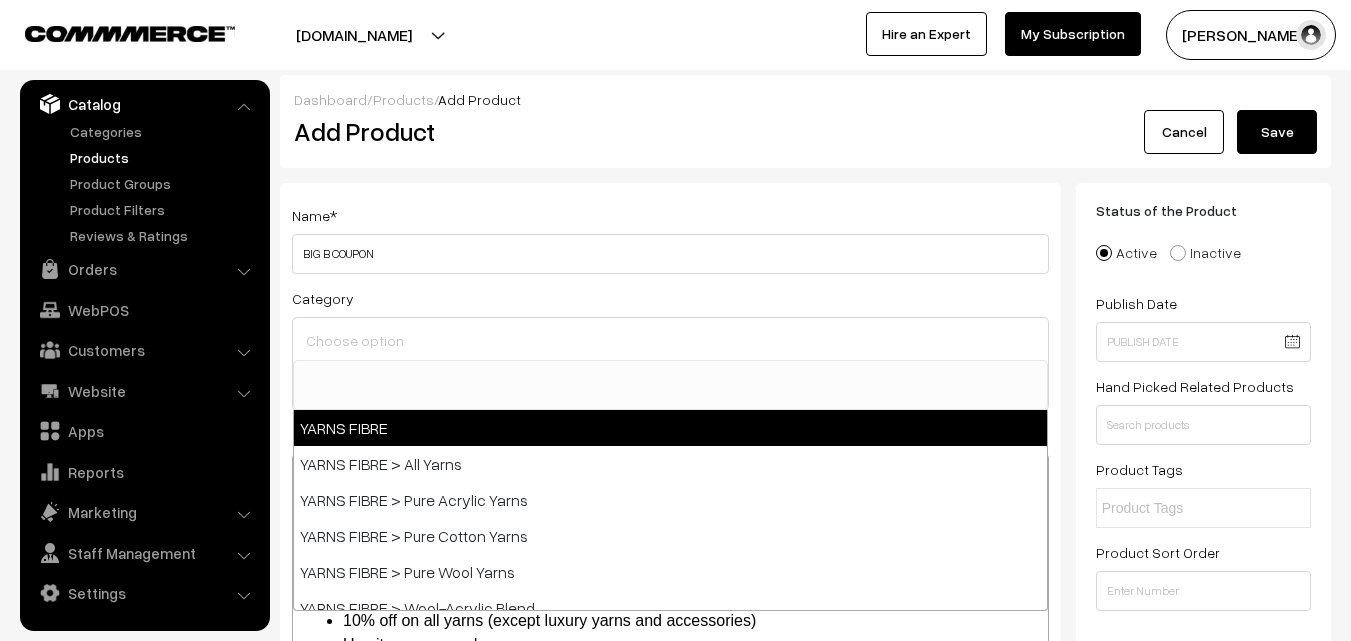 select on "39" 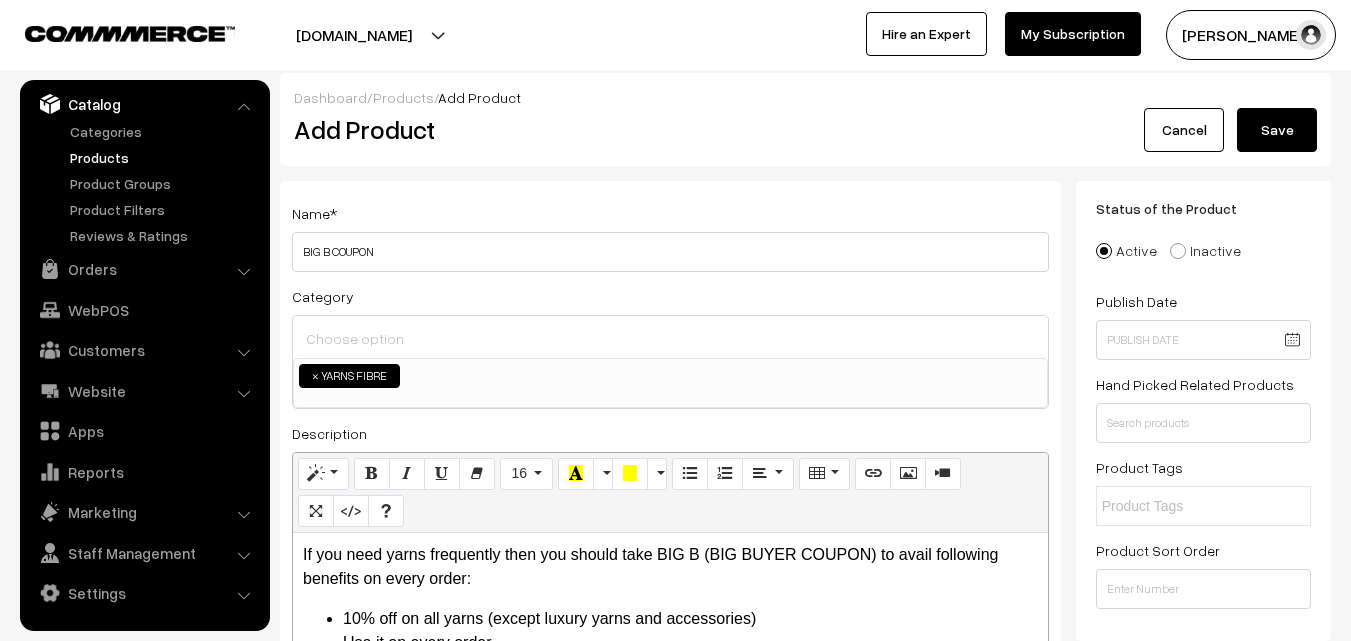scroll, scrollTop: 0, scrollLeft: 0, axis: both 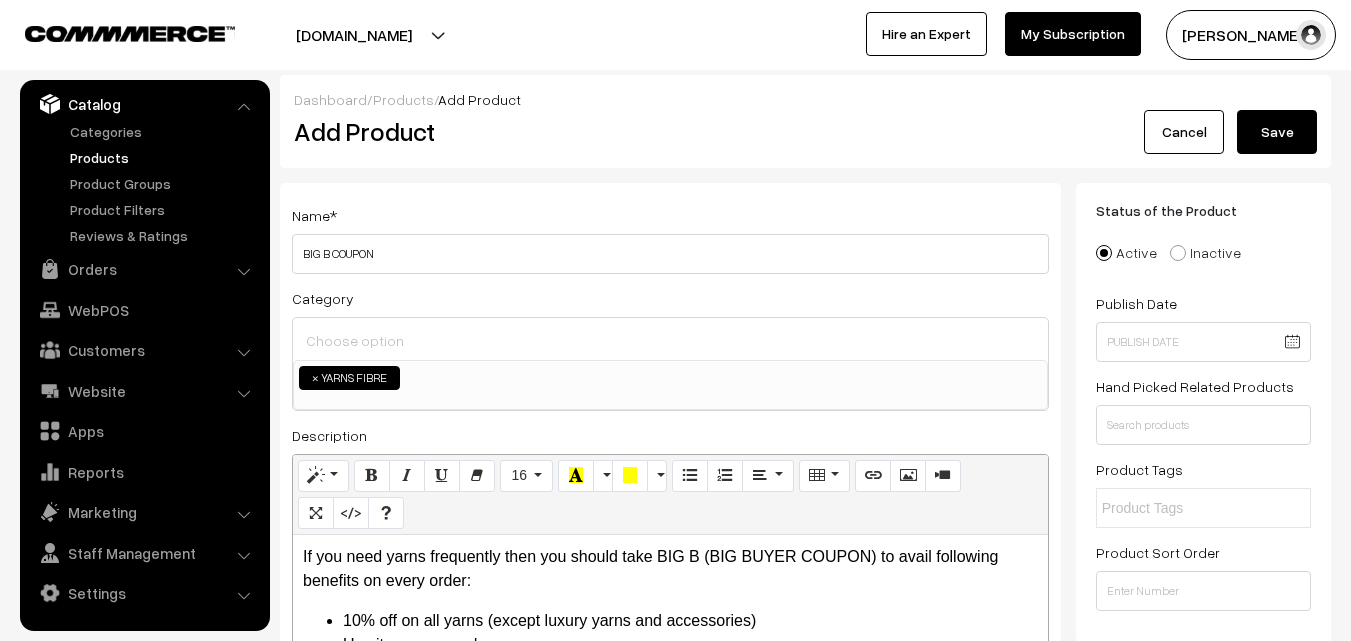 click at bounding box center (670, 340) 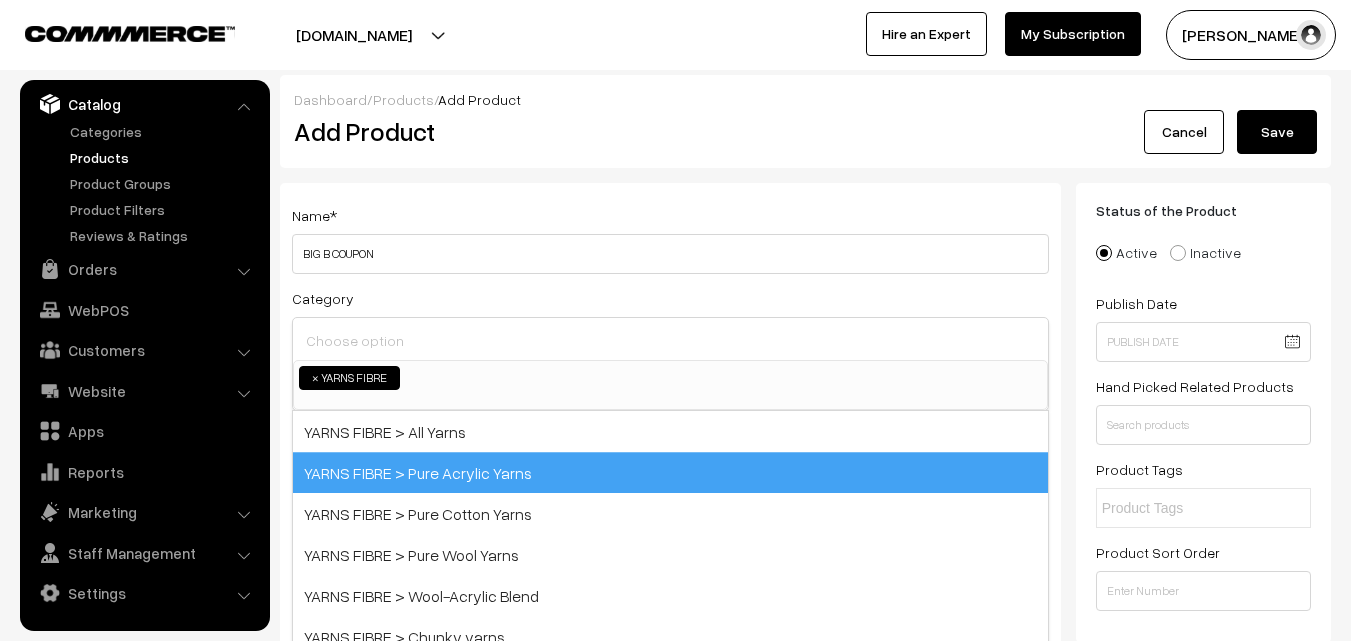 drag, startPoint x: 482, startPoint y: 465, endPoint x: 472, endPoint y: 439, distance: 27.856777 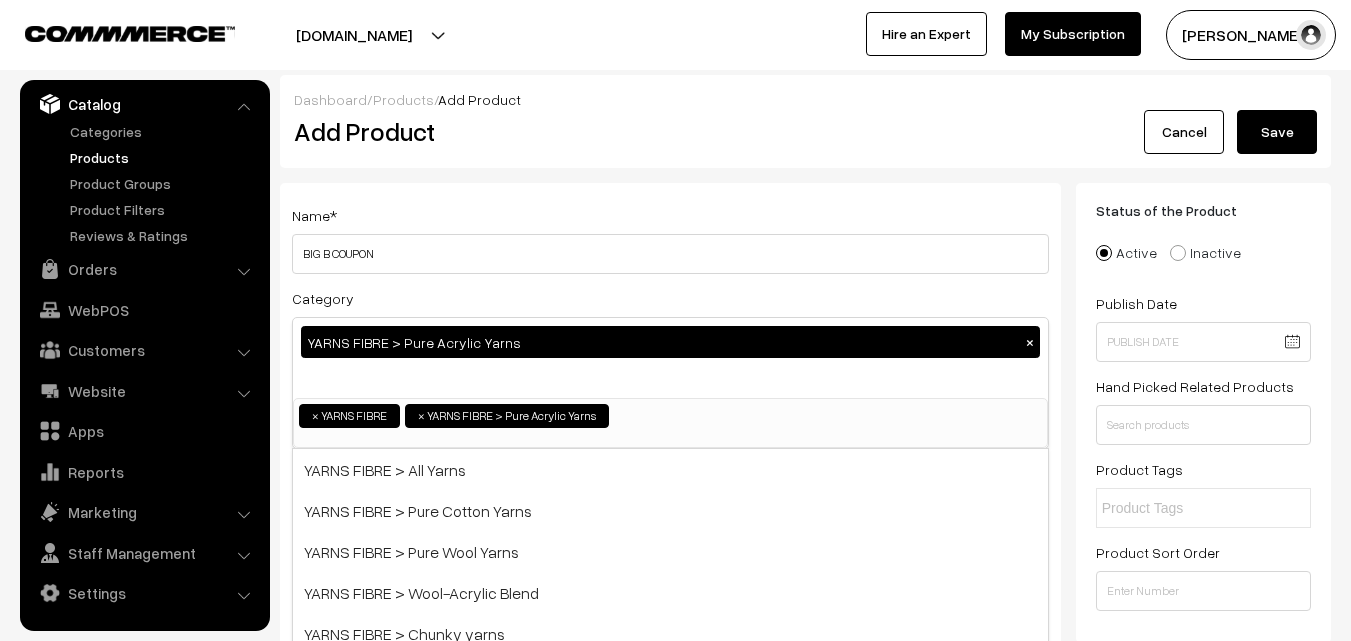 click on "YARNS FIBRE > Pure Acrylic Yarns ×" at bounding box center (670, 358) 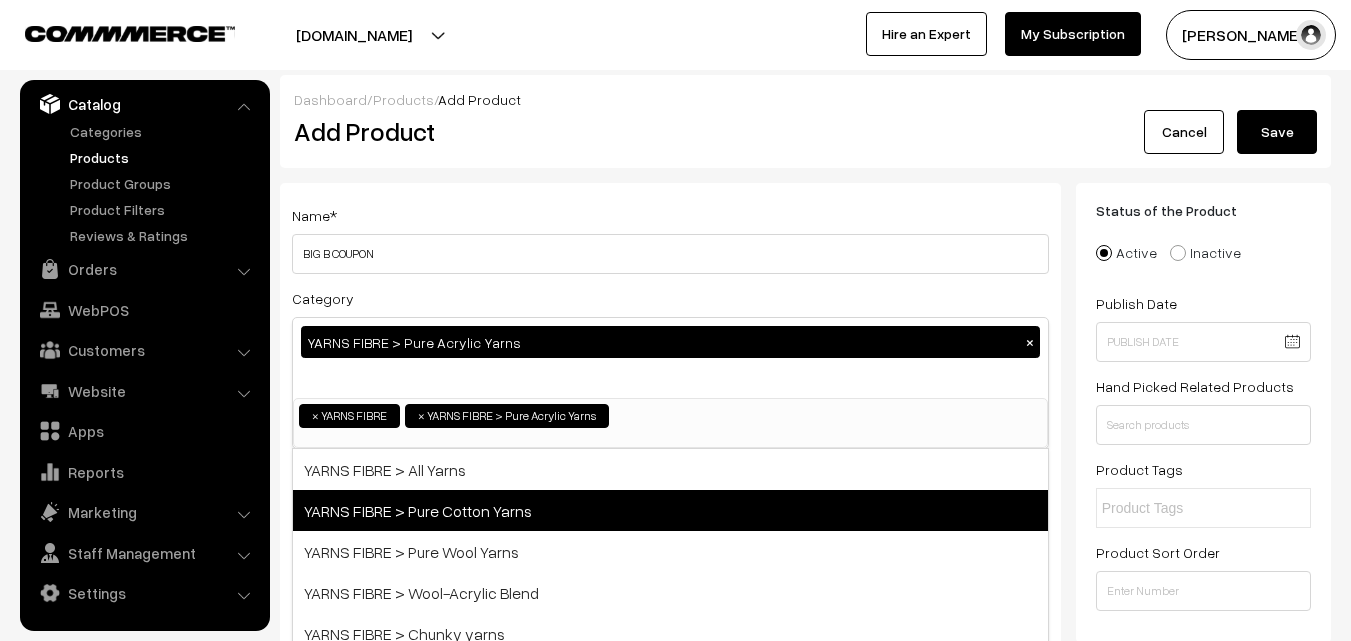 click on "YARNS FIBRE > Pure Cotton Yarns" at bounding box center (670, 510) 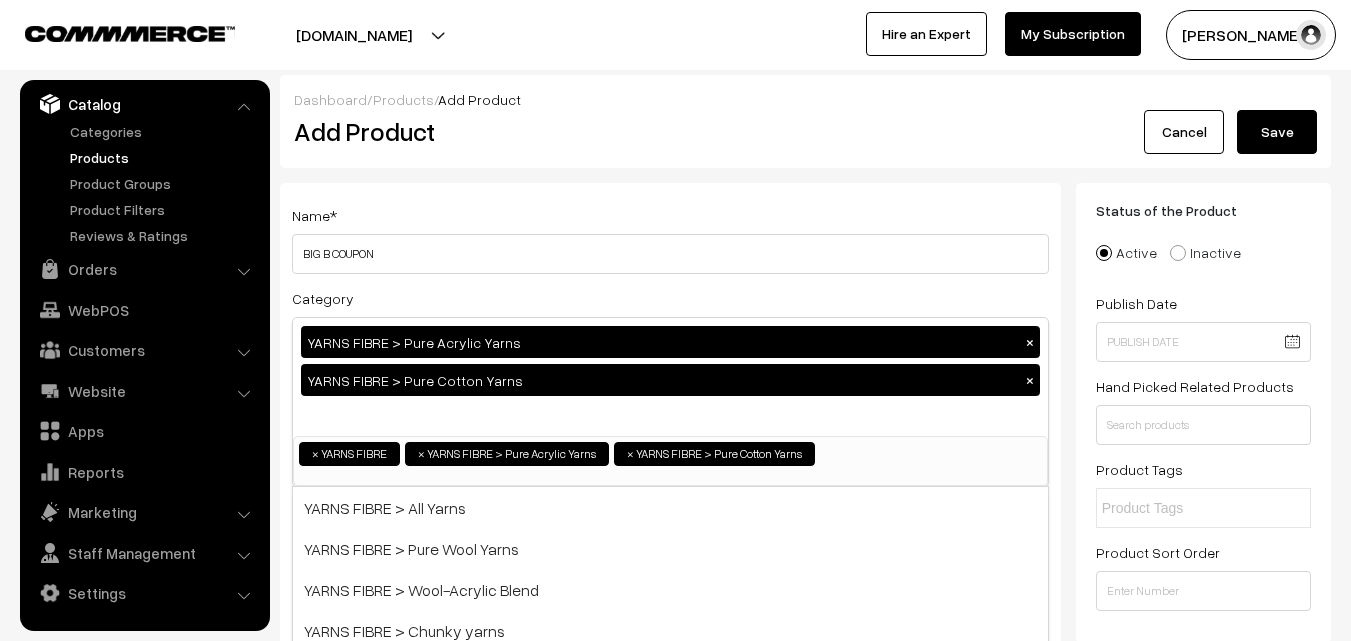 click on "YARNS FIBRE > Pure Acrylic Yarns × YARNS FIBRE > Pure Cotton Yarns ×" at bounding box center (670, 377) 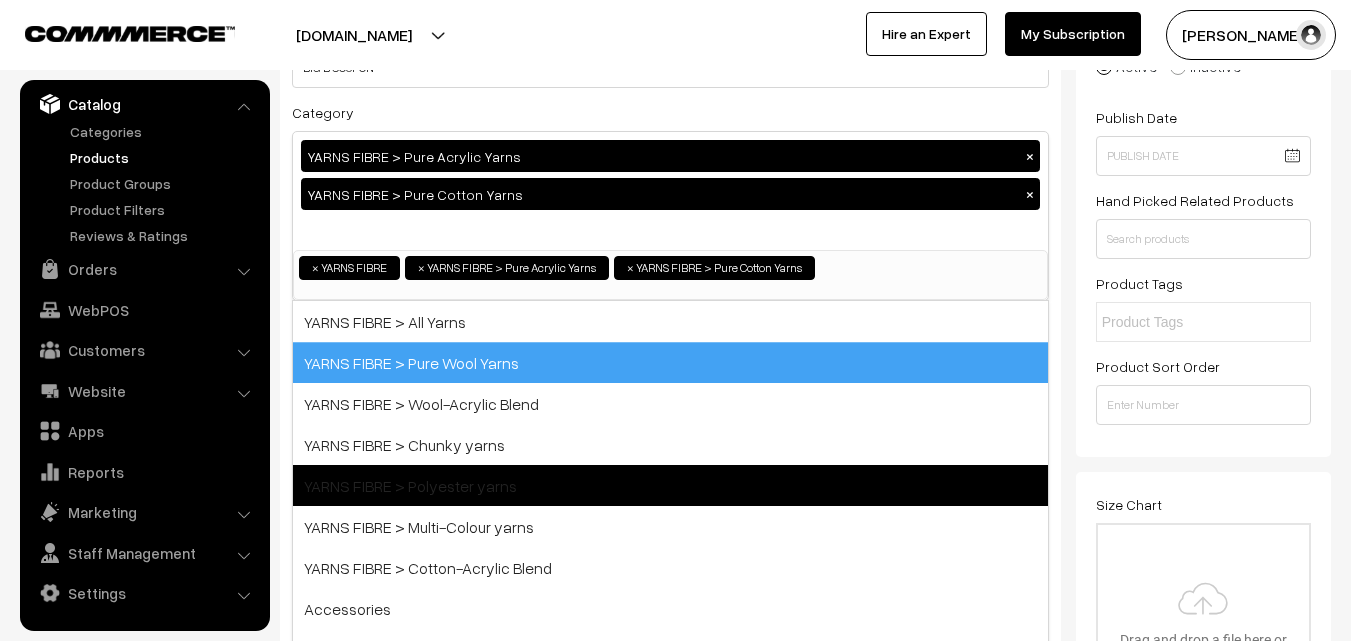 scroll, scrollTop: 200, scrollLeft: 0, axis: vertical 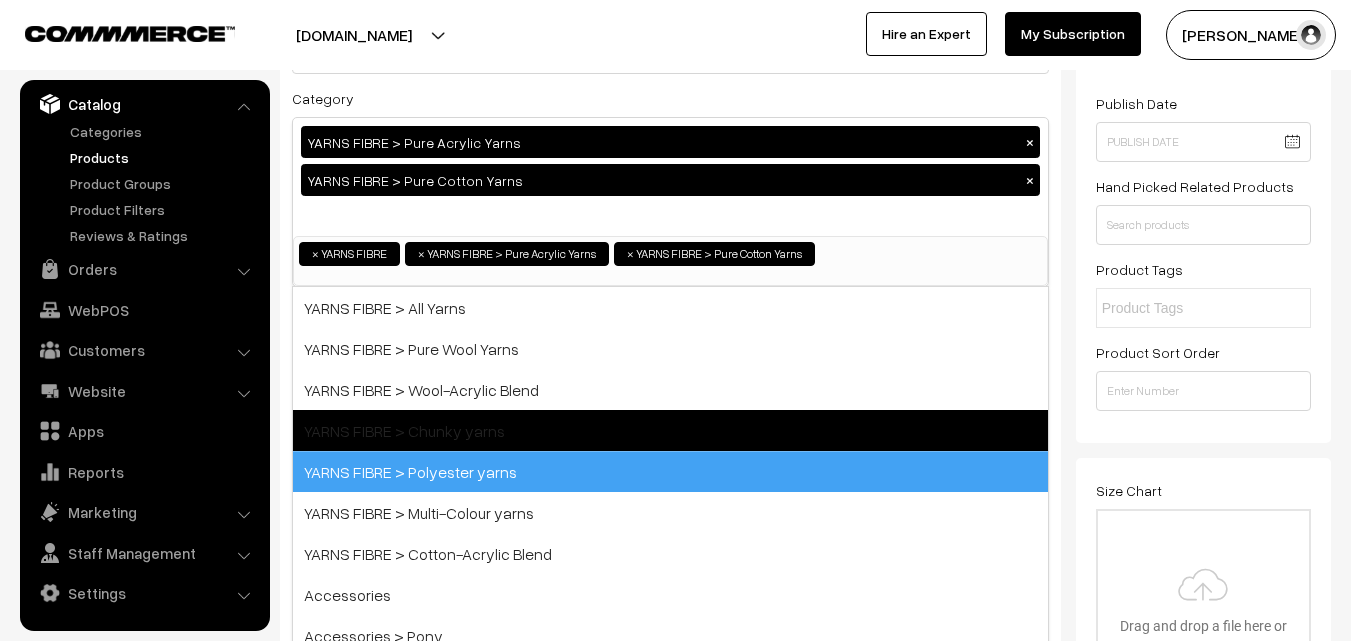 click on "YARNS FIBRE > Chunky yarns" at bounding box center (670, 430) 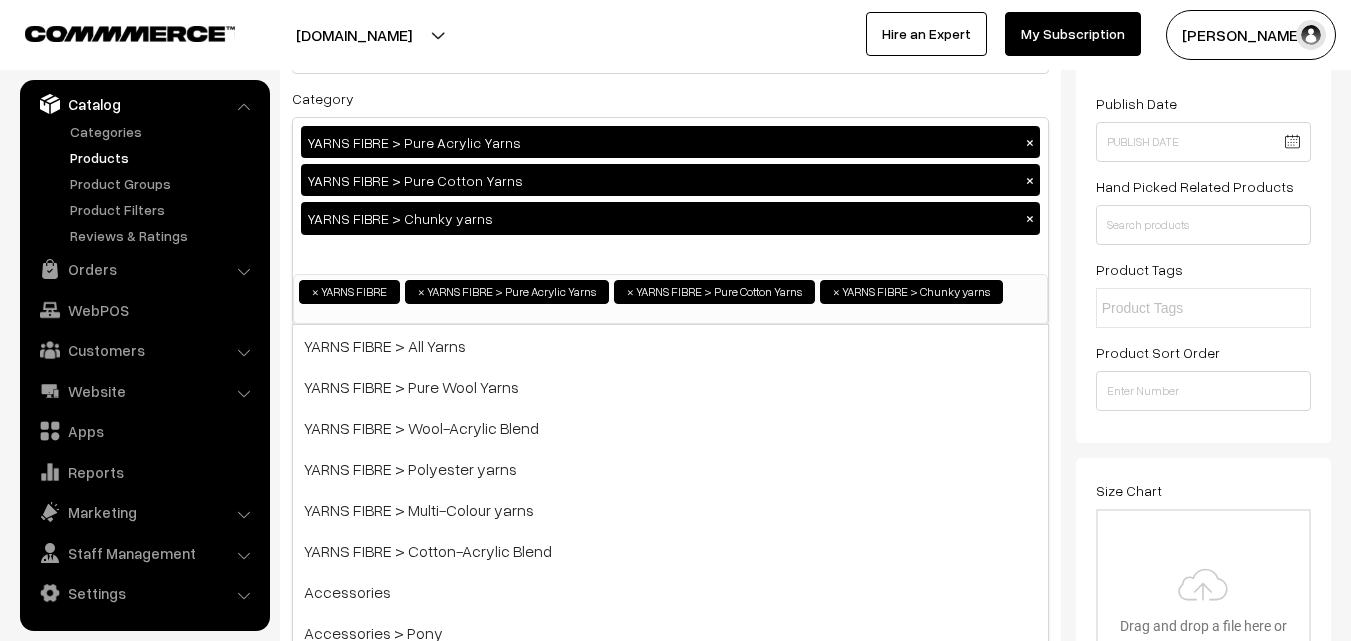 click on "YARNS FIBRE > Pure Acrylic Yarns × YARNS FIBRE > Pure Cotton Yarns × YARNS FIBRE > Chunky yarns ×" at bounding box center [670, 196] 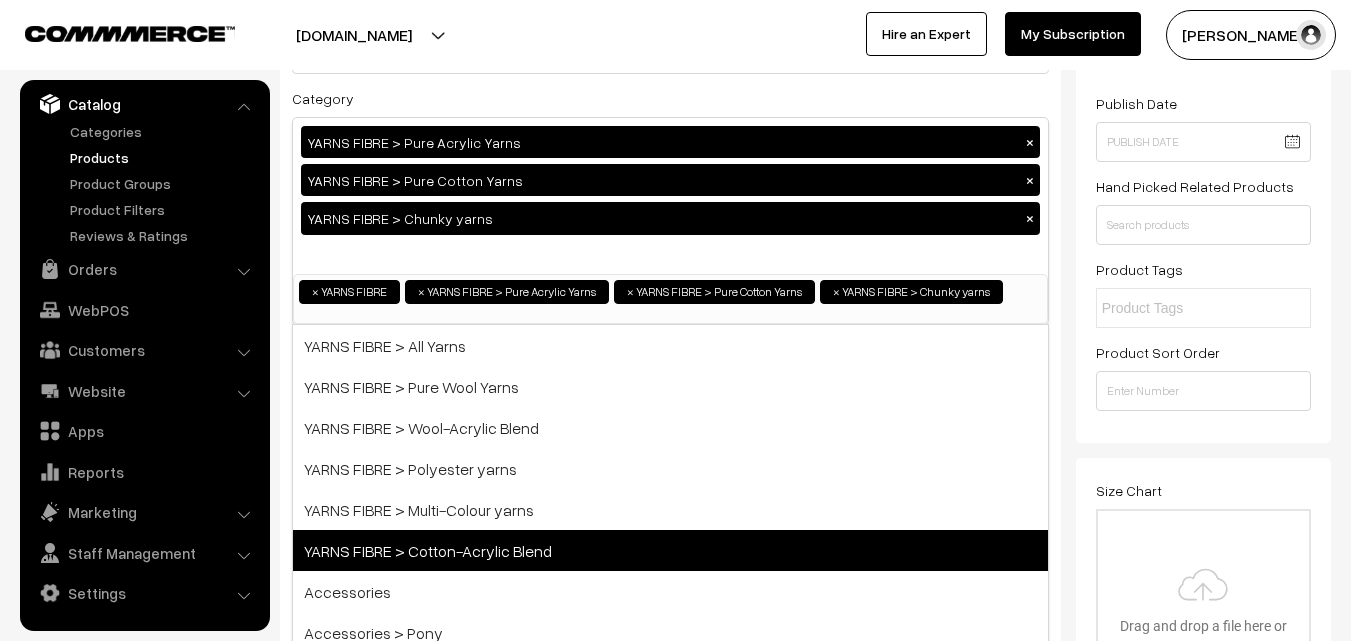 click on "YARNS FIBRE > Cotton-Acrylic Blend" at bounding box center (670, 550) 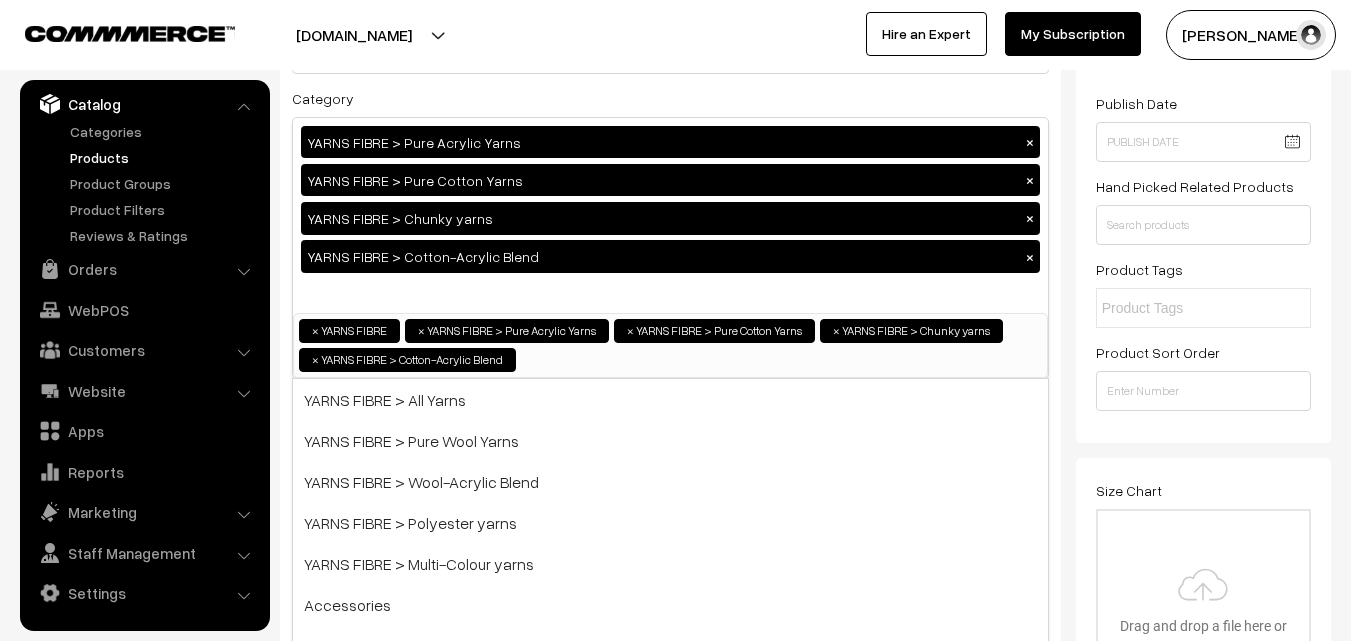 click on "YARNS FIBRE > Pure Acrylic Yarns × YARNS FIBRE > Pure Cotton Yarns × YARNS FIBRE > Chunky yarns × YARNS FIBRE > Cotton-Acrylic Blend ×" at bounding box center [670, 215] 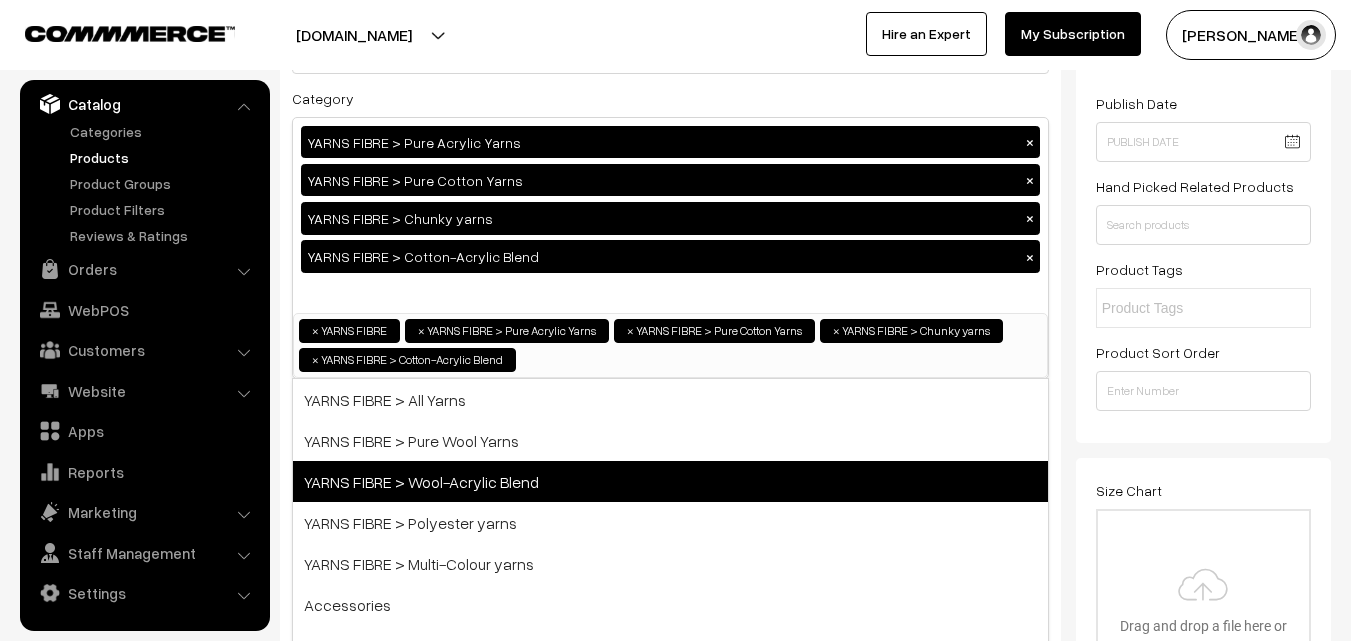 drag, startPoint x: 486, startPoint y: 482, endPoint x: 452, endPoint y: 425, distance: 66.37017 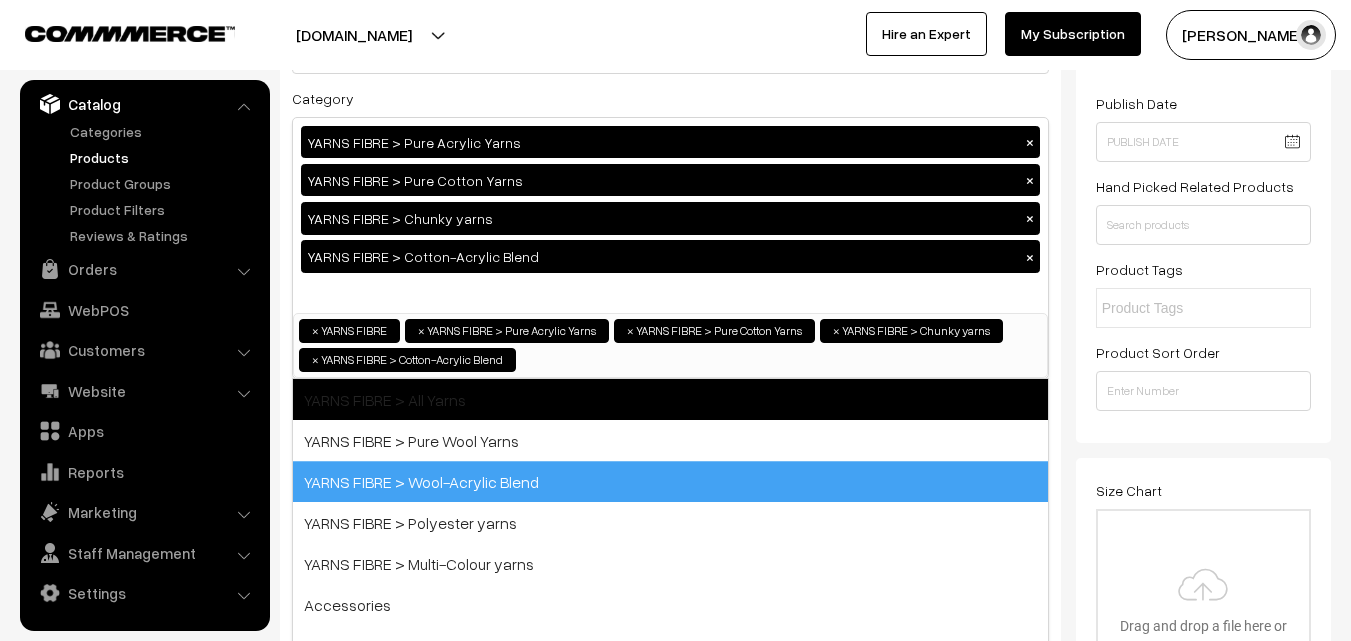 click on "YARNS FIBRE > Wool-Acrylic Blend" at bounding box center [670, 481] 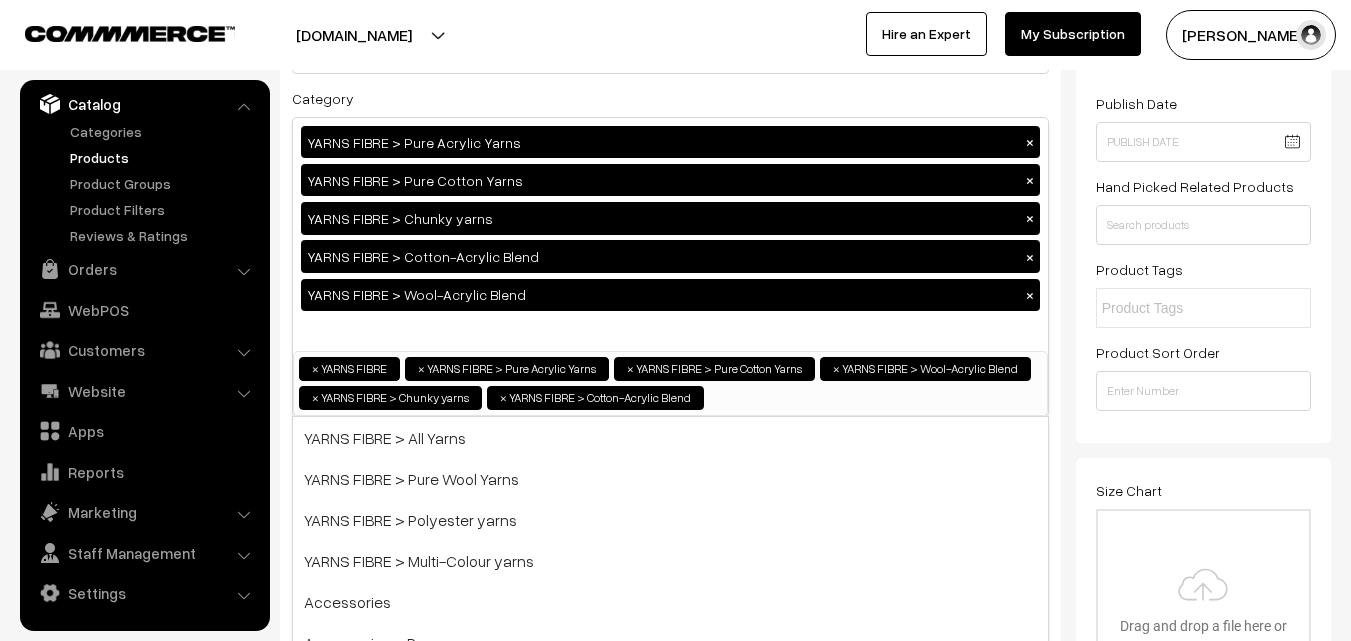 click on "YARNS FIBRE > Pure Acrylic Yarns × YARNS FIBRE > Pure Cotton Yarns × YARNS FIBRE > Chunky yarns × YARNS FIBRE > Cotton-Acrylic Blend × YARNS FIBRE > Wool-Acrylic Blend ×" at bounding box center (670, 234) 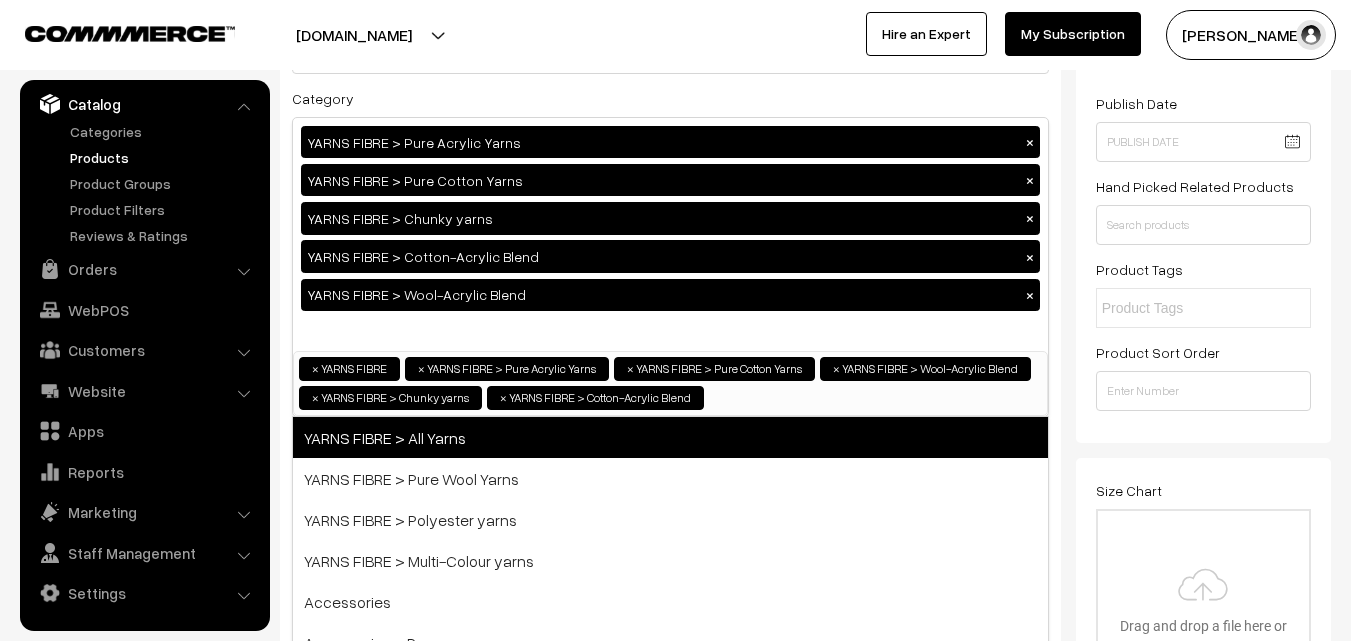 click on "YARNS FIBRE > All Yarns" at bounding box center [670, 437] 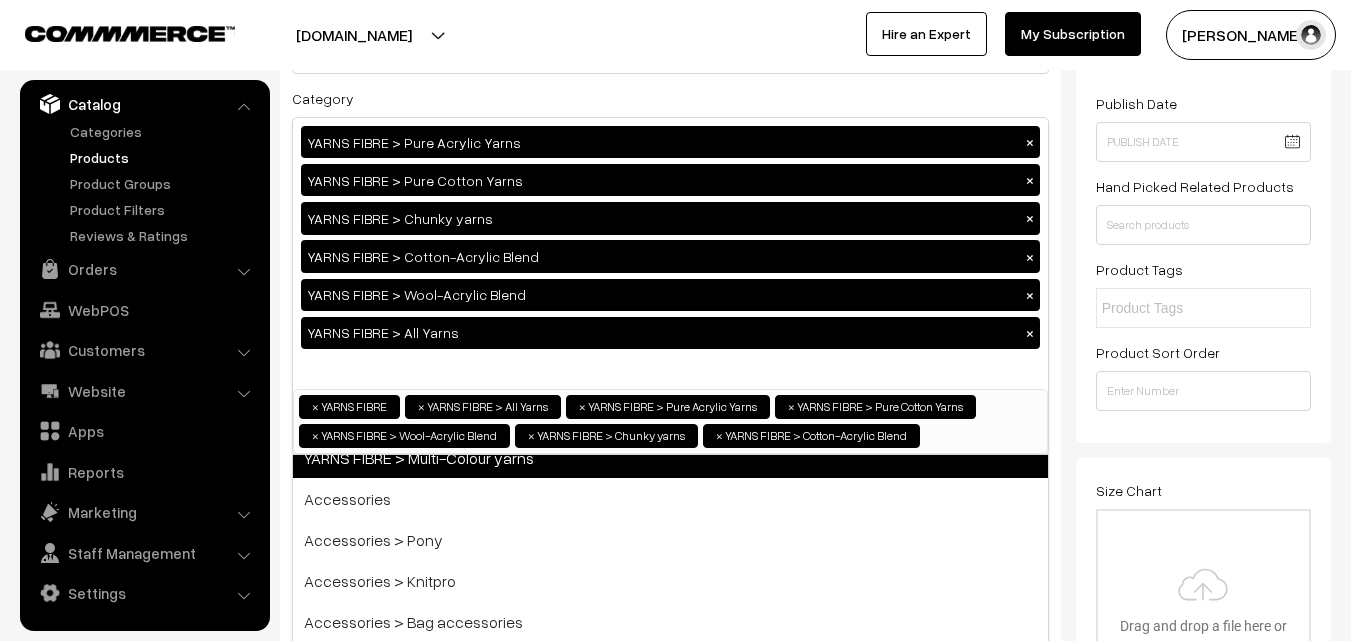 scroll, scrollTop: 0, scrollLeft: 0, axis: both 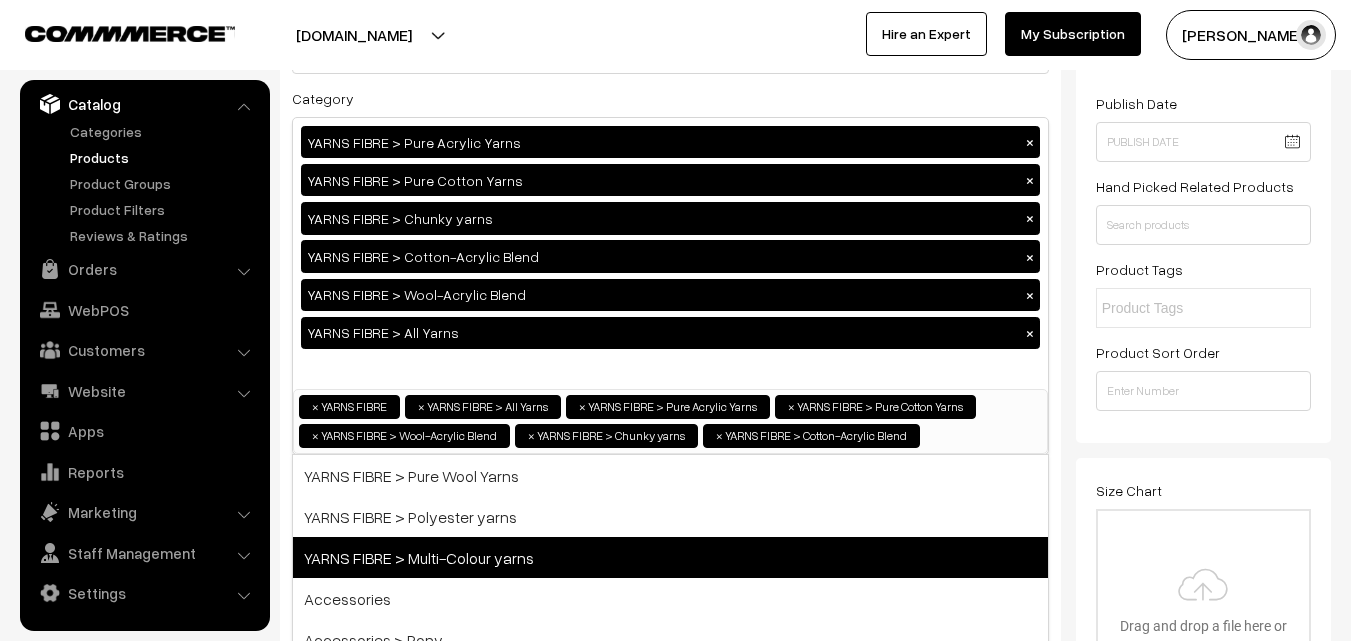 click on "YARNS FIBRE > Multi-Colour yarns" at bounding box center (670, 557) 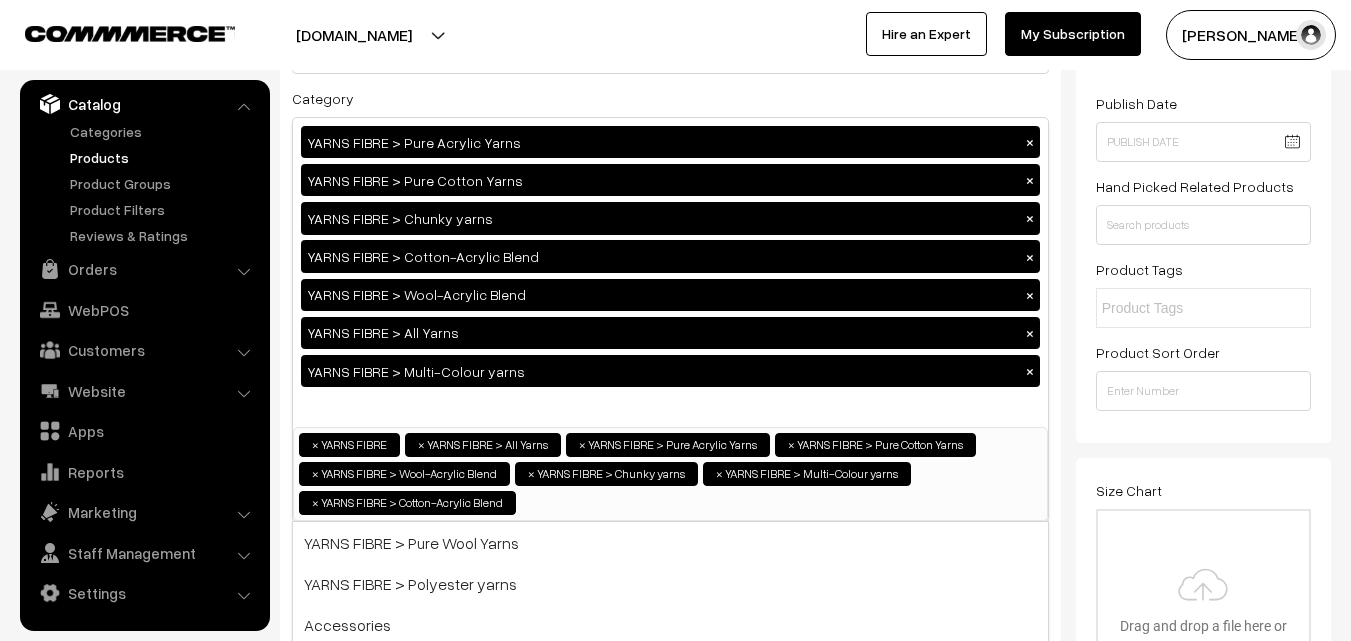 click on "YARNS FIBRE > Pure Acrylic Yarns × YARNS FIBRE > Pure Cotton Yarns × YARNS FIBRE > Chunky yarns × YARNS FIBRE > Cotton-Acrylic Blend × YARNS FIBRE > Wool-Acrylic Blend × YARNS FIBRE > All Yarns × YARNS FIBRE > Multi-Colour yarns ×" at bounding box center [670, 272] 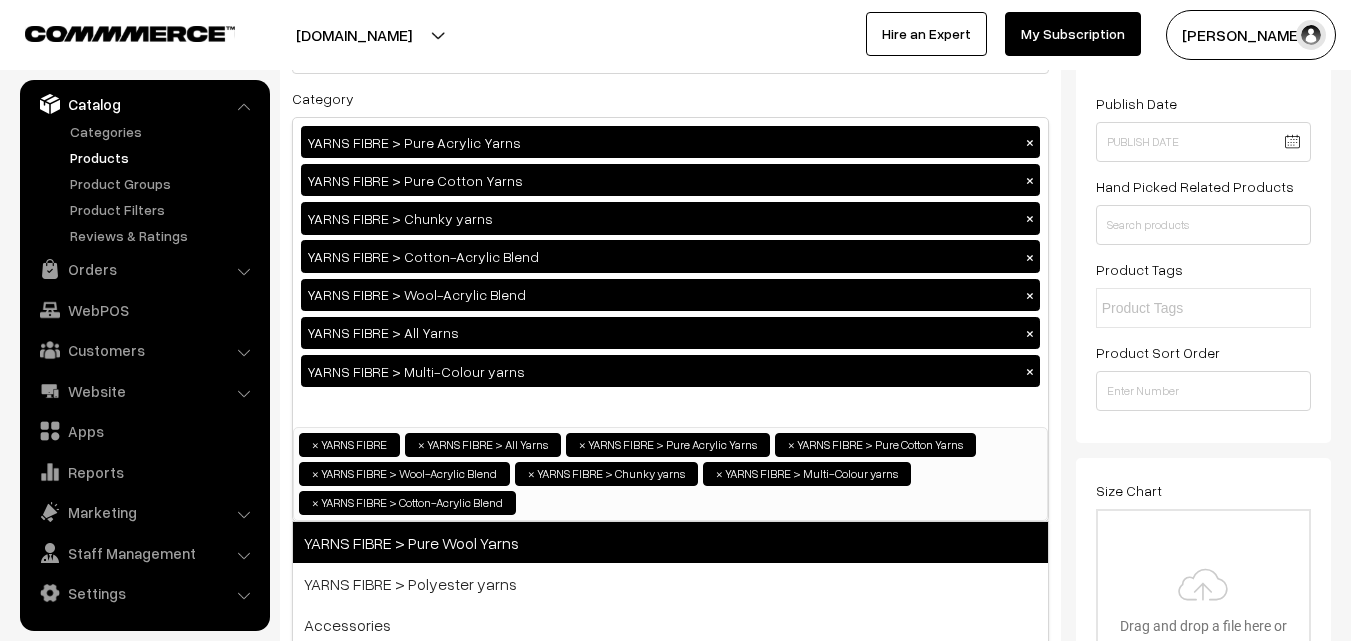 click on "YARNS FIBRE > Pure Wool Yarns" at bounding box center (670, 542) 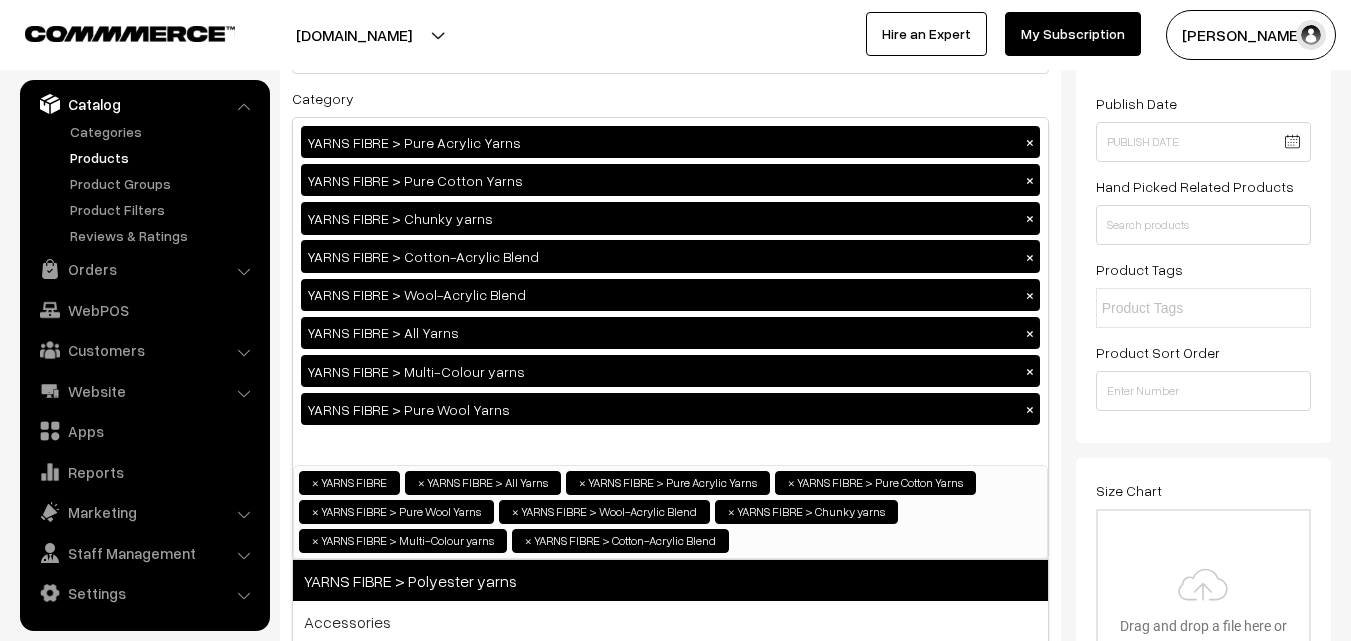 click on "YARNS FIBRE > Polyester yarns" at bounding box center (670, 580) 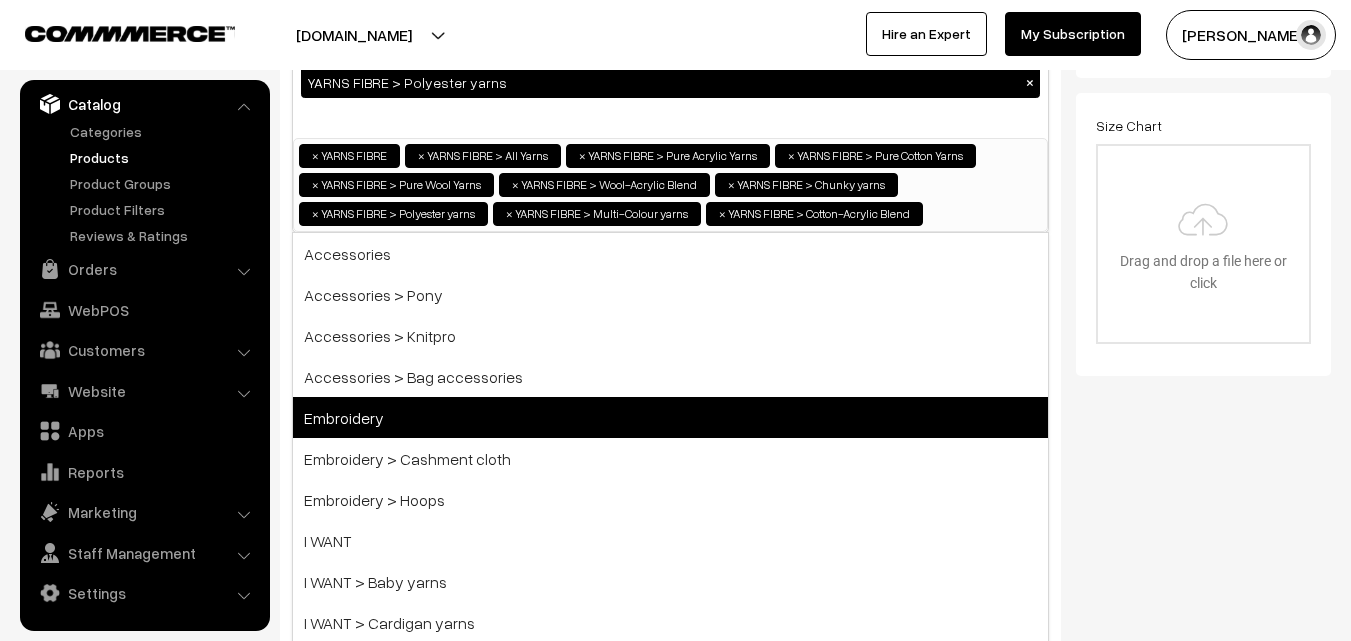 scroll, scrollTop: 600, scrollLeft: 0, axis: vertical 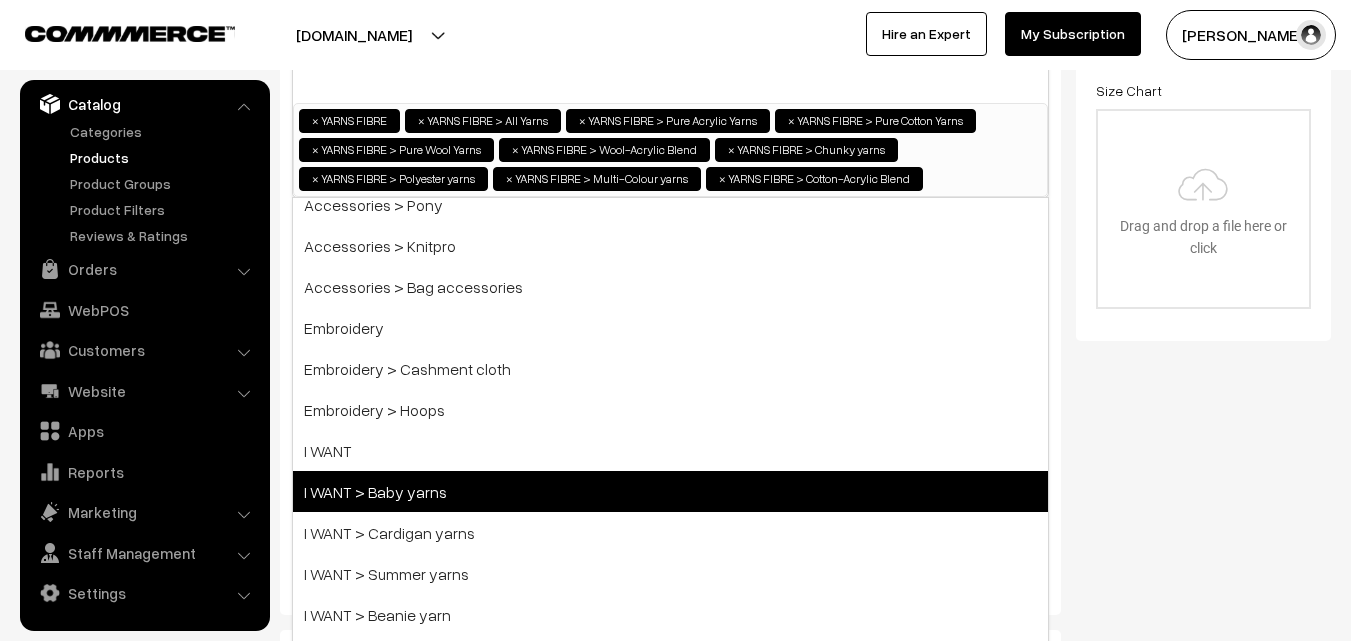 click on "I WANT > Baby yarns" at bounding box center (670, 491) 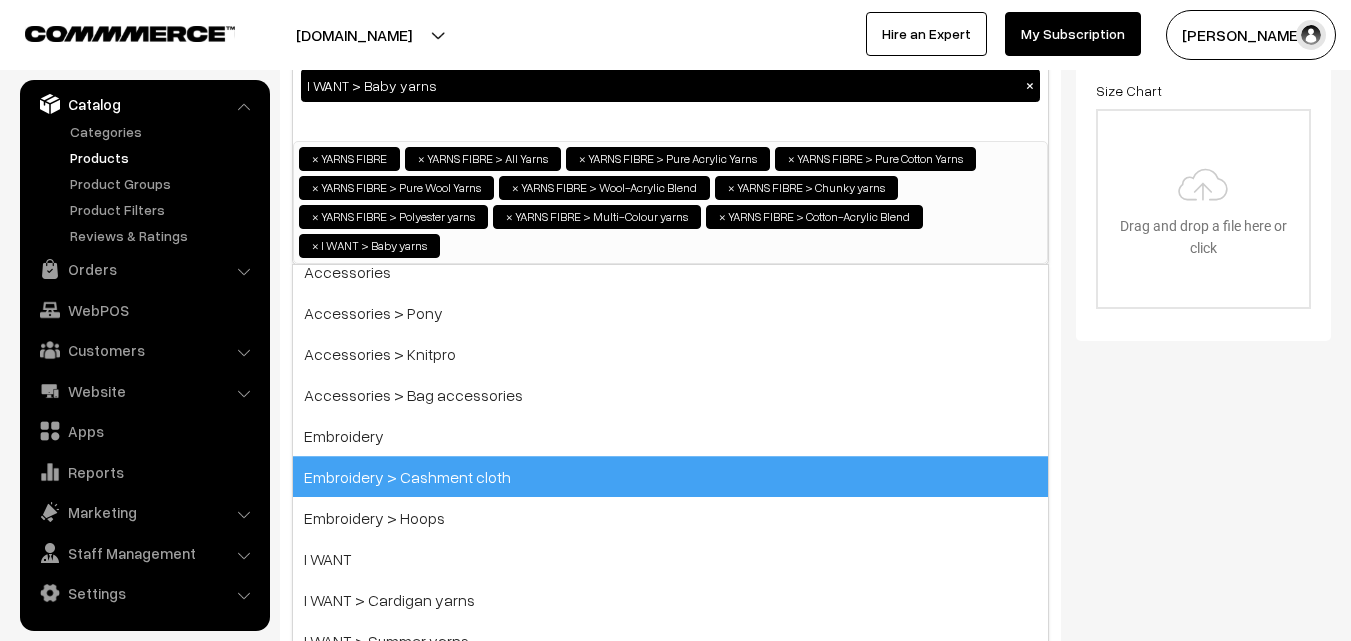 scroll, scrollTop: 14, scrollLeft: 0, axis: vertical 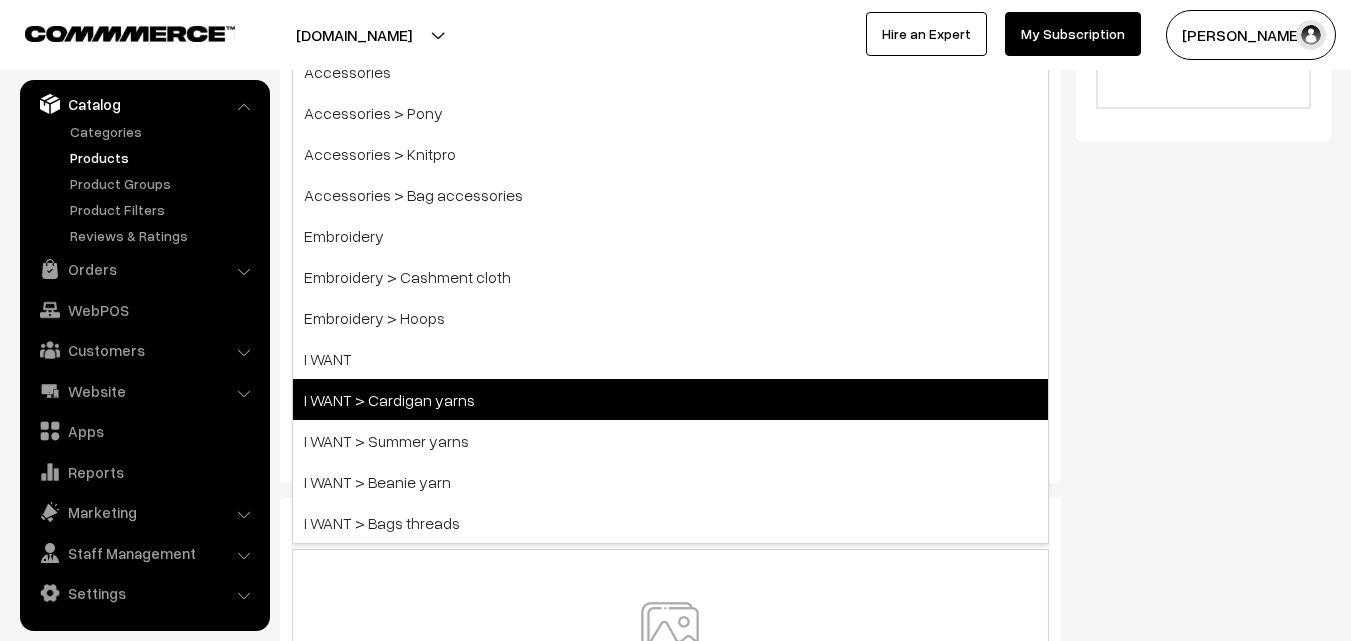 click on "I WANT > Cardigan yarns" at bounding box center (670, 399) 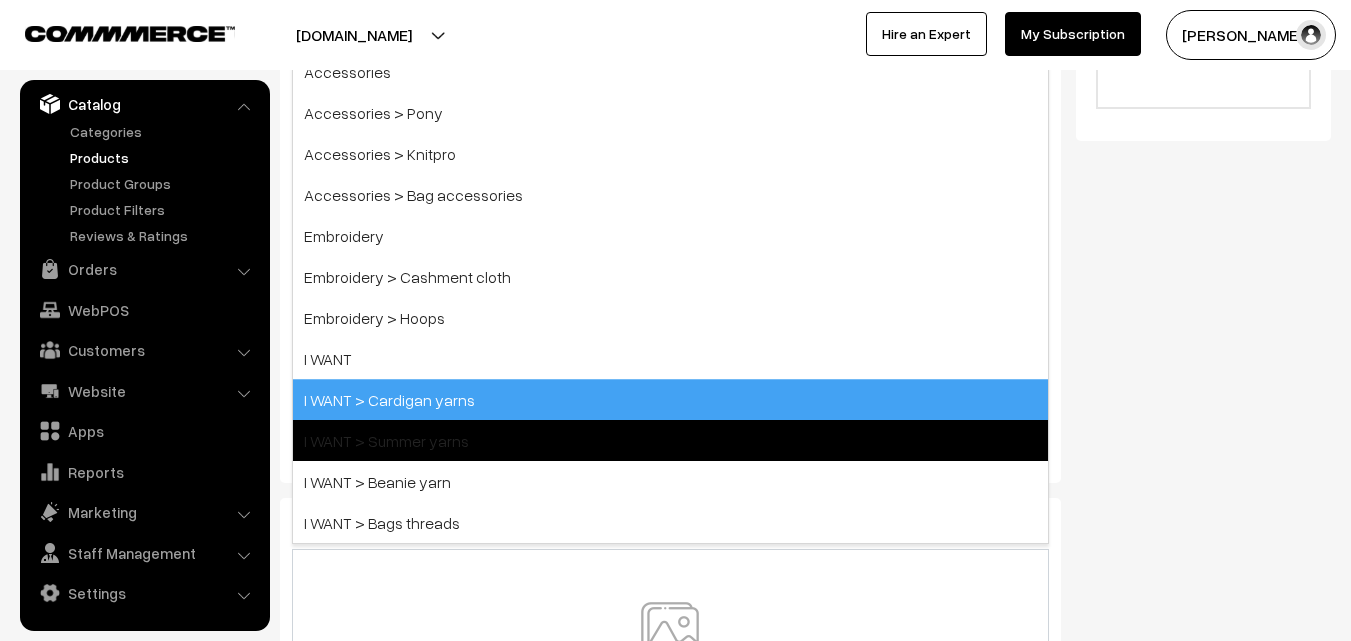 scroll, scrollTop: 0, scrollLeft: 0, axis: both 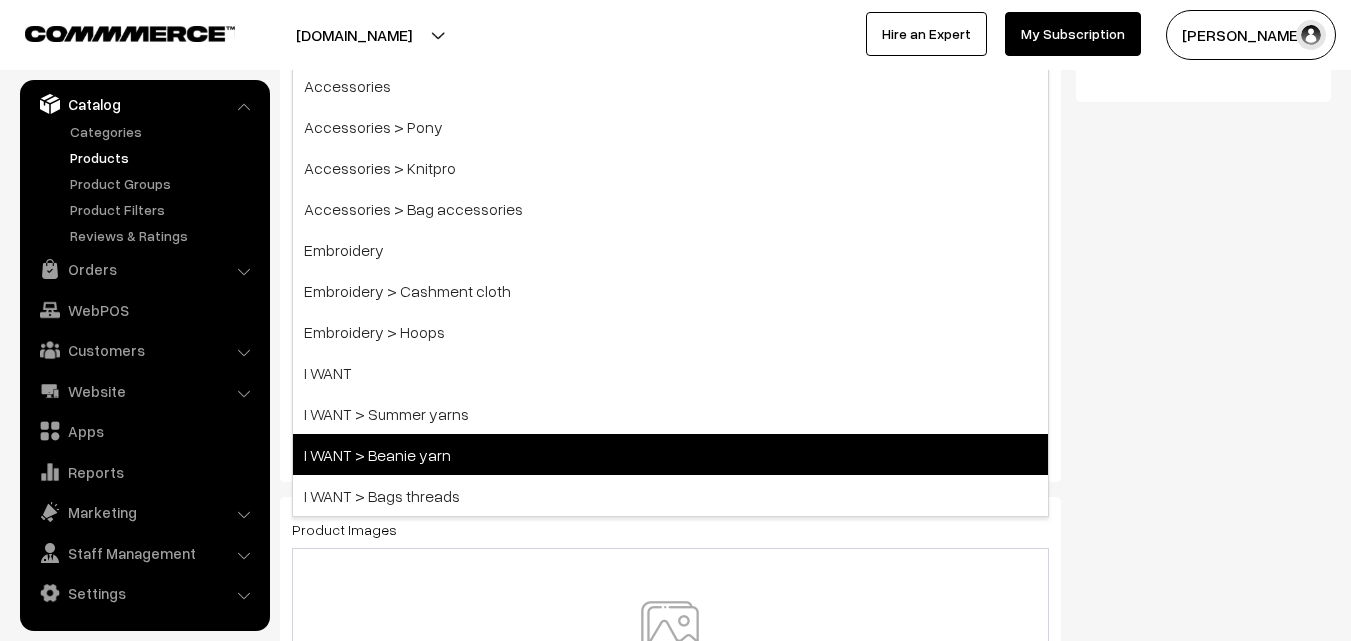 click on "I WANT > Beanie yarn" at bounding box center (670, 454) 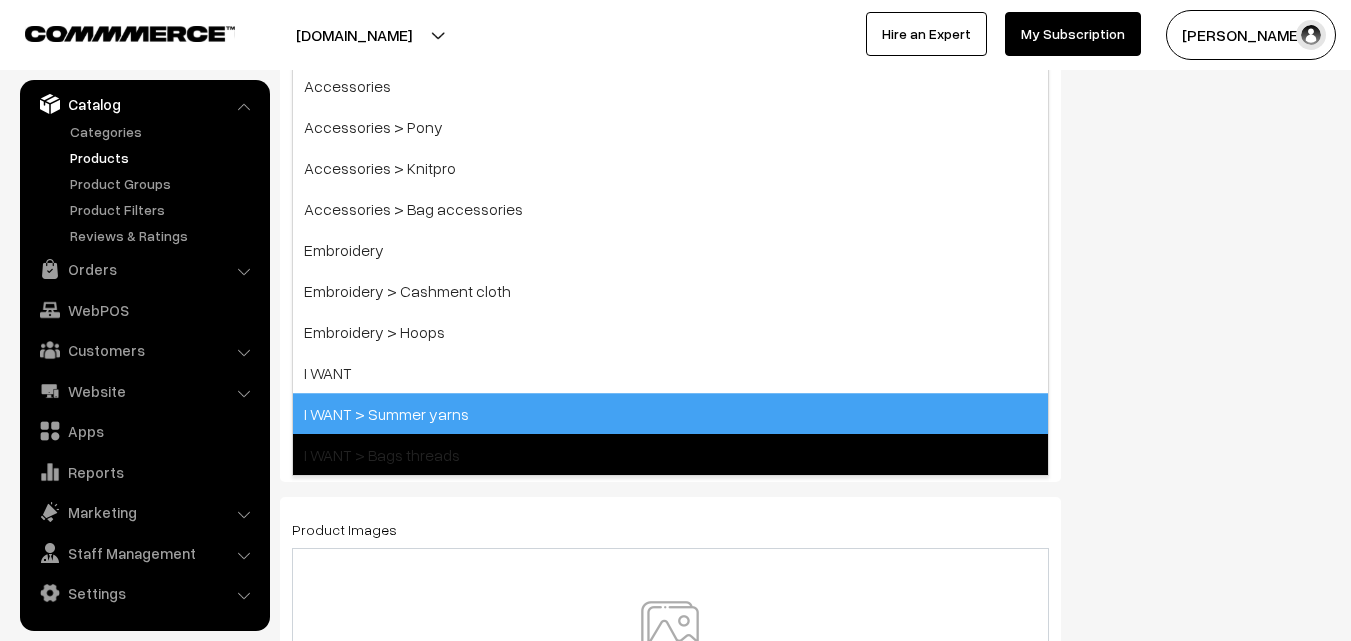 click on "I WANT > Summer yarns" at bounding box center (670, 413) 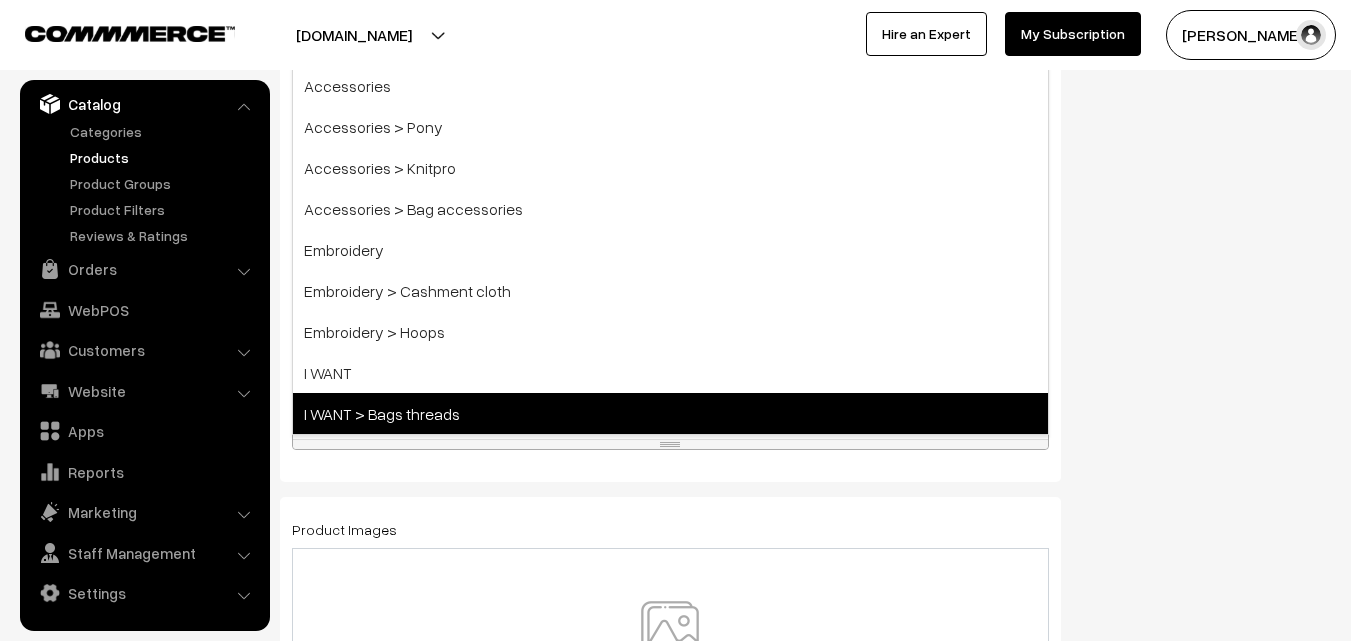 click on "I WANT > Bags threads" at bounding box center (670, 413) 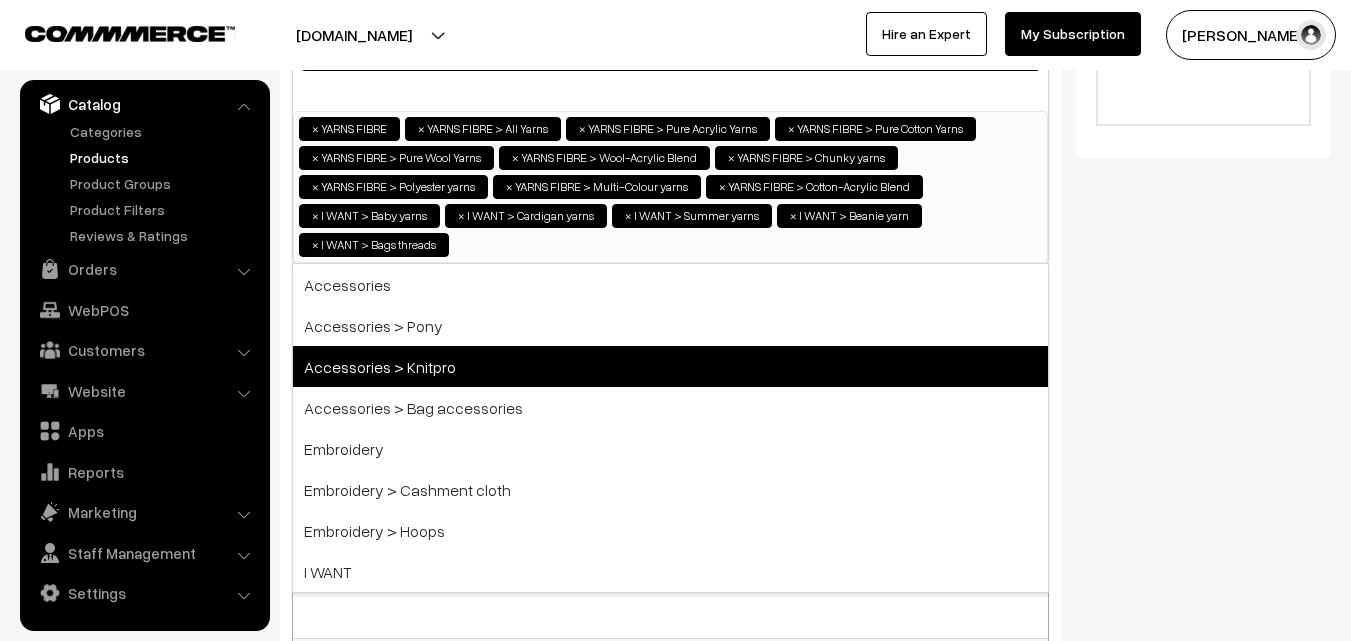 scroll, scrollTop: 753, scrollLeft: 0, axis: vertical 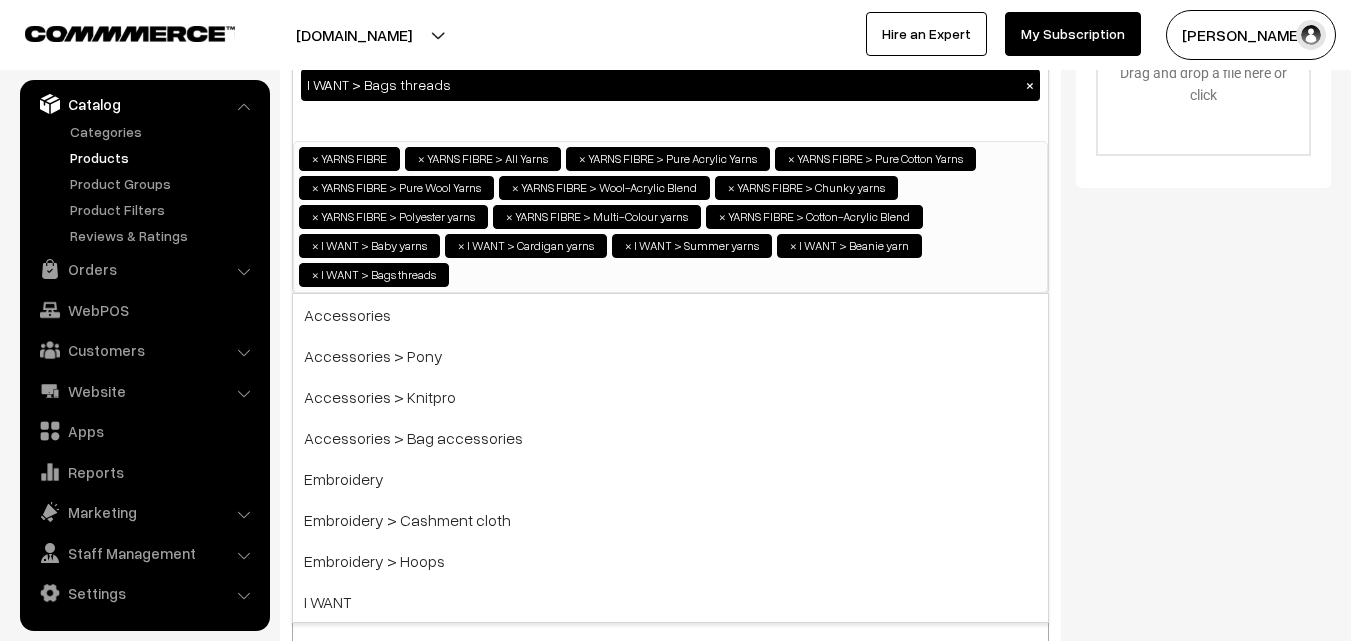 click on "Status of the Product
Active
Inactive
Product Type
-- Select --
-- Select --
Publish Date
Hand Picked Related Products
Product Tags" at bounding box center (1211, 1042) 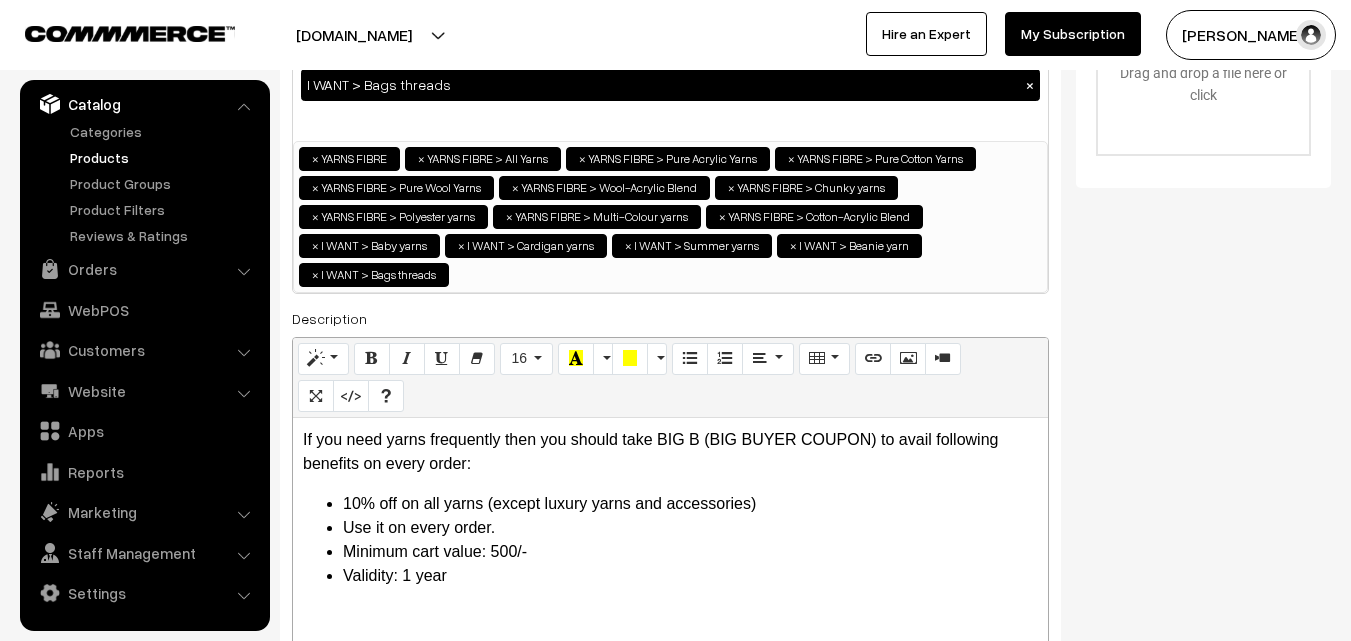 click on "If you need yarns frequently then you should take BIG B (BIG BUYER COUPON) to avail following benefits on every order:" at bounding box center (670, 452) 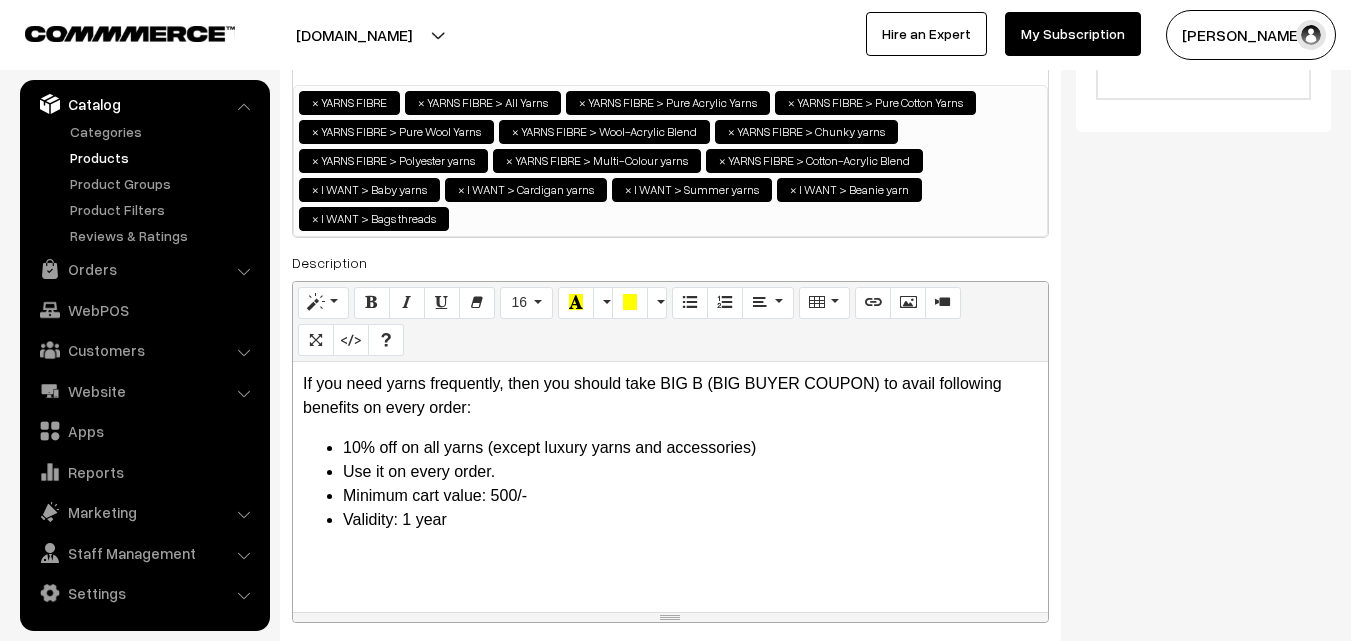 scroll, scrollTop: 853, scrollLeft: 0, axis: vertical 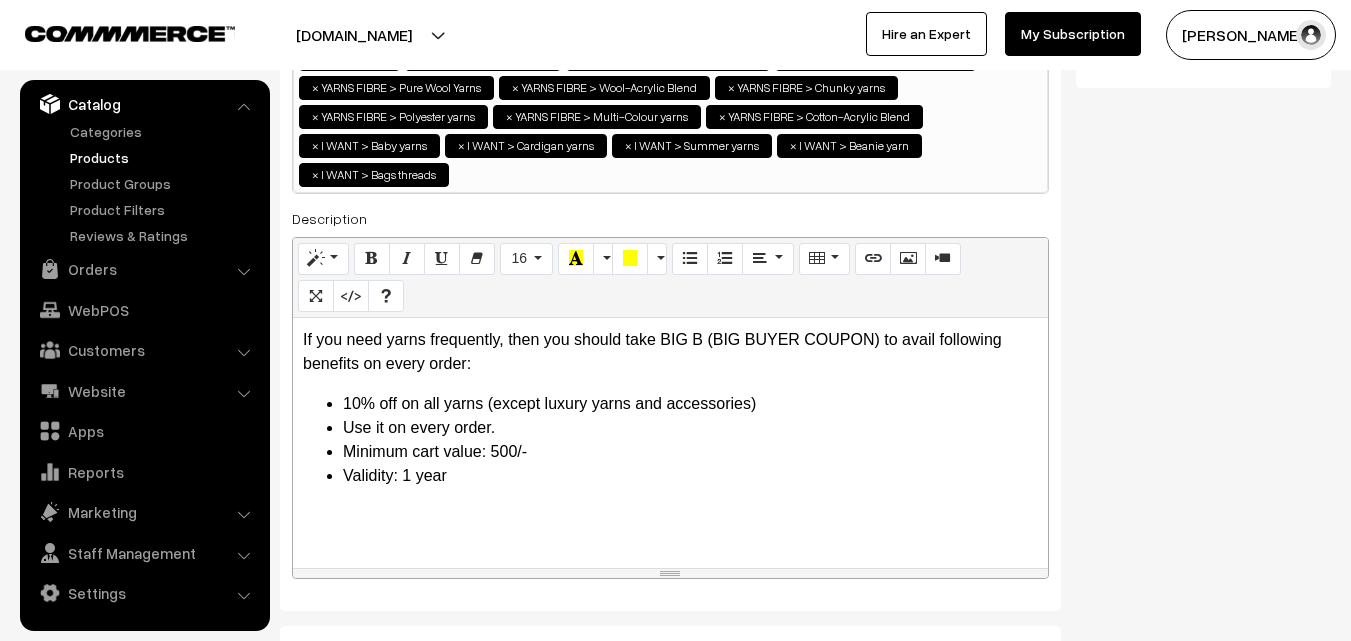 click on "If you need yarns frequently, then you should take BIG B (BIG BUYER COUPON) to avail following benefits on every order:" at bounding box center (670, 352) 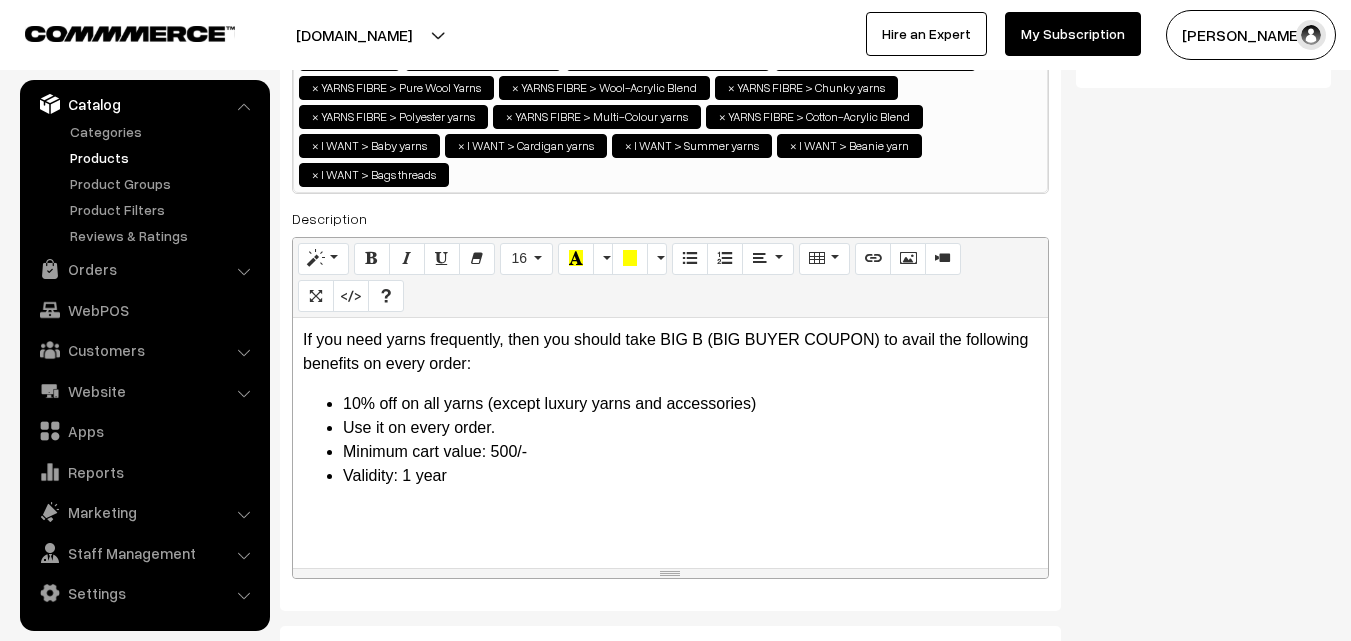 click on "Validity: 1 year" at bounding box center (690, 476) 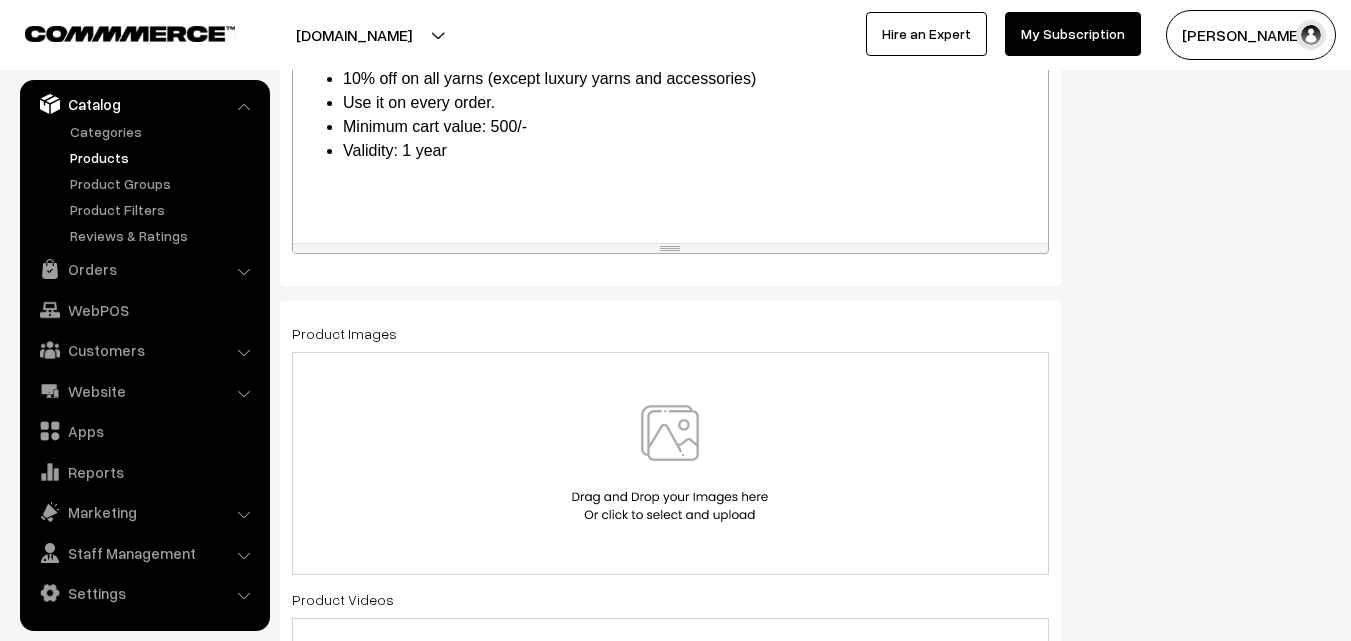 scroll, scrollTop: 1300, scrollLeft: 0, axis: vertical 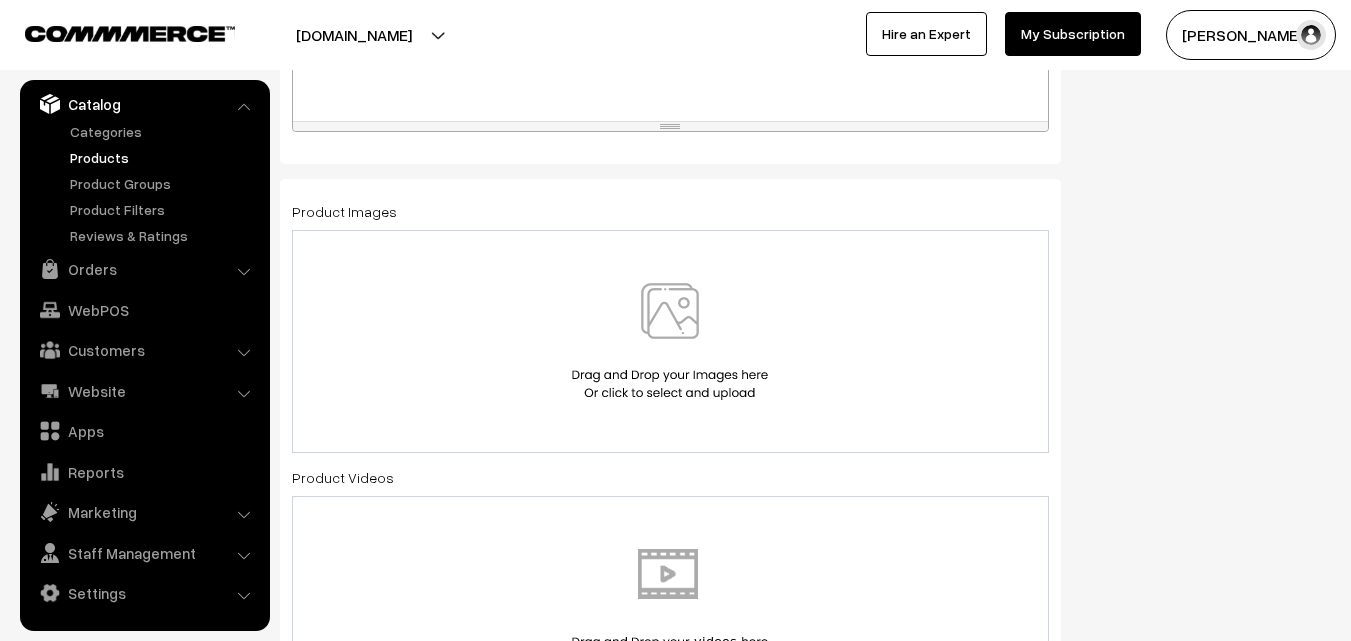 click at bounding box center [670, 341] 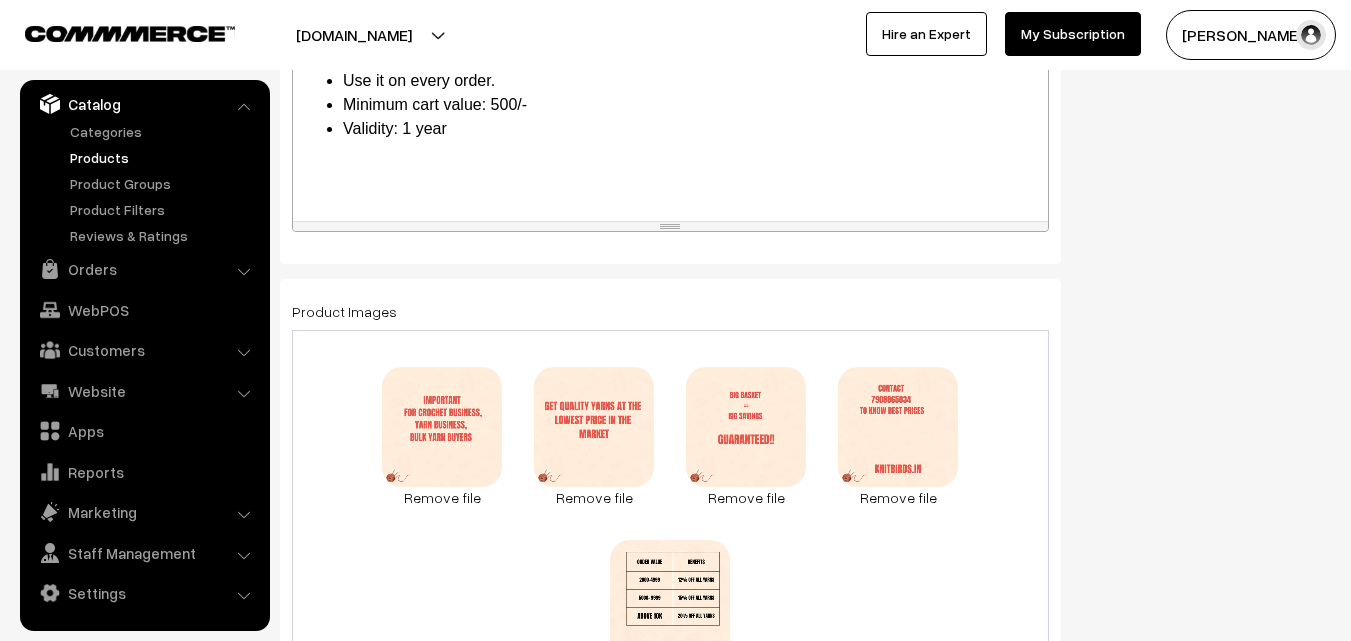 scroll, scrollTop: 1300, scrollLeft: 0, axis: vertical 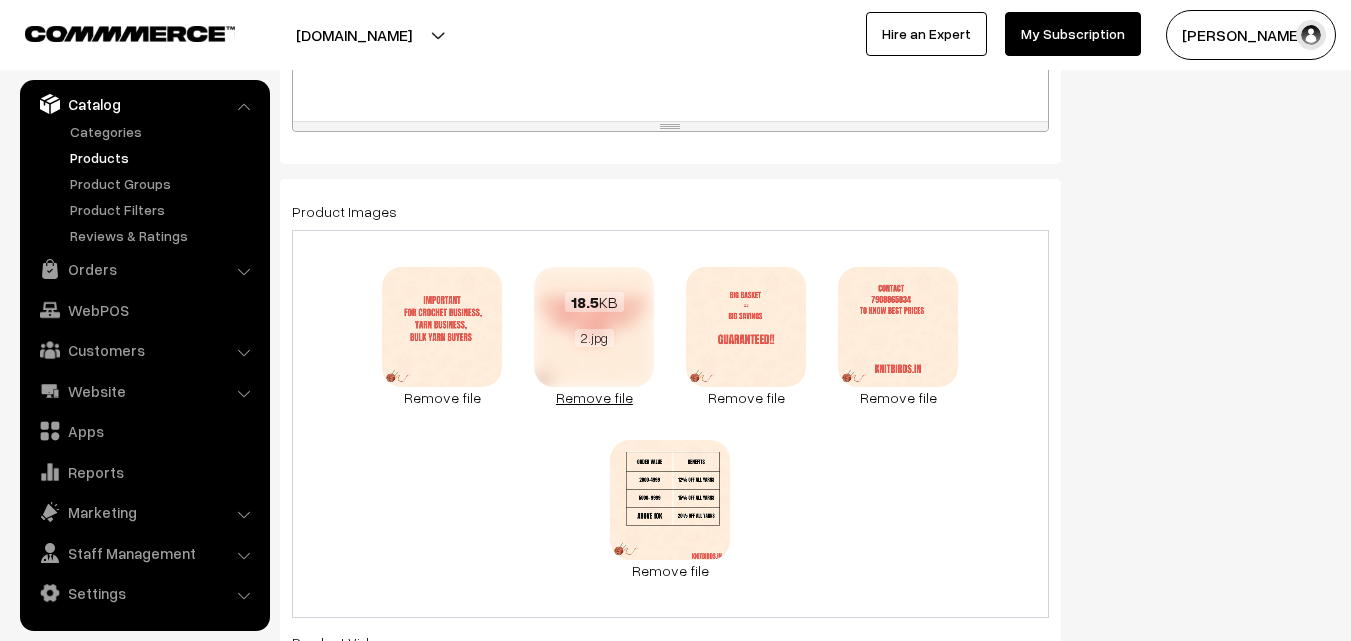 click on "Remove file" at bounding box center (442, 397) 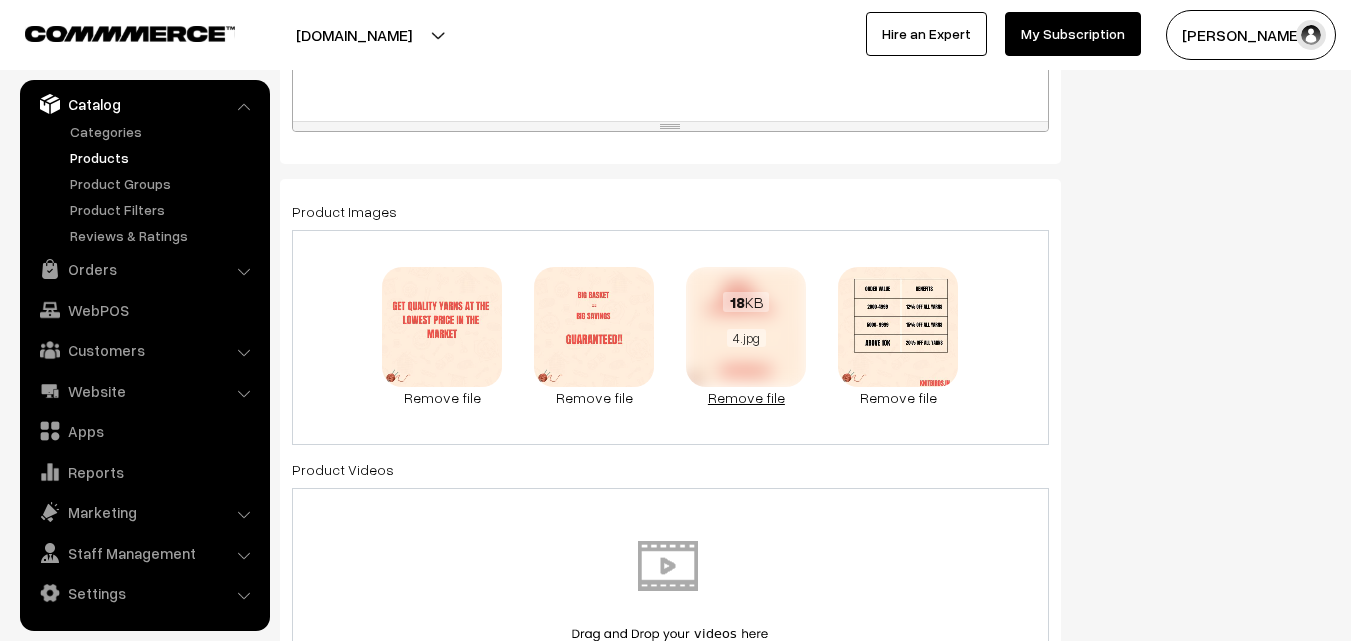 click on "Remove file" at bounding box center [746, 397] 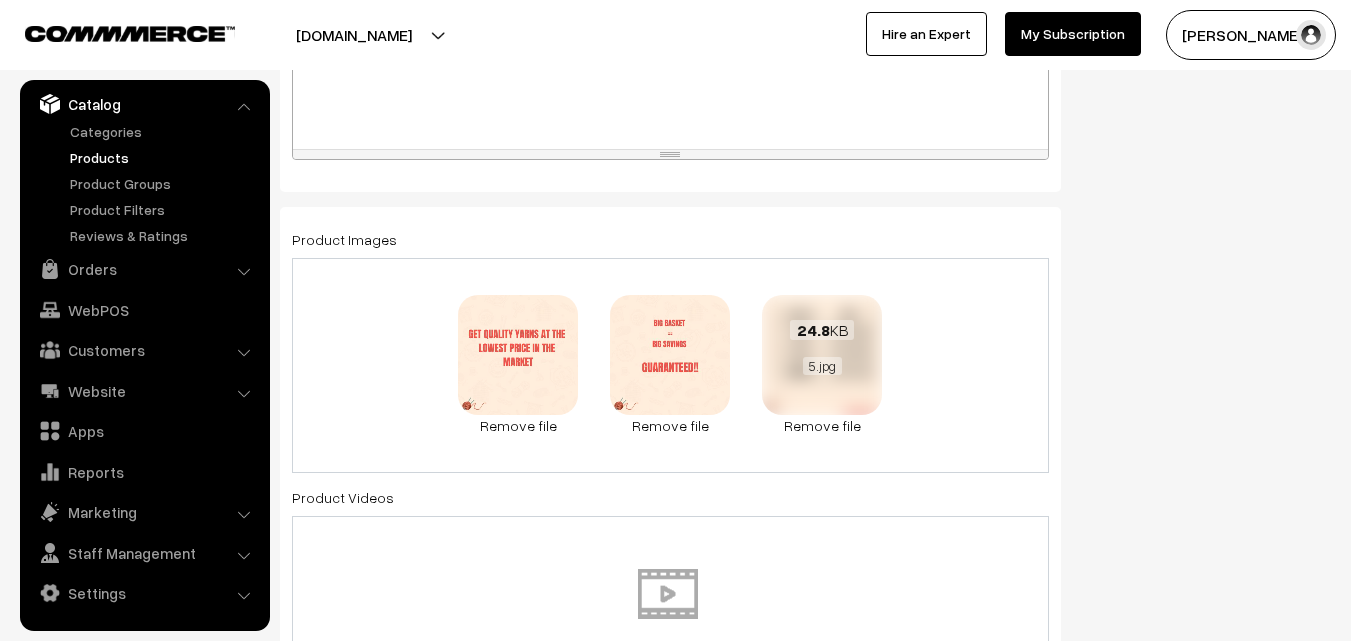 scroll, scrollTop: 1300, scrollLeft: 0, axis: vertical 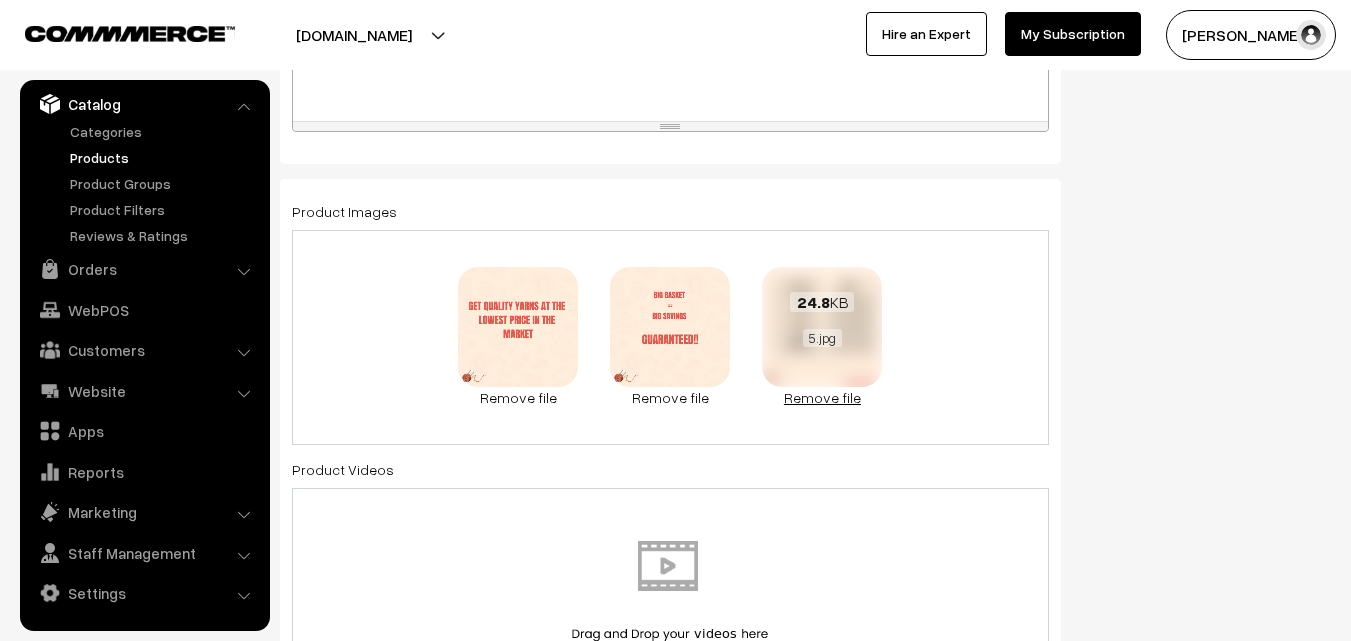 click on "Remove file" at bounding box center [822, 397] 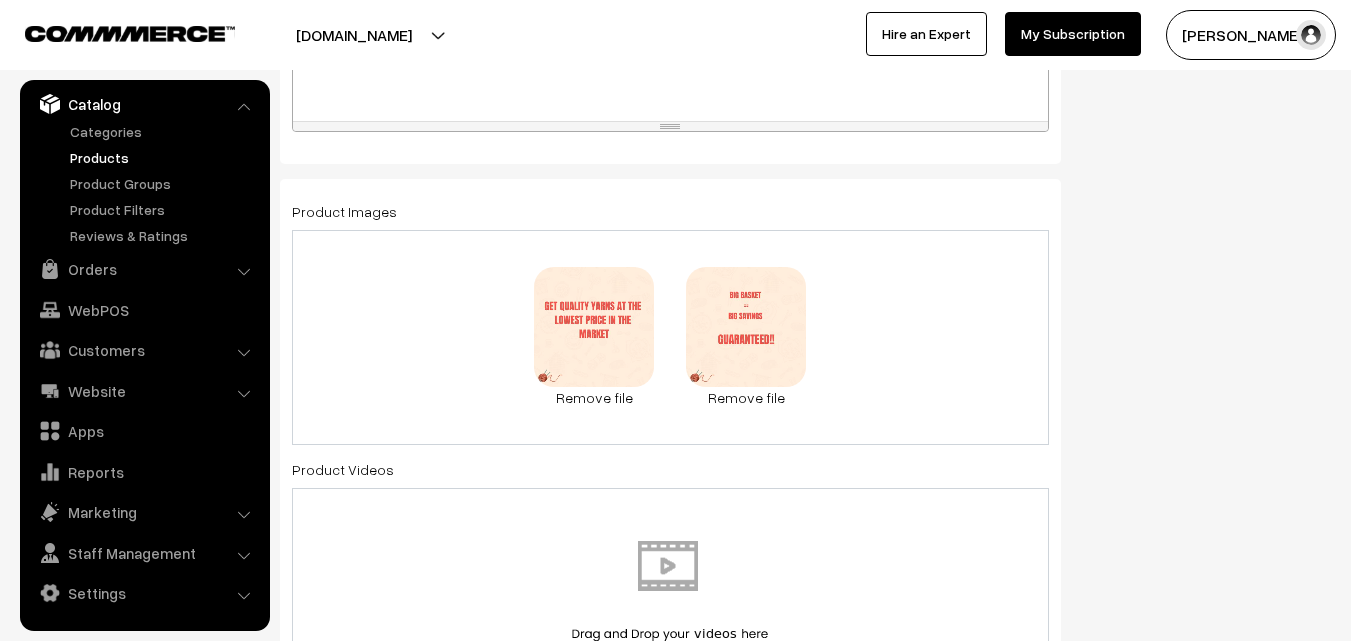 click on "18.5  KB      2.jpg                         Check                                                      Error                                                           Remove file            15.8  KB      3.jpg                         Check                                                      Error                                                           Remove file" at bounding box center (670, 337) 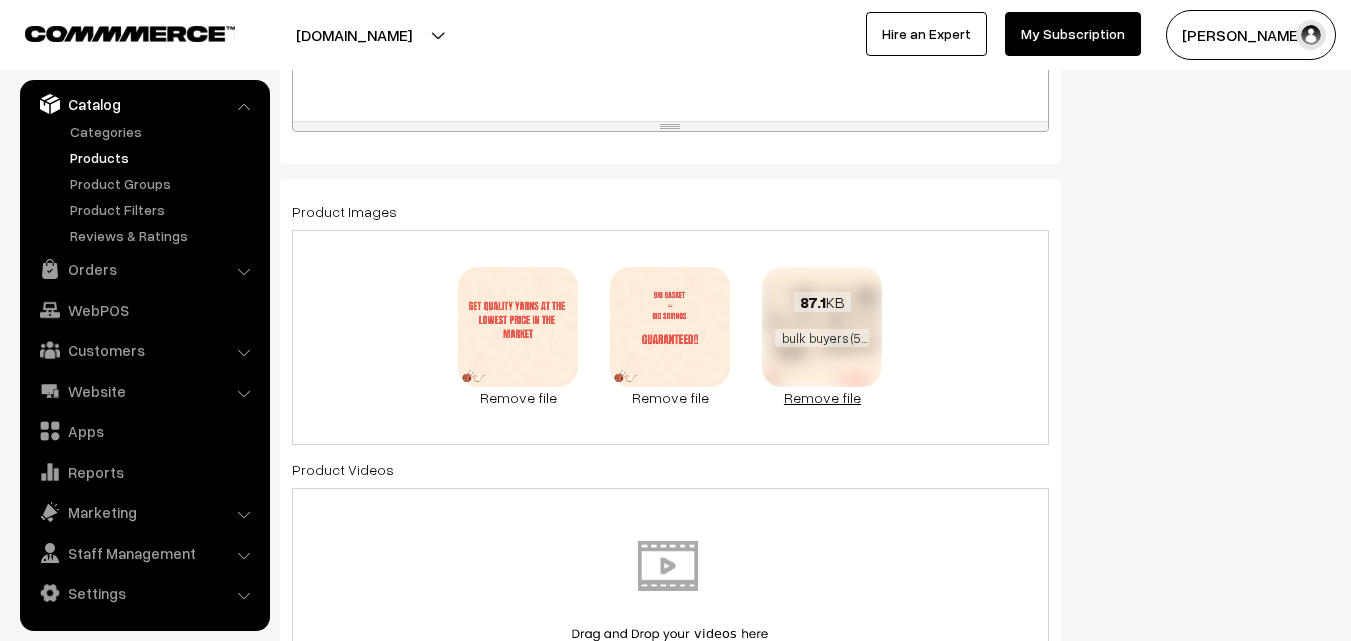 click on "Remove file" at bounding box center (822, 397) 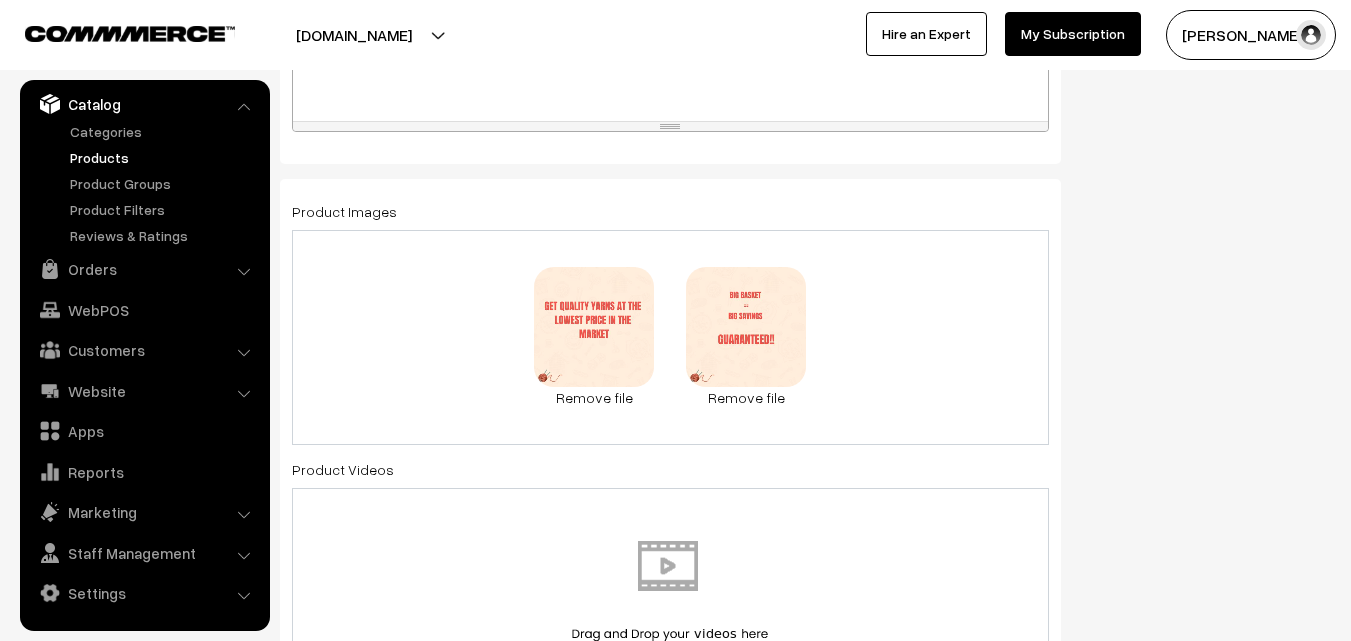 click on "18.5  KB      2.jpg                         Check                                                      Error                                                           Remove file            15.8  KB      3.jpg                         Check                                                      Error                                                           Remove file" at bounding box center [670, 337] 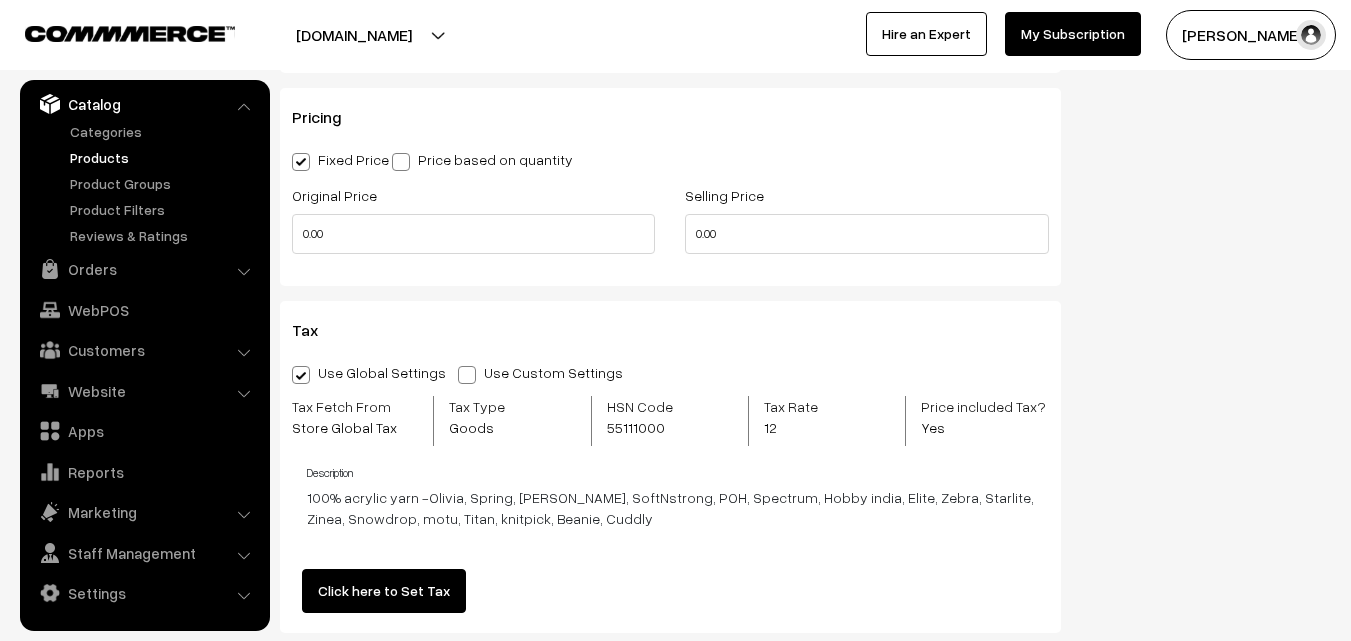 scroll, scrollTop: 2300, scrollLeft: 0, axis: vertical 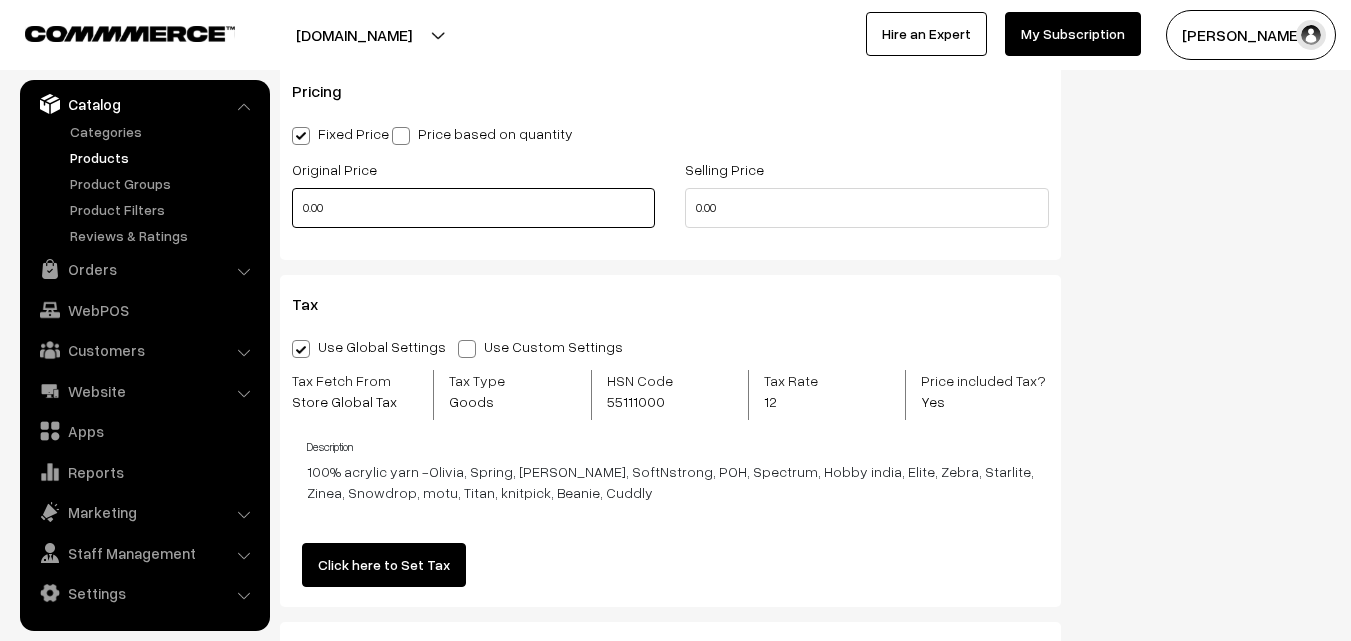 click on "0.00" at bounding box center (473, 208) 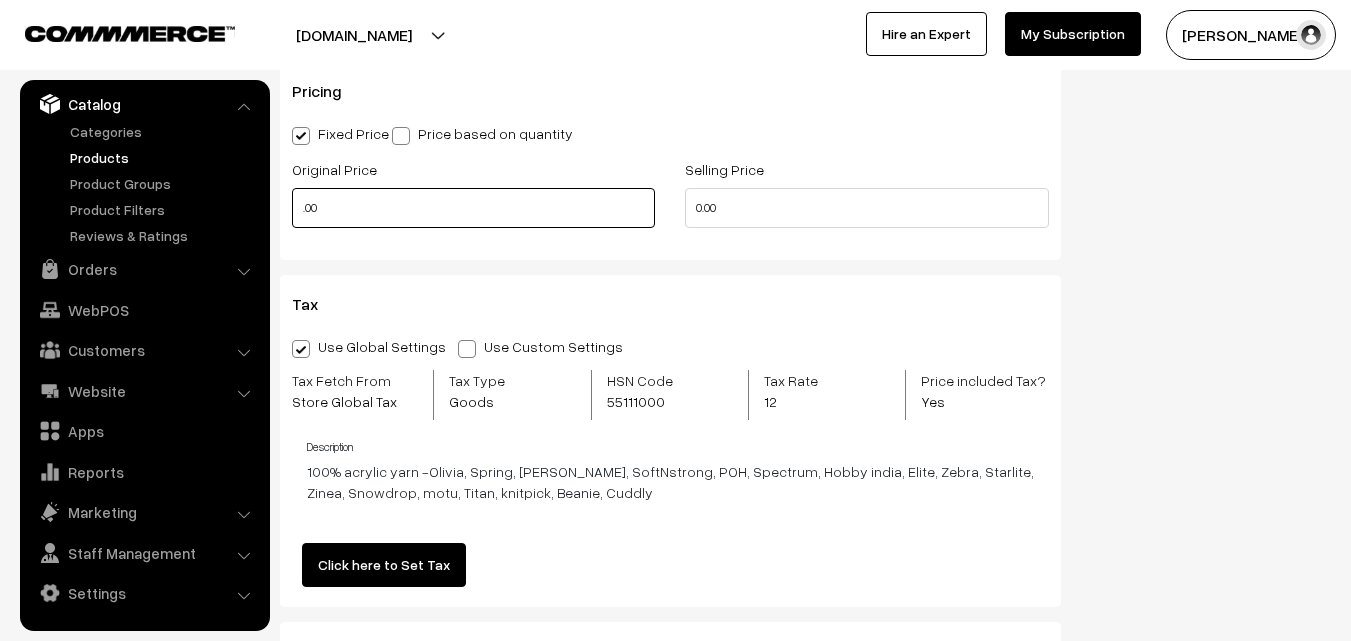 click on ".00" at bounding box center (473, 208) 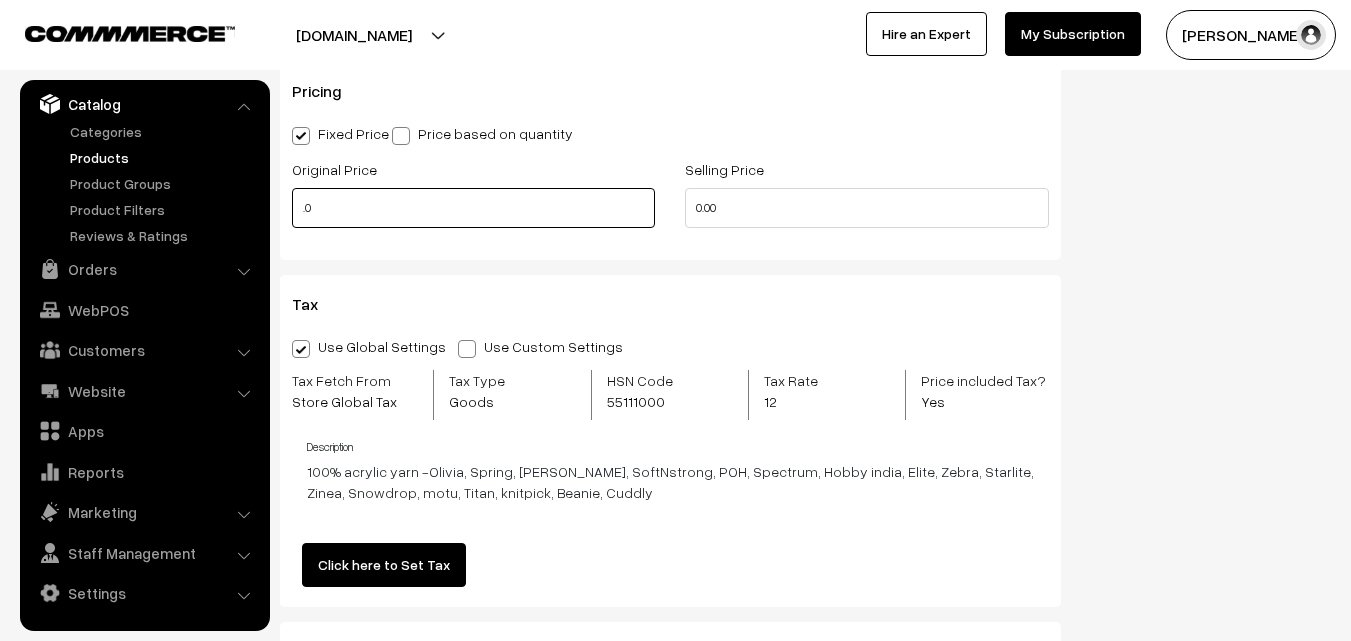 type on "." 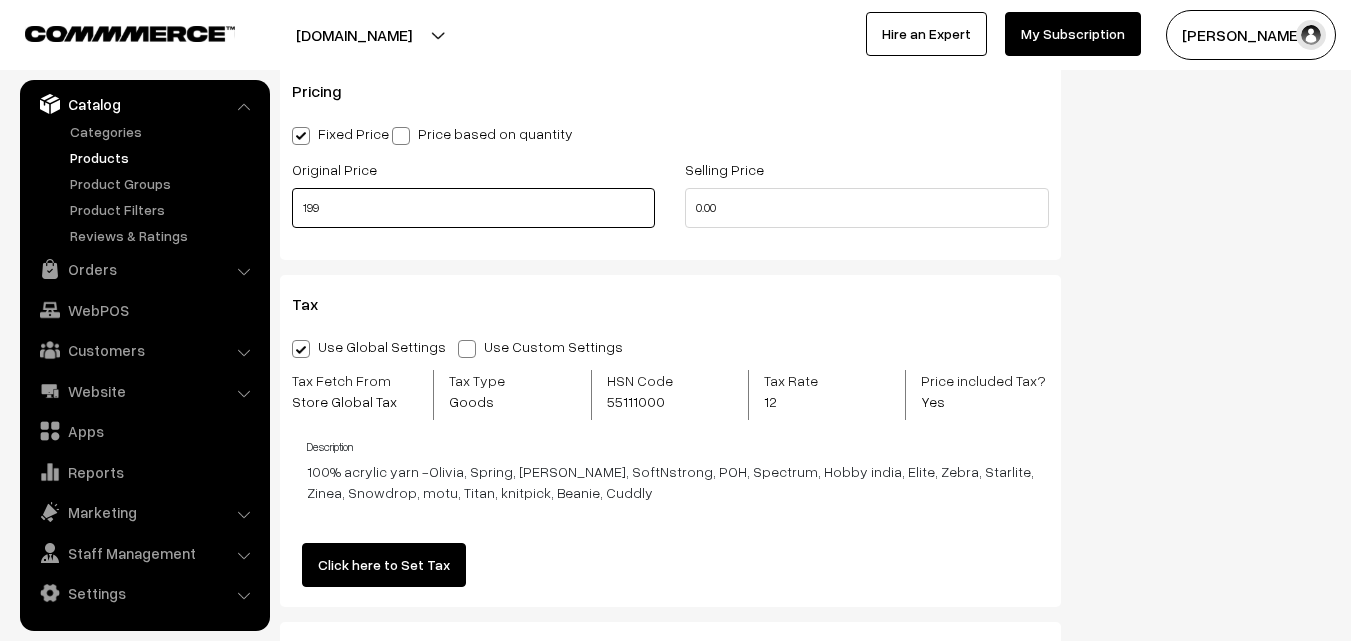 type on "199" 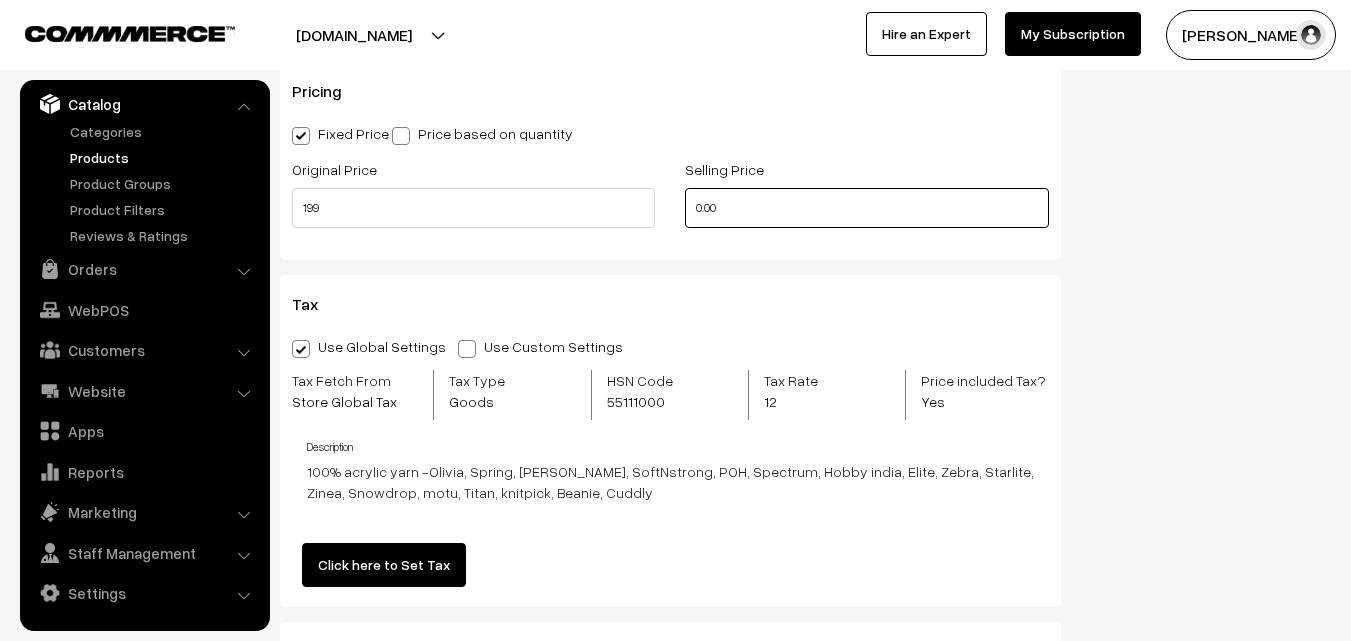 click on "0.00" at bounding box center (866, 208) 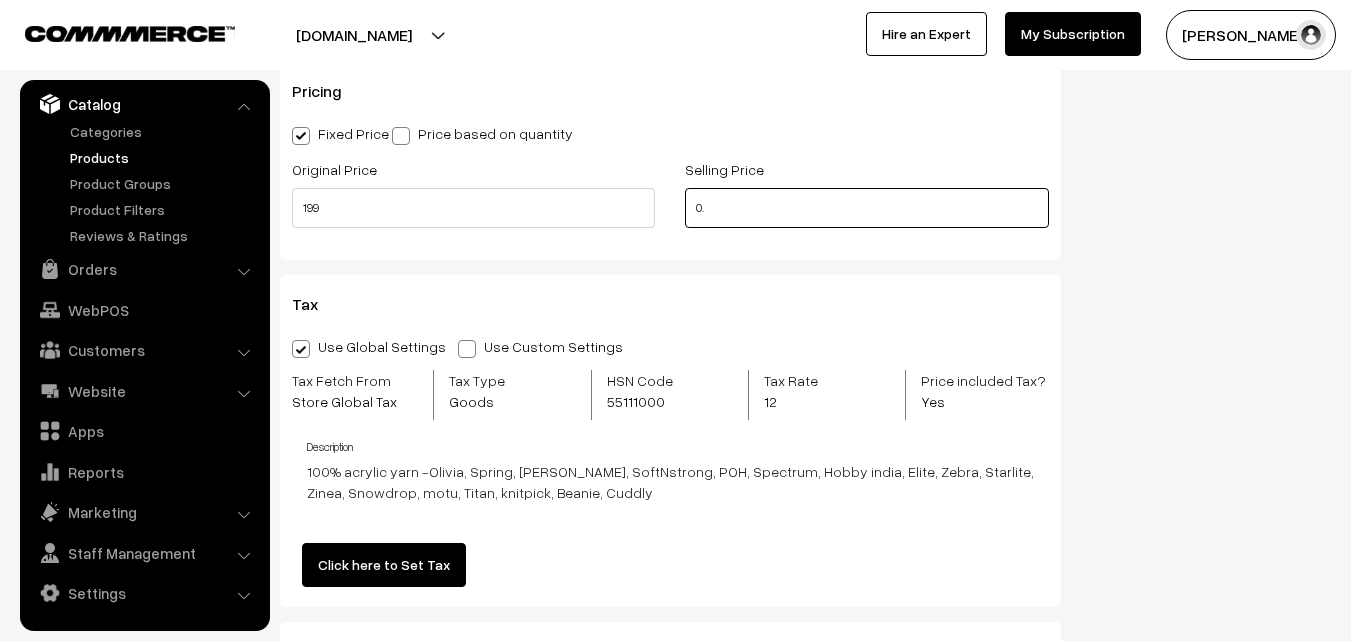 type on "0" 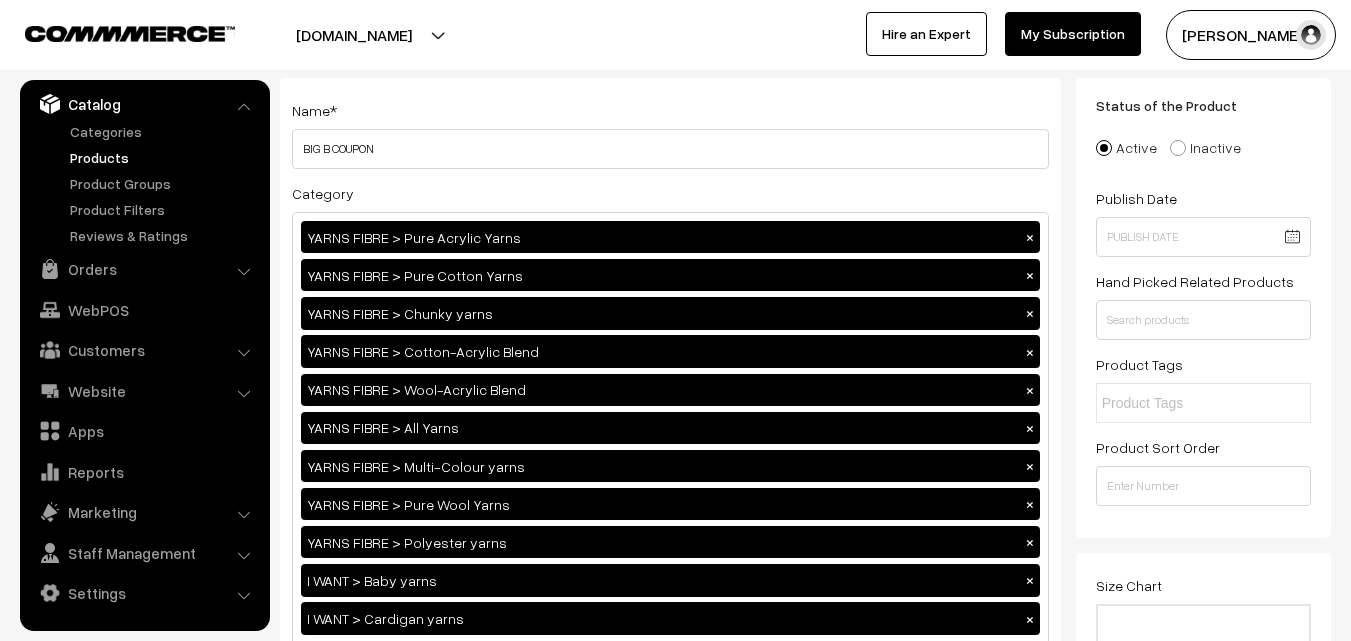 scroll, scrollTop: 0, scrollLeft: 0, axis: both 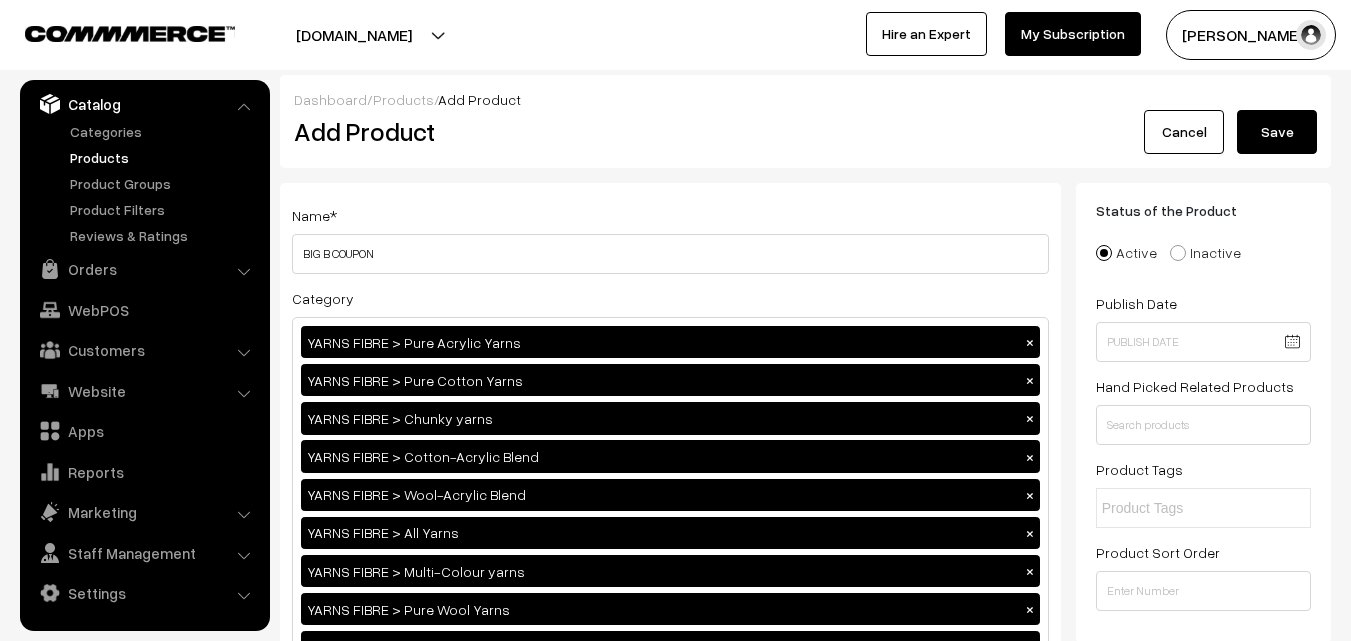 type on "199" 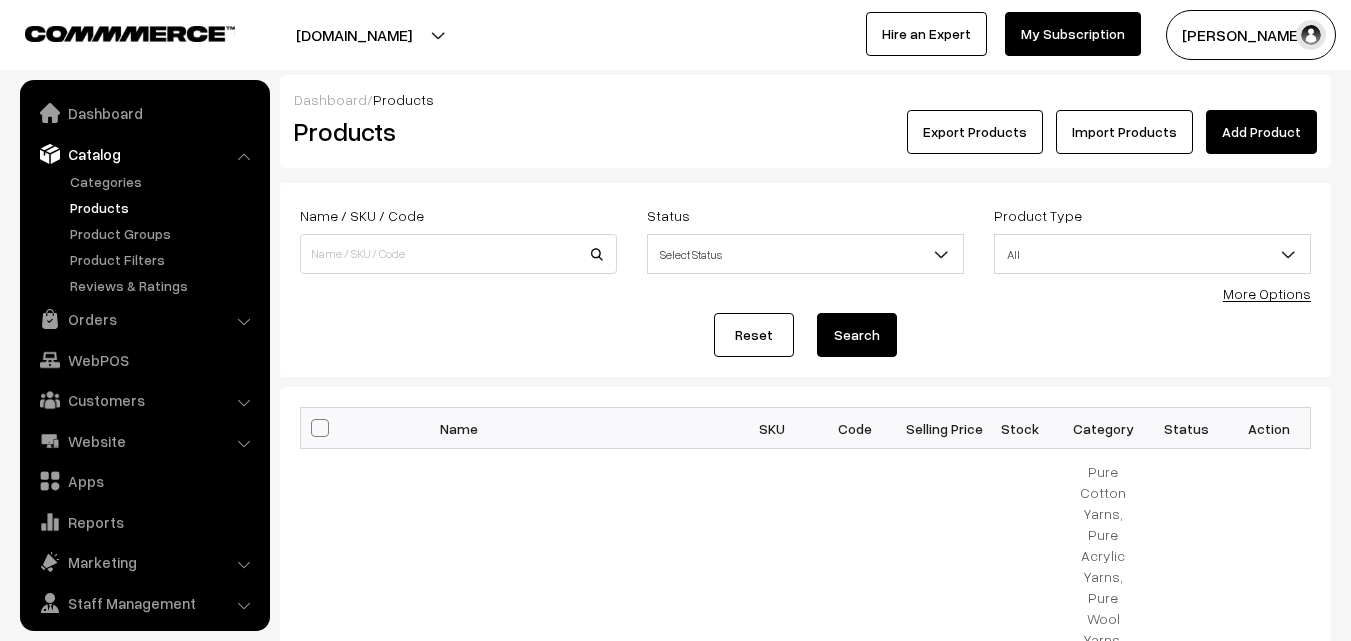 scroll, scrollTop: 0, scrollLeft: 0, axis: both 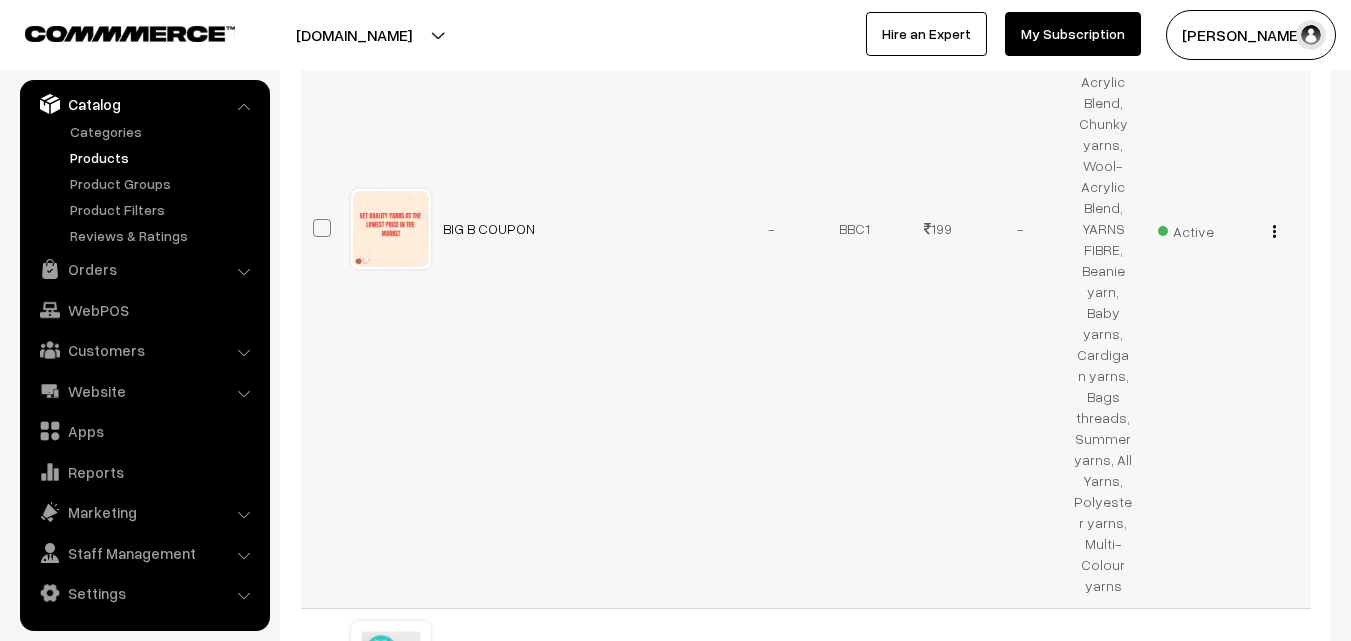 click at bounding box center [1274, 231] 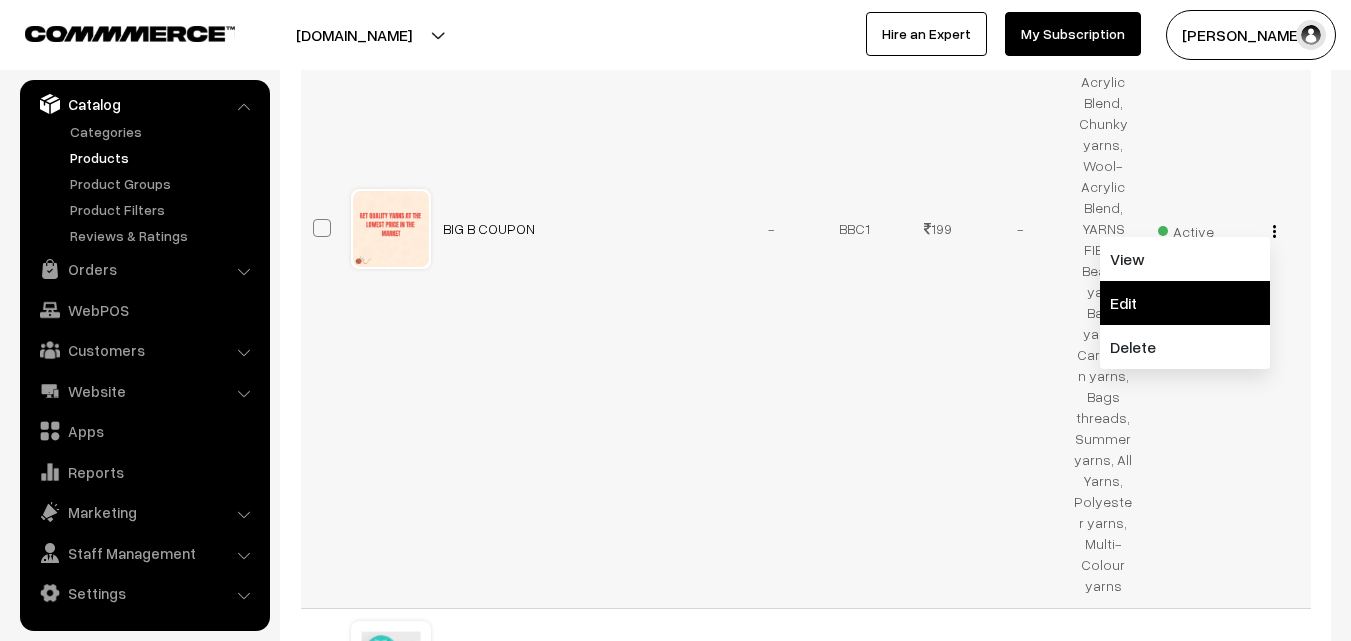 click on "Edit" at bounding box center [1185, 303] 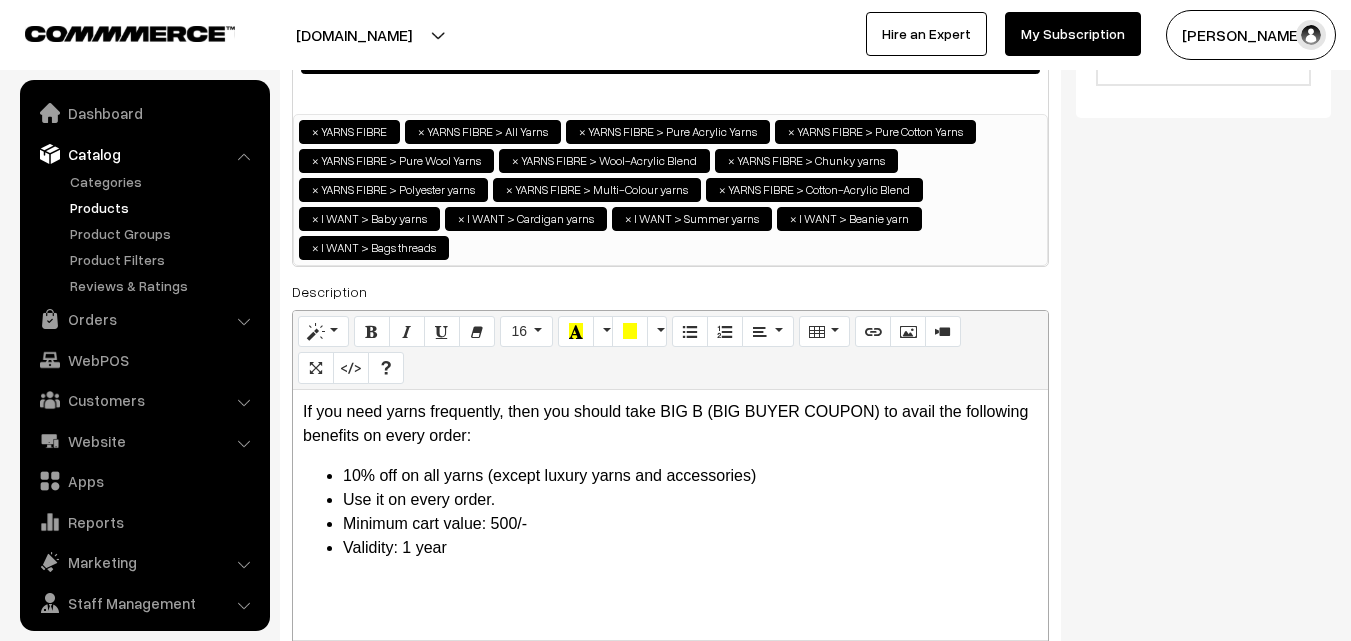 scroll, scrollTop: 1000, scrollLeft: 0, axis: vertical 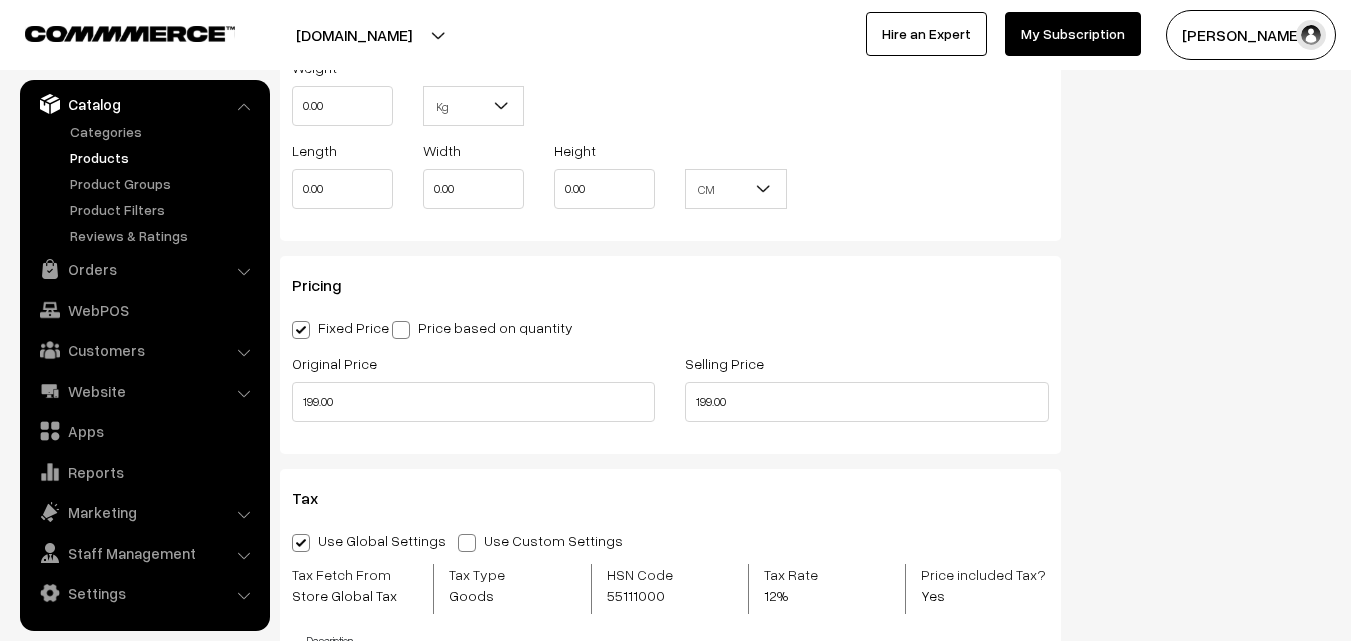 click on "Price based on quantity" at bounding box center [482, 327] 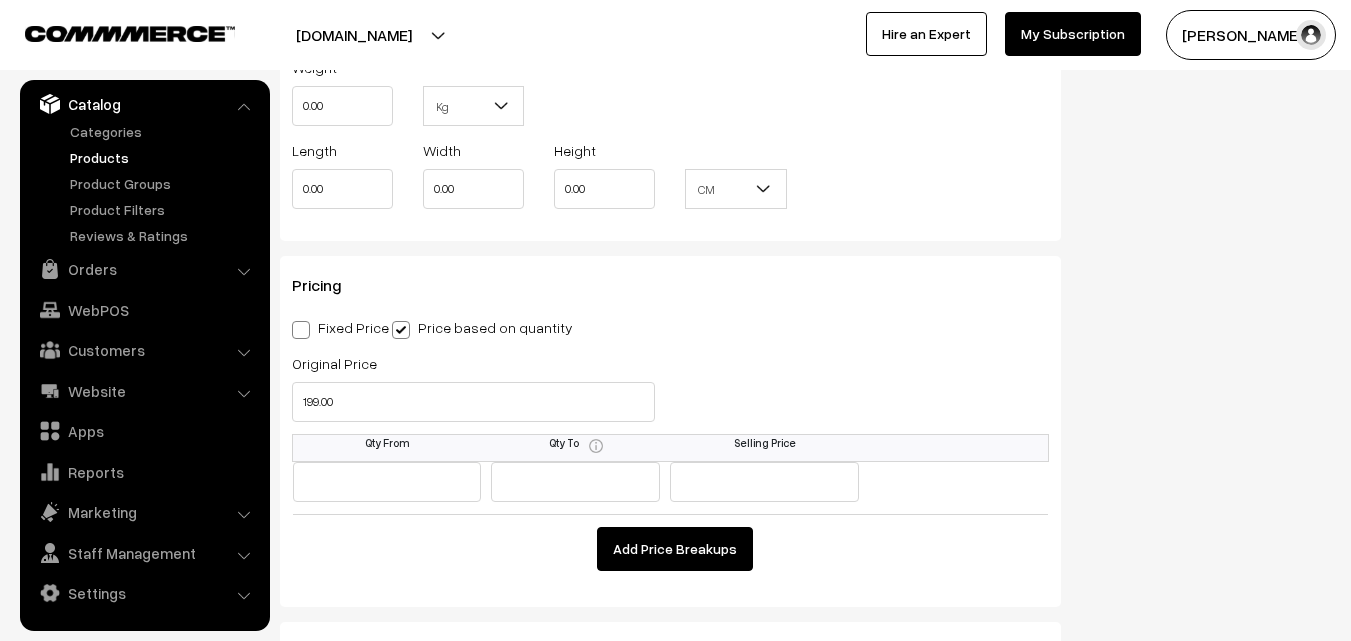 click on "Fixed Price" at bounding box center (340, 327) 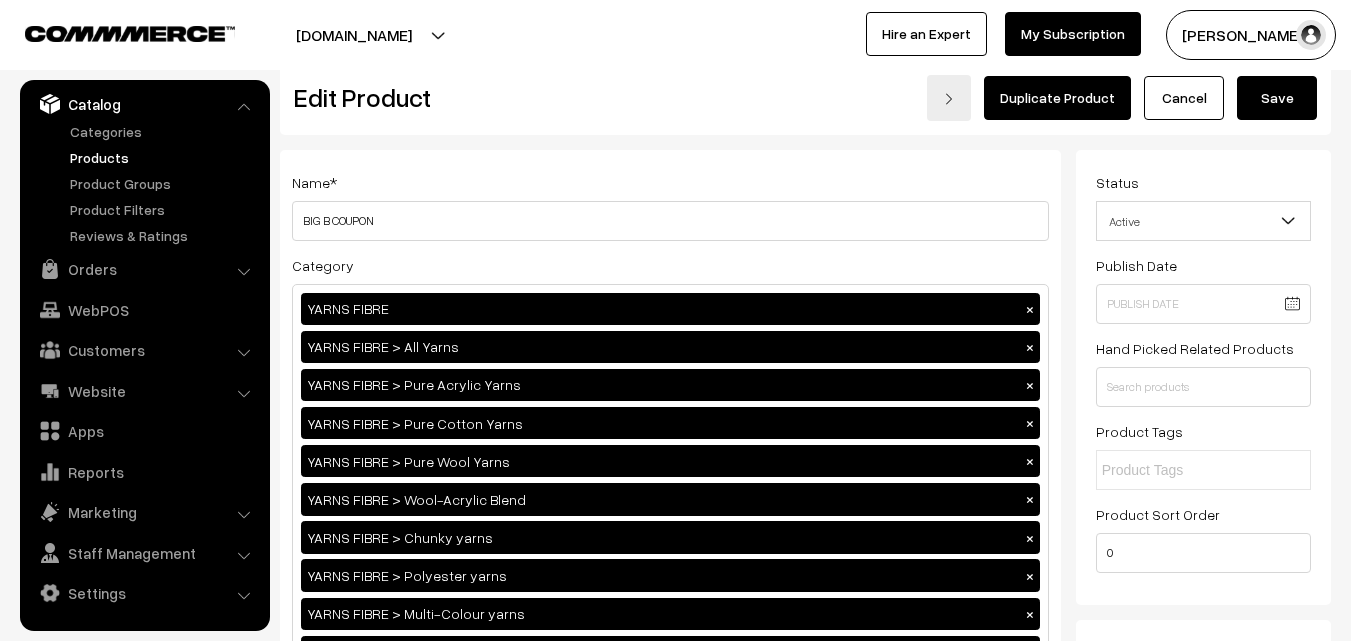 scroll, scrollTop: 0, scrollLeft: 0, axis: both 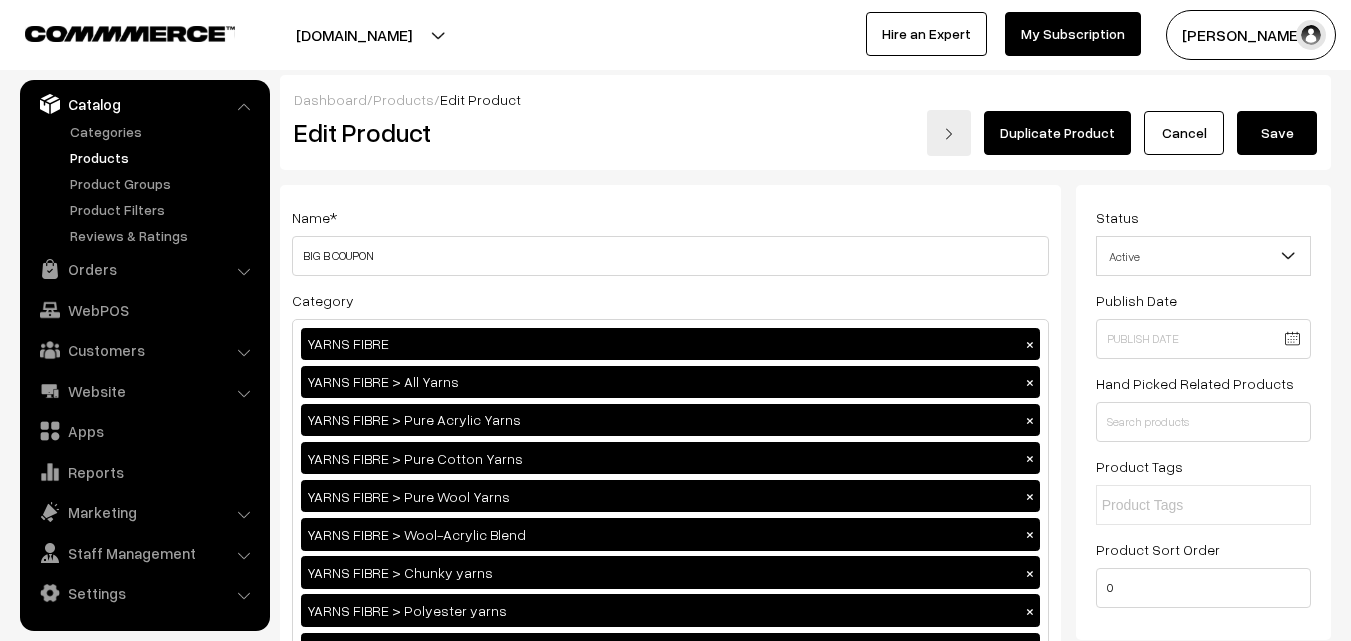 click on "Save" at bounding box center (1277, 133) 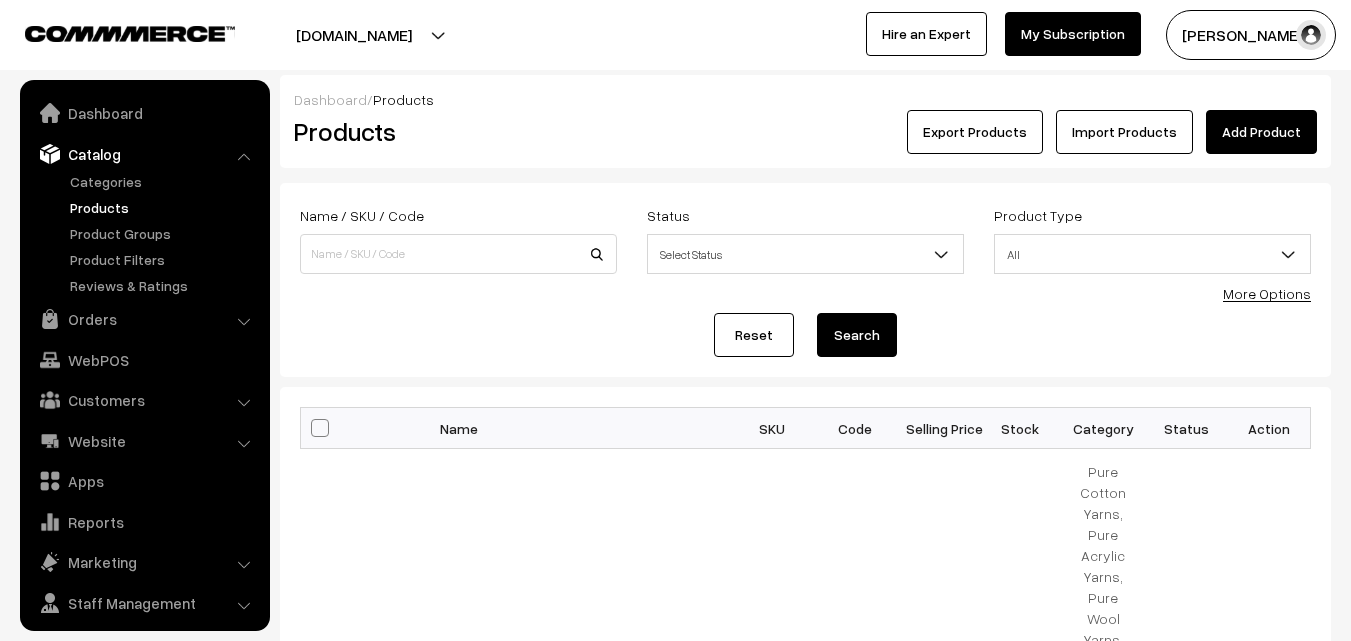 scroll, scrollTop: 0, scrollLeft: 0, axis: both 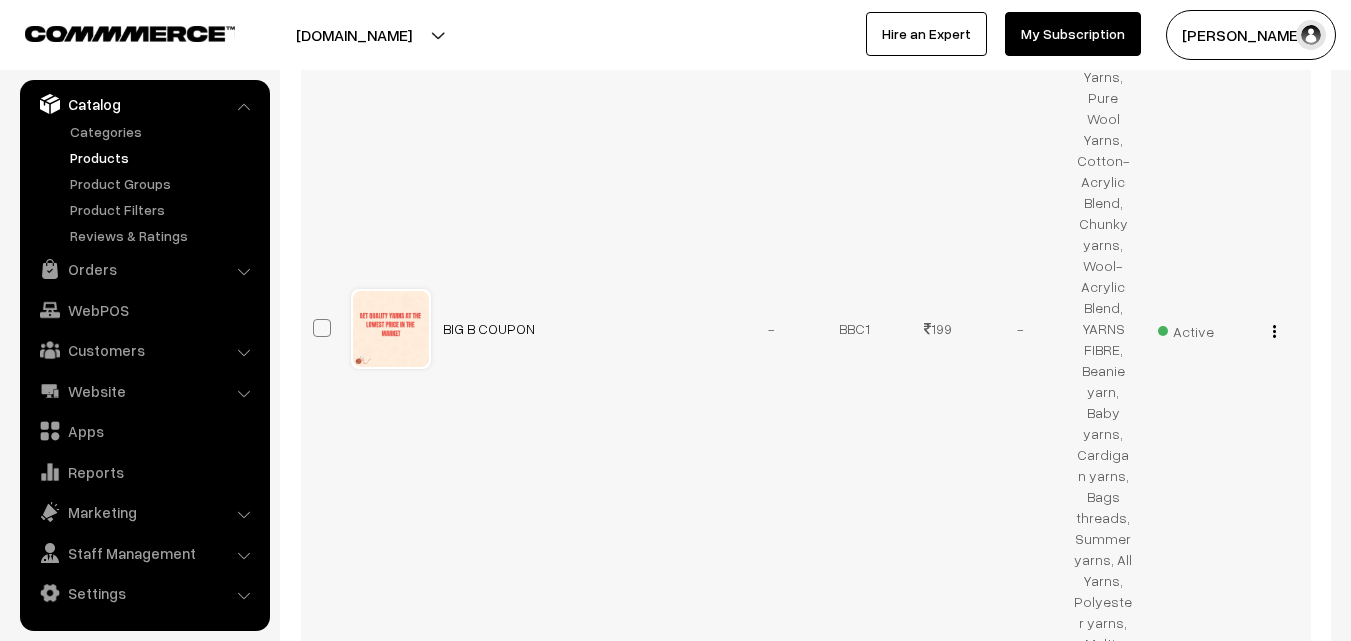 click at bounding box center (1274, 331) 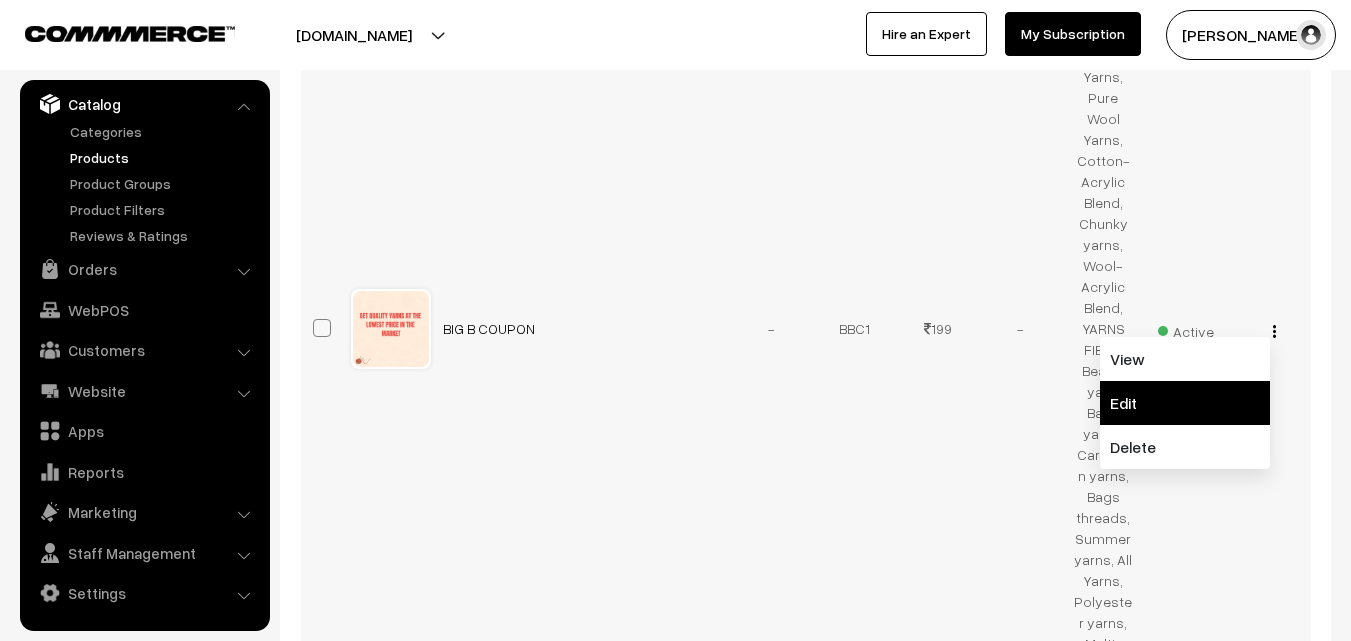 click on "Edit" at bounding box center (1185, 403) 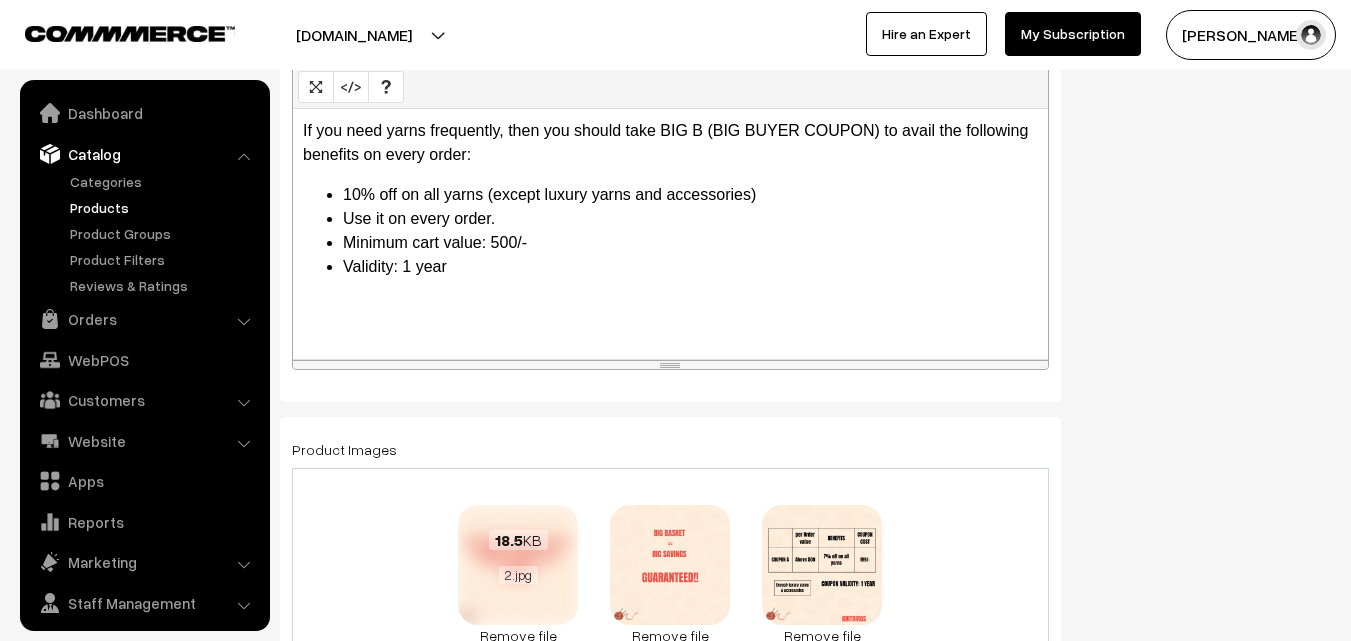 scroll, scrollTop: 1174, scrollLeft: 0, axis: vertical 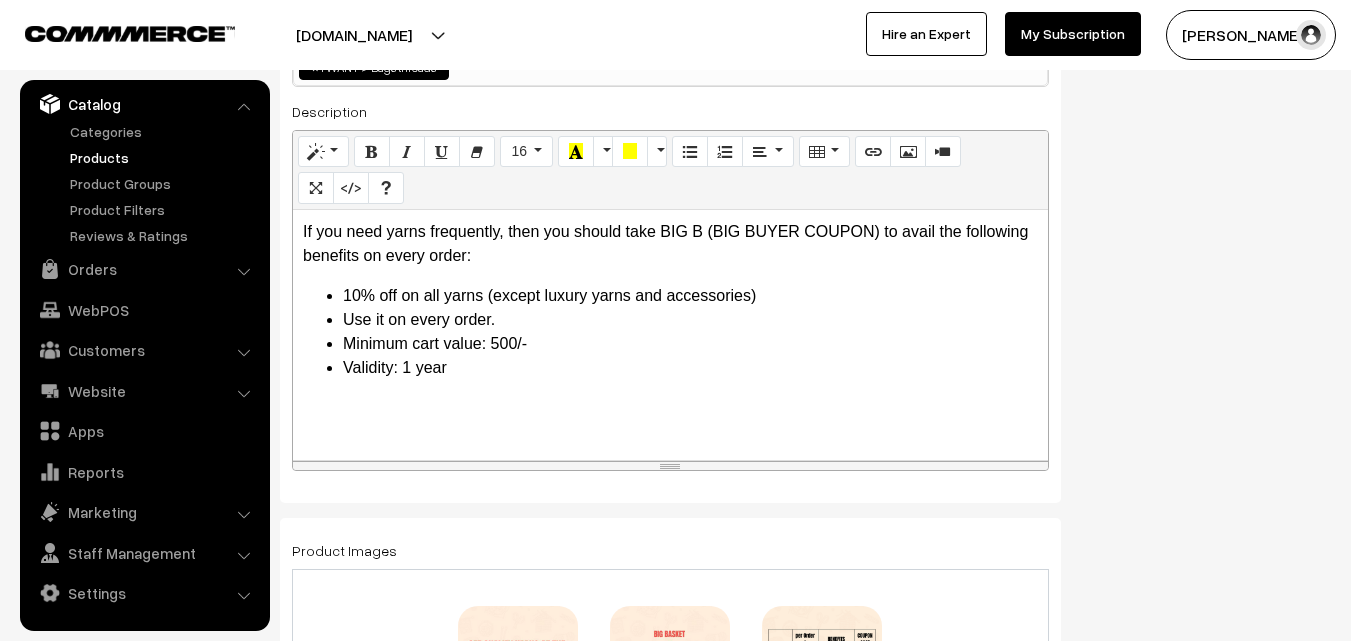 click on "10% off on all yarns (except luxury yarns and accessories)" at bounding box center (690, 296) 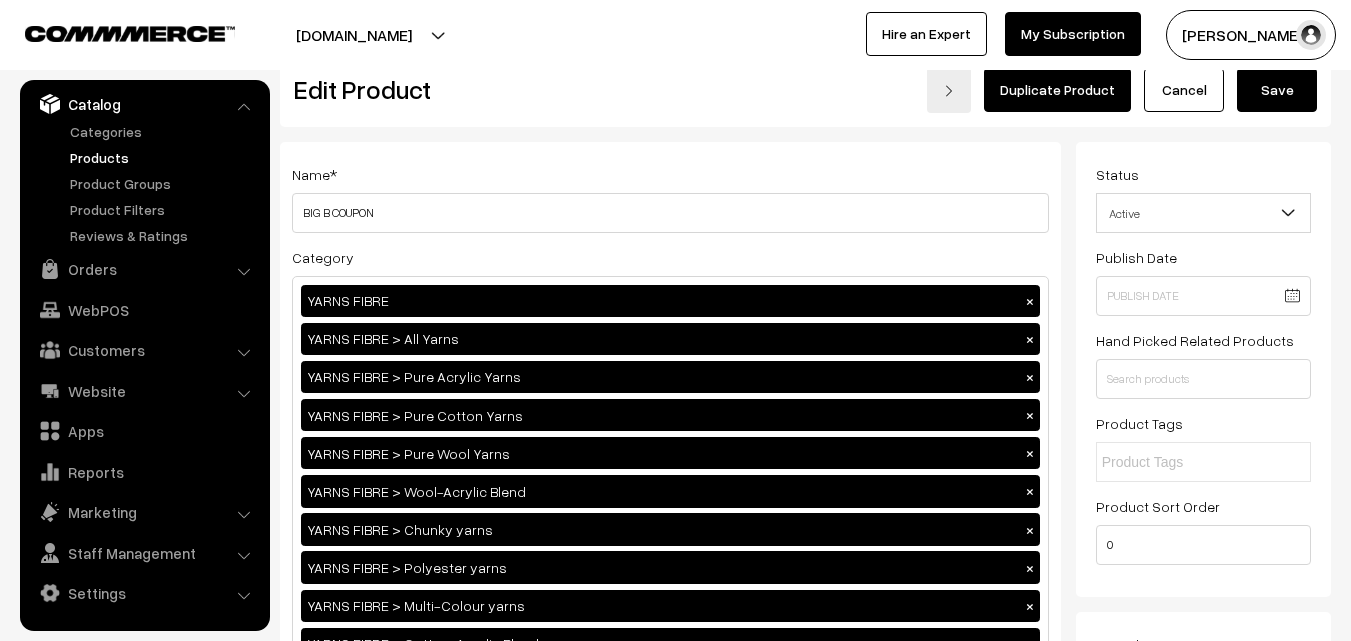 scroll, scrollTop: 0, scrollLeft: 0, axis: both 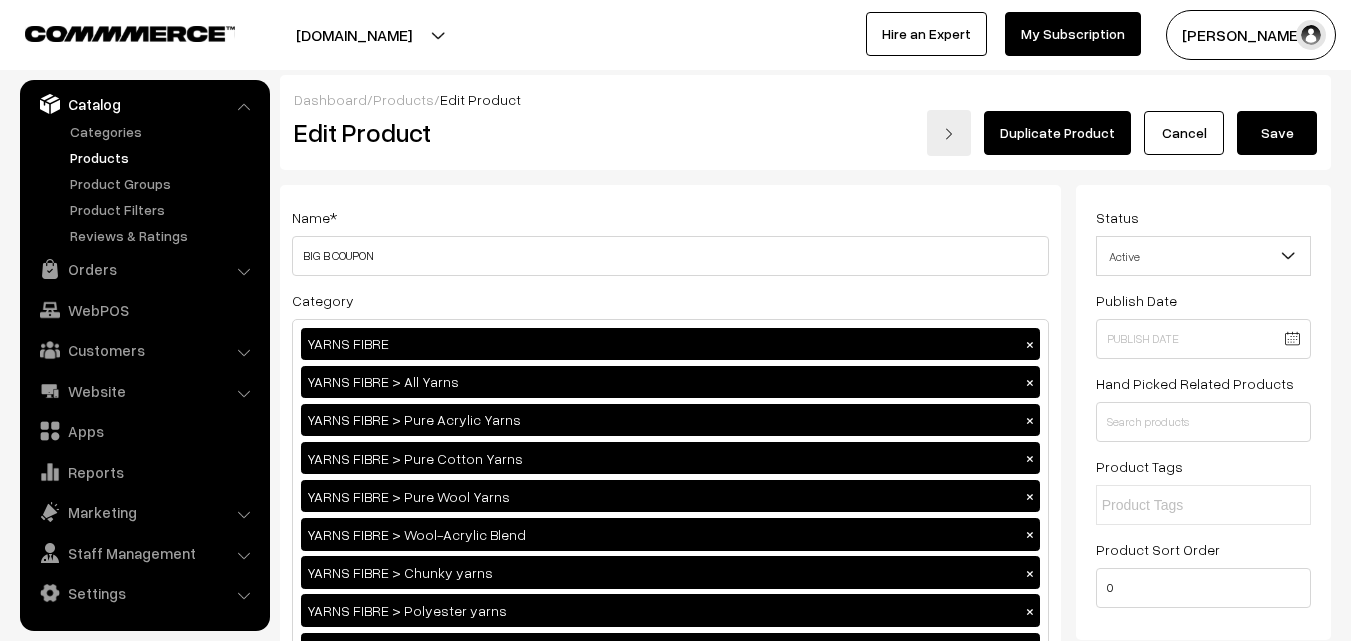 click on "Save" at bounding box center (1277, 133) 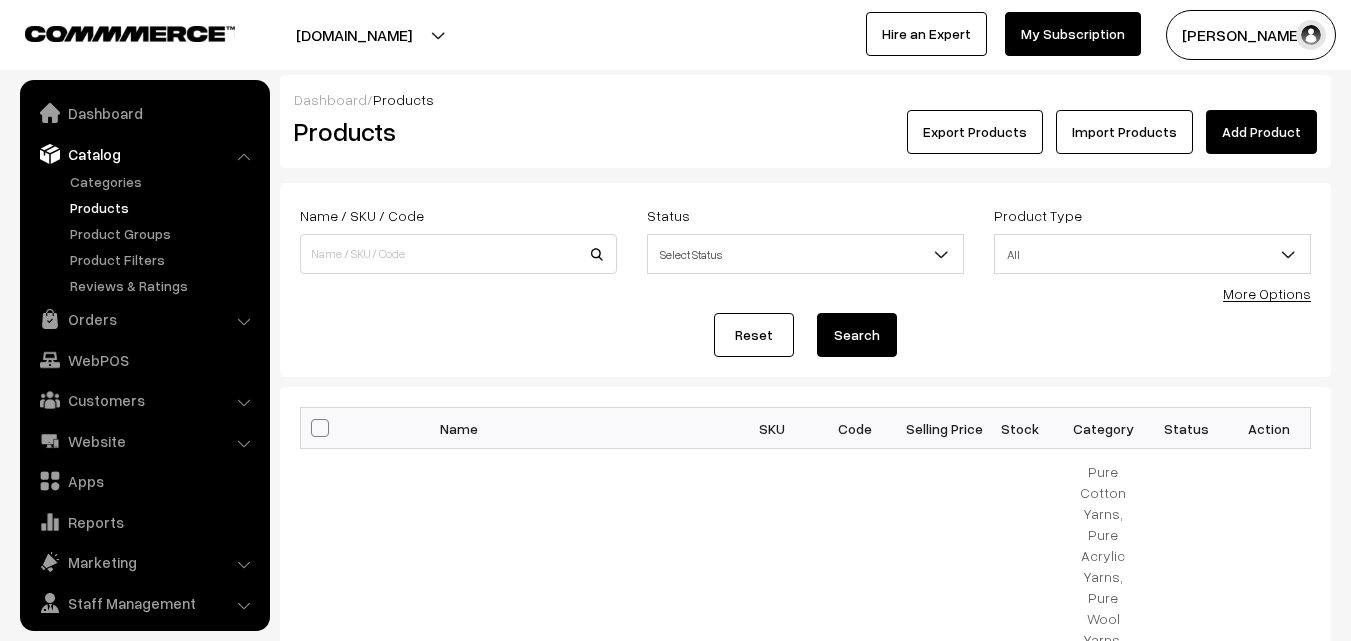 scroll, scrollTop: 0, scrollLeft: 0, axis: both 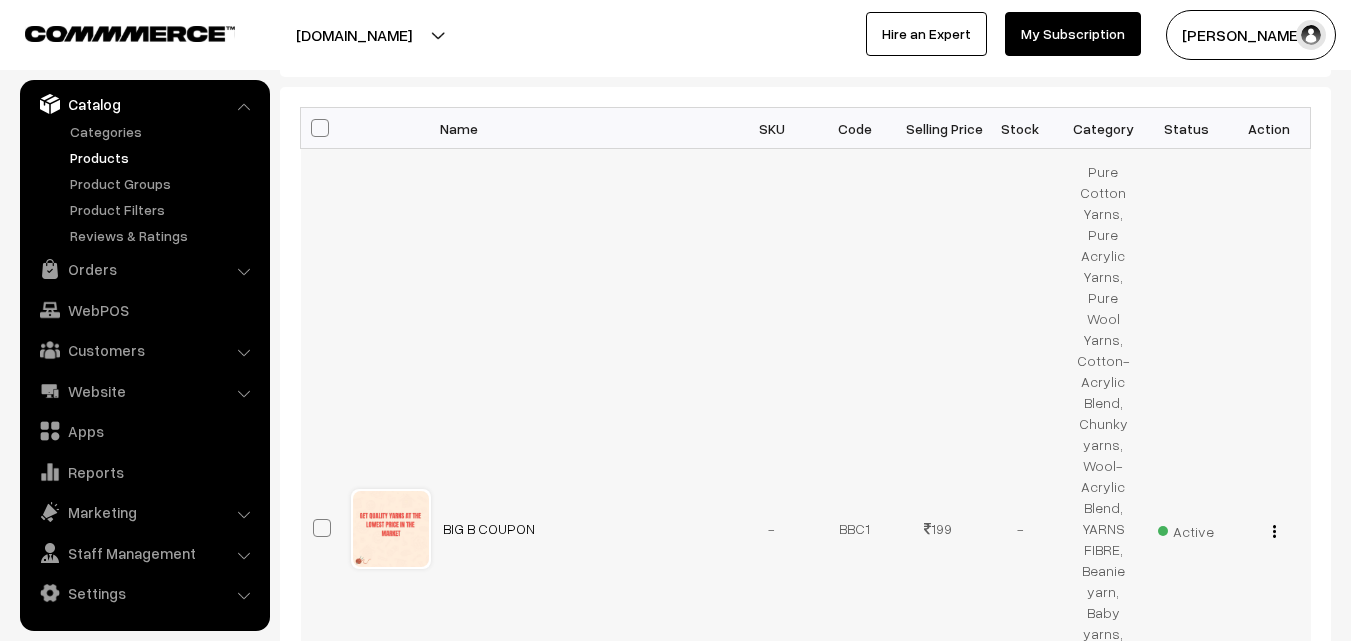 click on "Active" at bounding box center (1186, 529) 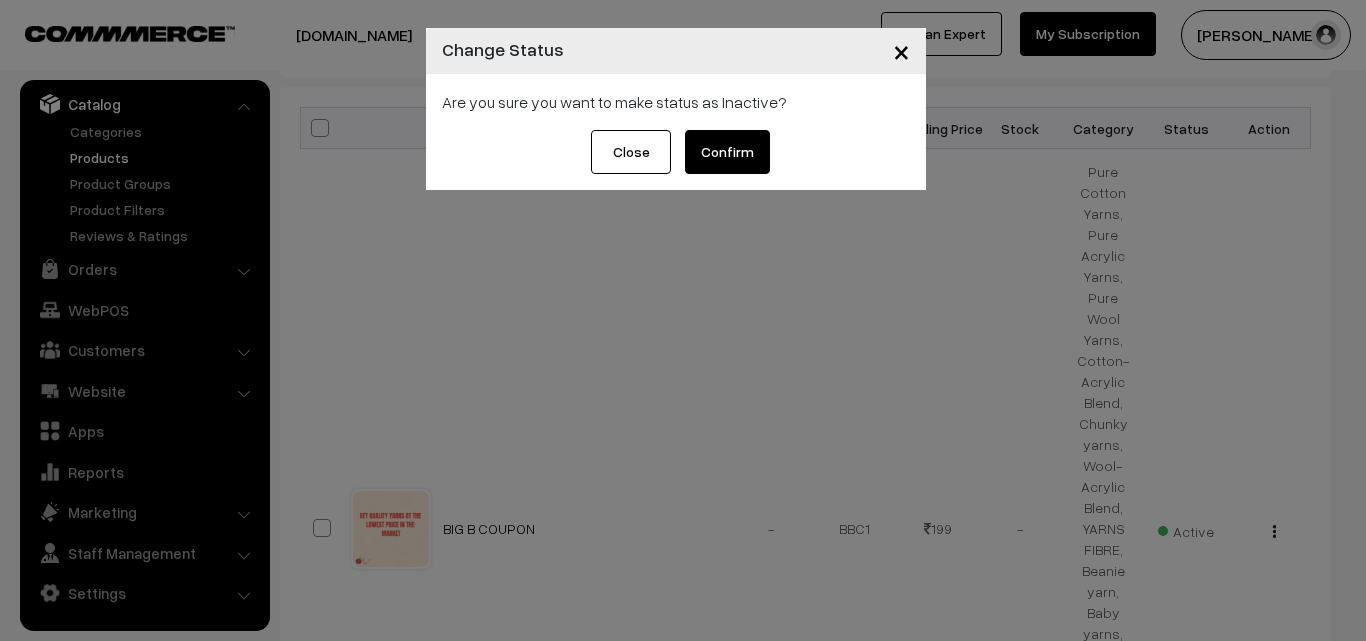 click on "Confirm" at bounding box center [727, 152] 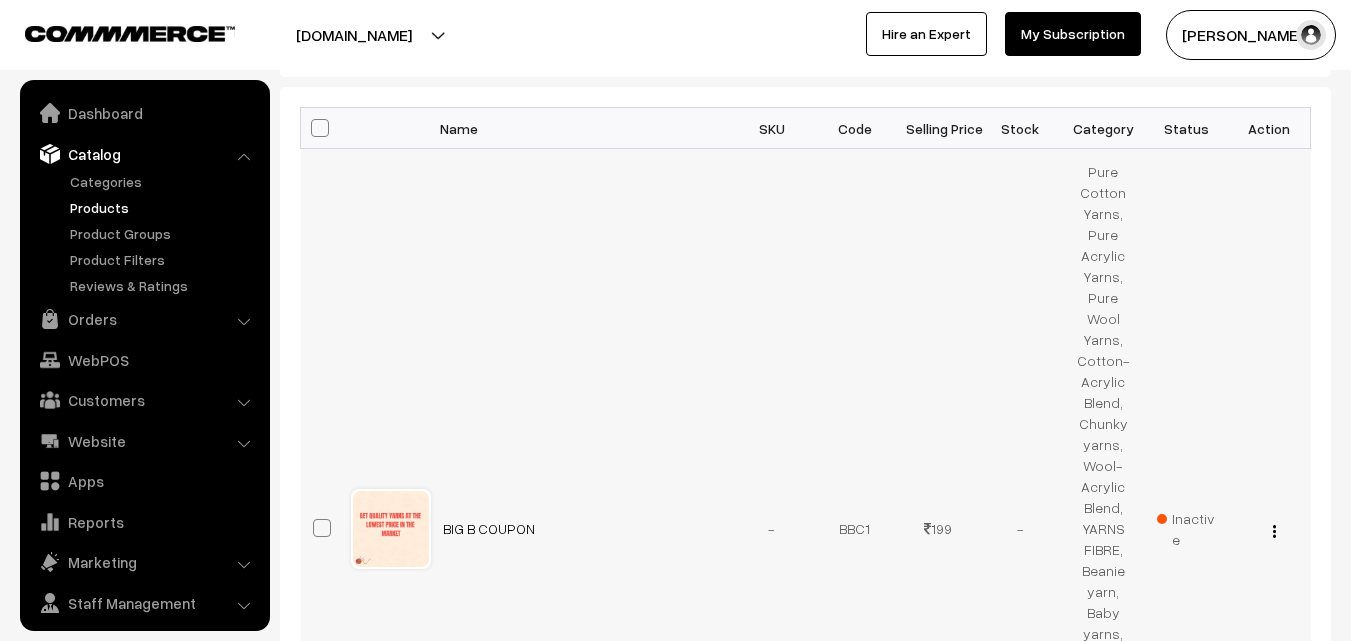 scroll, scrollTop: 300, scrollLeft: 0, axis: vertical 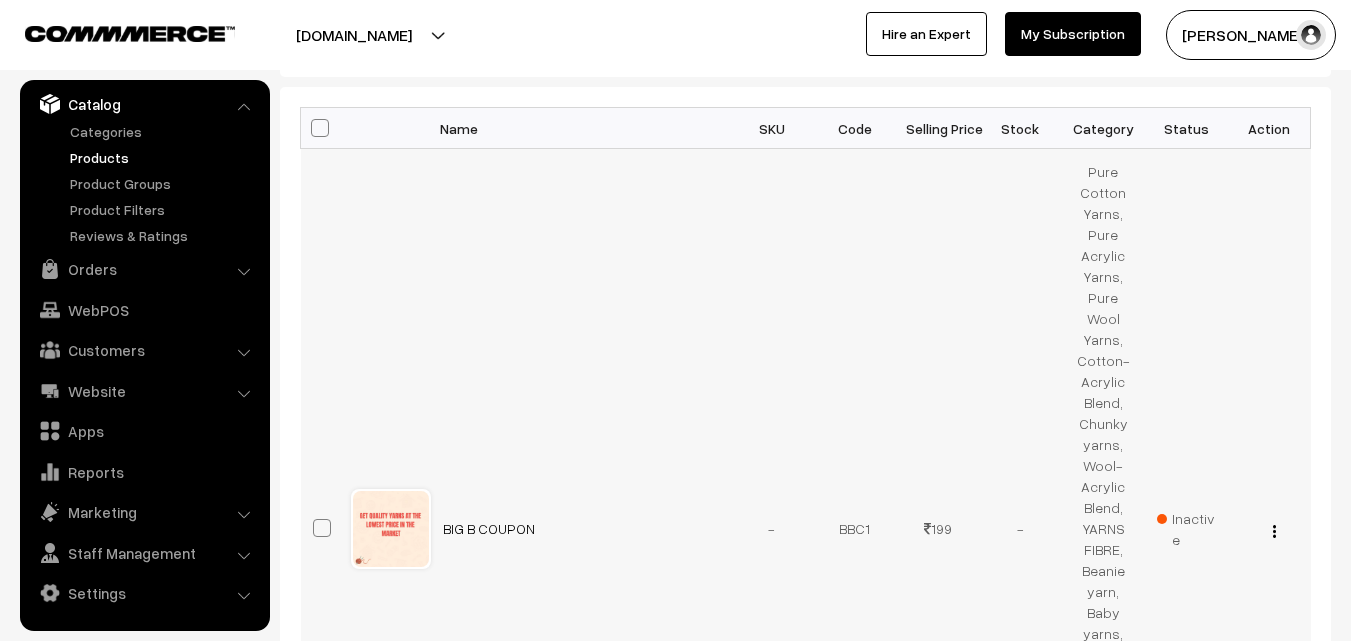 click at bounding box center (1274, 531) 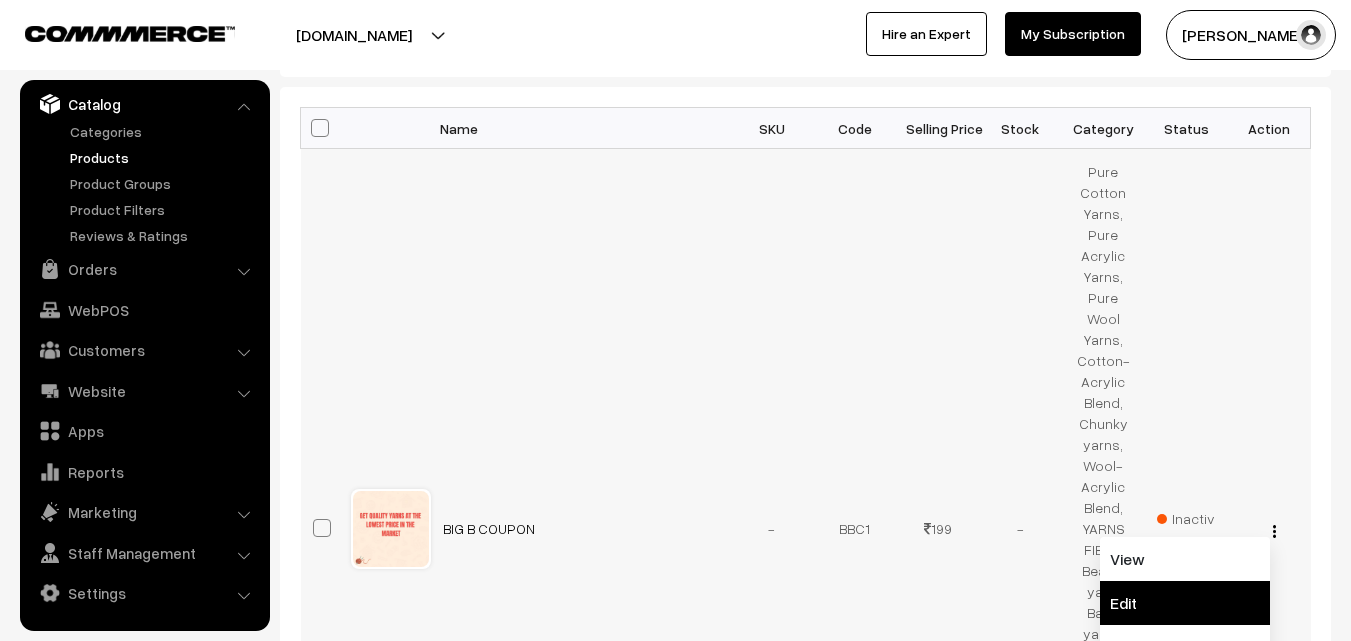 click on "Edit" at bounding box center [1185, 603] 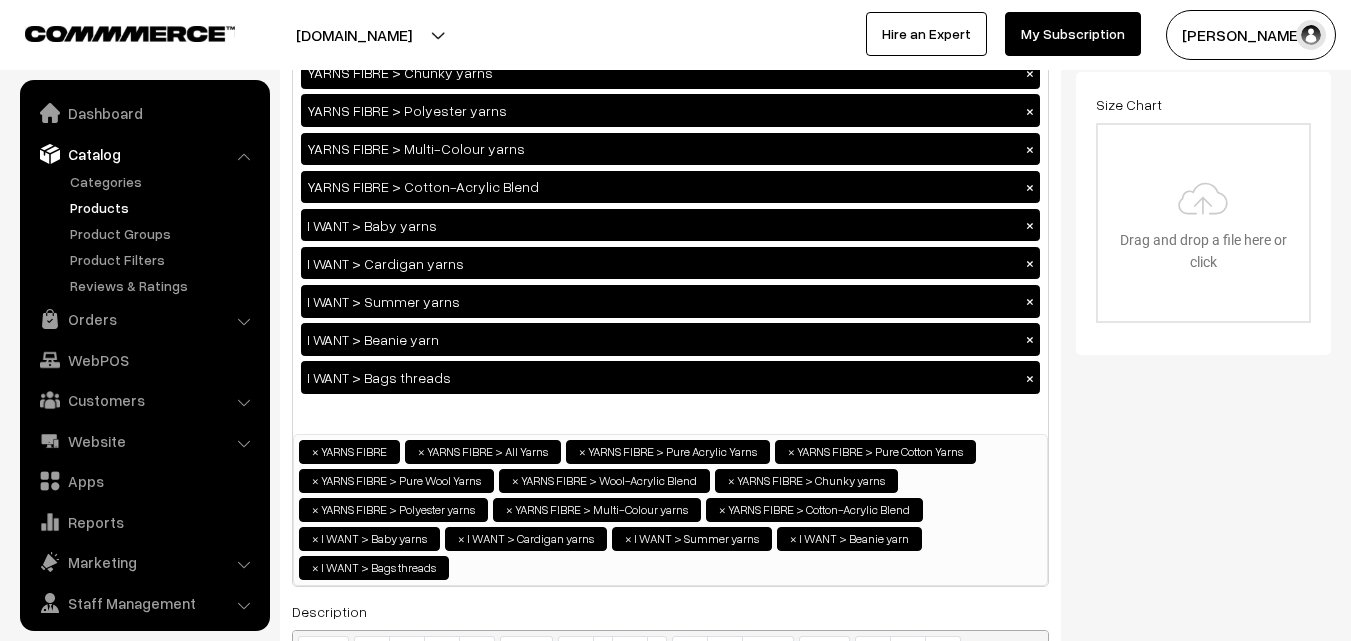 scroll, scrollTop: 1000, scrollLeft: 0, axis: vertical 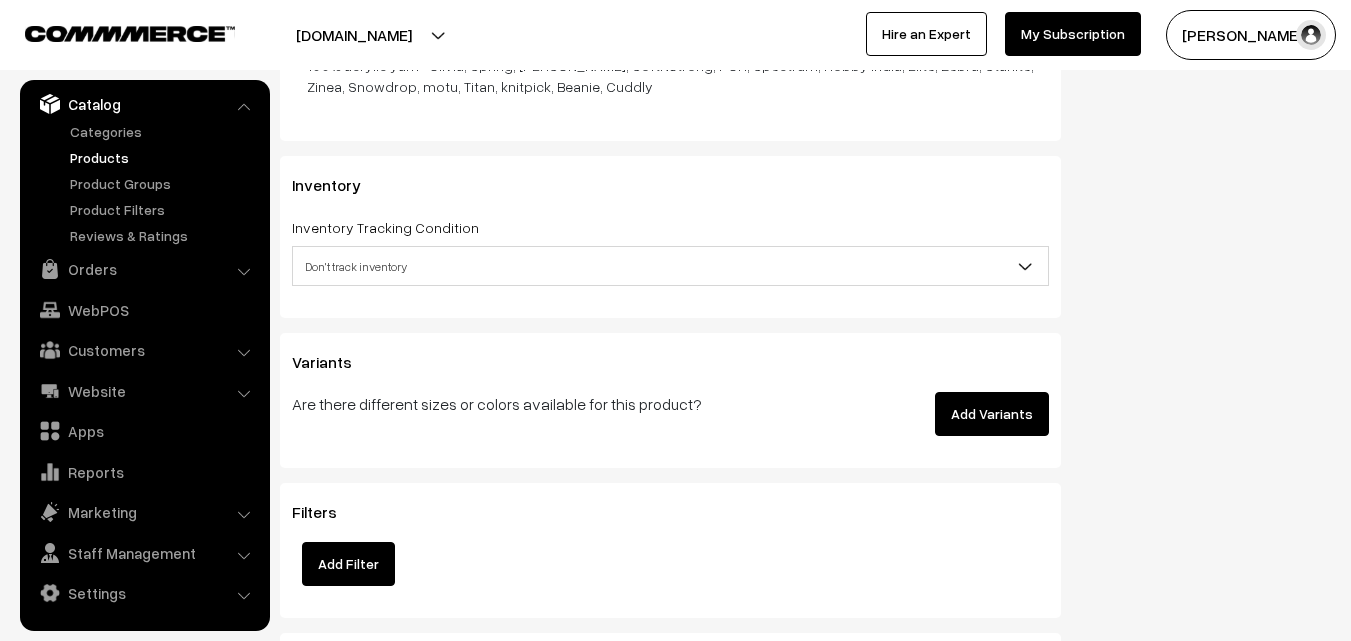 click on "Add Variants" at bounding box center (992, 414) 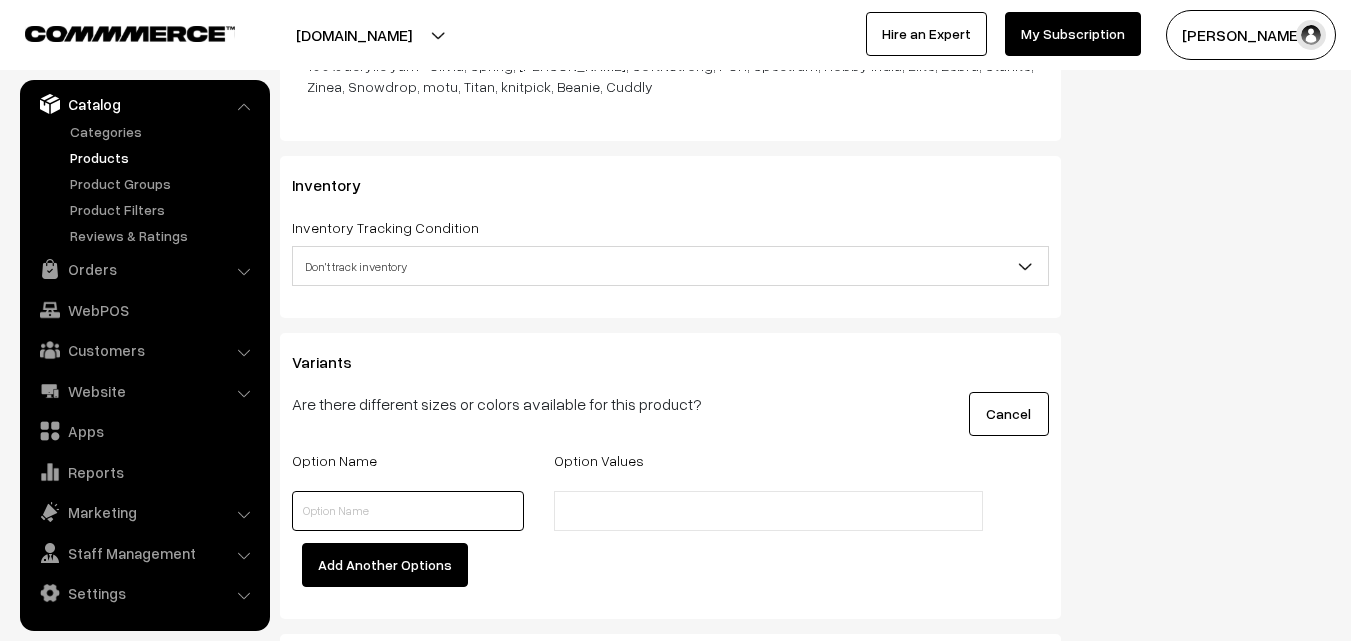 click at bounding box center [408, 511] 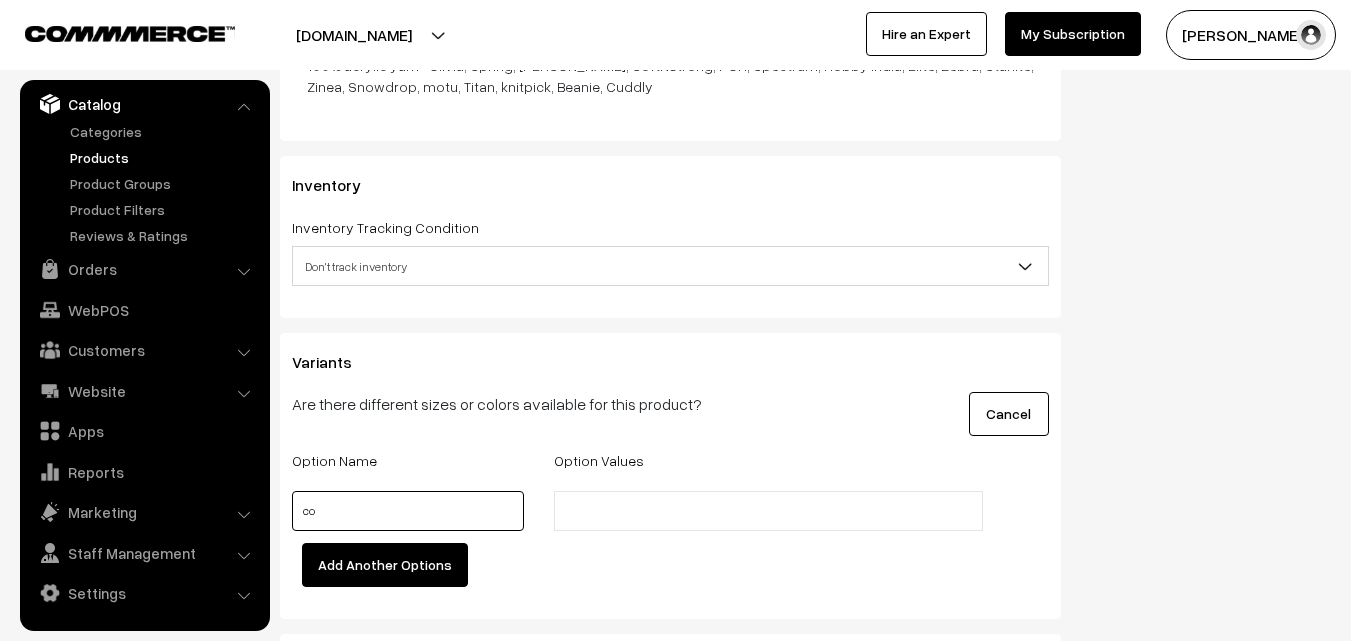 type on "c" 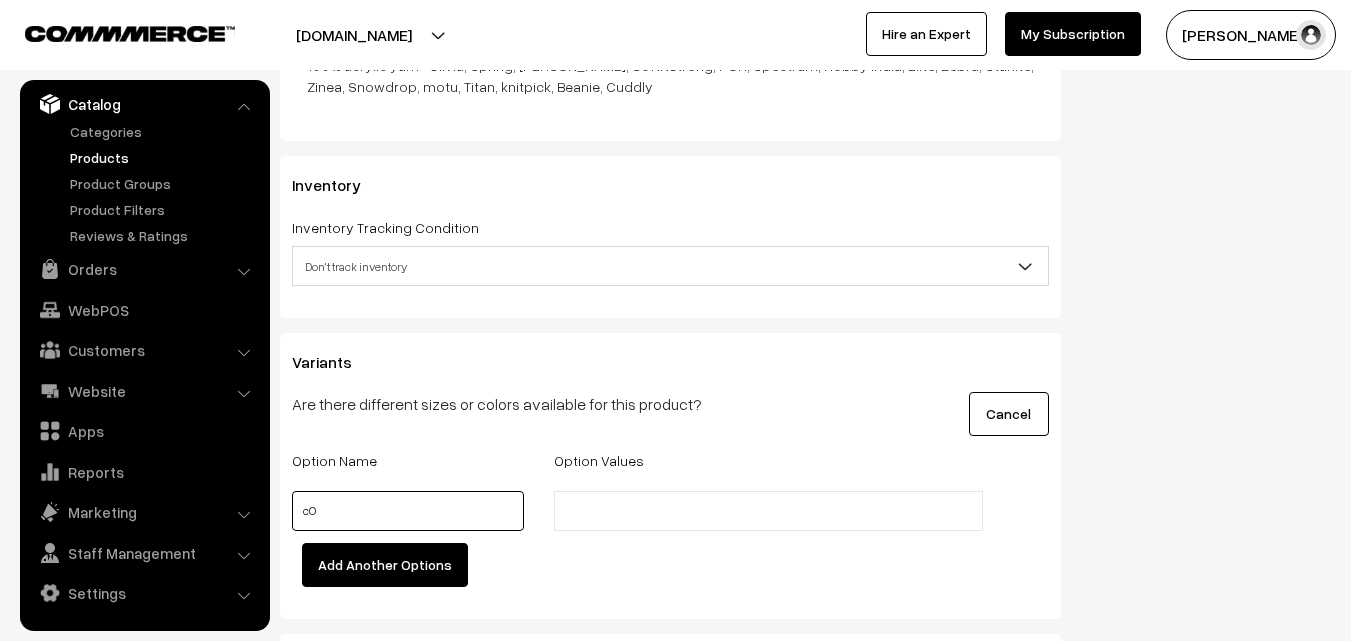type on "c" 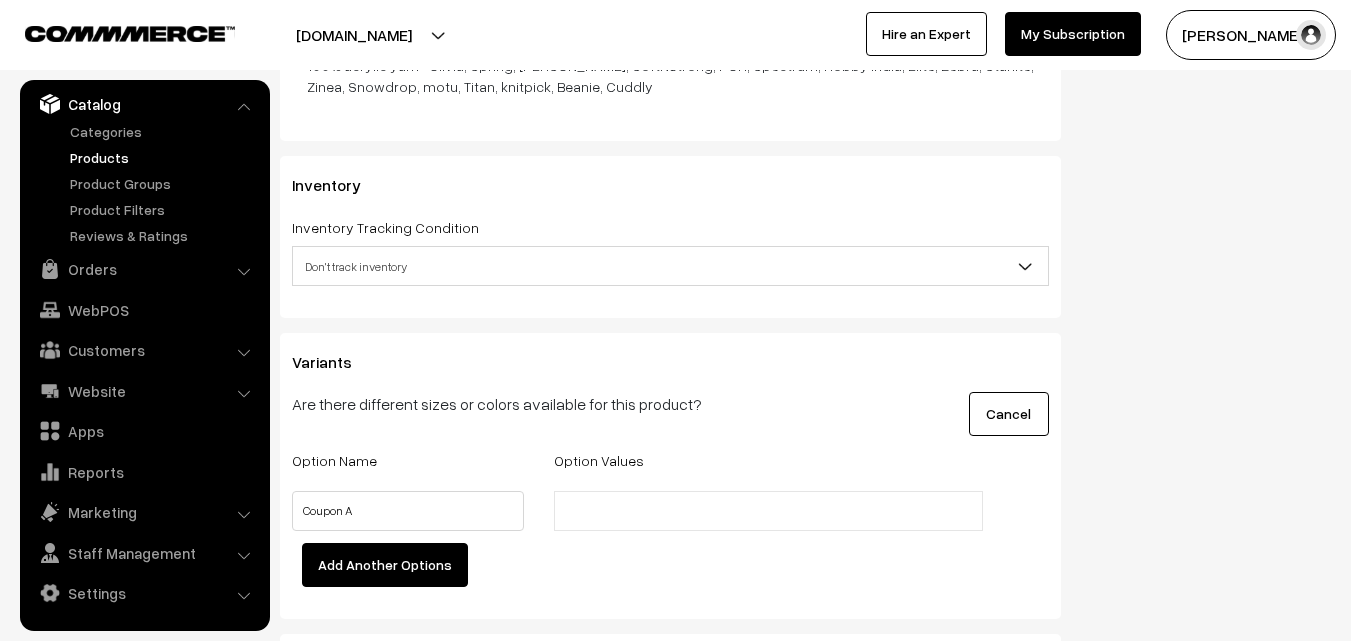 click at bounding box center (647, 511) 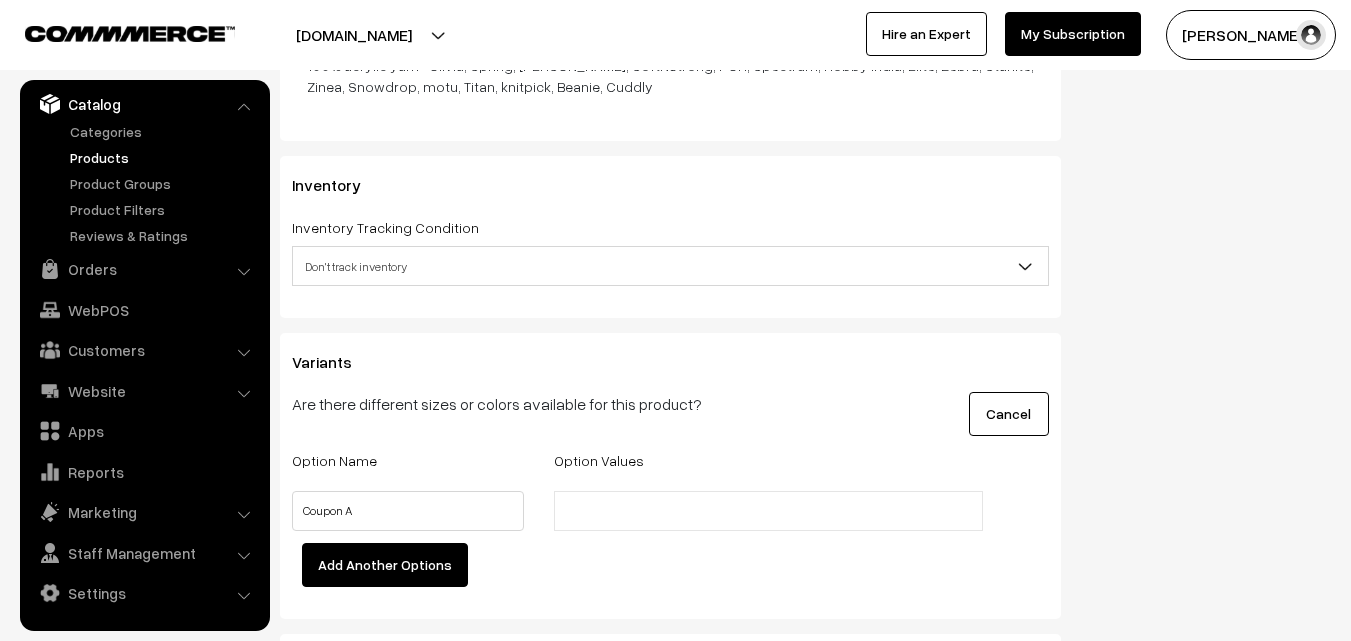 click on "Add Another Options" at bounding box center (385, 565) 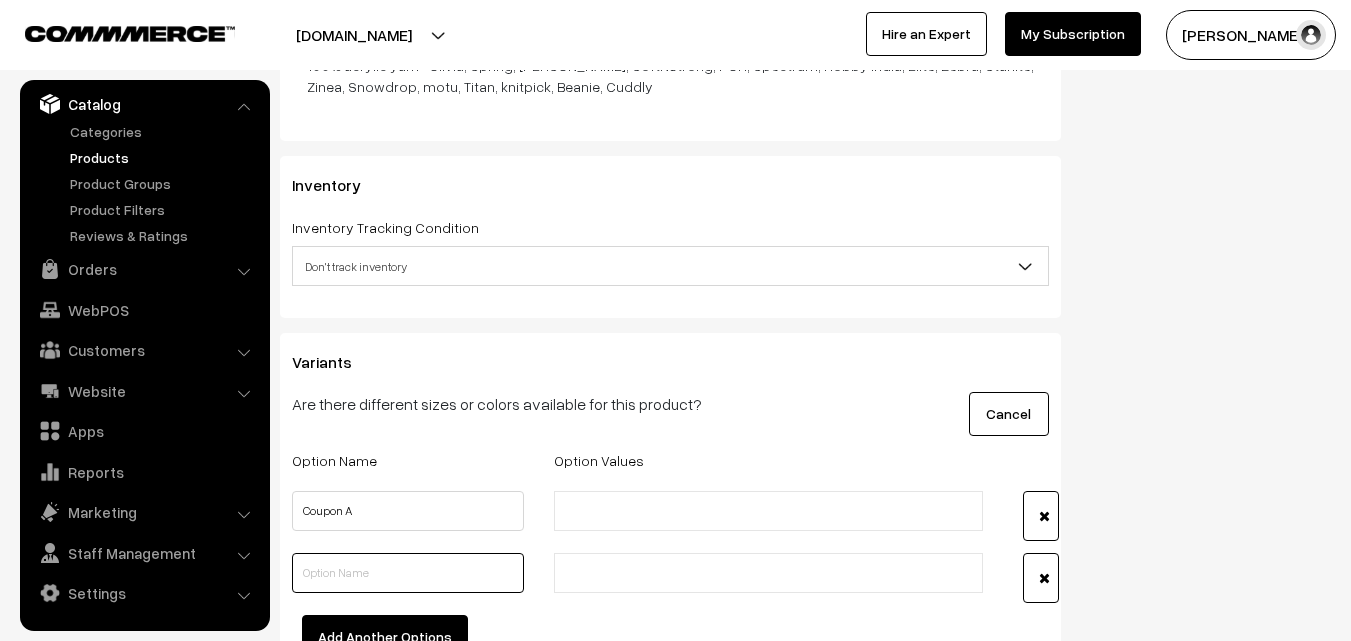 click at bounding box center (408, 573) 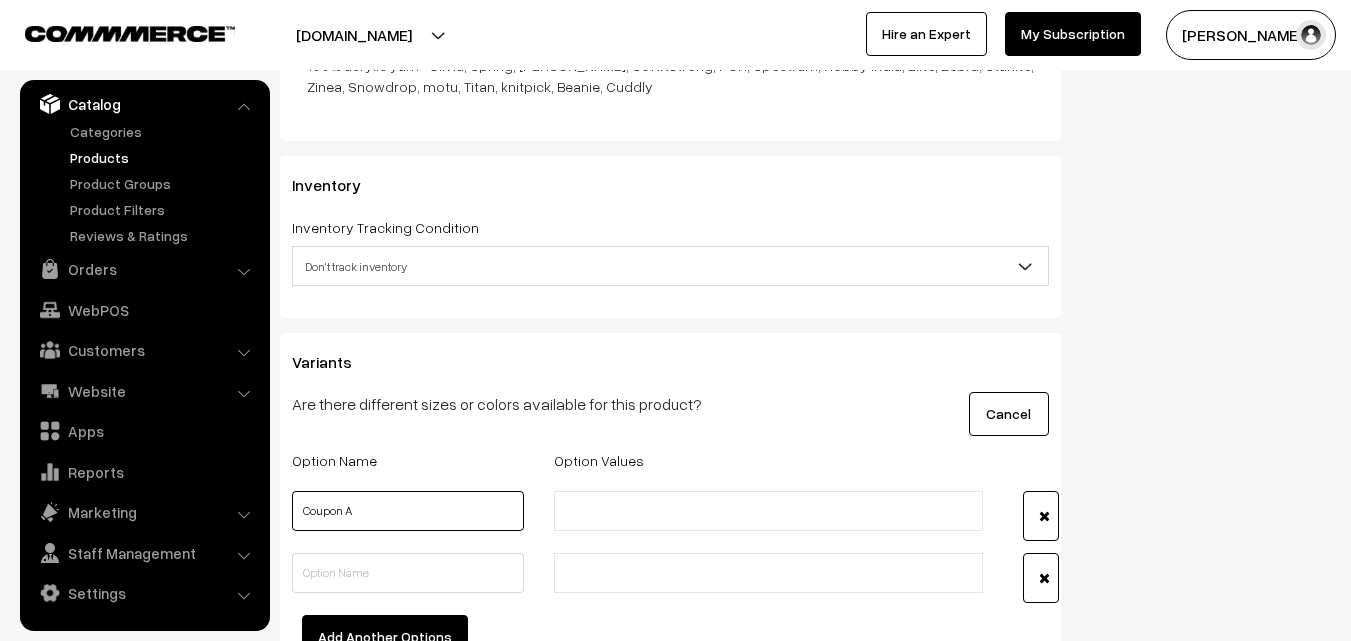 click on "Coupon A" at bounding box center [408, 511] 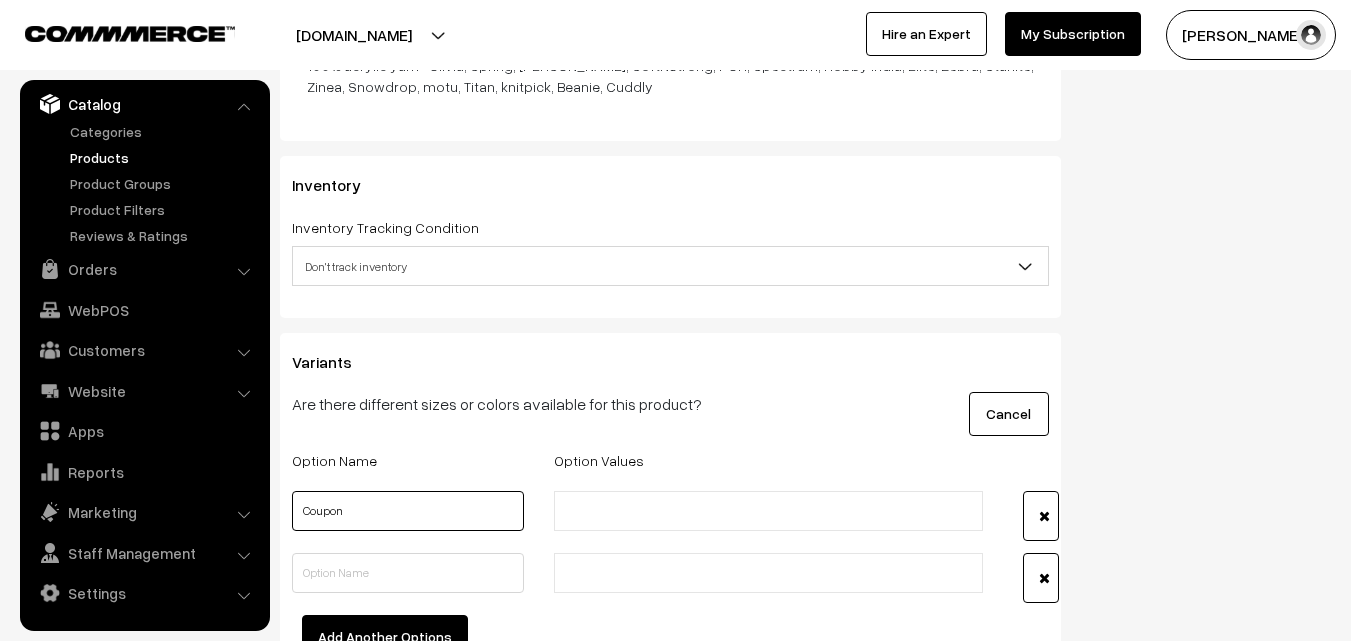 type on "Coupon" 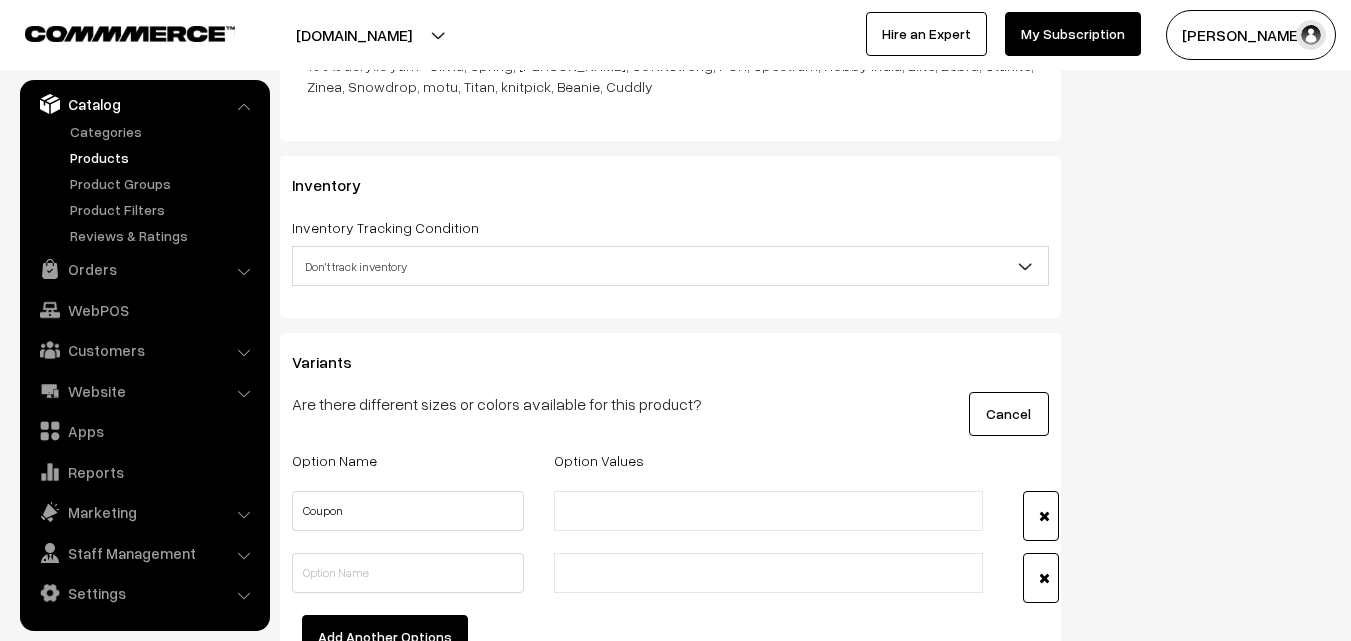 click at bounding box center (647, 511) 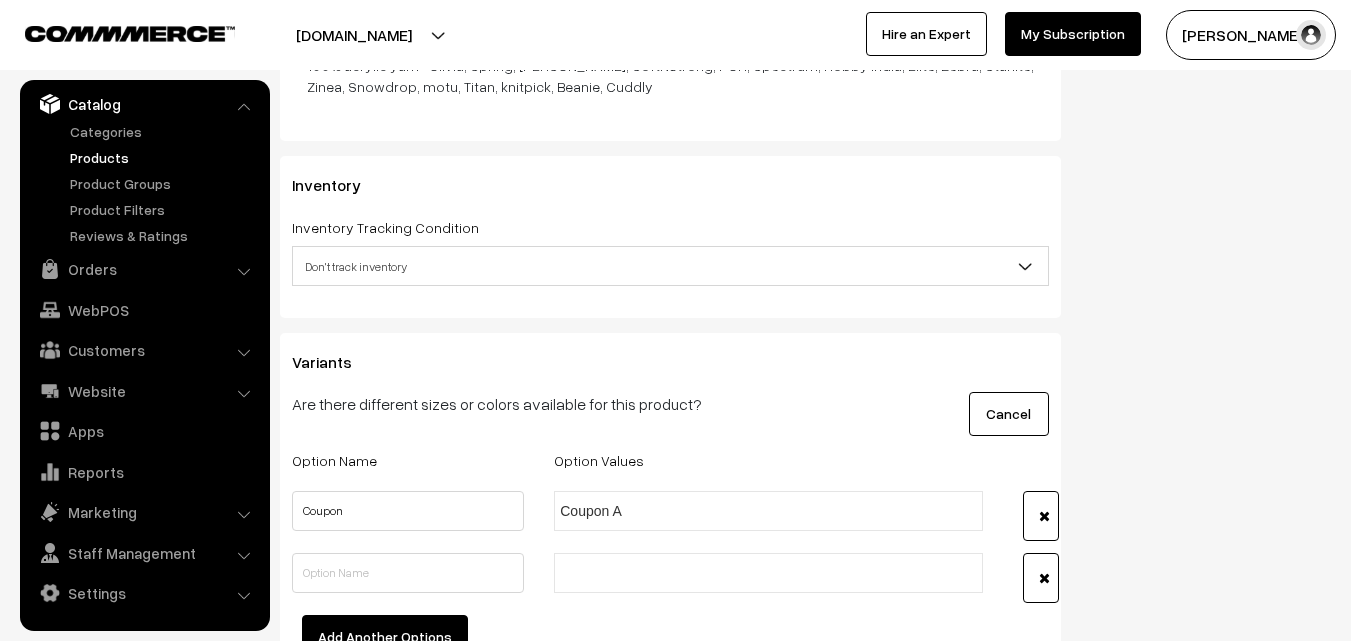 type on "Coupon A" 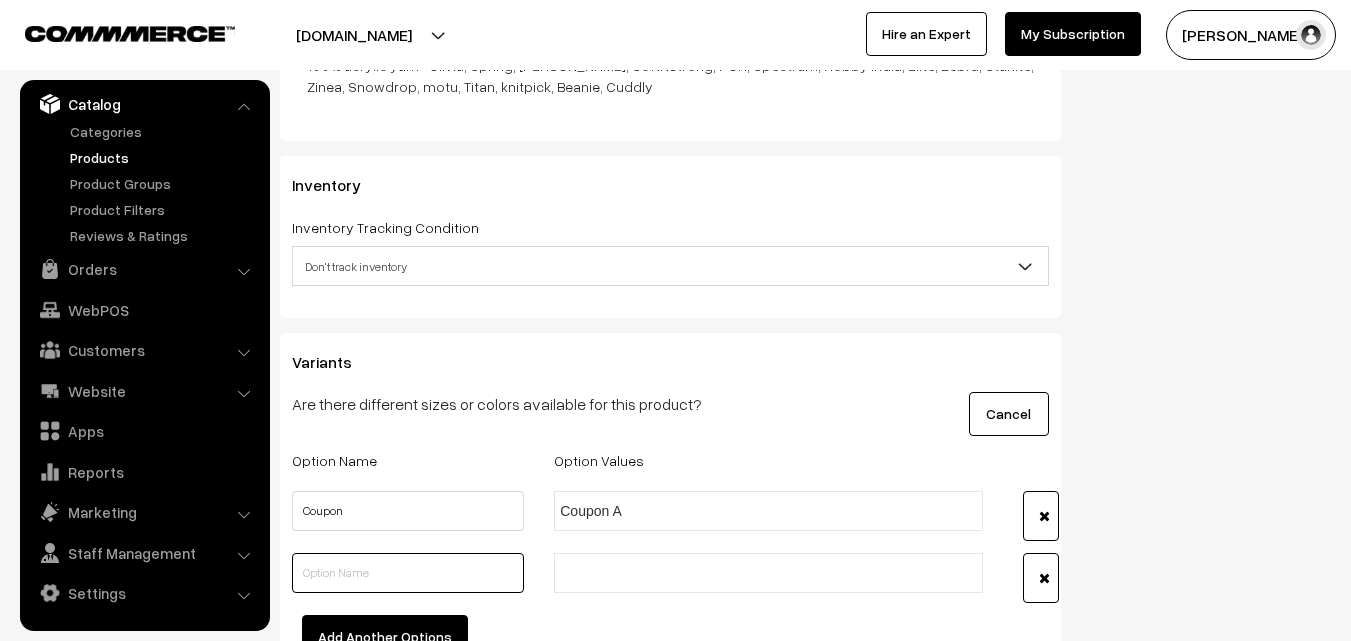 type 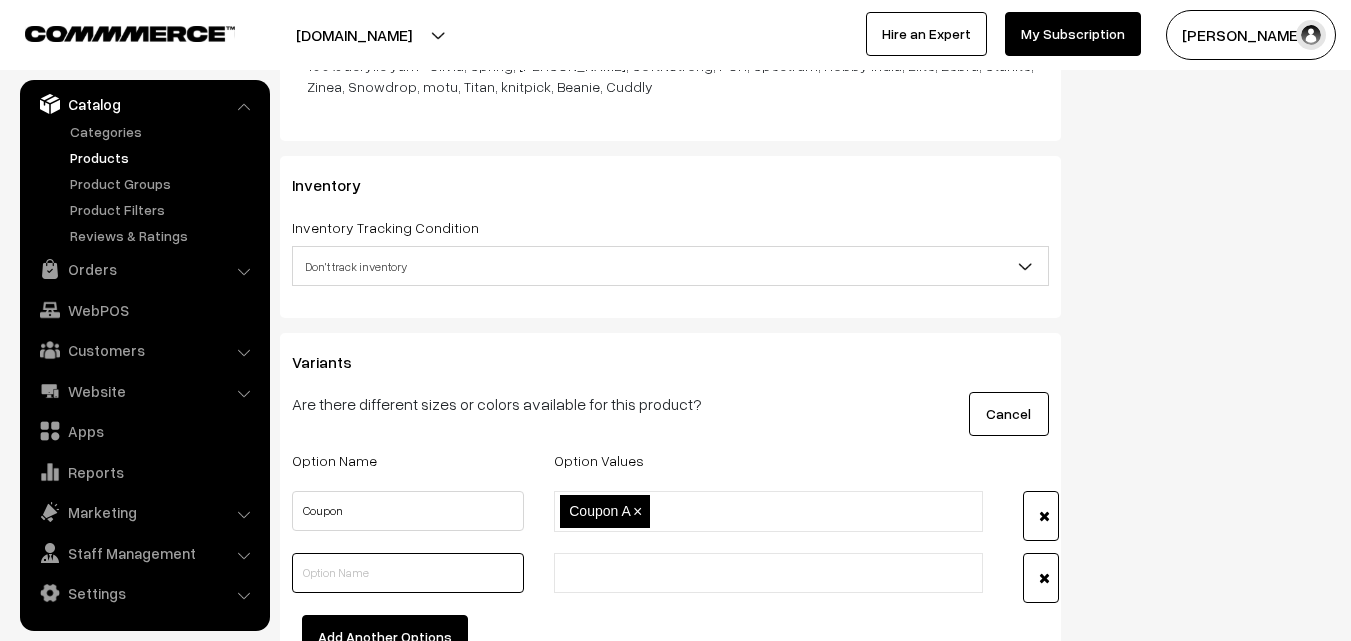 click at bounding box center [408, 573] 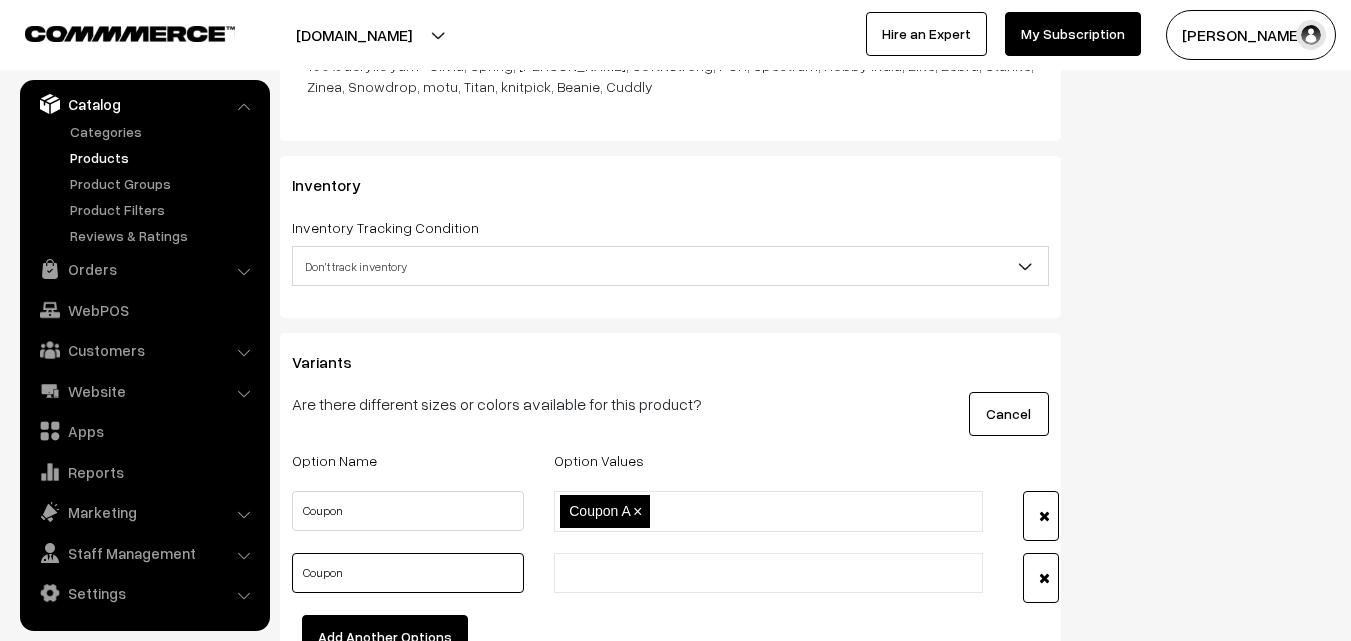 type on "Coupon" 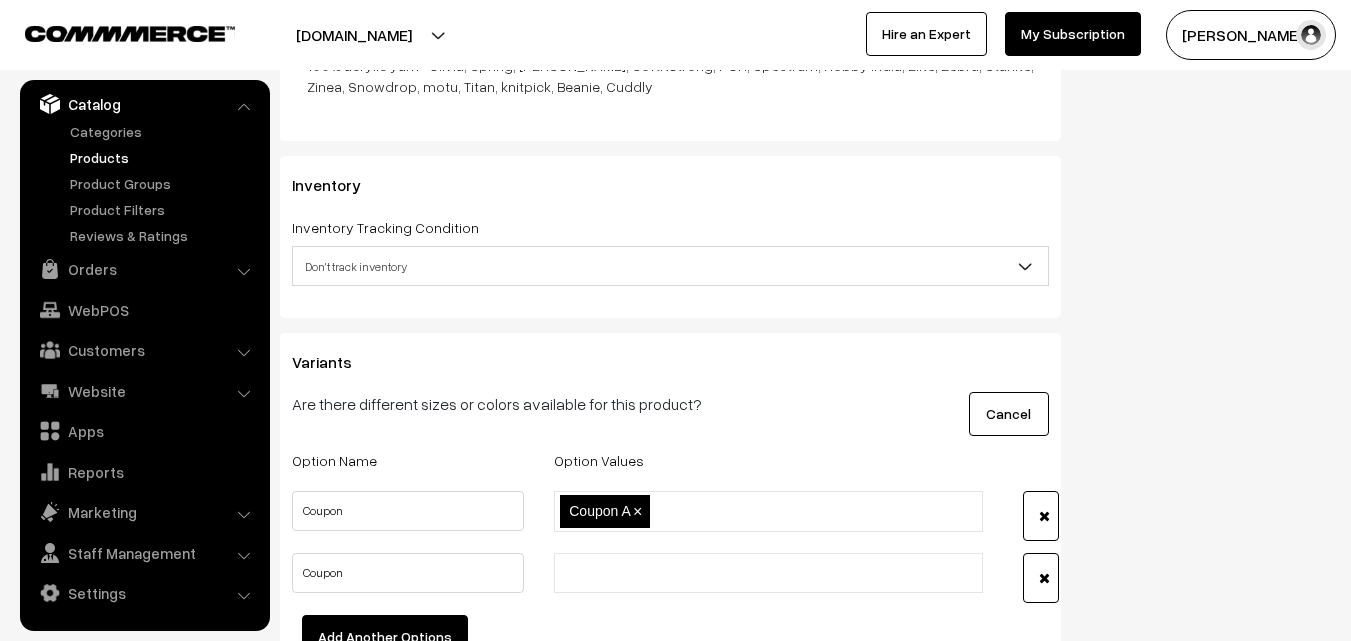 click at bounding box center (647, 573) 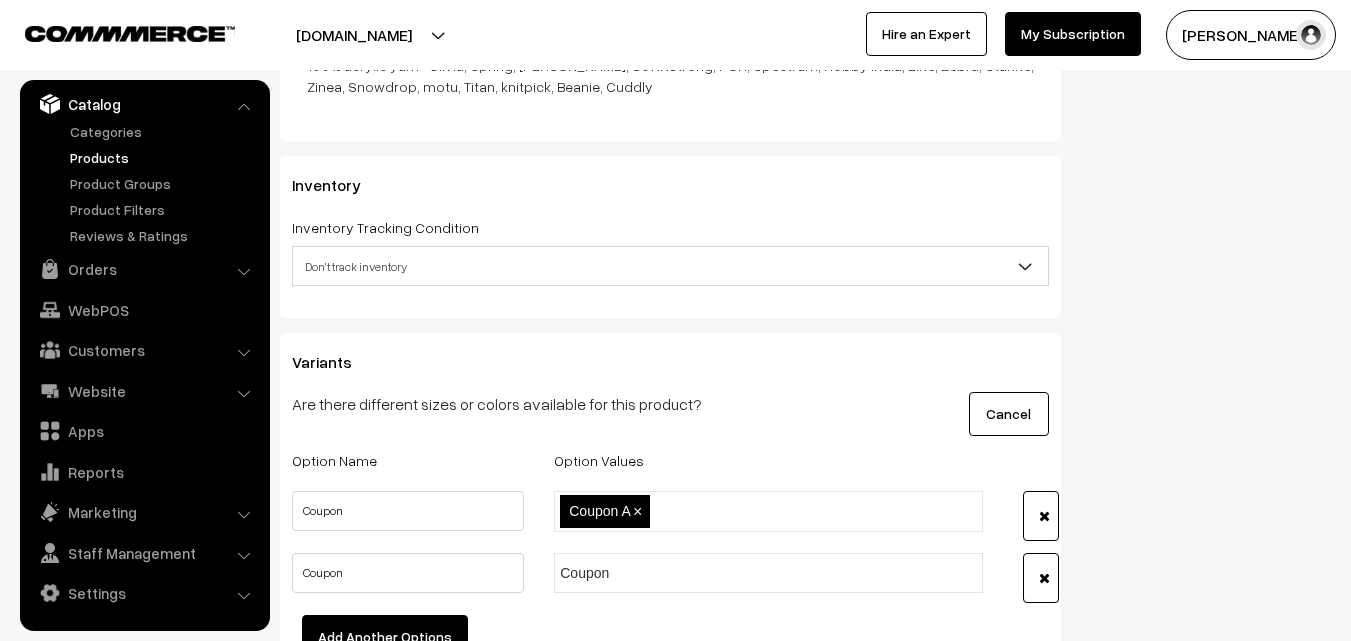 type on "Coupon B" 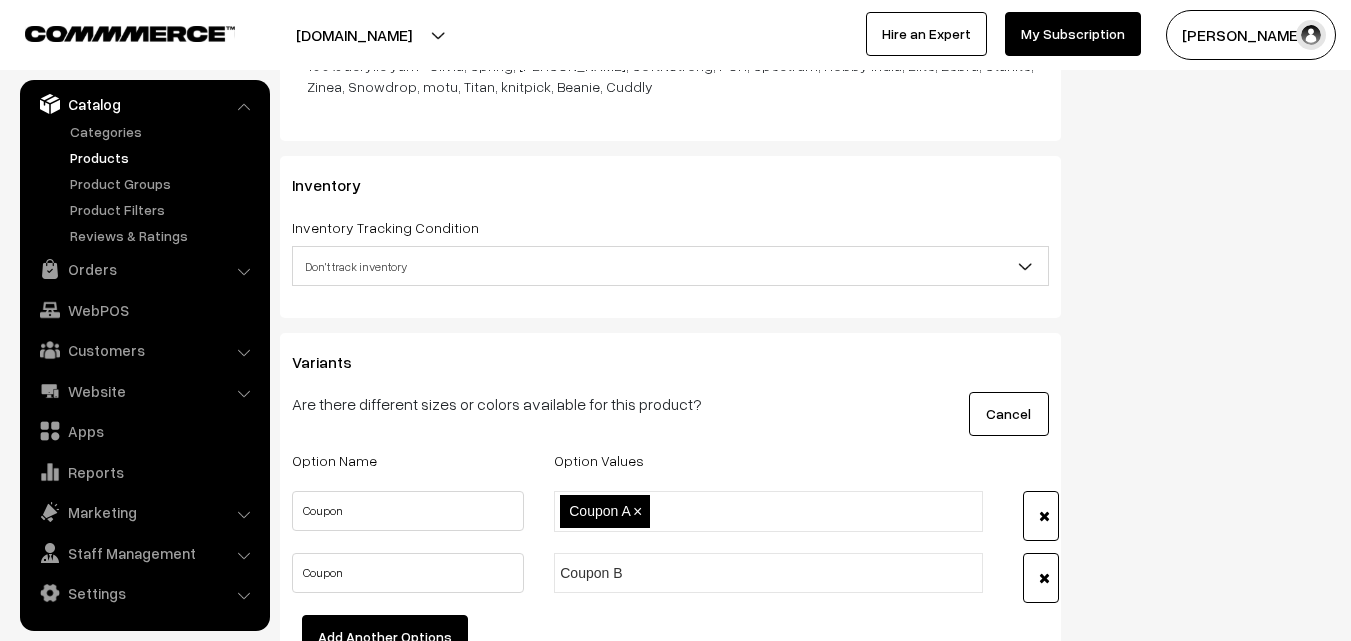type 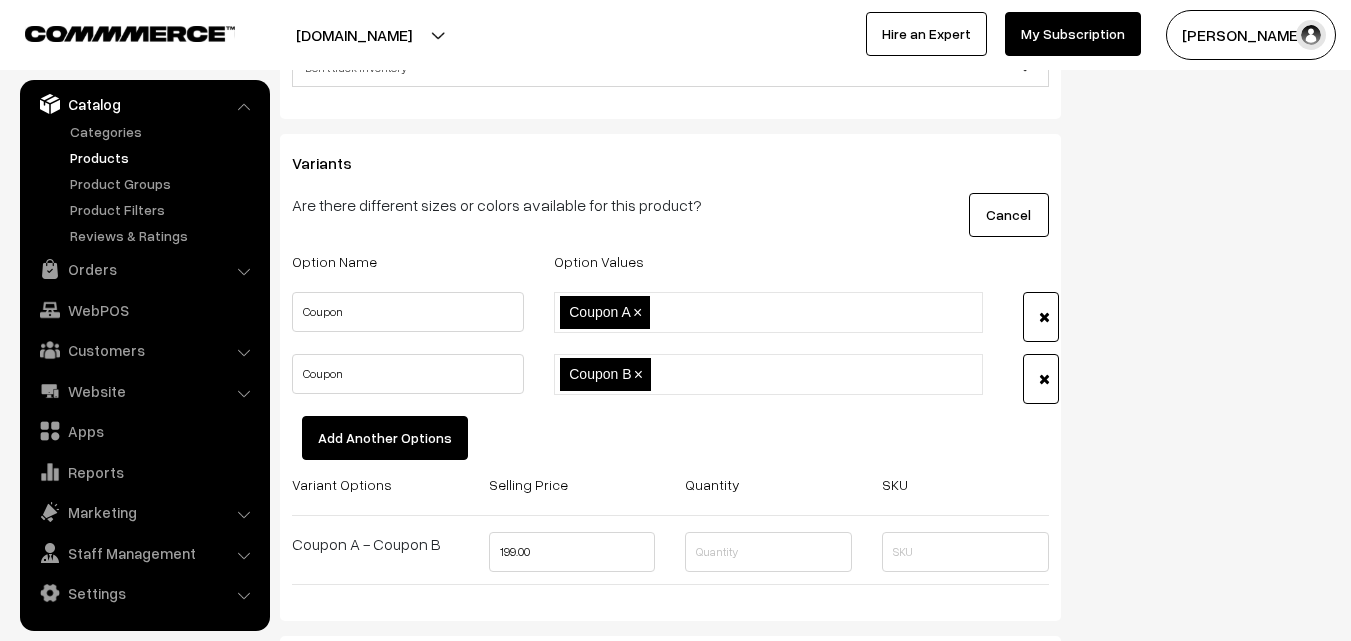 scroll, scrollTop: 3000, scrollLeft: 0, axis: vertical 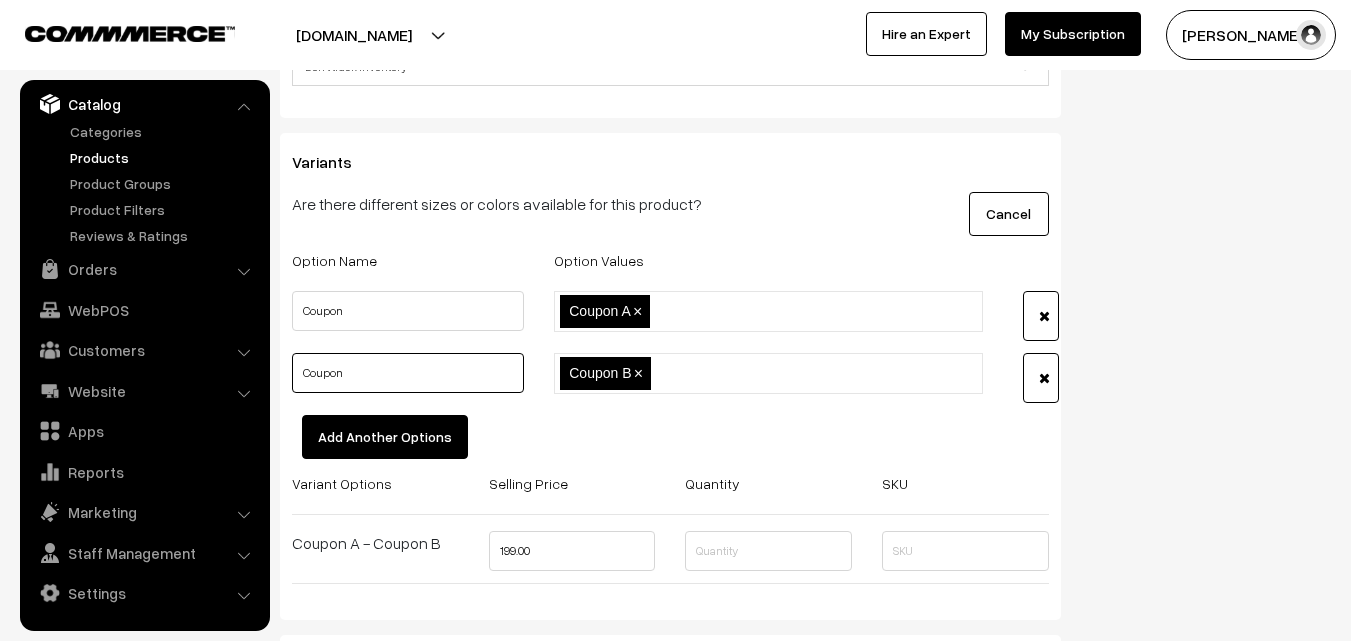 click on "Coupon" at bounding box center [408, 373] 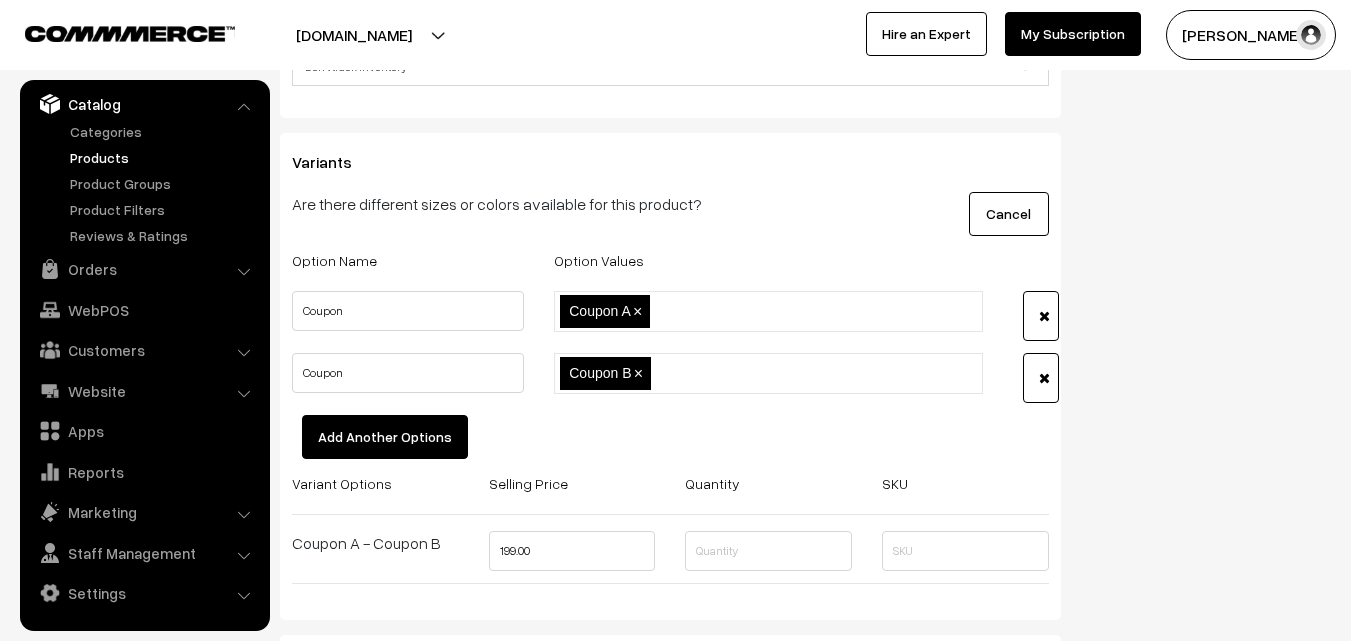 click at bounding box center (1041, 378) 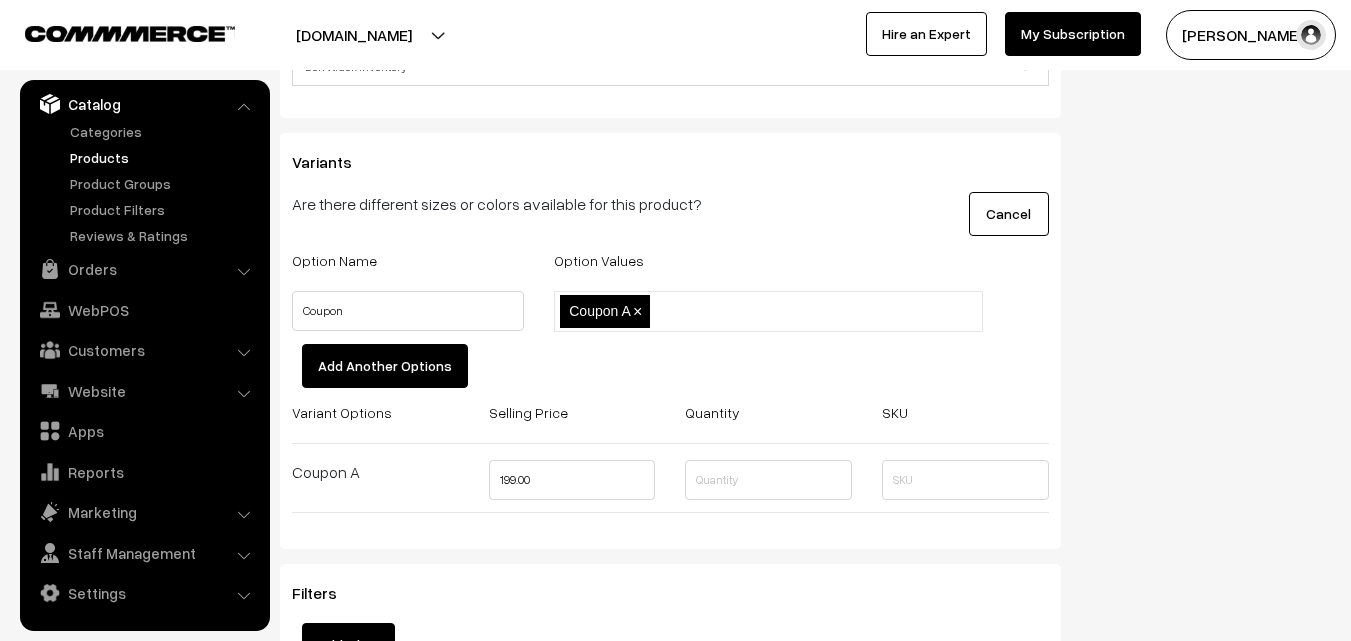 click at bounding box center (742, 311) 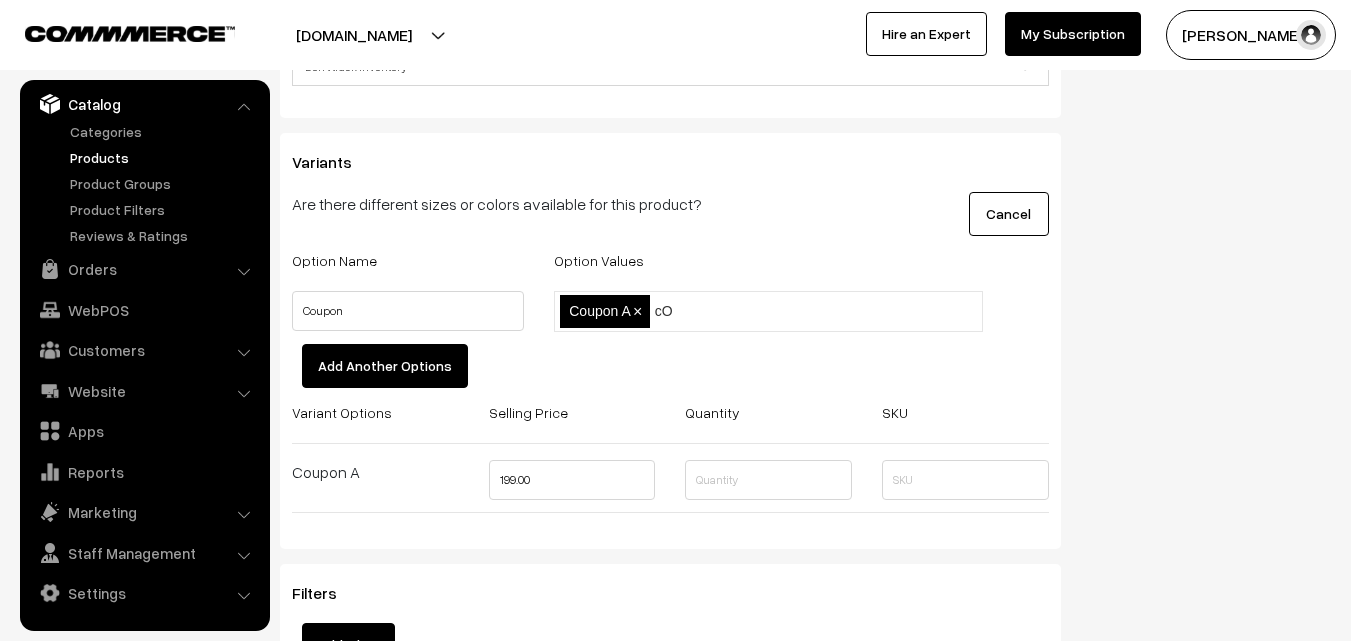 type on "c" 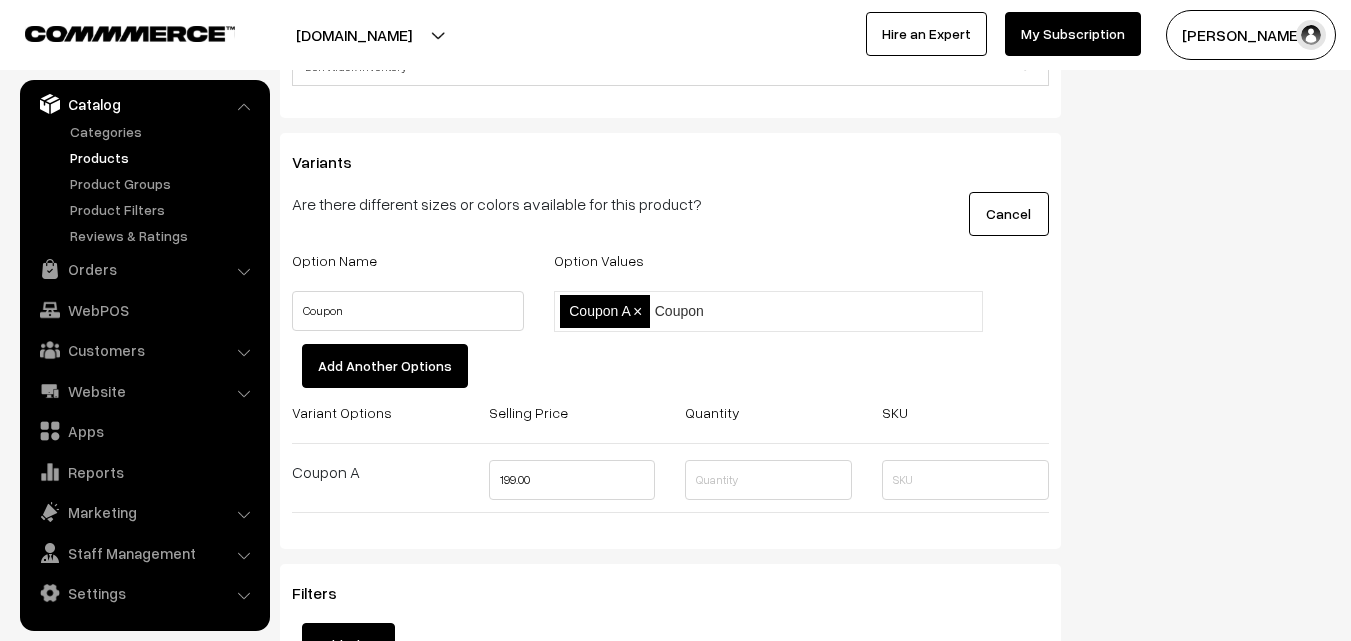 type on "Coupon B" 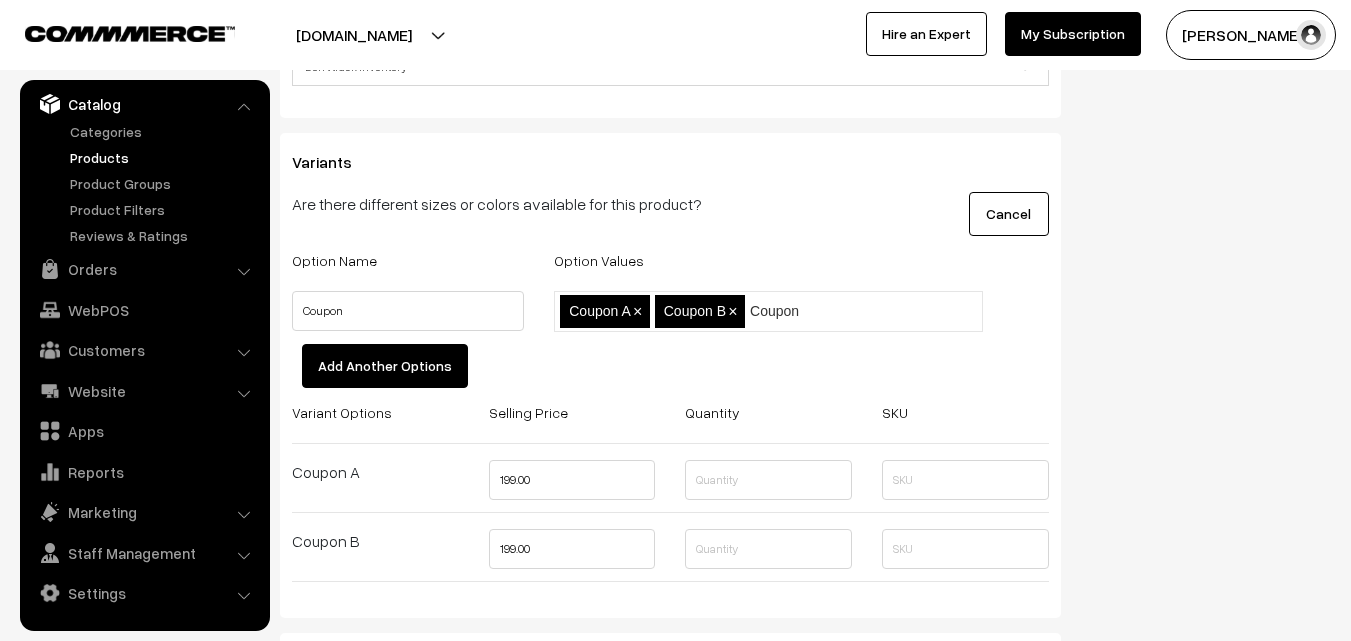 type on "Coupon C" 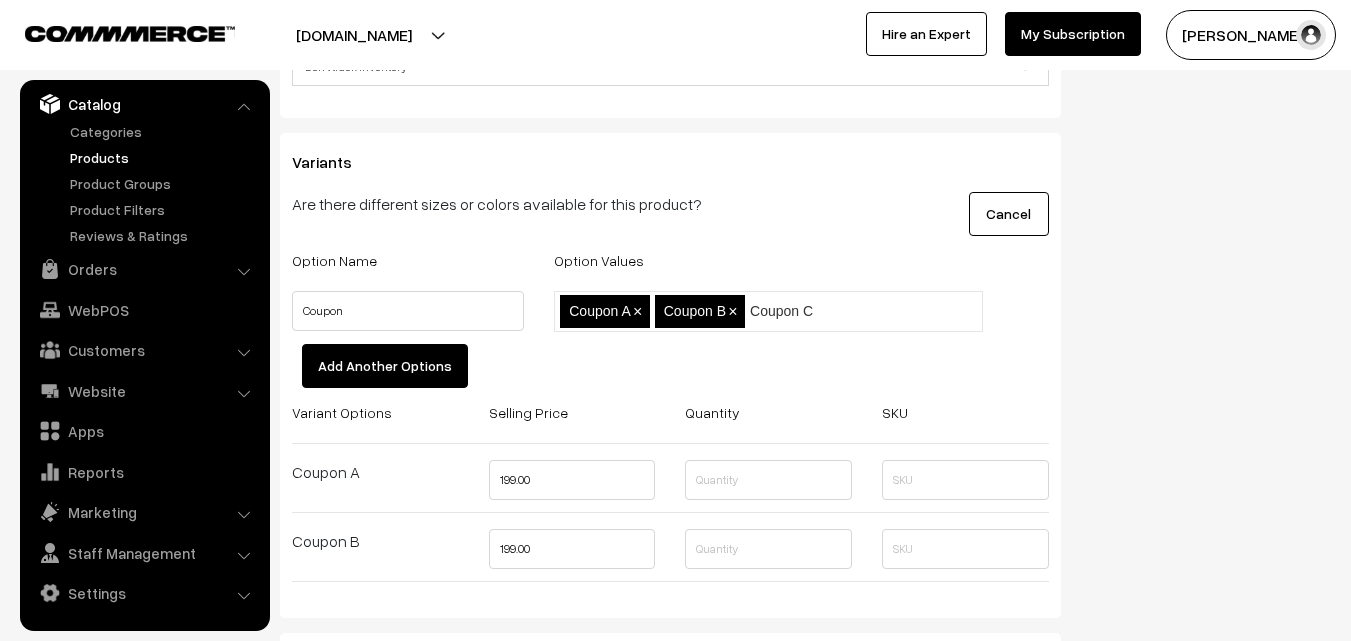 type 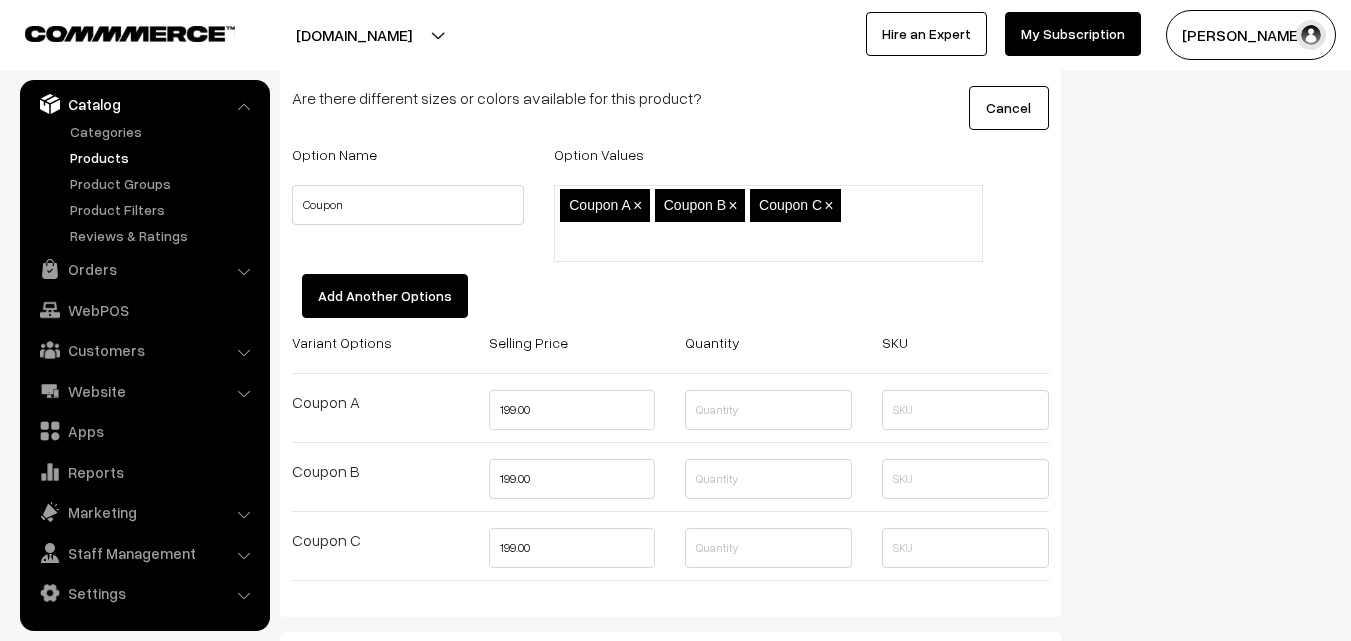 scroll, scrollTop: 3200, scrollLeft: 0, axis: vertical 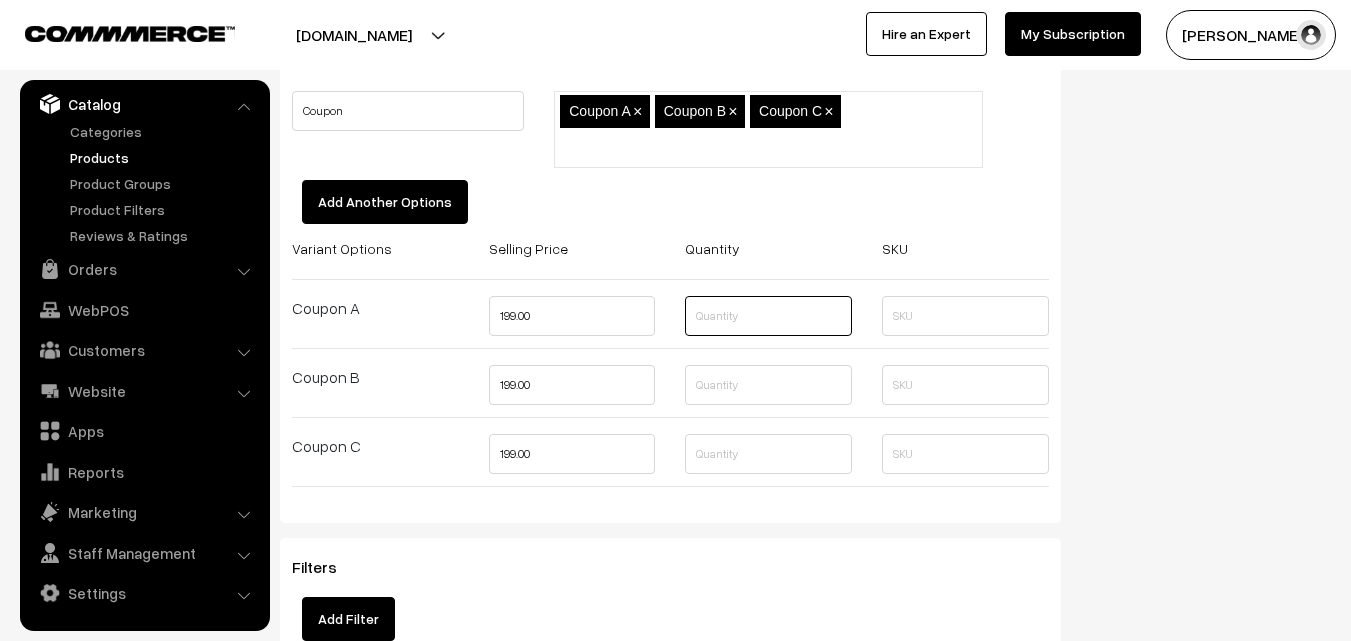click at bounding box center [768, 316] 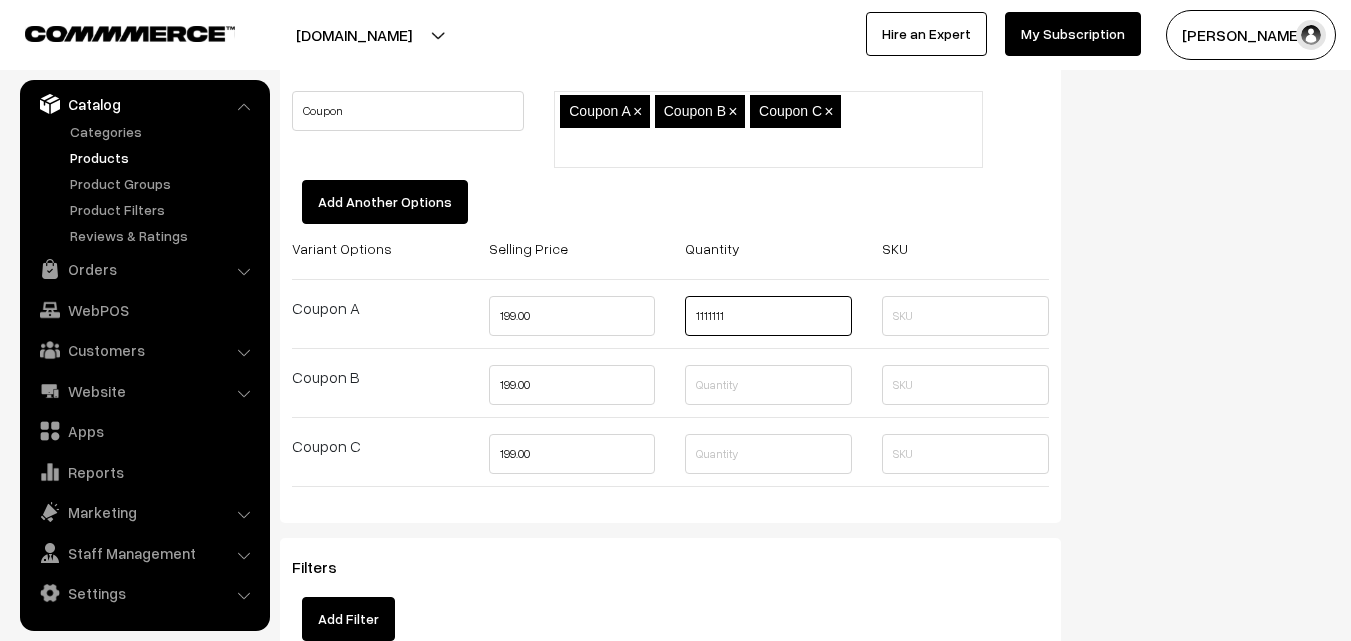 type on "1111111" 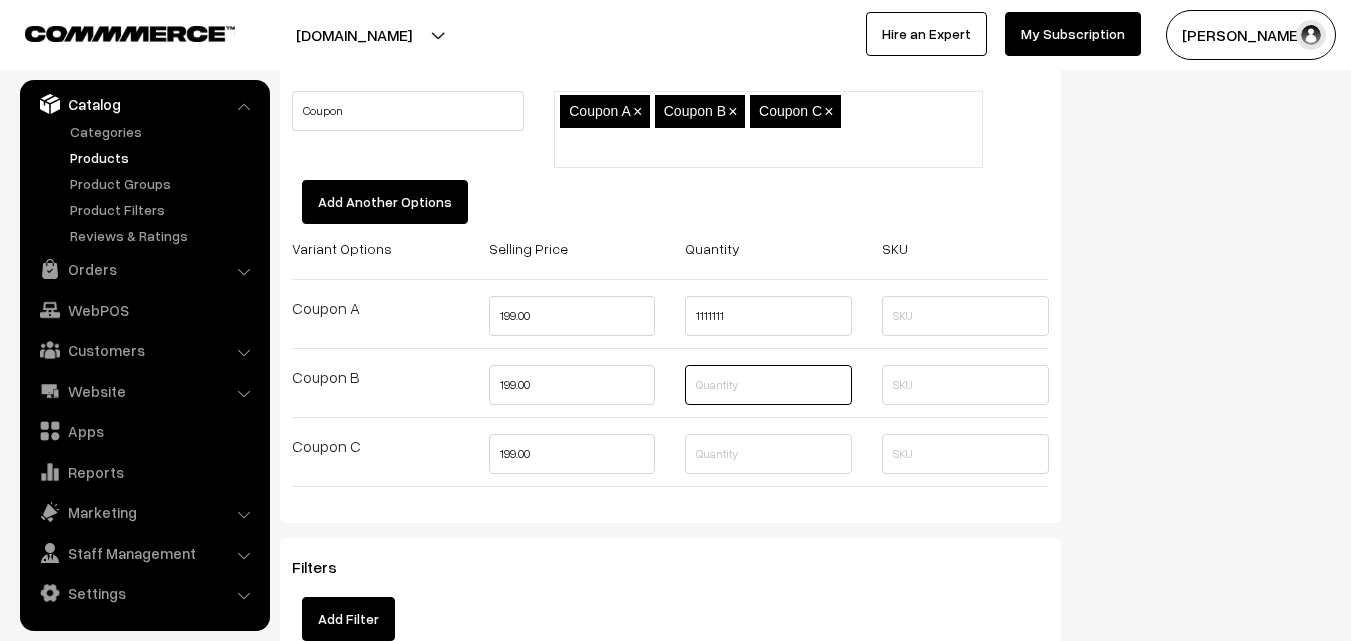 click at bounding box center (768, 385) 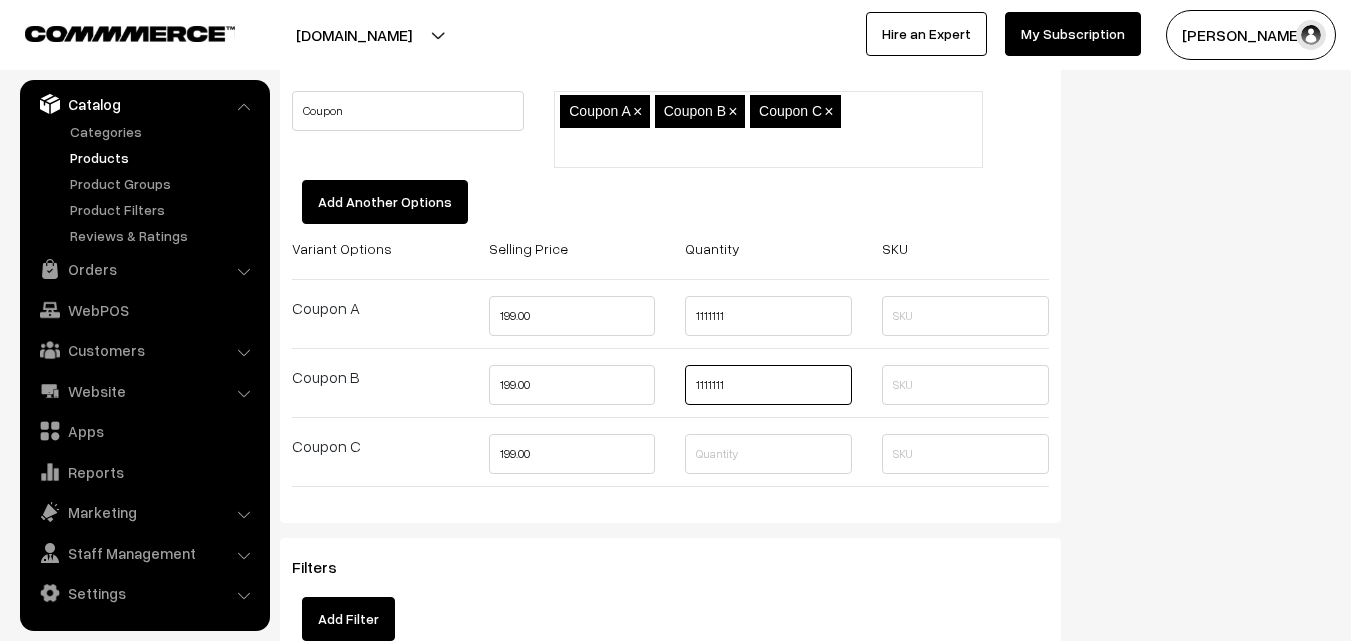 type on "1111111" 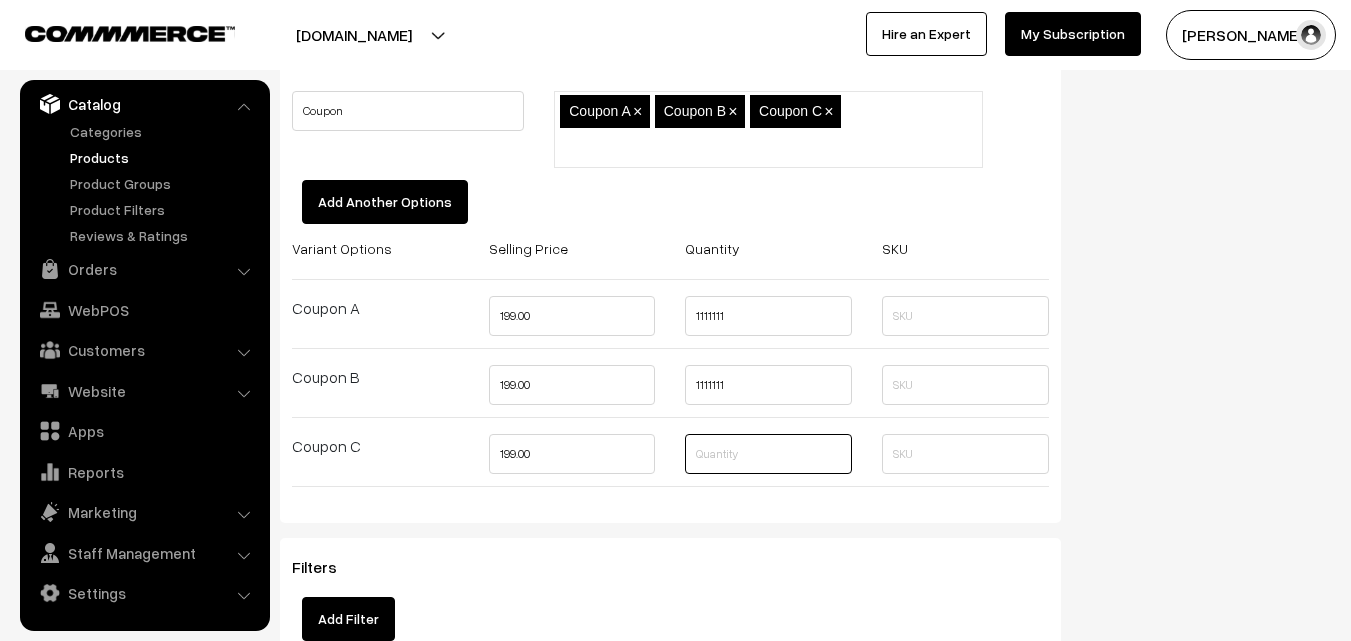 click at bounding box center [768, 454] 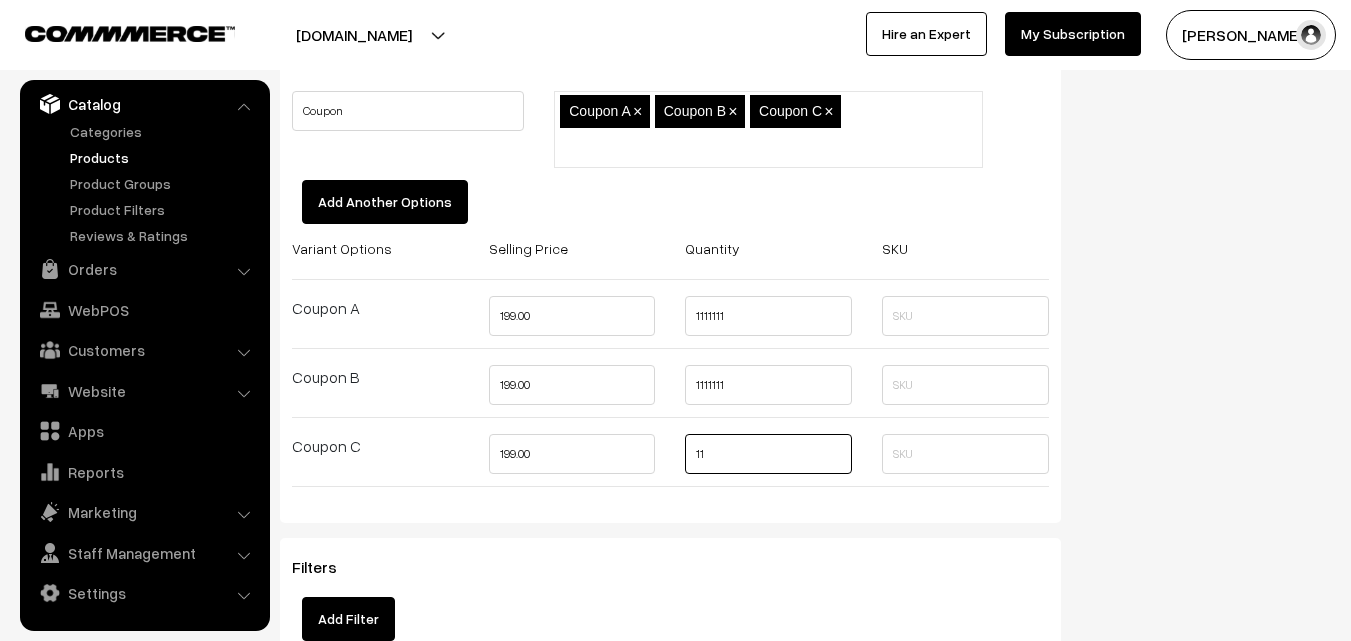 type on "1" 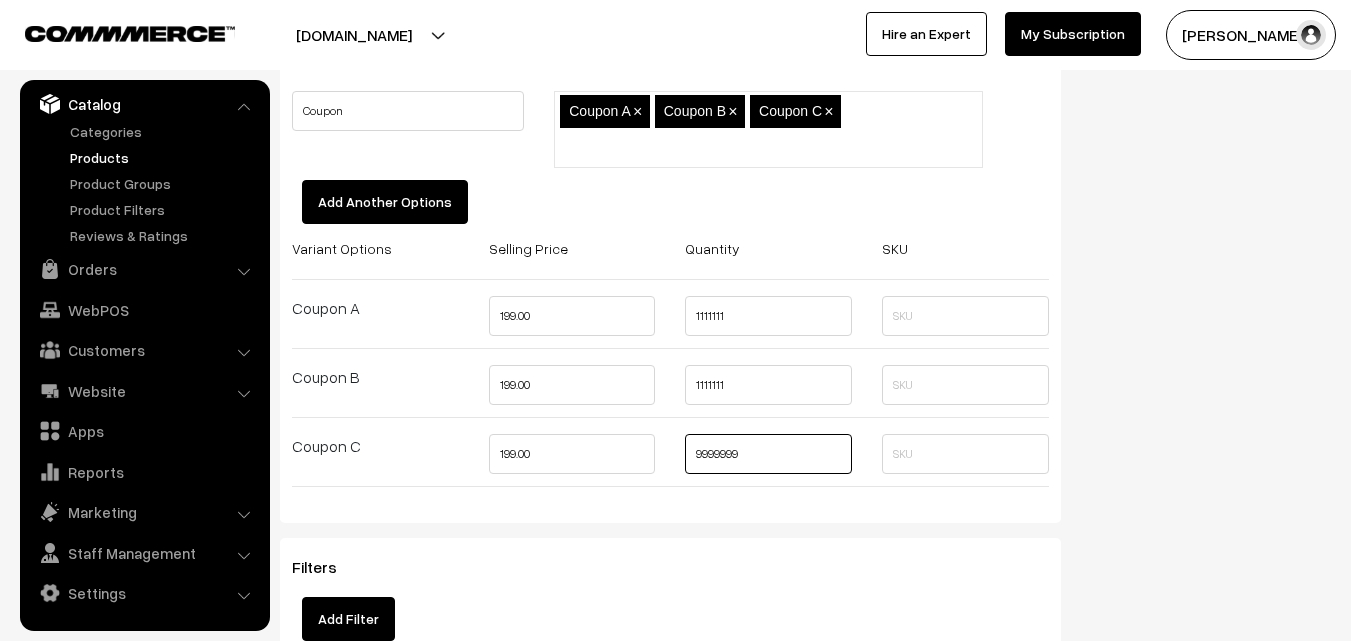 type on "9999999" 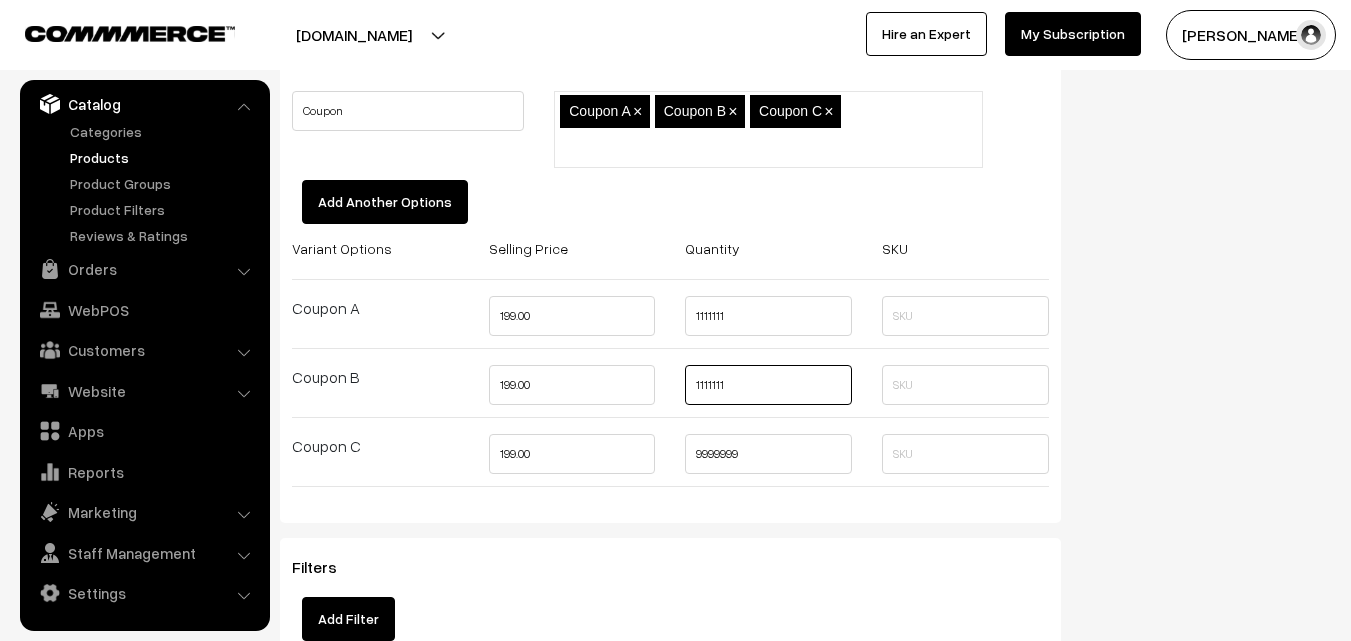 click on "1111111" at bounding box center [768, 385] 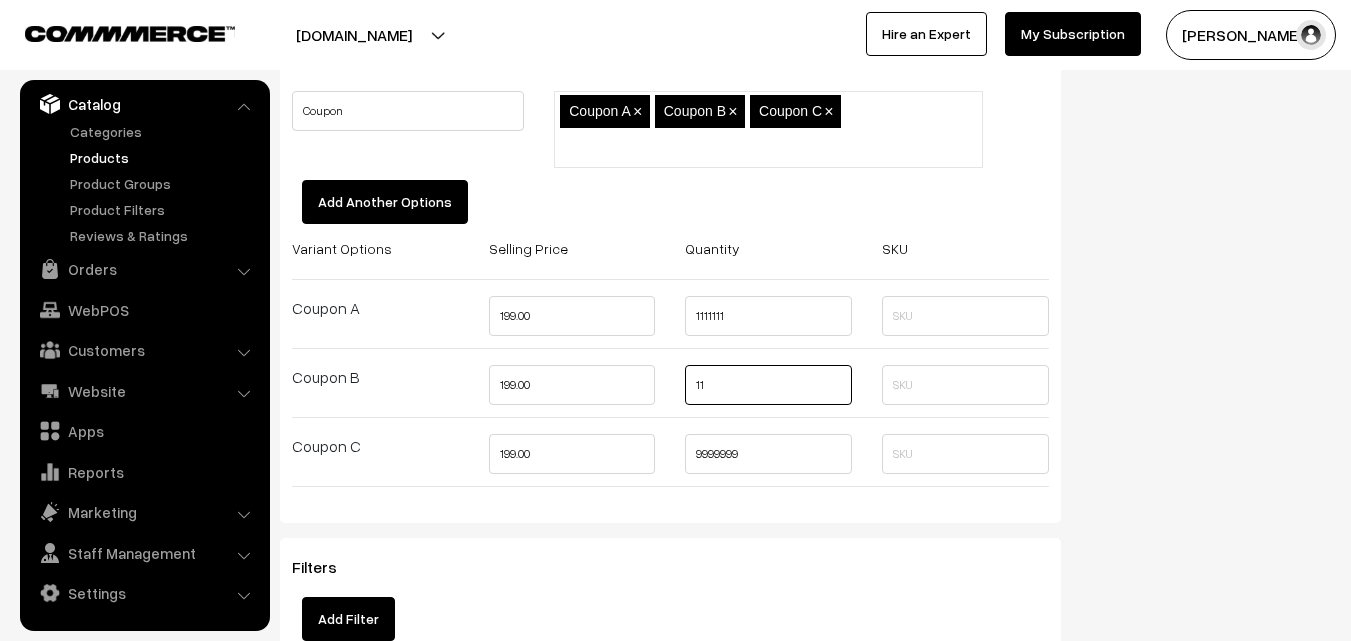 type on "1" 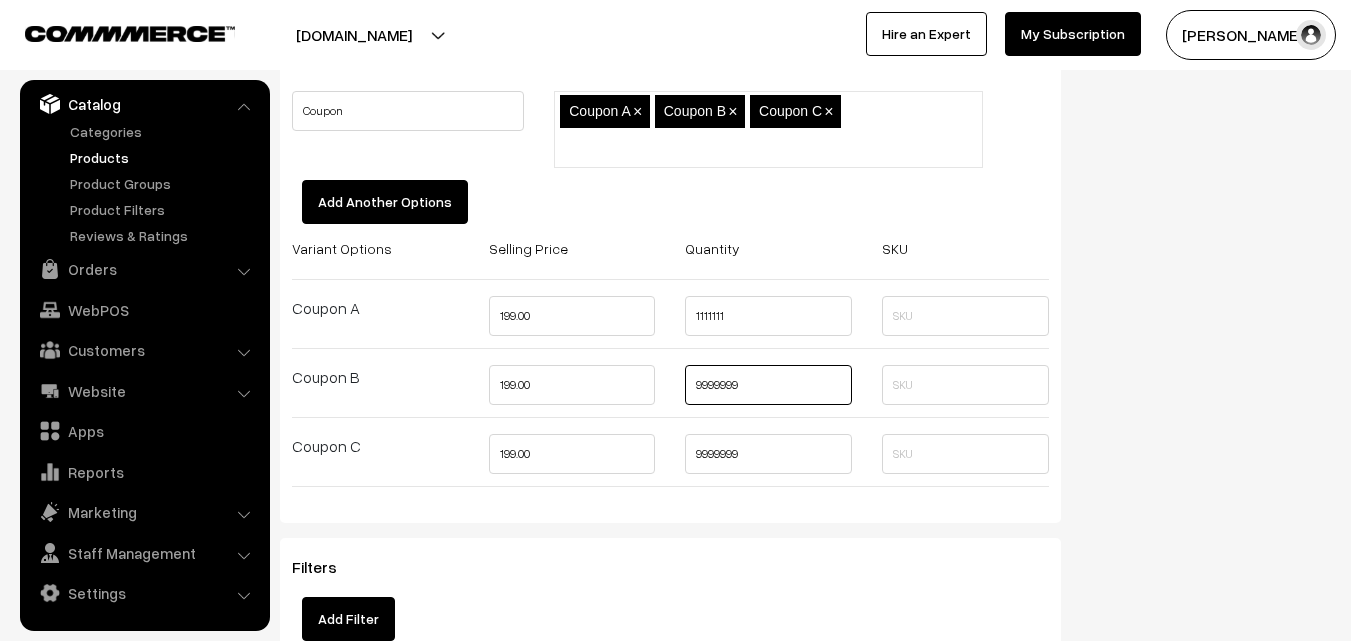 type on "9999999" 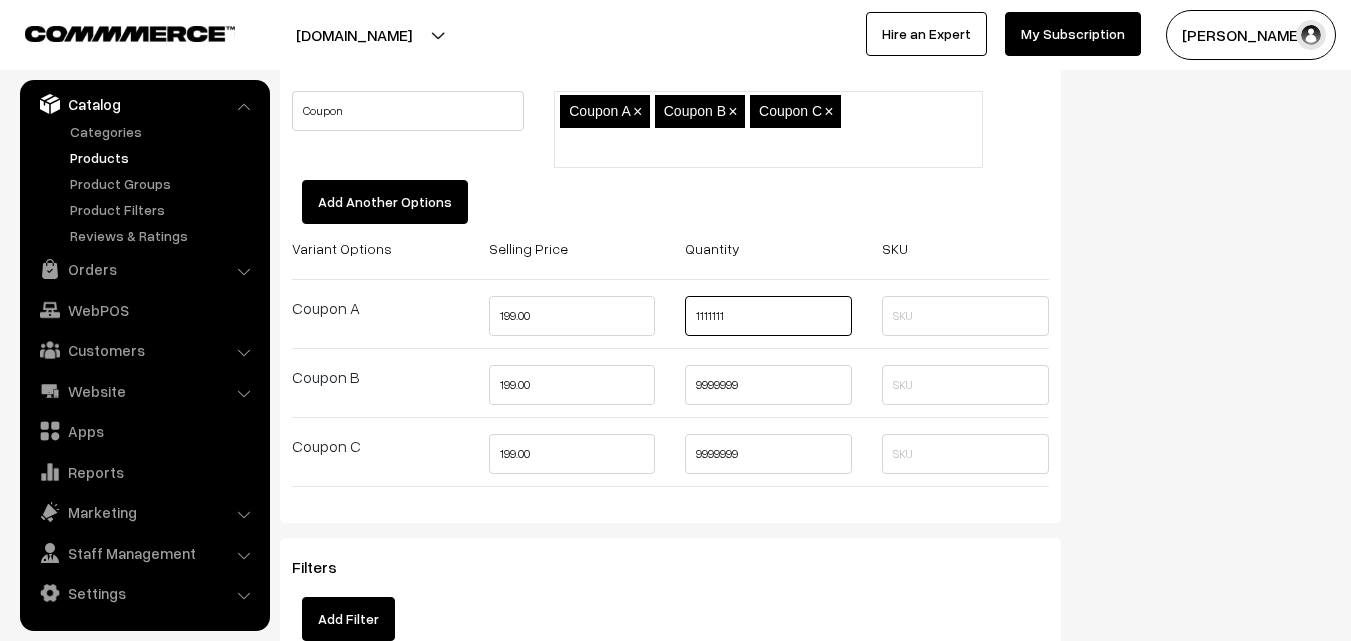 click on "1111111" at bounding box center [768, 316] 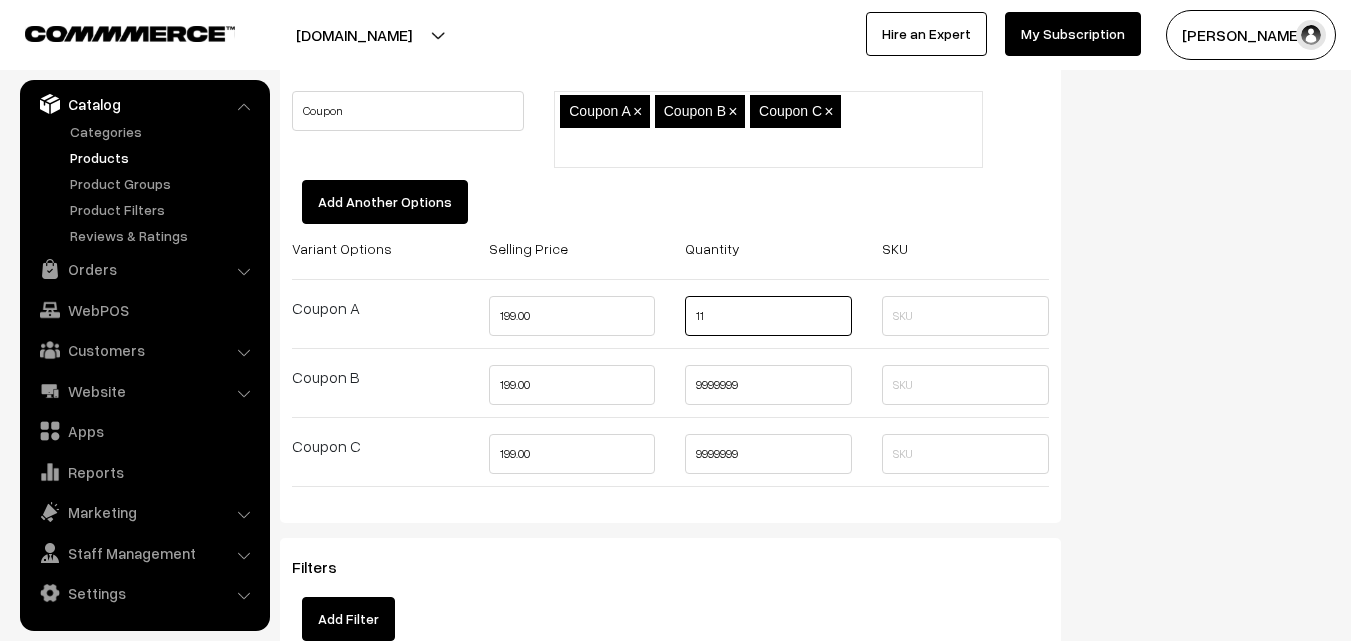 type on "1" 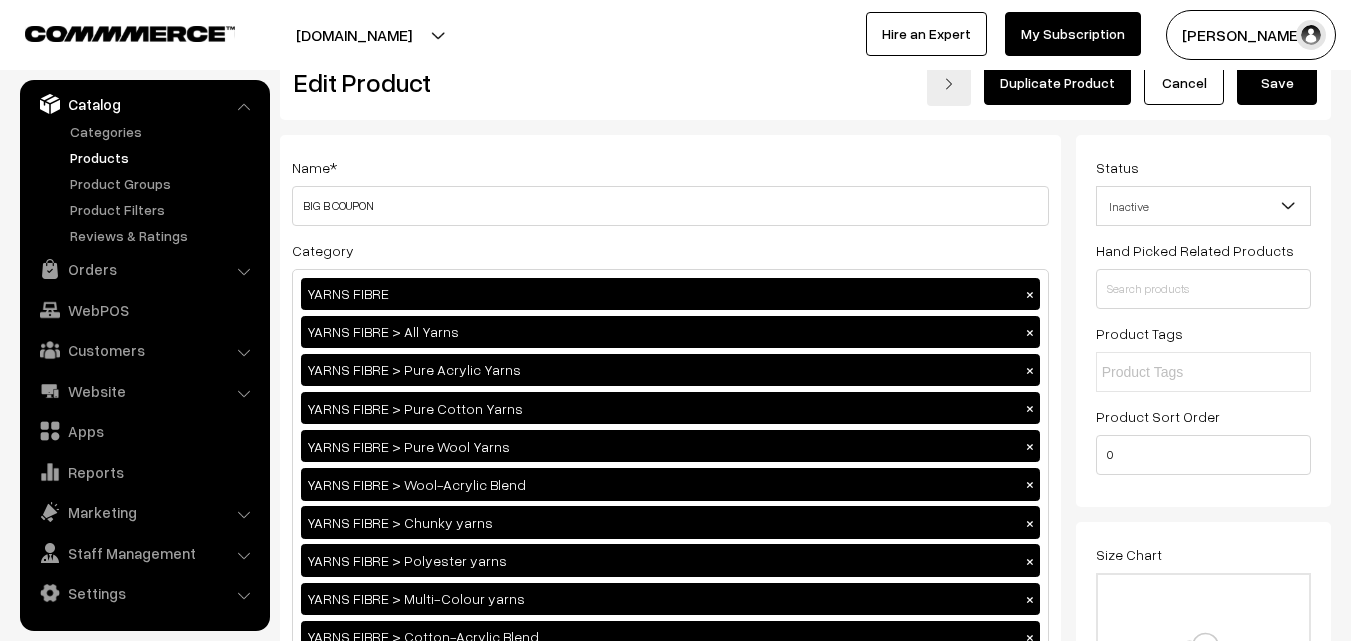scroll, scrollTop: 0, scrollLeft: 0, axis: both 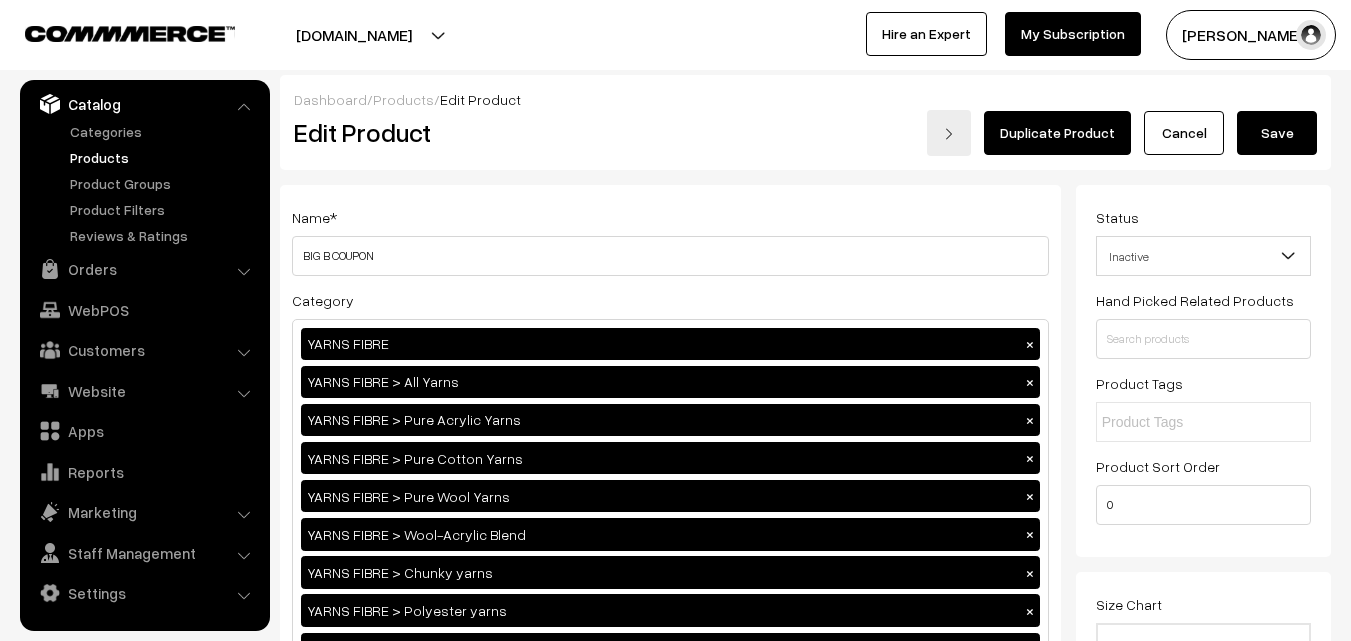 type on "9999999" 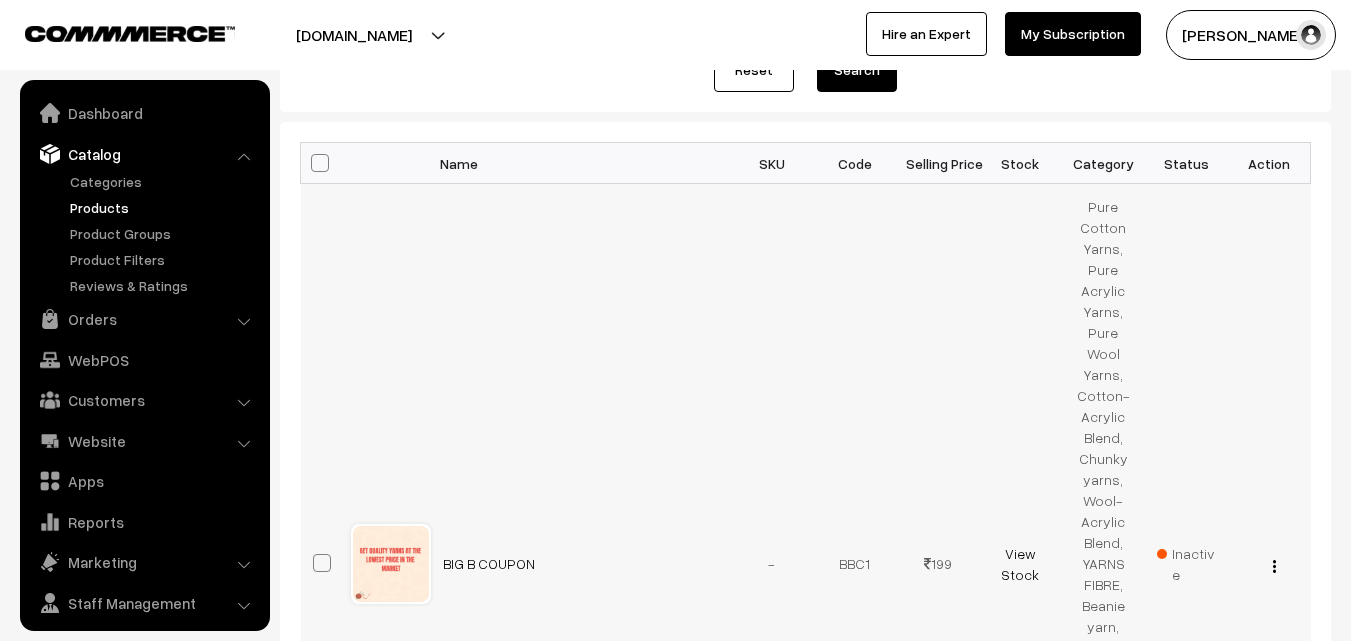 scroll, scrollTop: 600, scrollLeft: 0, axis: vertical 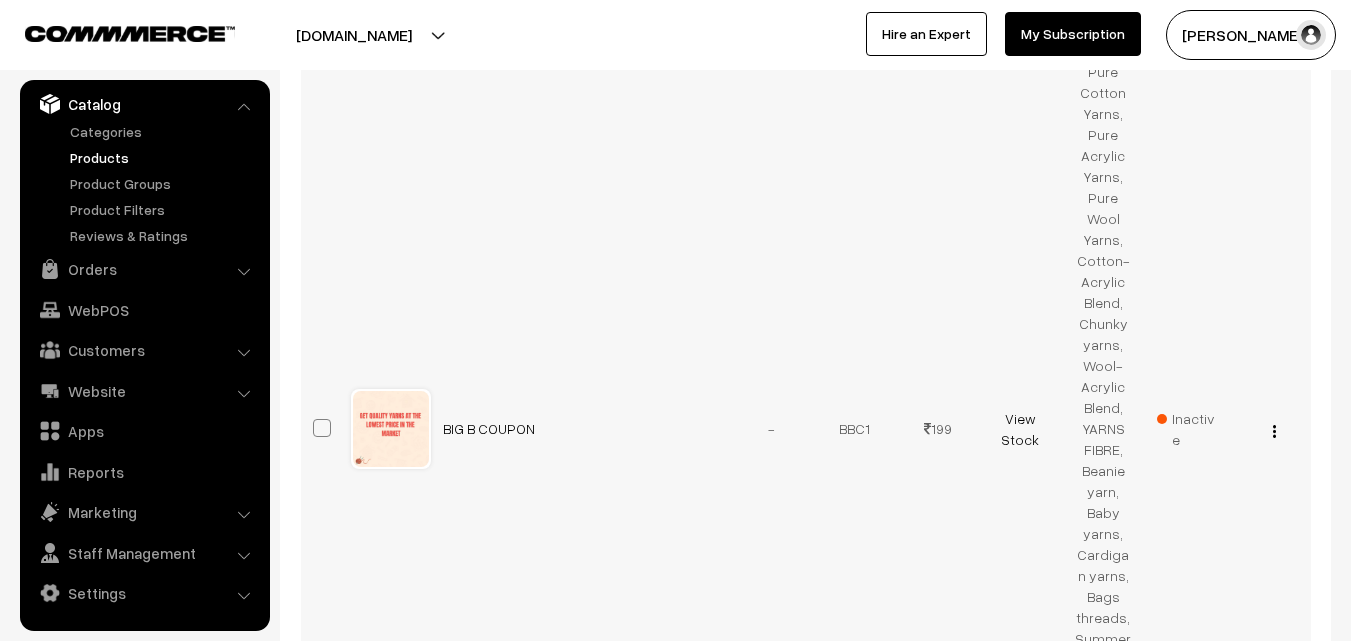 click at bounding box center [1274, 431] 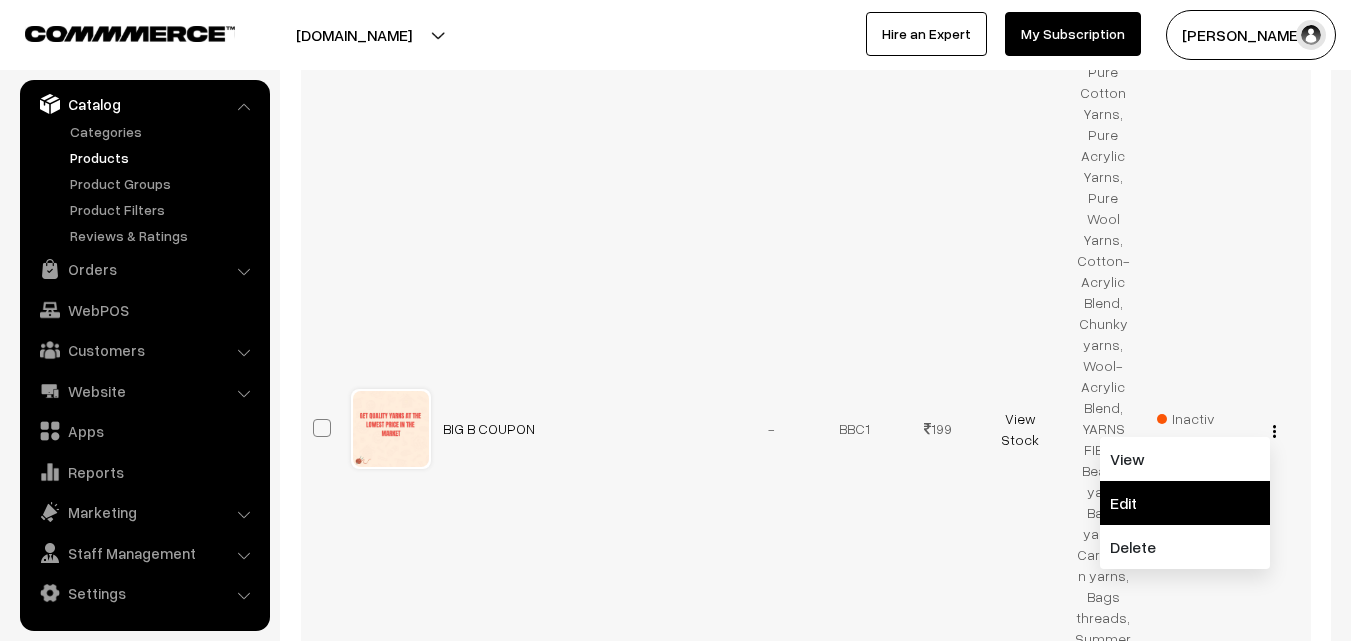 click on "Edit" at bounding box center (1185, 503) 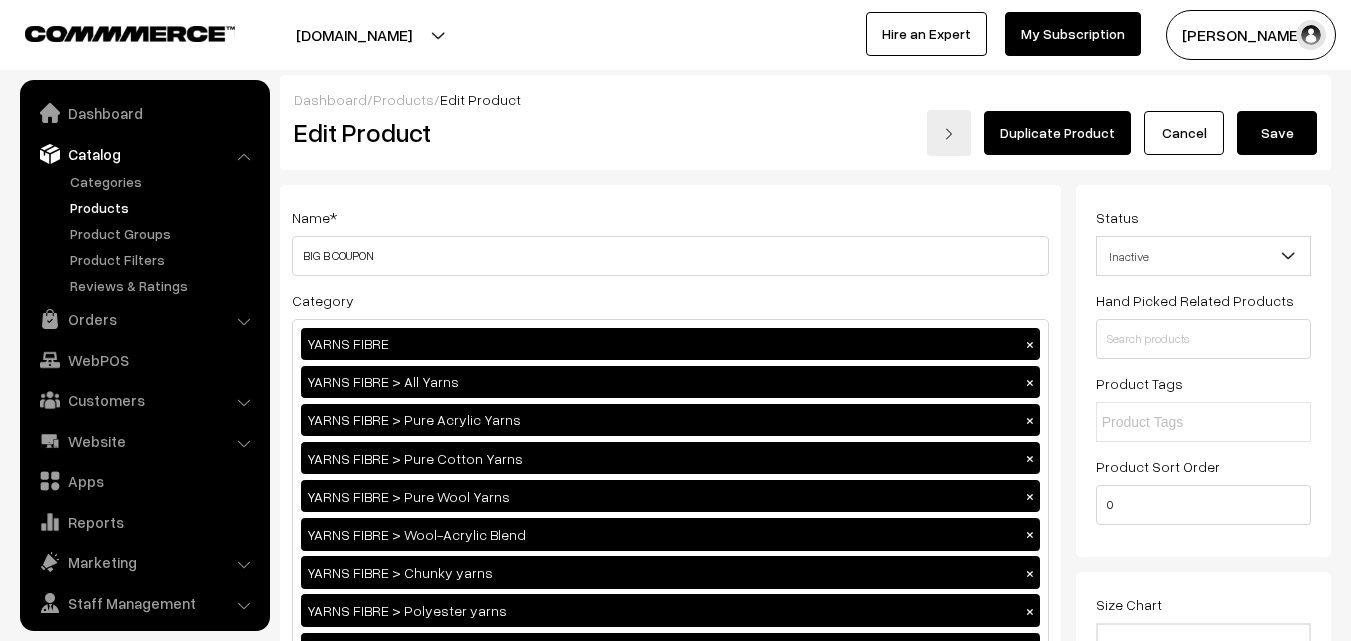 scroll, scrollTop: 0, scrollLeft: 0, axis: both 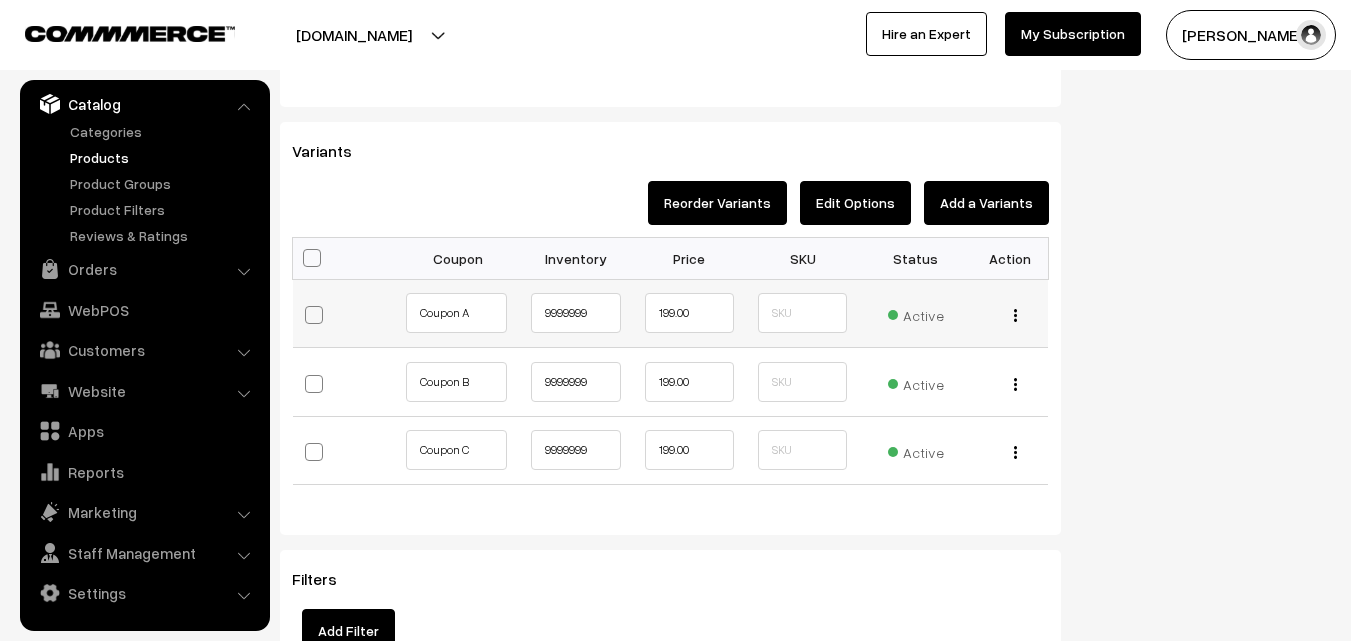 click at bounding box center (1015, 315) 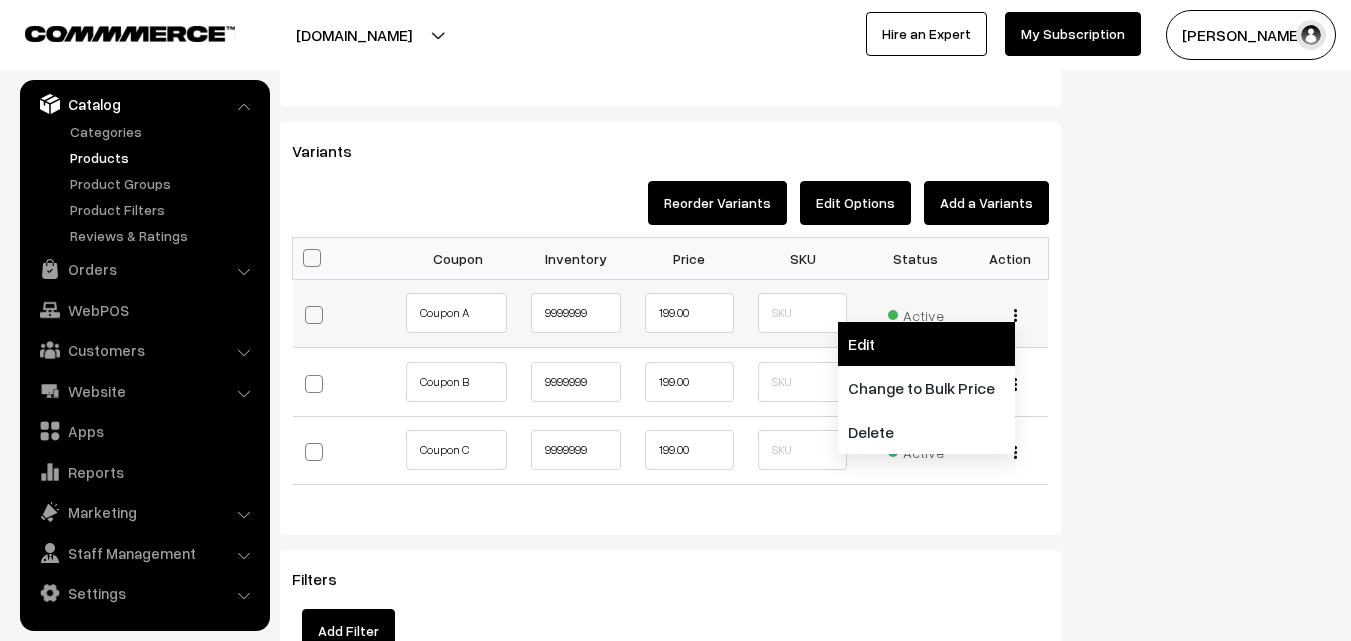 click on "Edit" at bounding box center (926, 344) 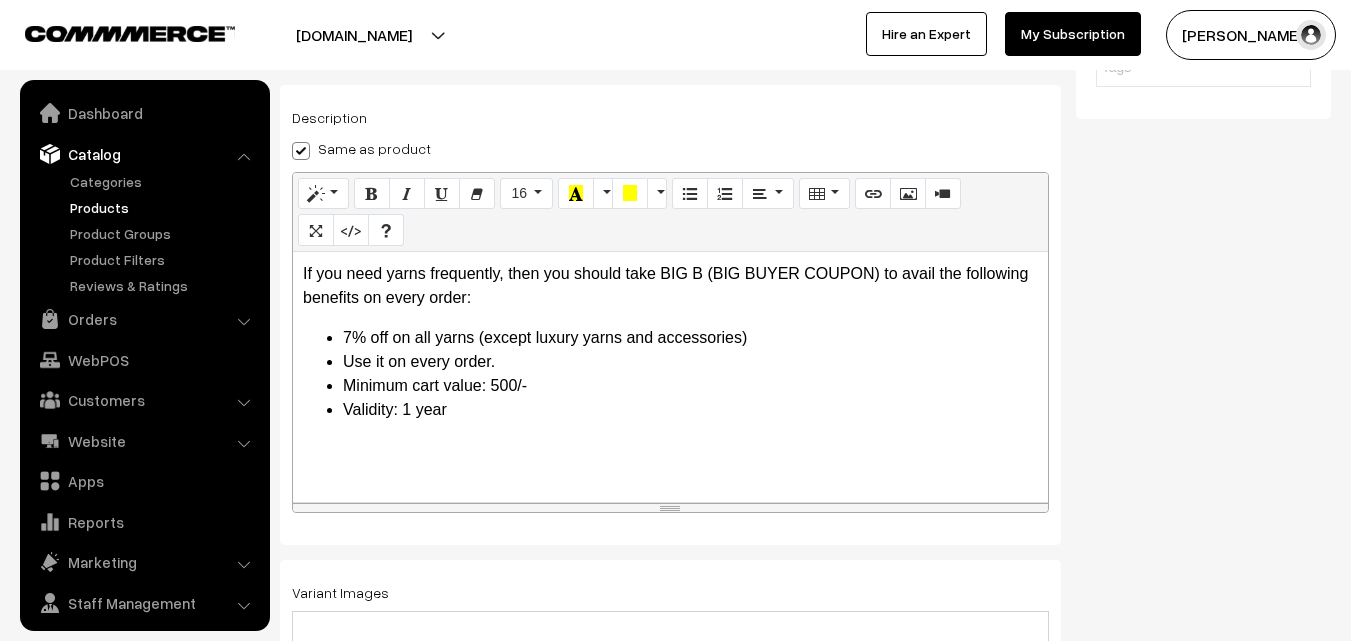 scroll, scrollTop: 319, scrollLeft: 0, axis: vertical 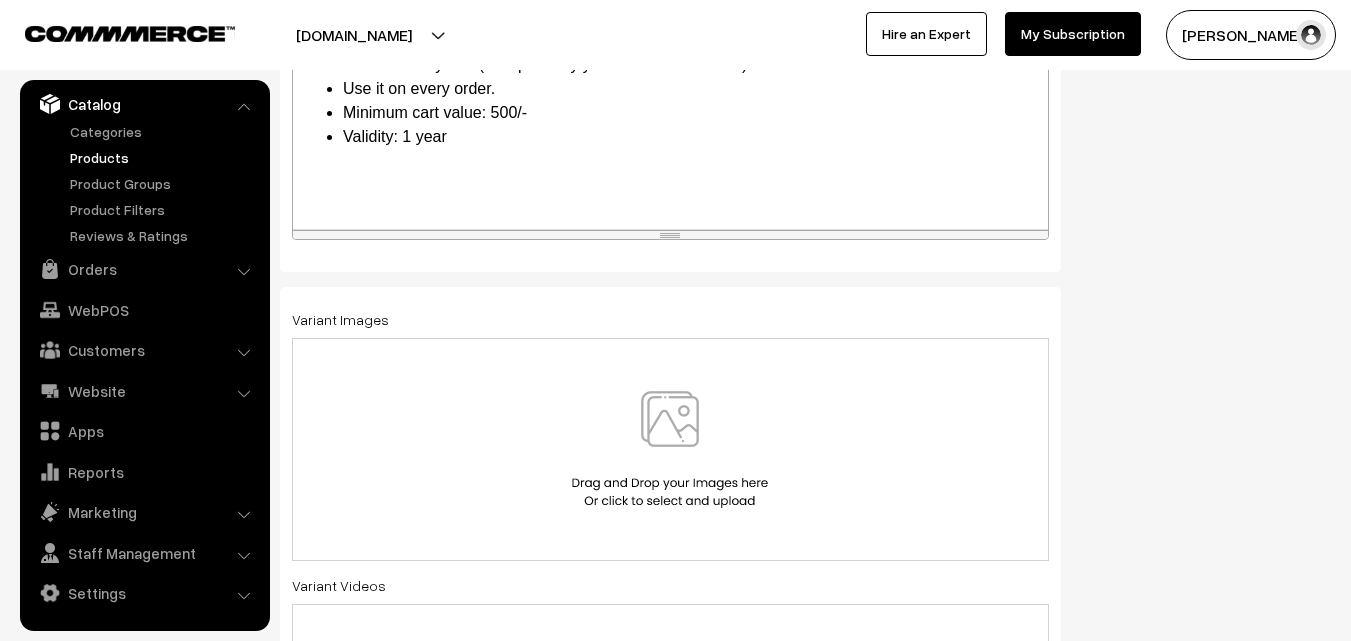 click at bounding box center [670, 449] 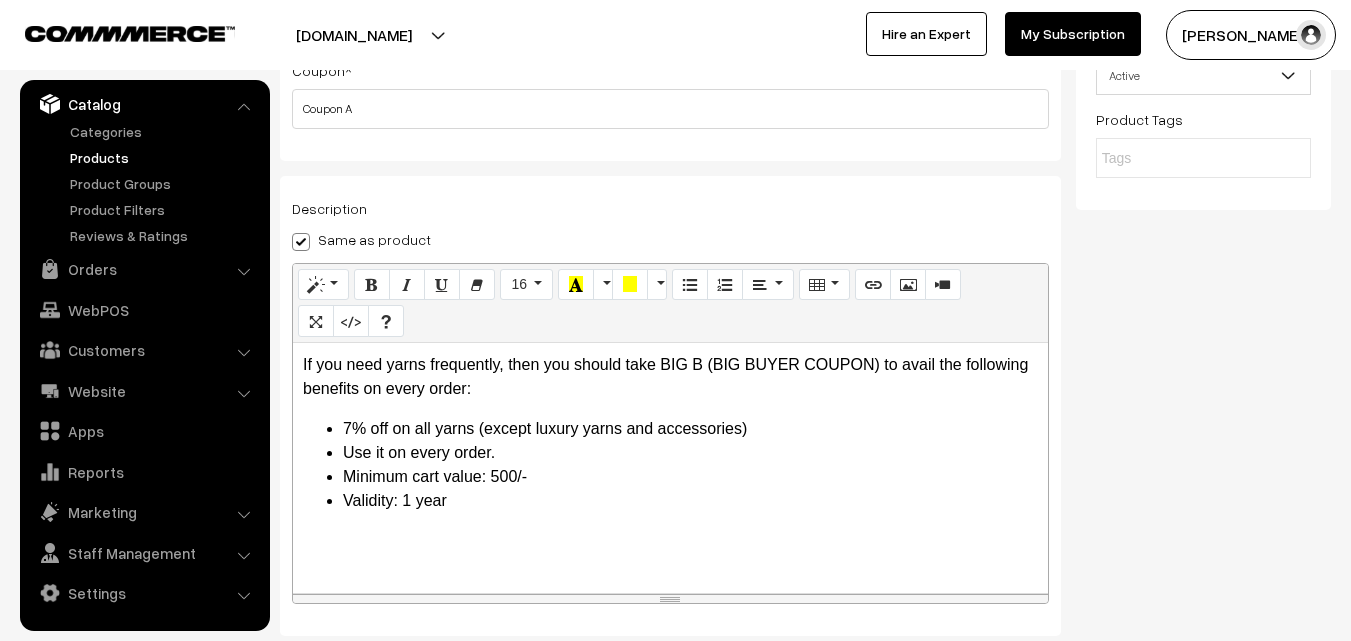 scroll, scrollTop: 200, scrollLeft: 0, axis: vertical 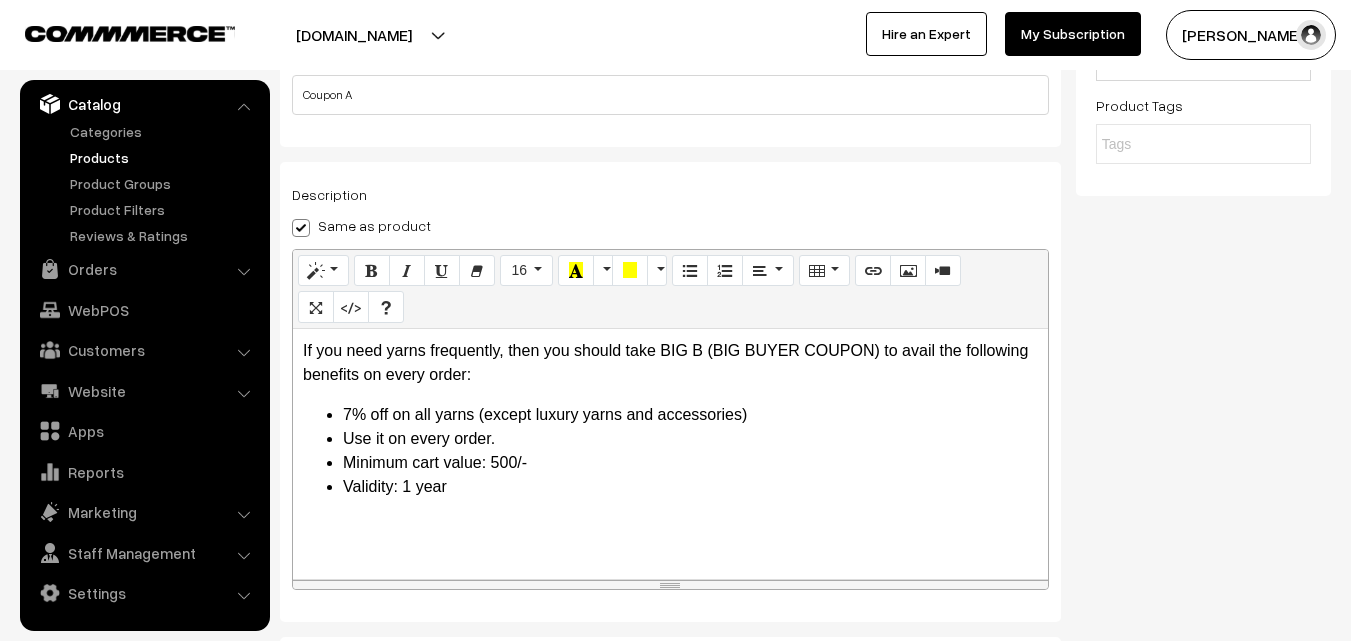 click on "If you need yarns frequently, then you should take BIG B (BIG BUYER COUPON) to avail the following benefits on every order: 7% off on all yarns (except luxury yarns and accessories) Use it on every order. Minimum cart value: 500/- Validity: 1 year" at bounding box center (670, 454) 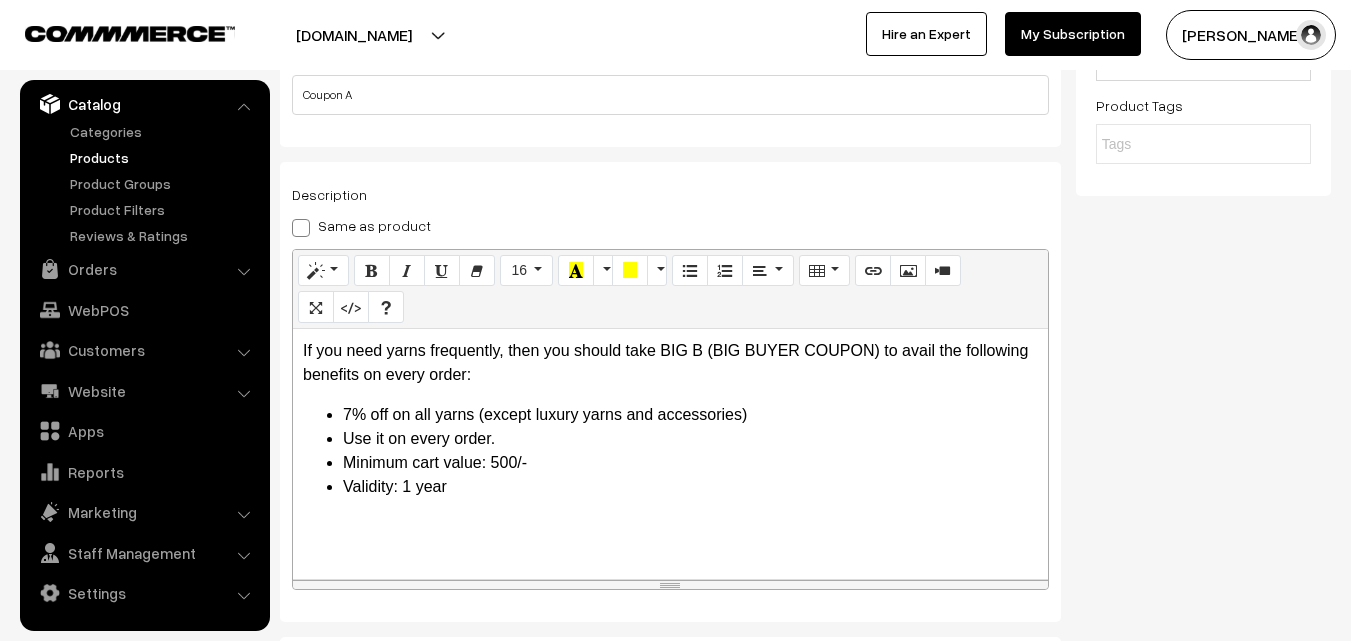 checkbox on "false" 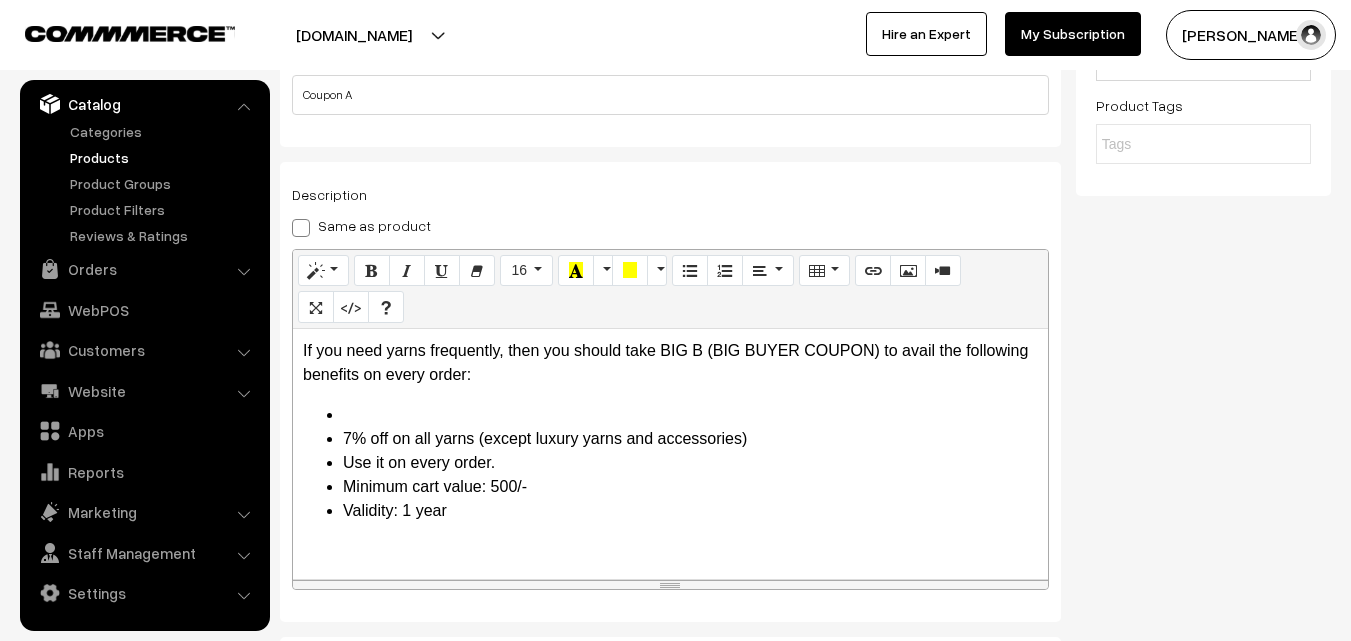type 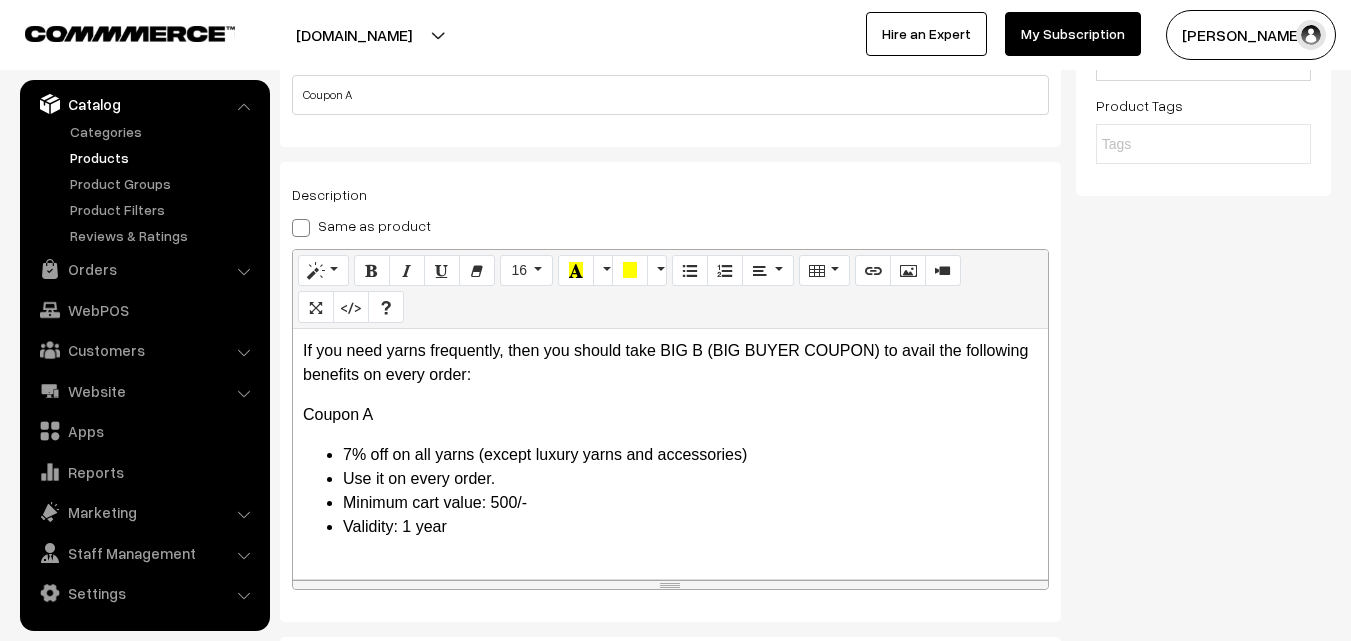 click on "If you need yarns frequently, then you should take BIG B (BIG BUYER COUPON) to avail the following benefits on every order: Coupon A 7% off on all yarns (except luxury yarns and accessories) Use it on every order. Minimum cart value: 500/- Validity: 1 year" at bounding box center [670, 454] 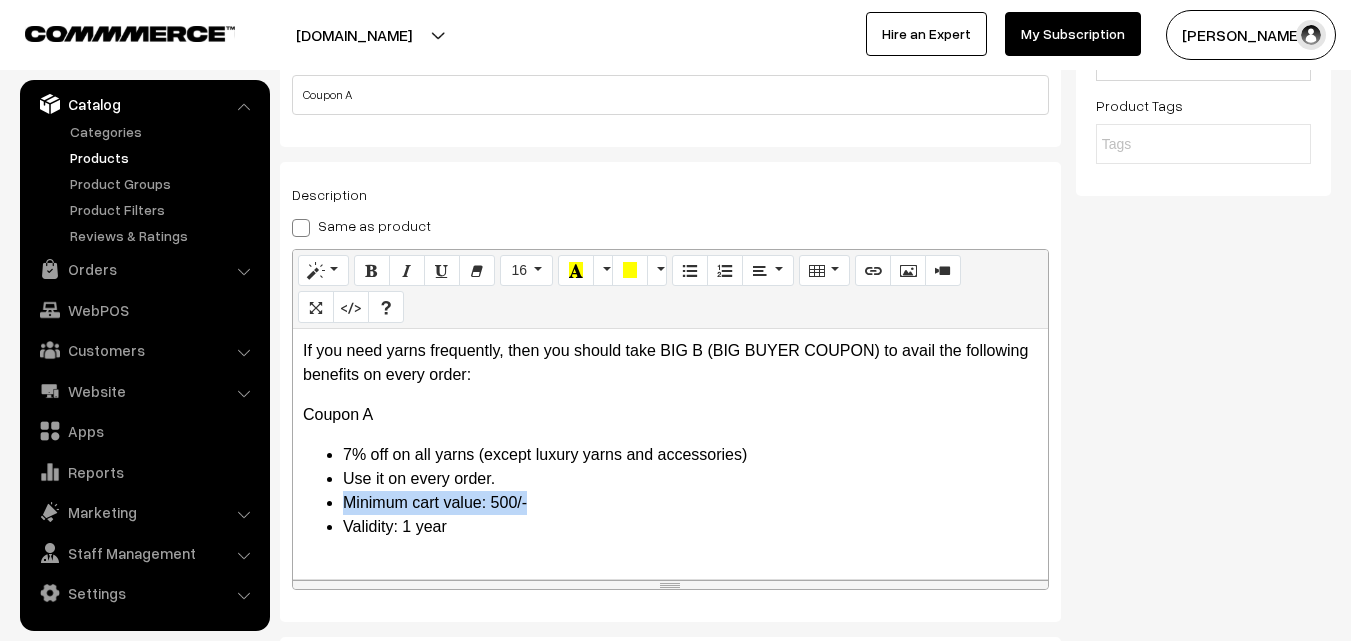 drag, startPoint x: 537, startPoint y: 504, endPoint x: 339, endPoint y: 508, distance: 198.0404 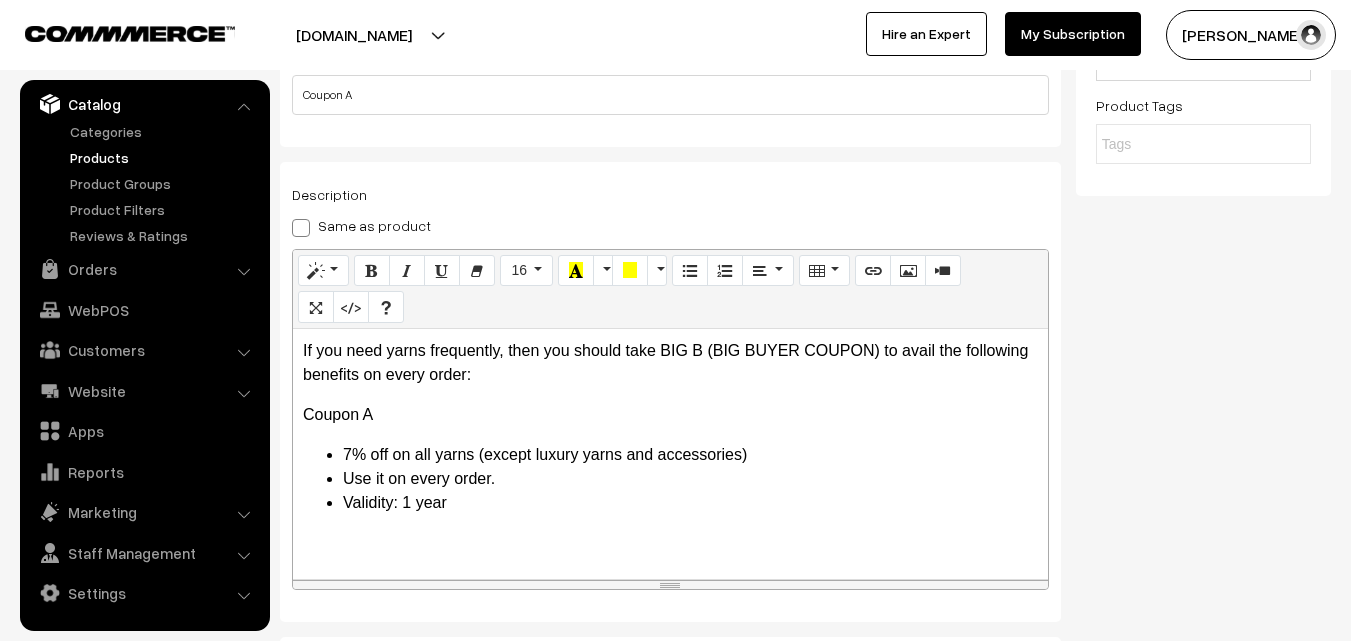 click on "Coupon A" at bounding box center [670, 415] 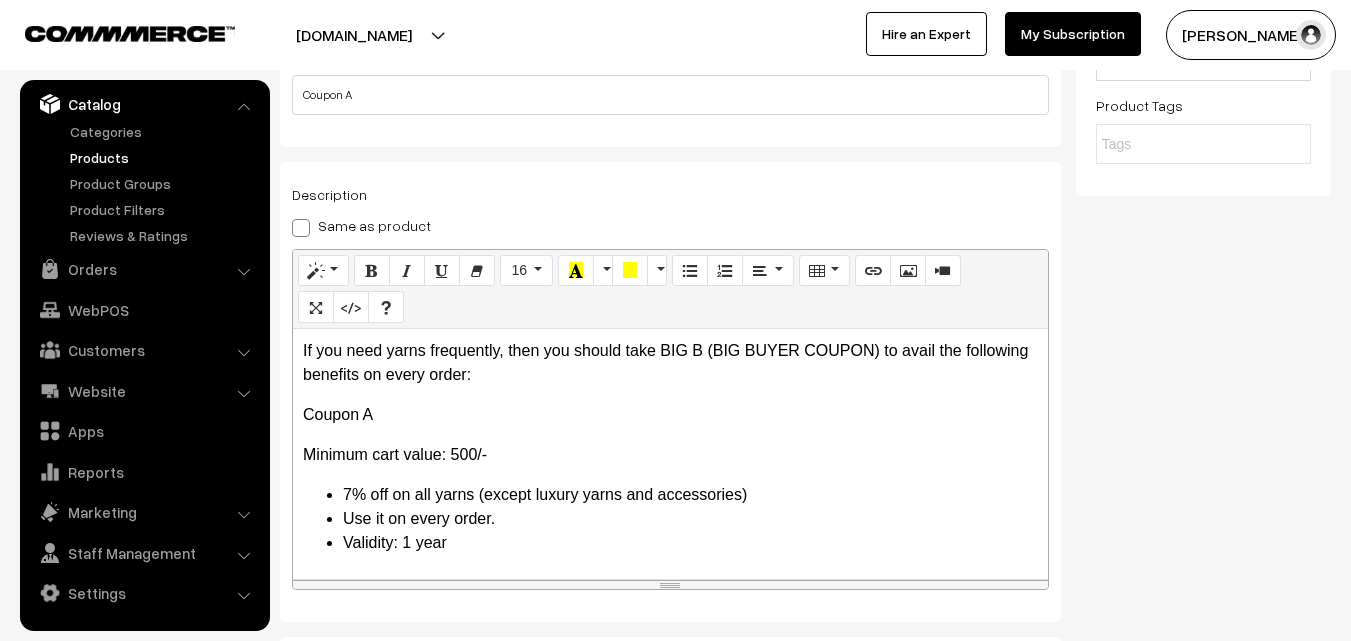 click on "If you need yarns frequently, then you should take BIG B (BIG BUYER COUPON) to avail the following benefits on every order: Coupon A Minimum cart value: 500/- 7% off on all yarns (except luxury yarns and accessories) Use it on every order. Validity: 1 year" at bounding box center (670, 454) 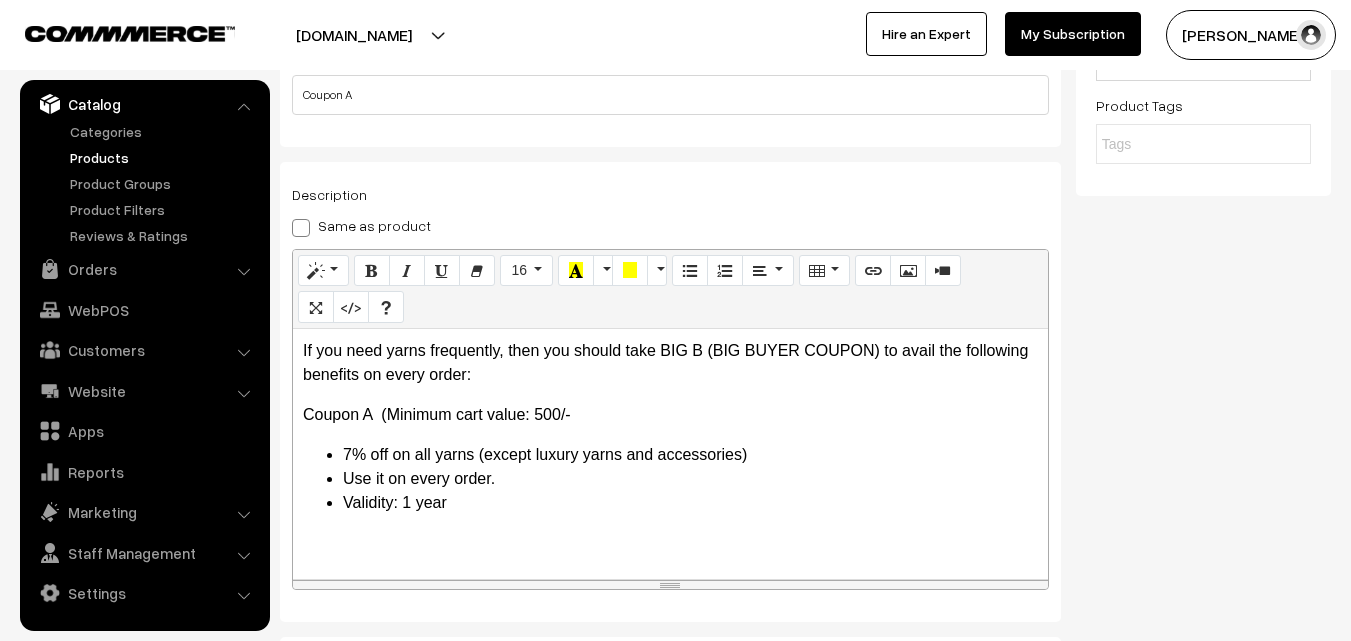 click on "Coupon A  ( Minimum cart value: 500/-" at bounding box center [670, 415] 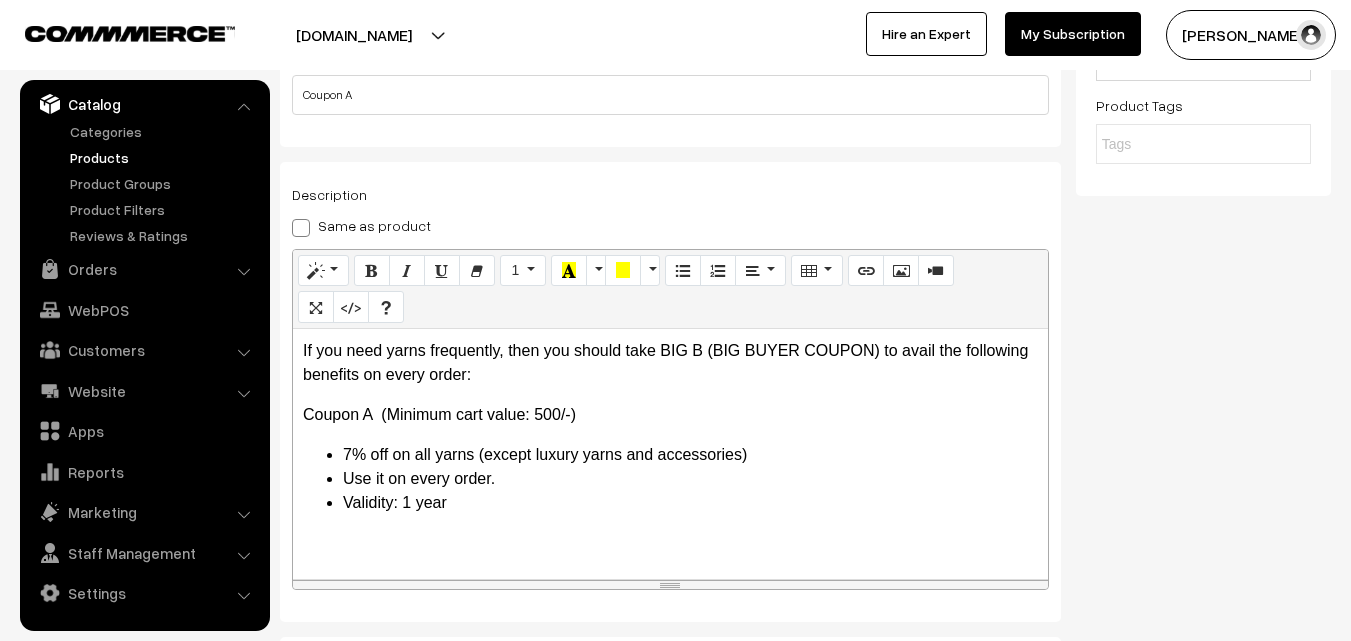 click on "Validity: 1 year" at bounding box center (690, 503) 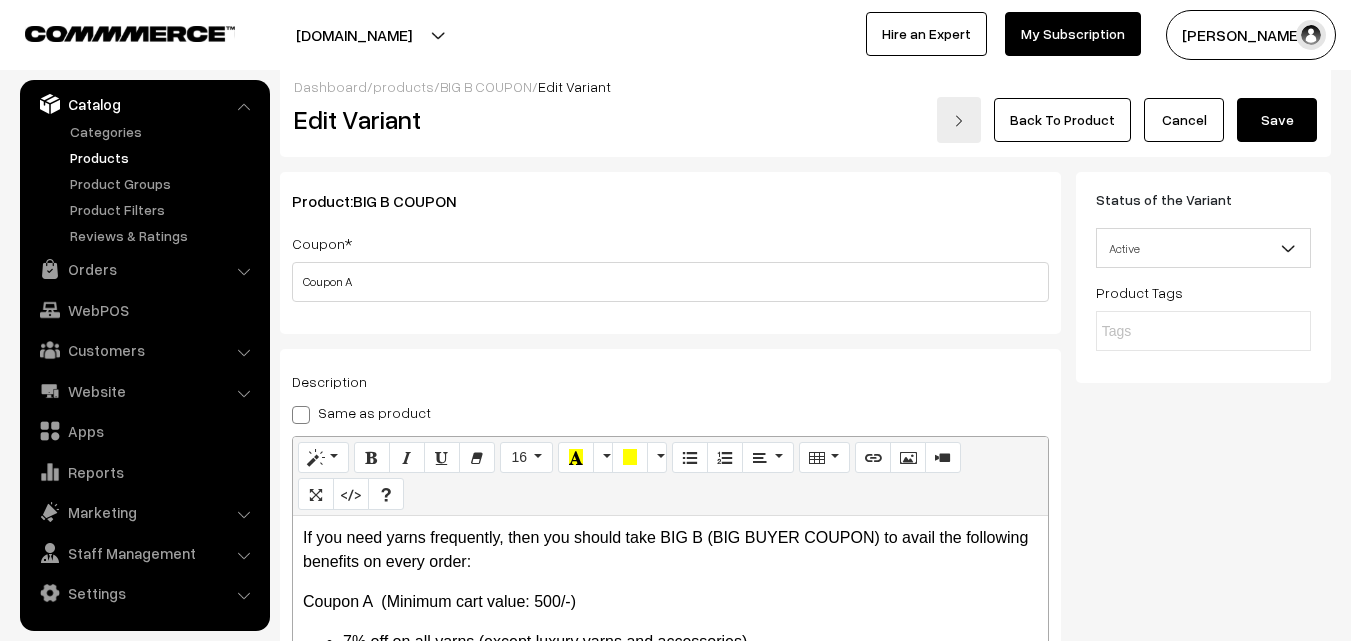 scroll, scrollTop: 0, scrollLeft: 0, axis: both 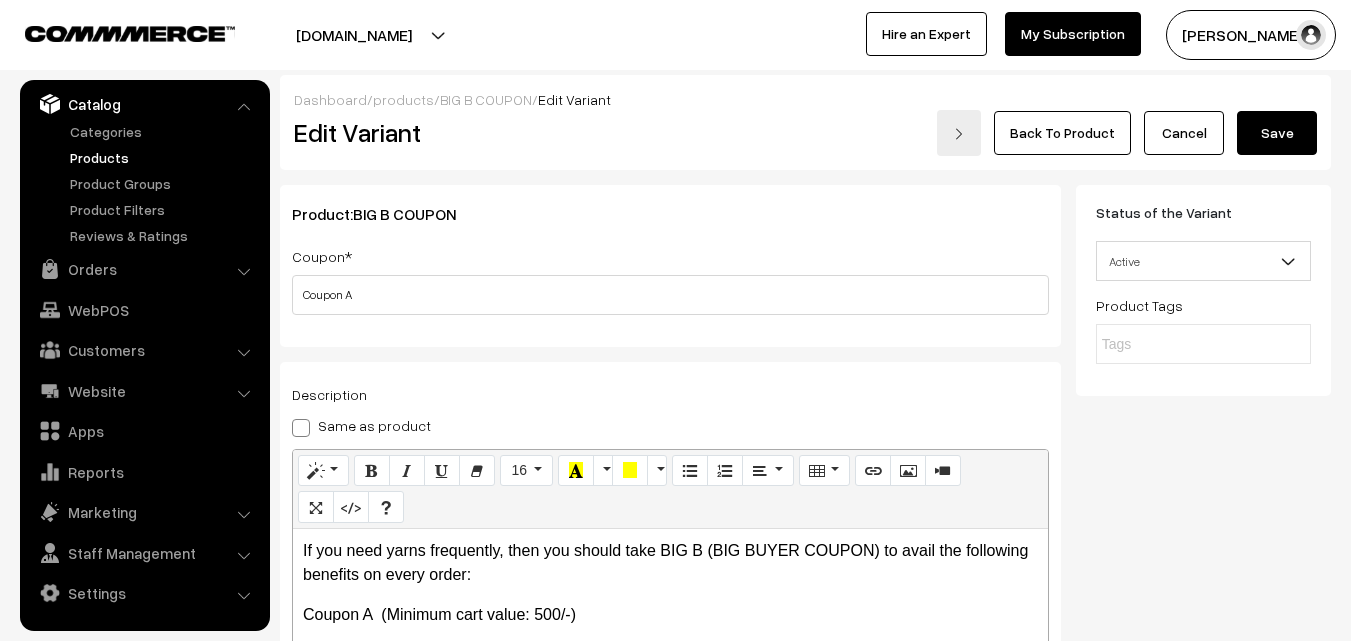click on "Save" at bounding box center (1277, 133) 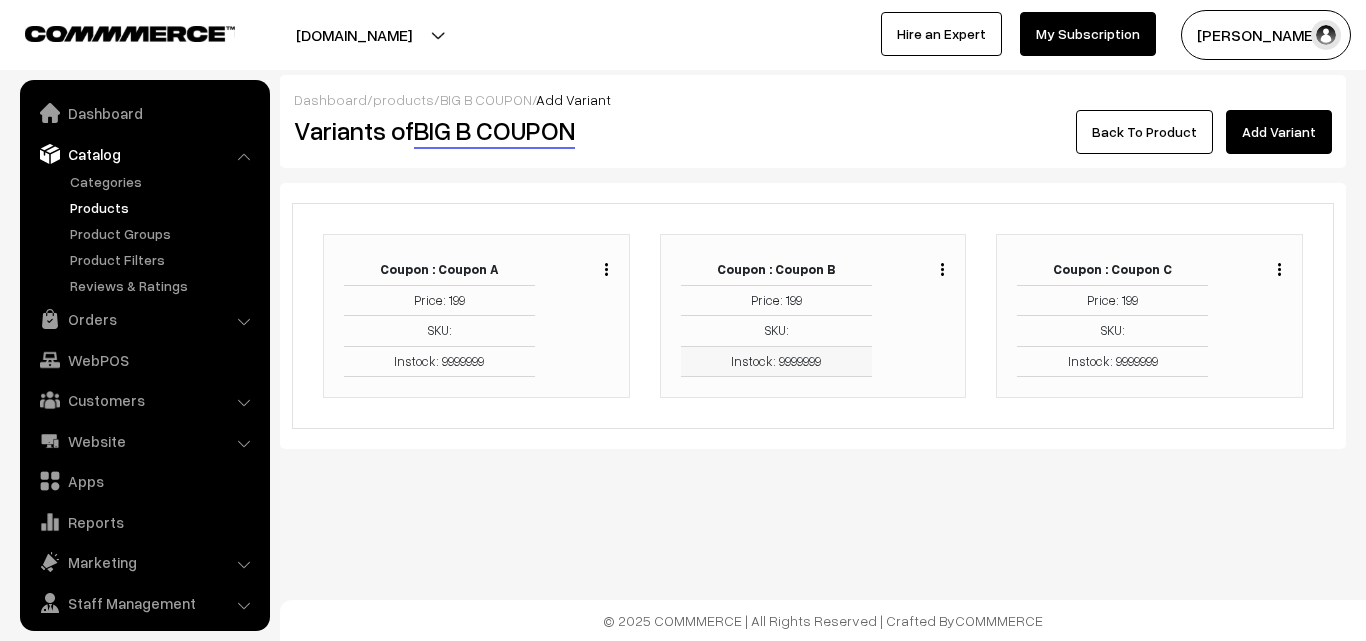 scroll, scrollTop: 0, scrollLeft: 0, axis: both 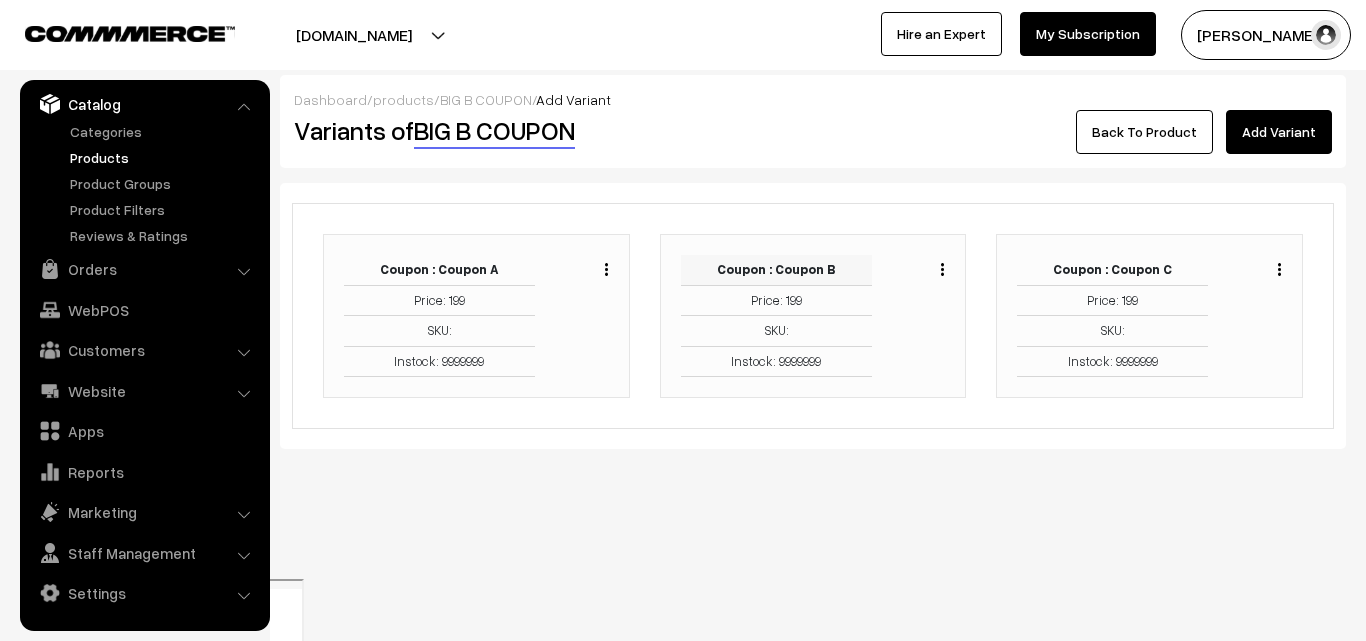 click on "Coupon : Coupon B" at bounding box center (776, 270) 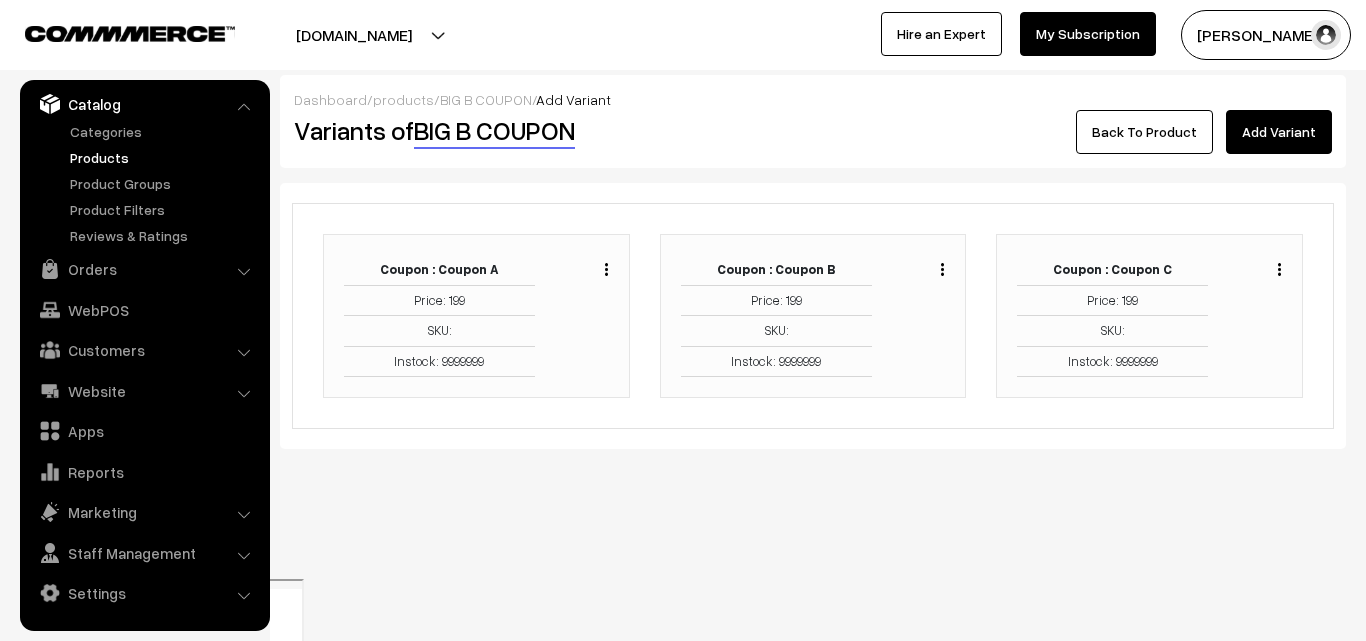click at bounding box center (942, 269) 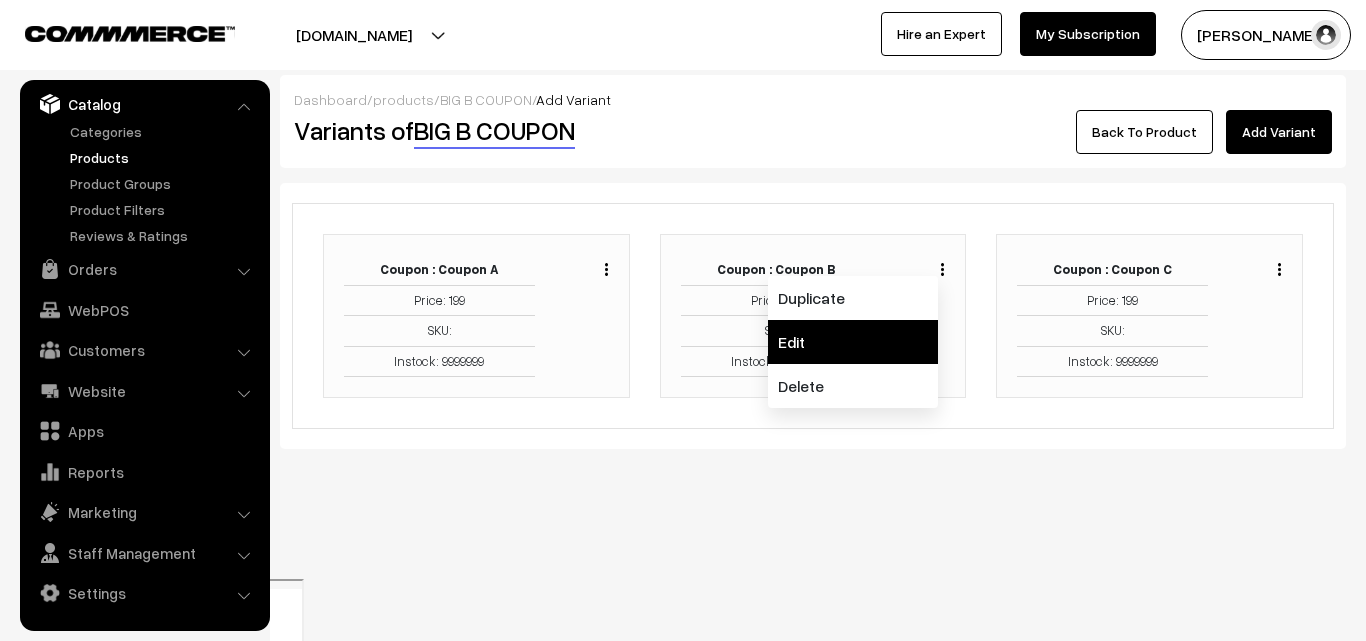 click on "Edit" at bounding box center [853, 342] 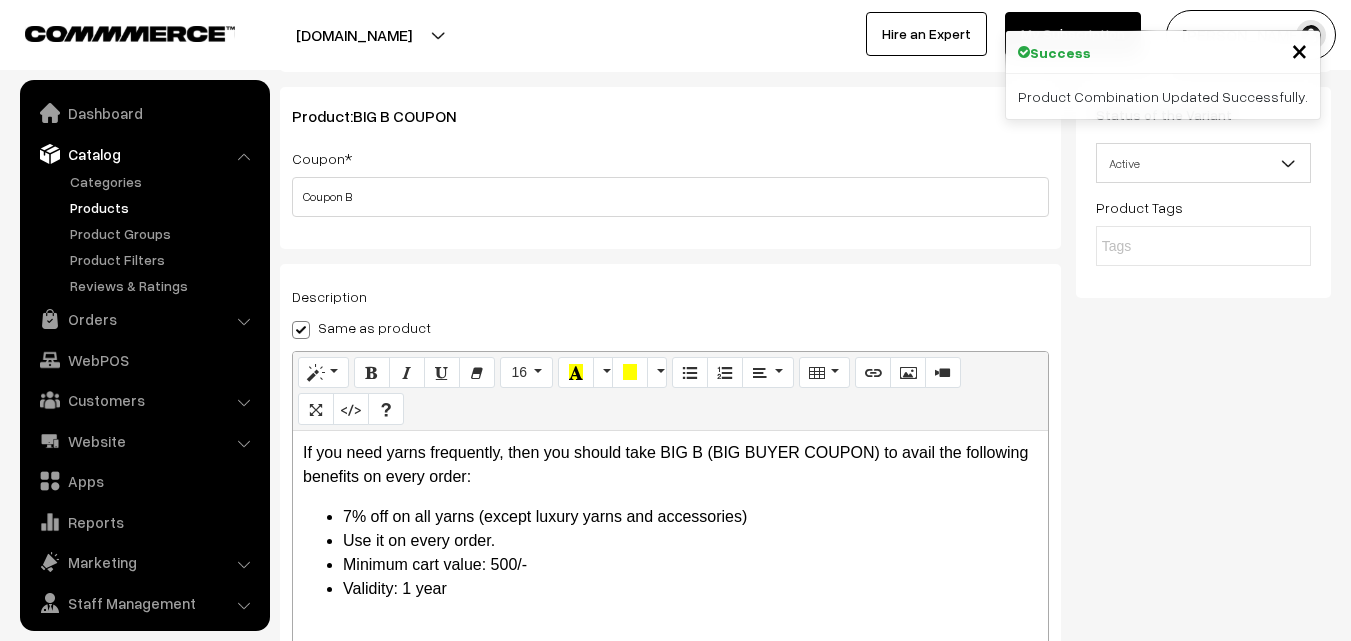 scroll, scrollTop: 238, scrollLeft: 0, axis: vertical 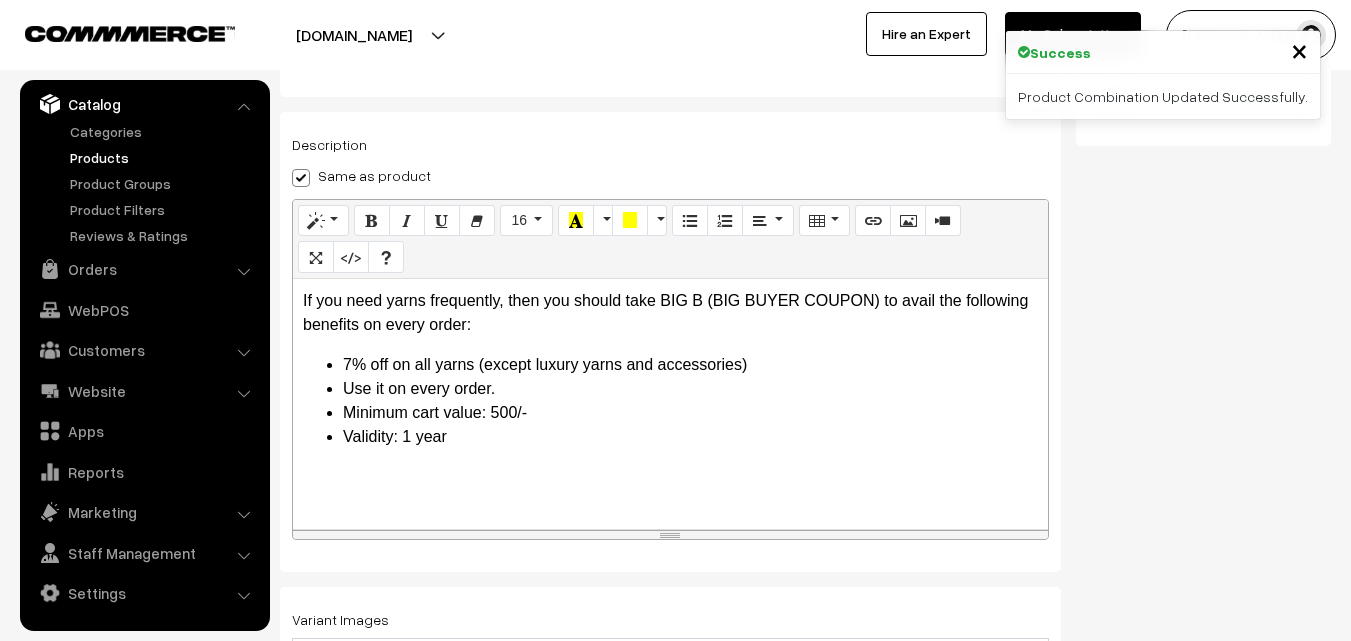 click on "If you need yarns frequently, then you should take BIG B (BIG BUYER COUPON) to avail the following benefits on every order: 7% off on all yarns (except luxury yarns and accessories) Use it on every order. Minimum cart value: 500/- Validity: 1 year" at bounding box center [670, 404] 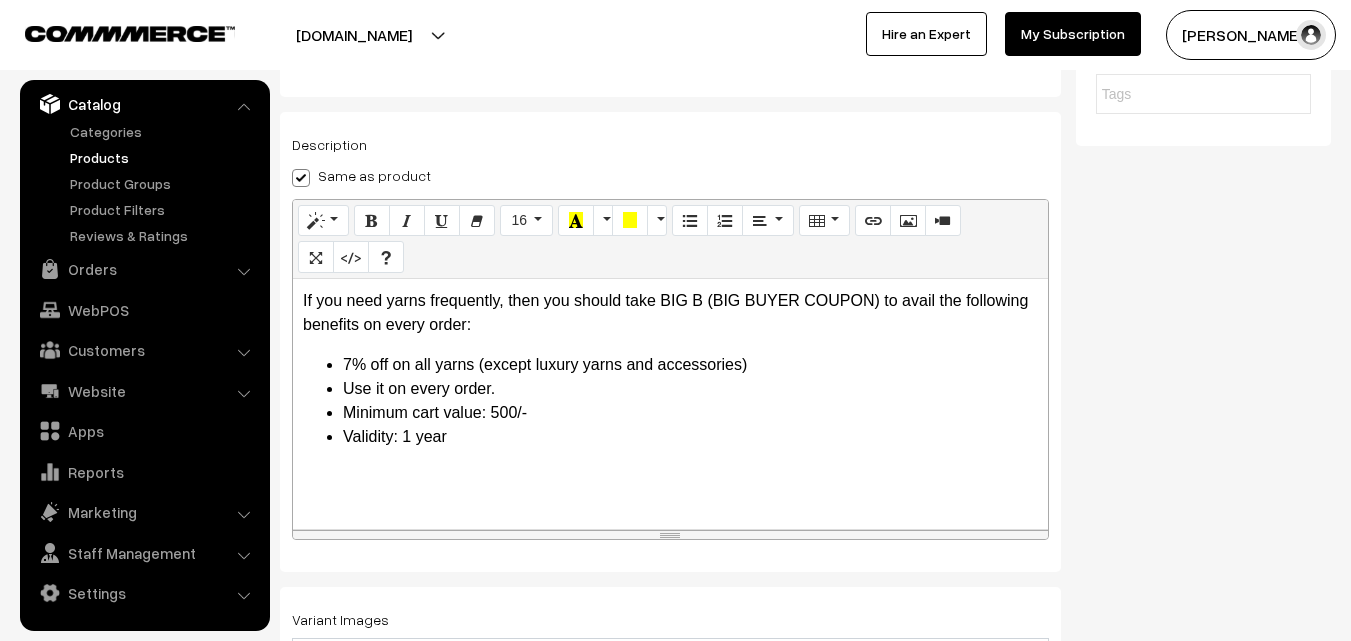 click on "7% off on all yarns (except luxury yarns and accessories) Use it on every order. Minimum cart value: 500/- Validity: 1 year" at bounding box center [670, 401] 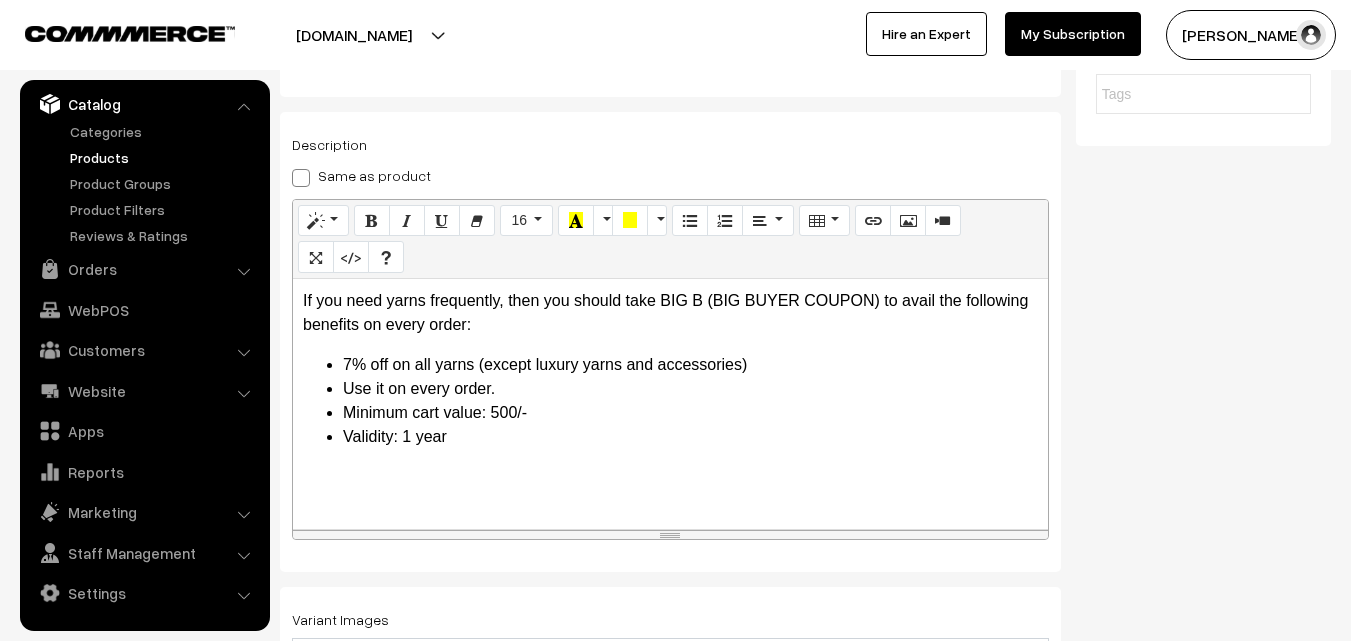 checkbox on "false" 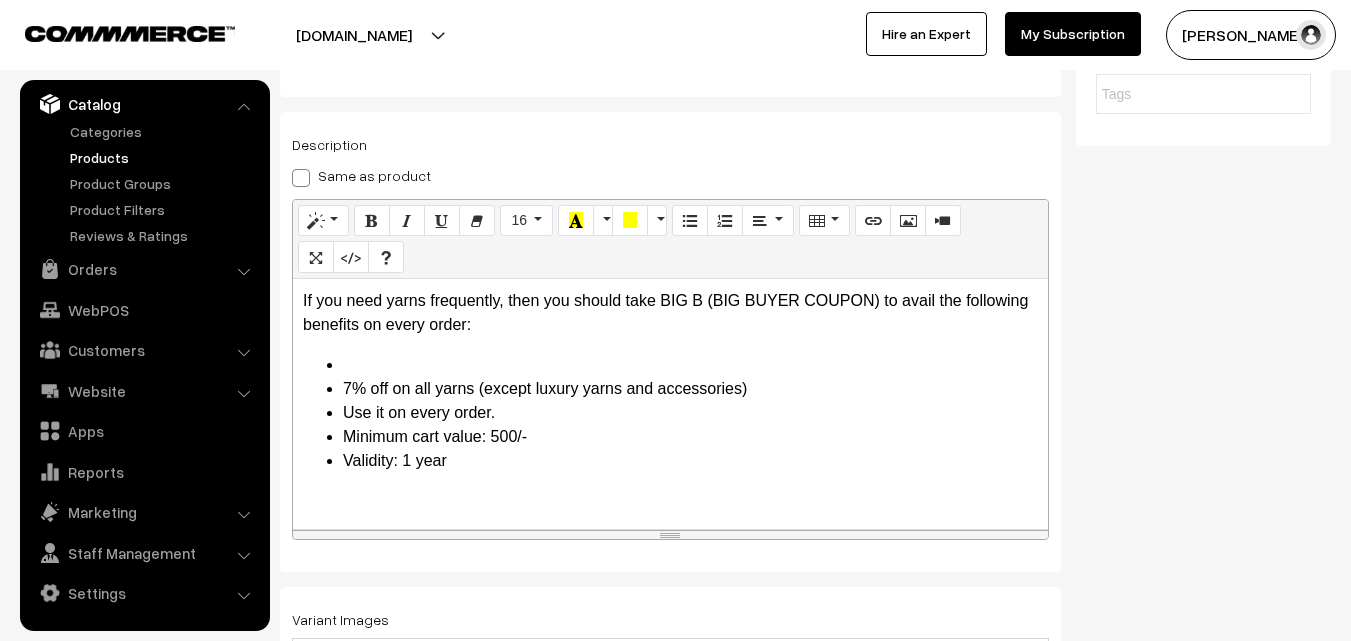 type 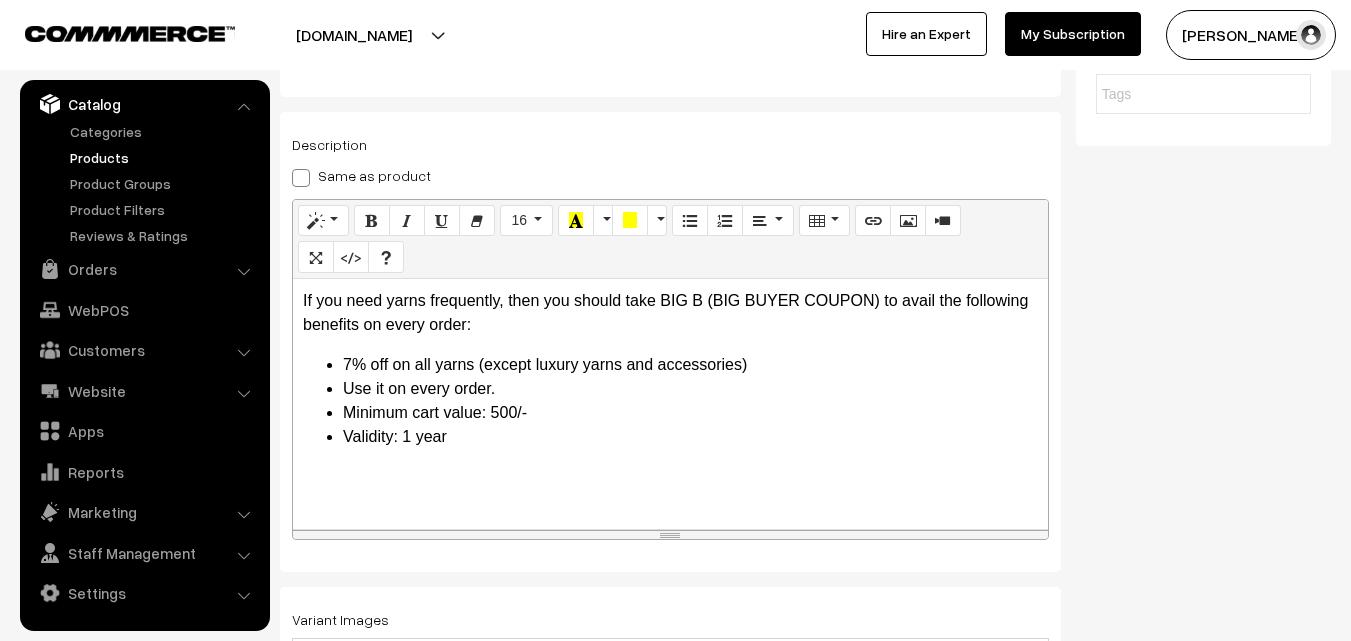 click on "If you need yarns frequently, then you should take BIG B (BIG BUYER COUPON) to avail the following benefits on every order: 7% off on all yarns (except luxury yarns and accessories) Use it on every order. Minimum cart value: 500/- Validity: 1 year" at bounding box center [670, 404] 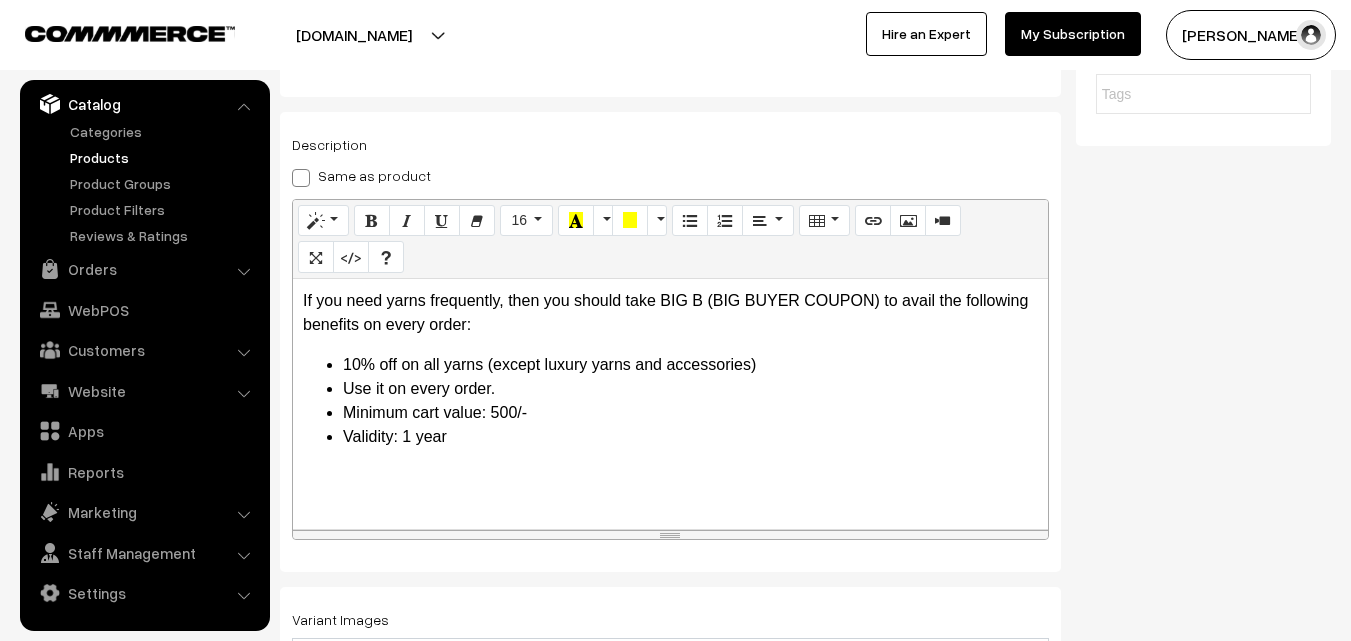 click on "If you need yarns frequently, then you should take BIG B (BIG BUYER COUPON) to avail the following benefits on every order: 10% off on all yarns (except luxury yarns and accessories) Use it on every order. Minimum cart value: 500/- Validity: 1 year" at bounding box center [670, 404] 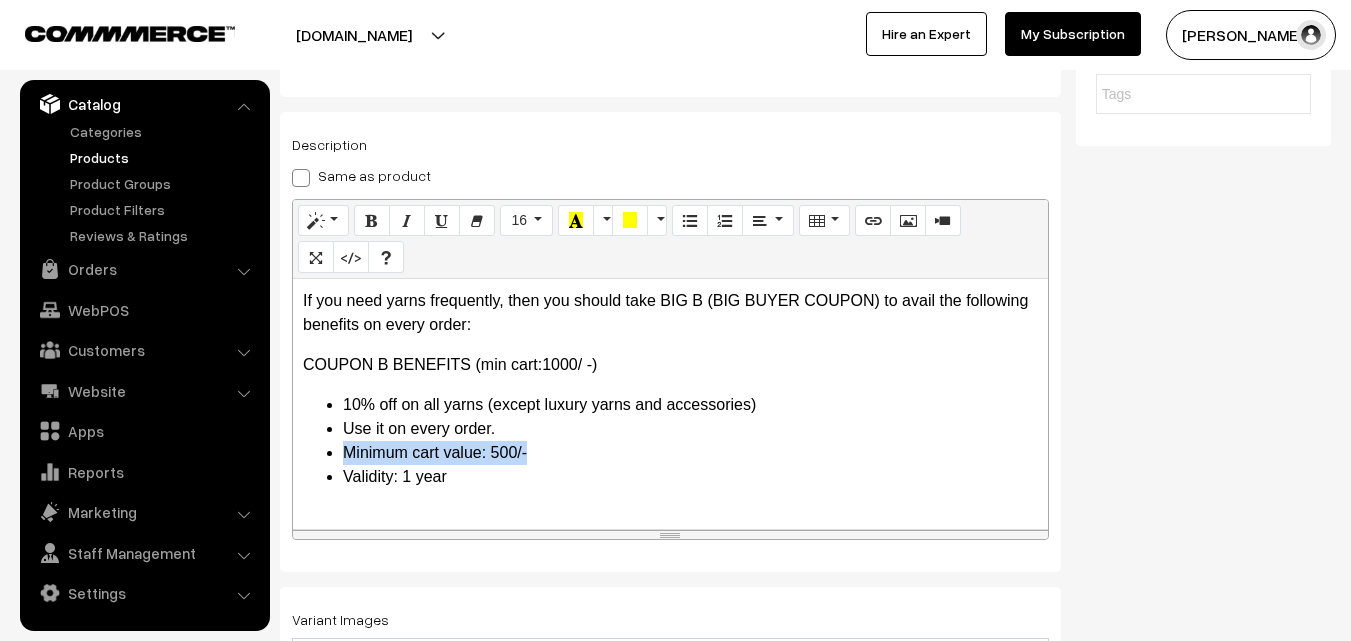 drag, startPoint x: 550, startPoint y: 455, endPoint x: 319, endPoint y: 451, distance: 231.03462 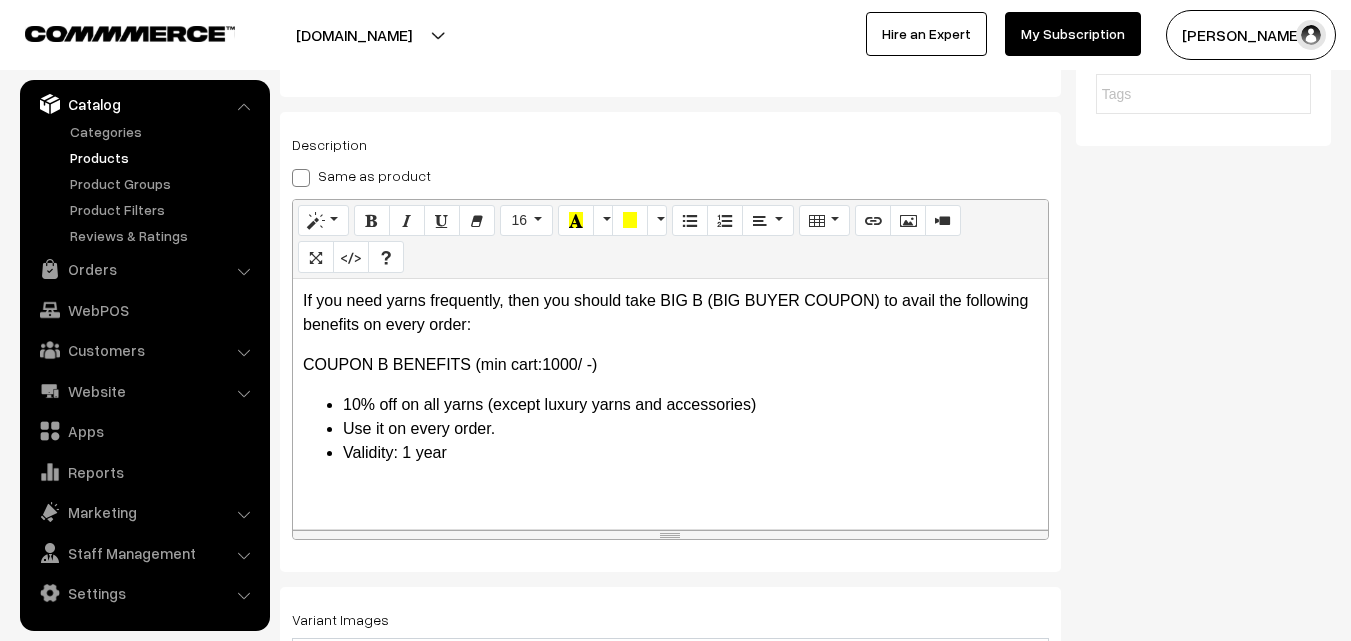 click on "COUPON B BENEFITS (min cart:1000/ -)" at bounding box center [670, 365] 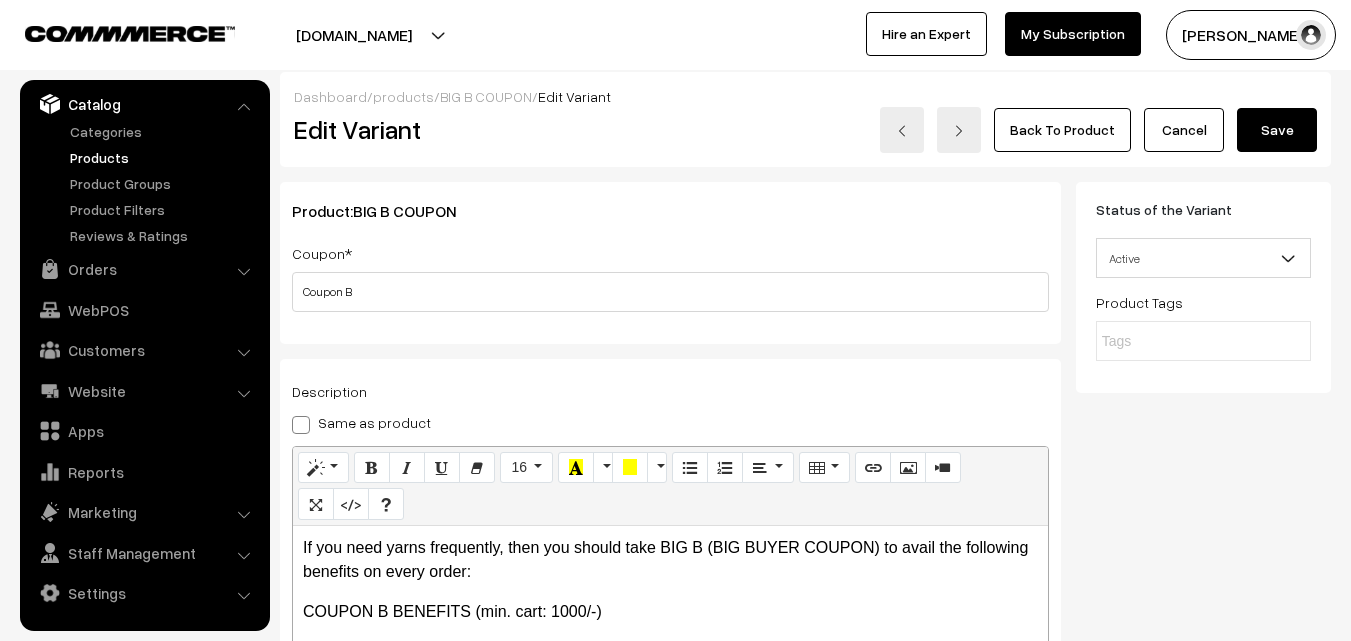 scroll, scrollTop: 0, scrollLeft: 0, axis: both 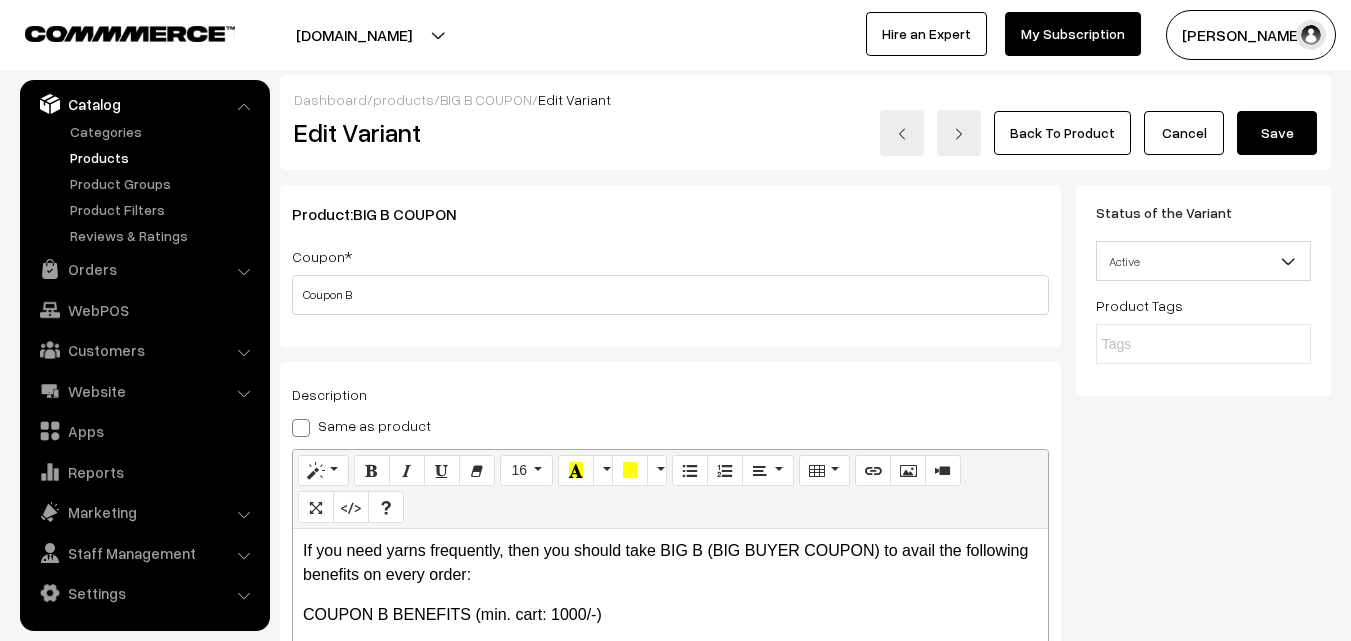 click on "Save" at bounding box center (1277, 133) 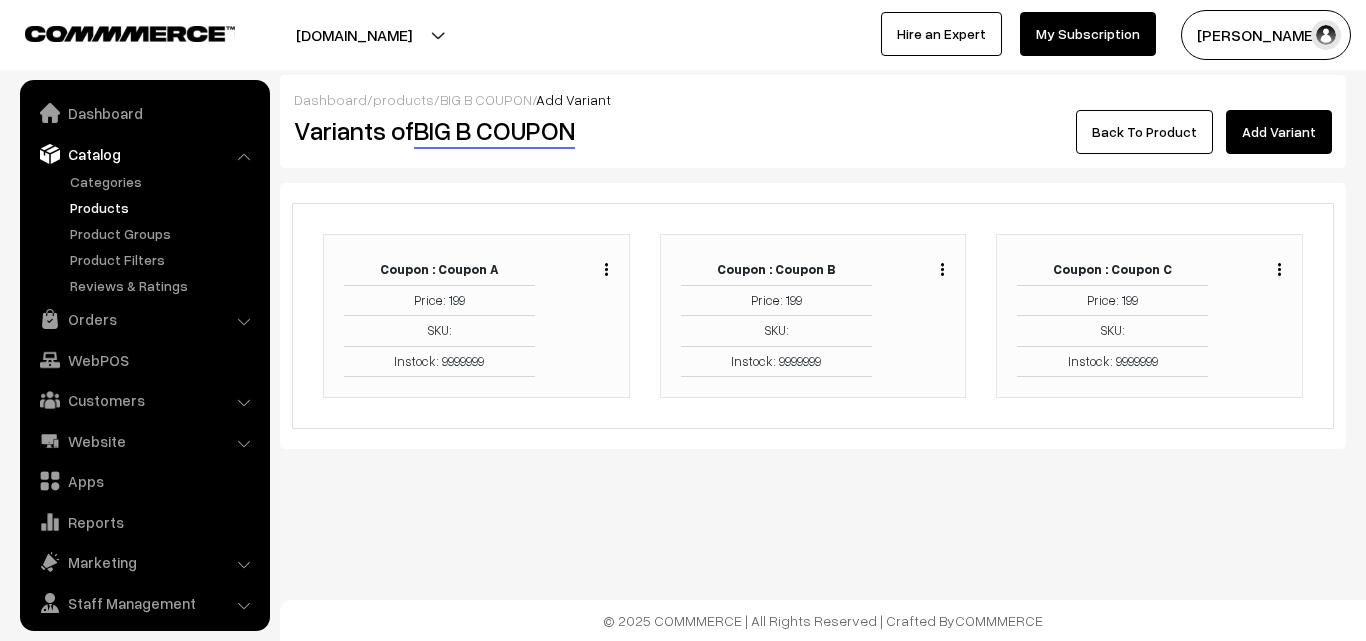 scroll, scrollTop: 0, scrollLeft: 0, axis: both 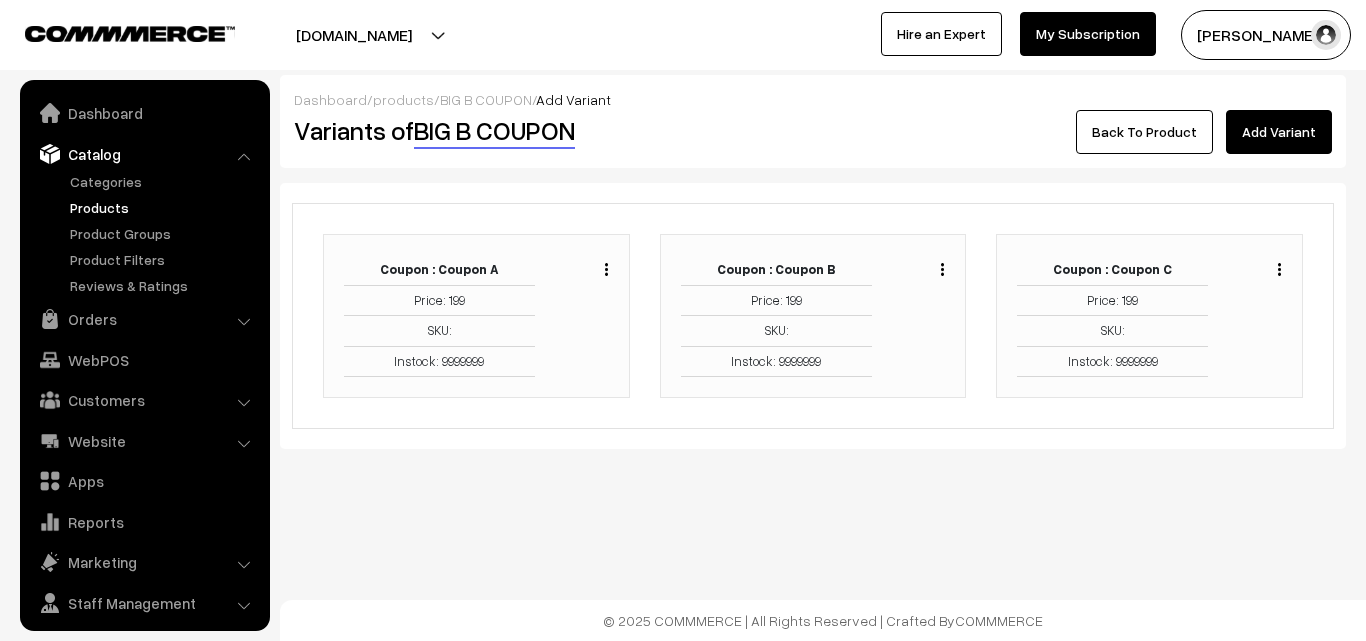 click at bounding box center [1279, 269] 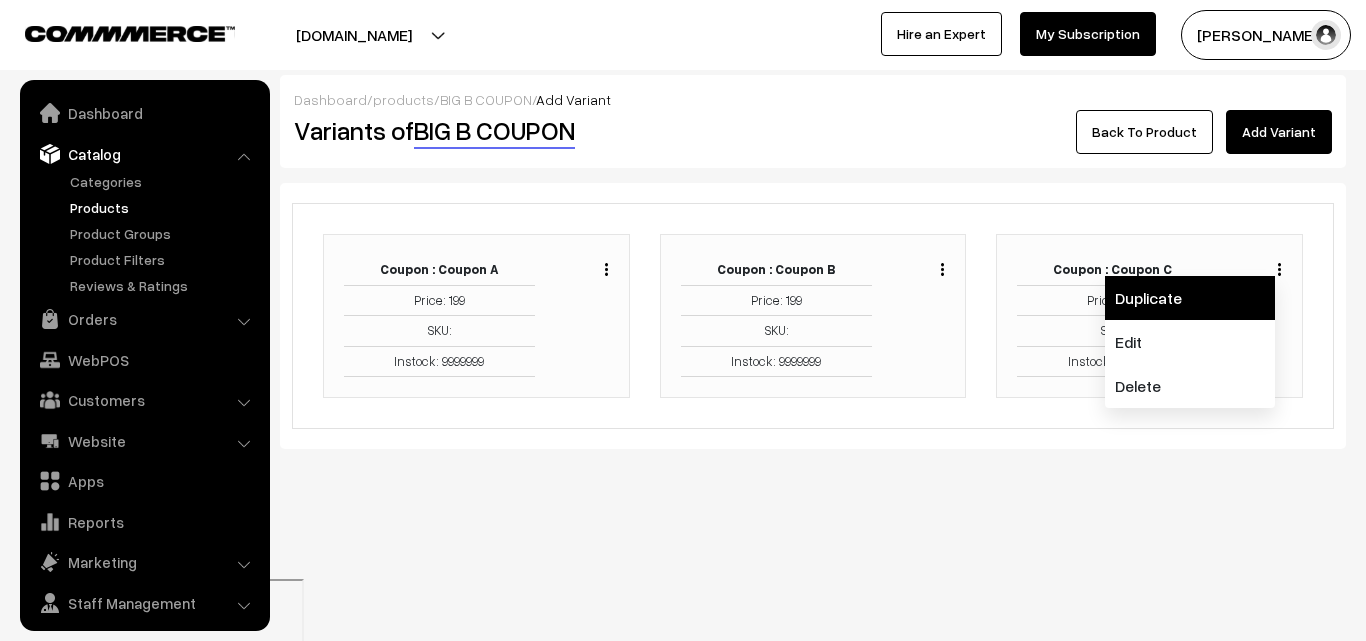 scroll, scrollTop: 50, scrollLeft: 0, axis: vertical 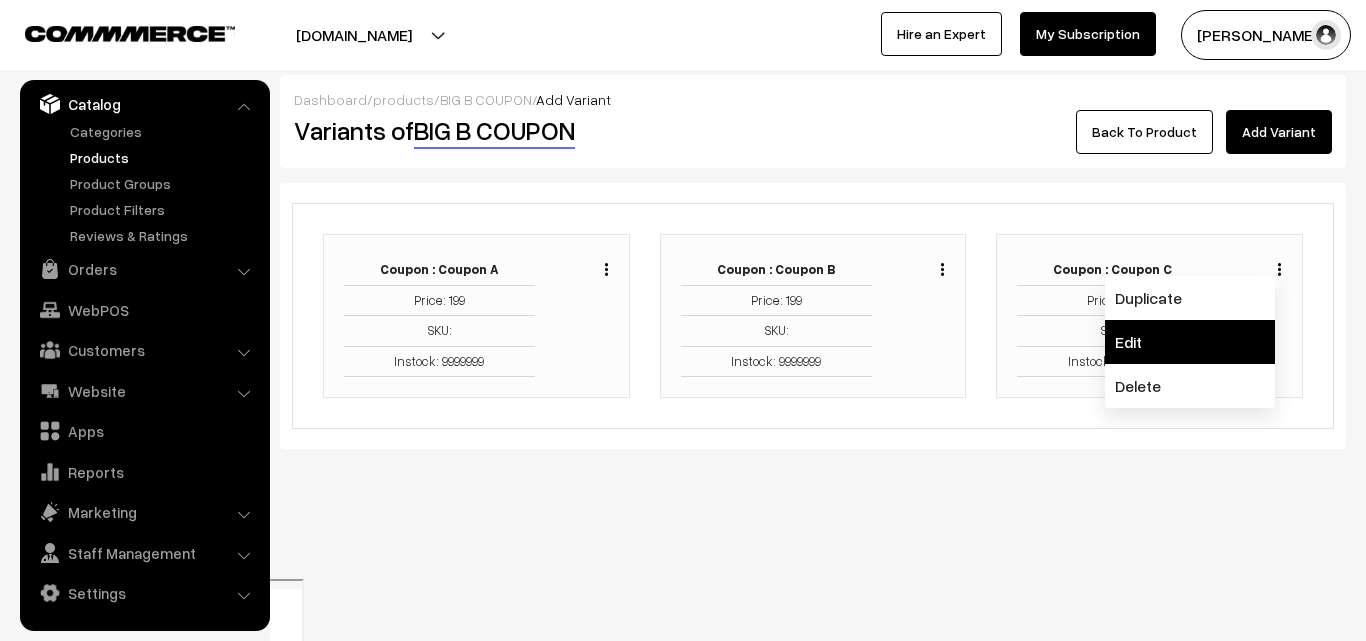 click on "Edit" at bounding box center [1190, 342] 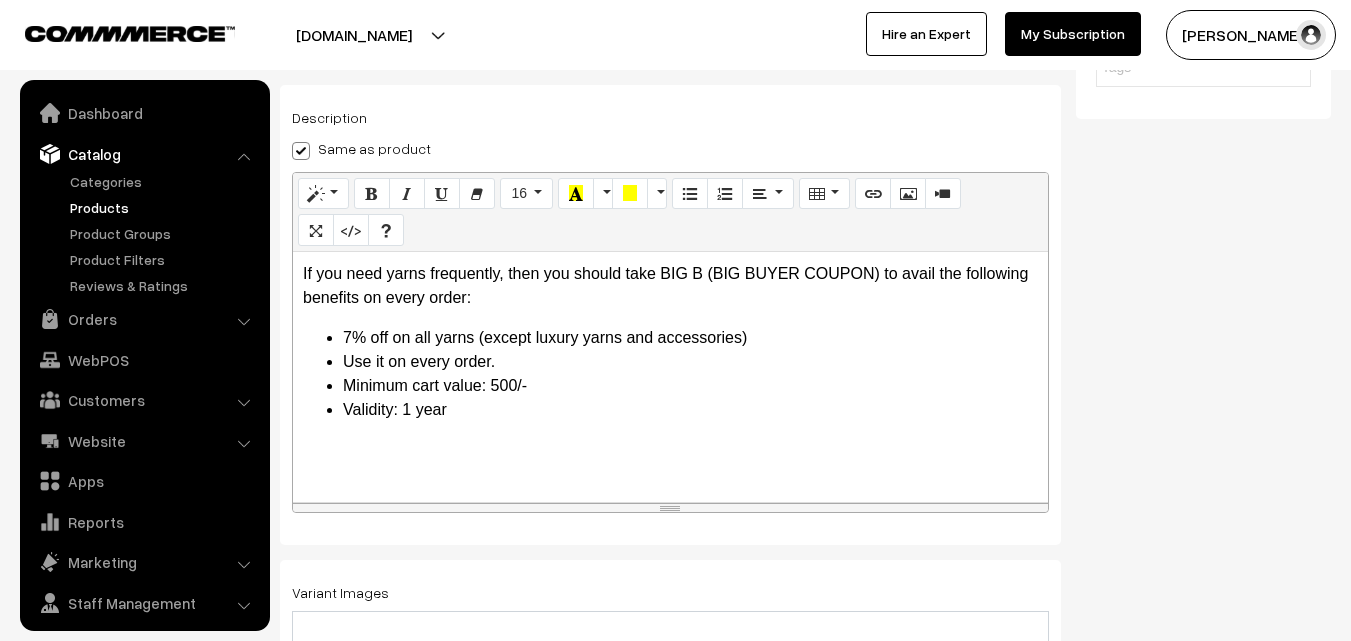 scroll, scrollTop: 319, scrollLeft: 0, axis: vertical 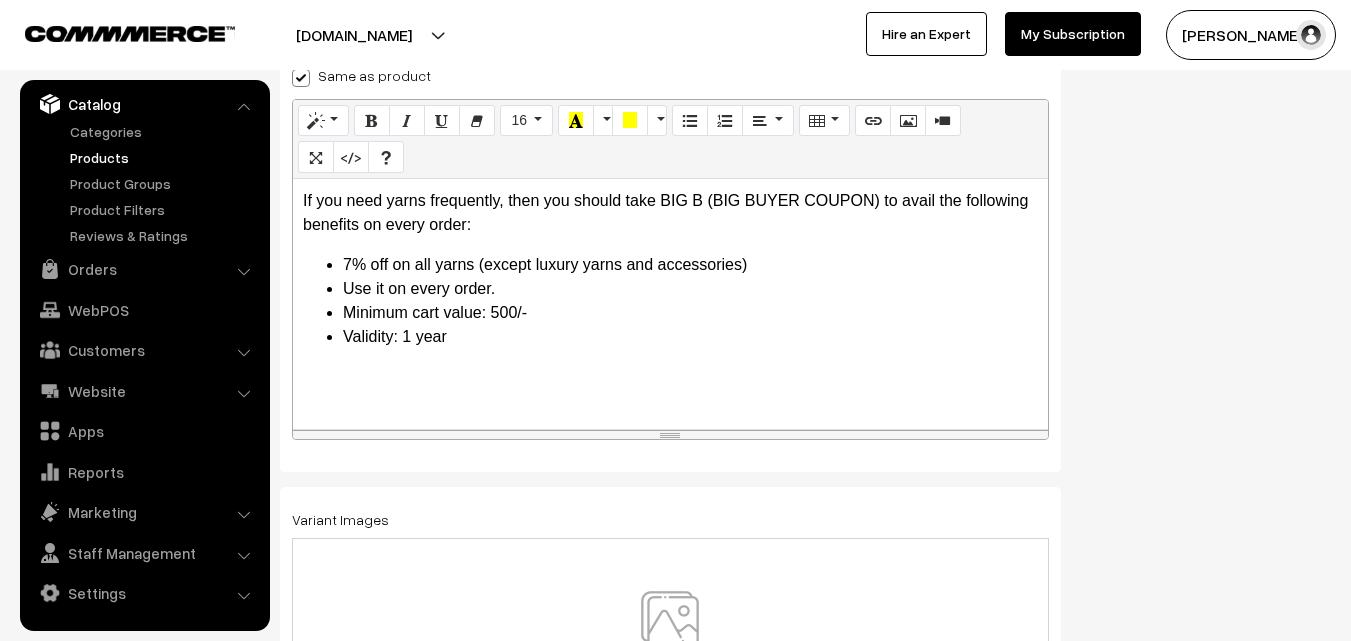 click on "7% off on all yarns (except luxury yarns and accessories)" at bounding box center (690, 265) 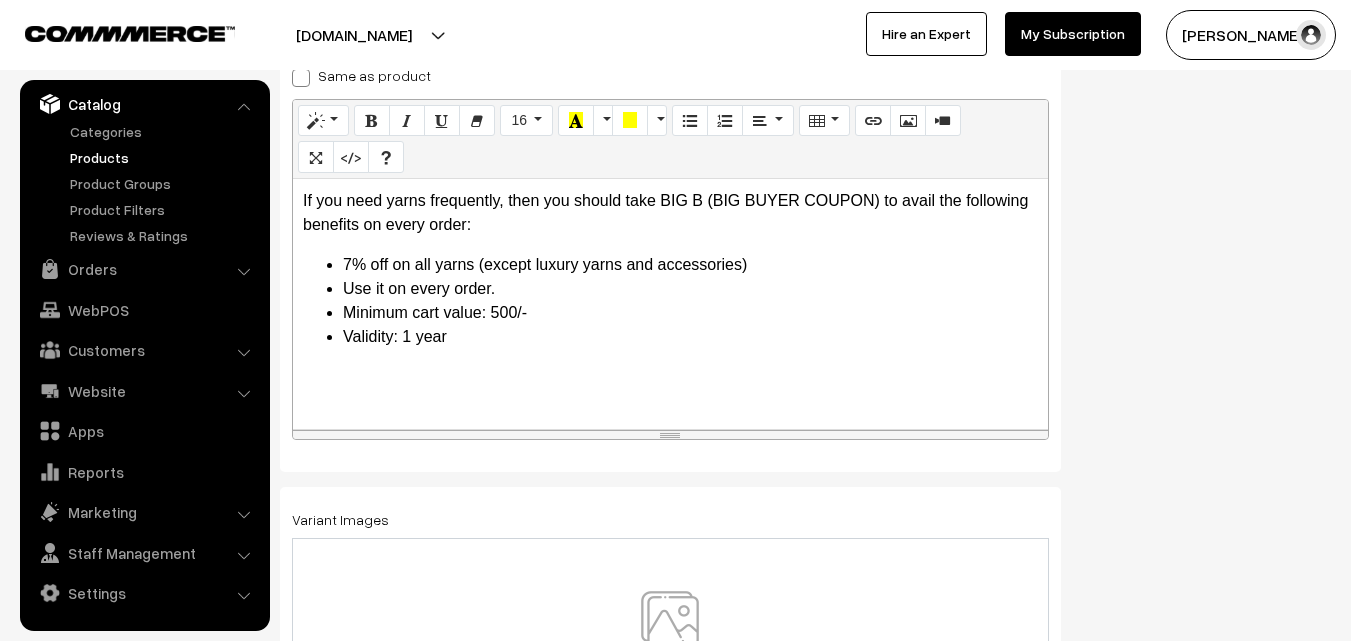 checkbox on "false" 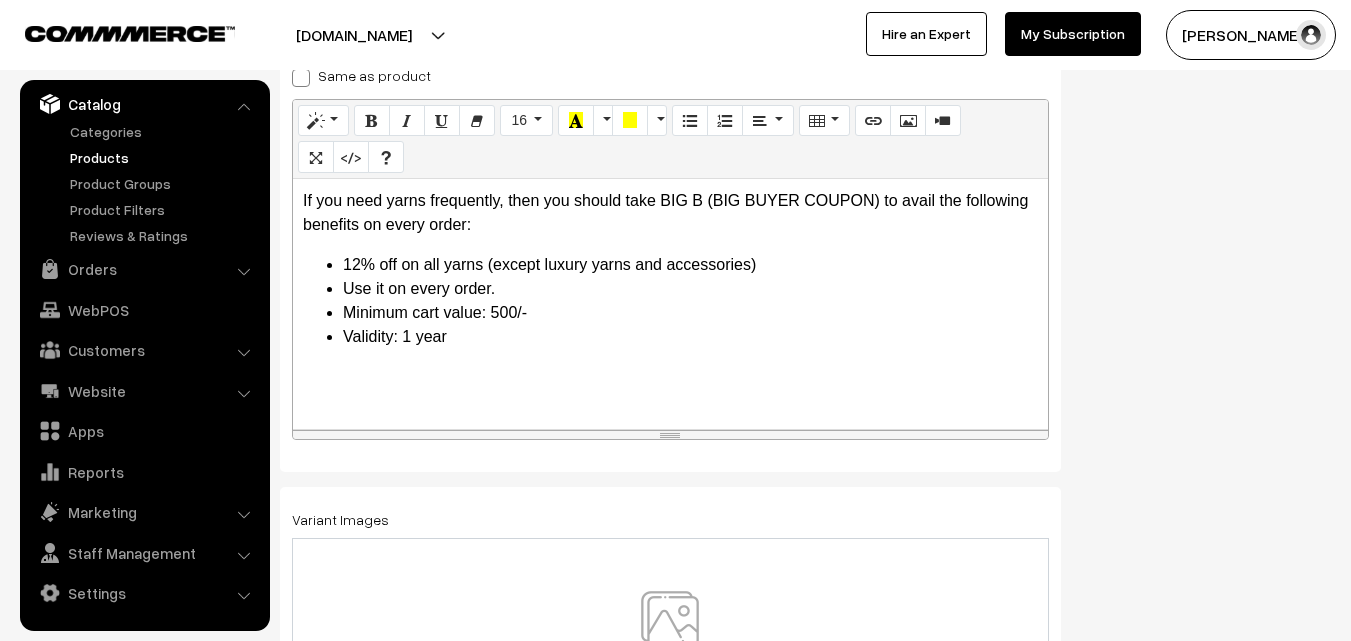 click on "If you need yarns frequently, then you should take BIG B (BIG BUYER COUPON) to avail the following benefits on every order: 12% off on all yarns (except luxury yarns and accessories) Use it on every order. Minimum cart value: 500/- Validity: 1 year" at bounding box center [670, 304] 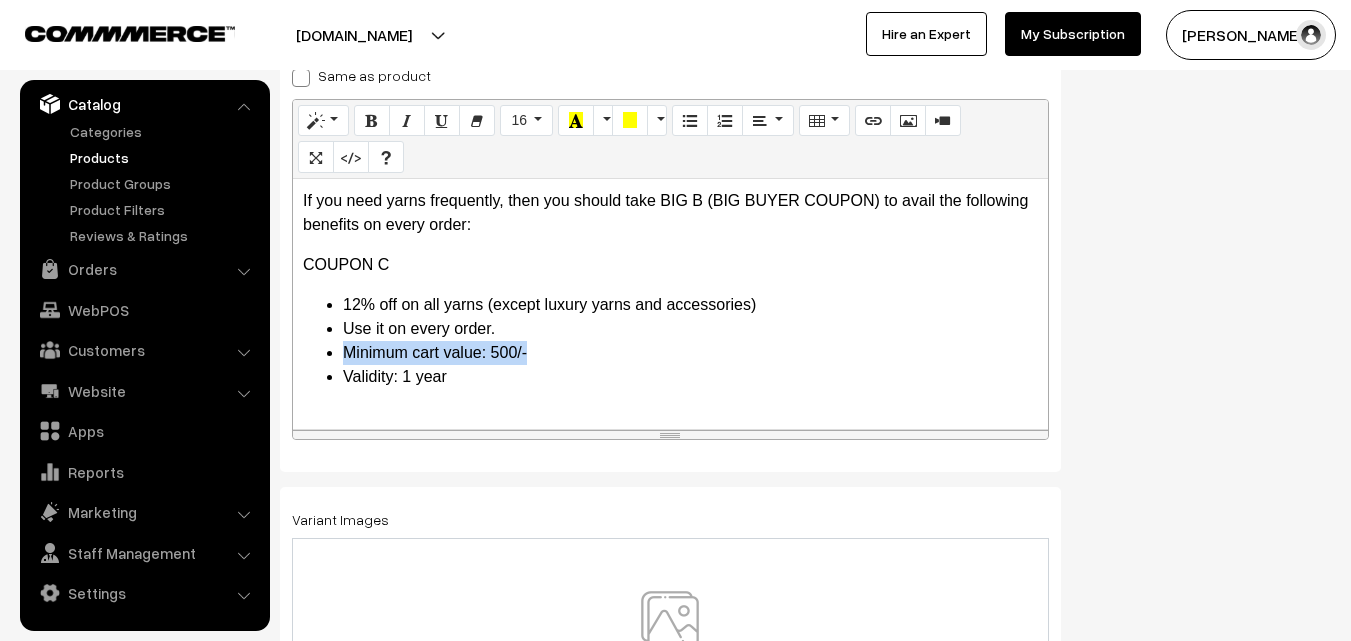 drag, startPoint x: 537, startPoint y: 346, endPoint x: 339, endPoint y: 362, distance: 198.64542 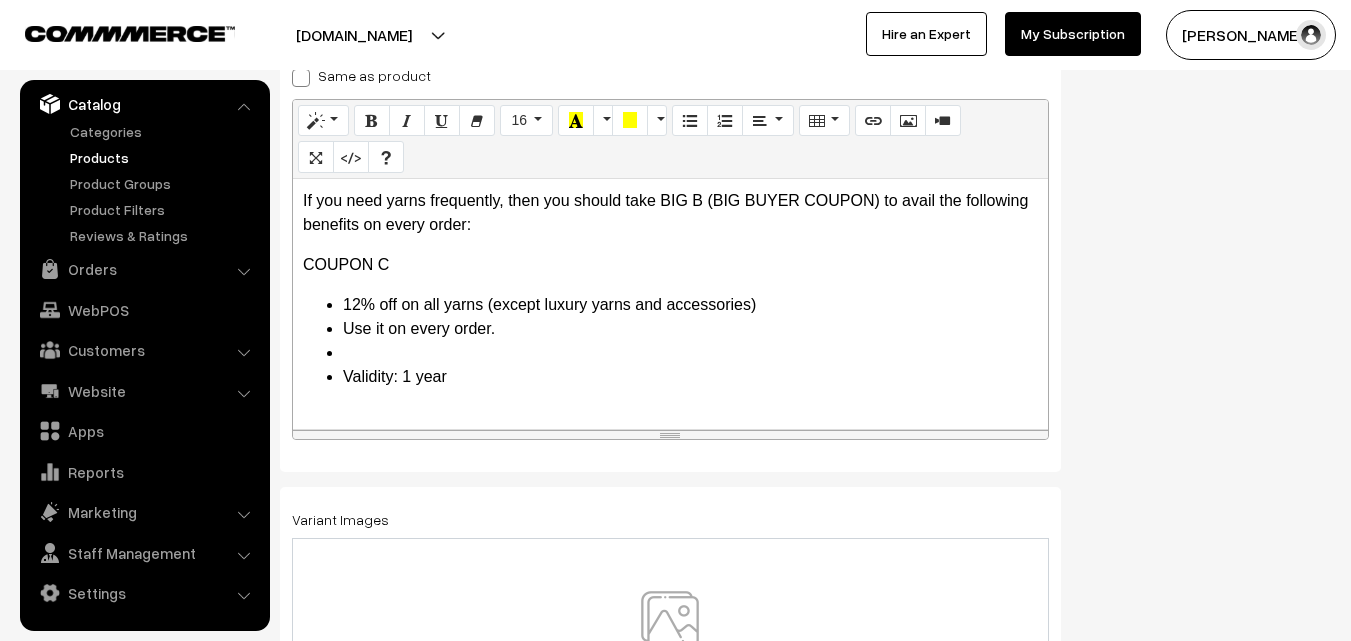 click on "COUPON C" at bounding box center (670, 265) 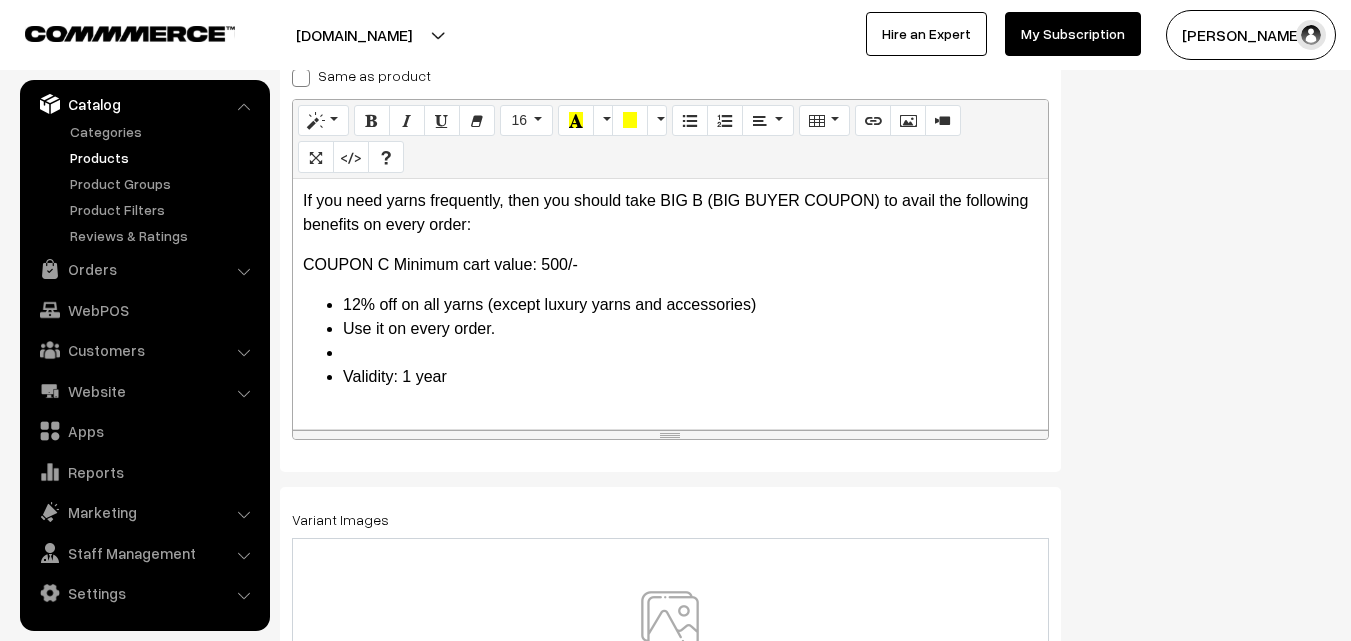 click at bounding box center [690, 353] 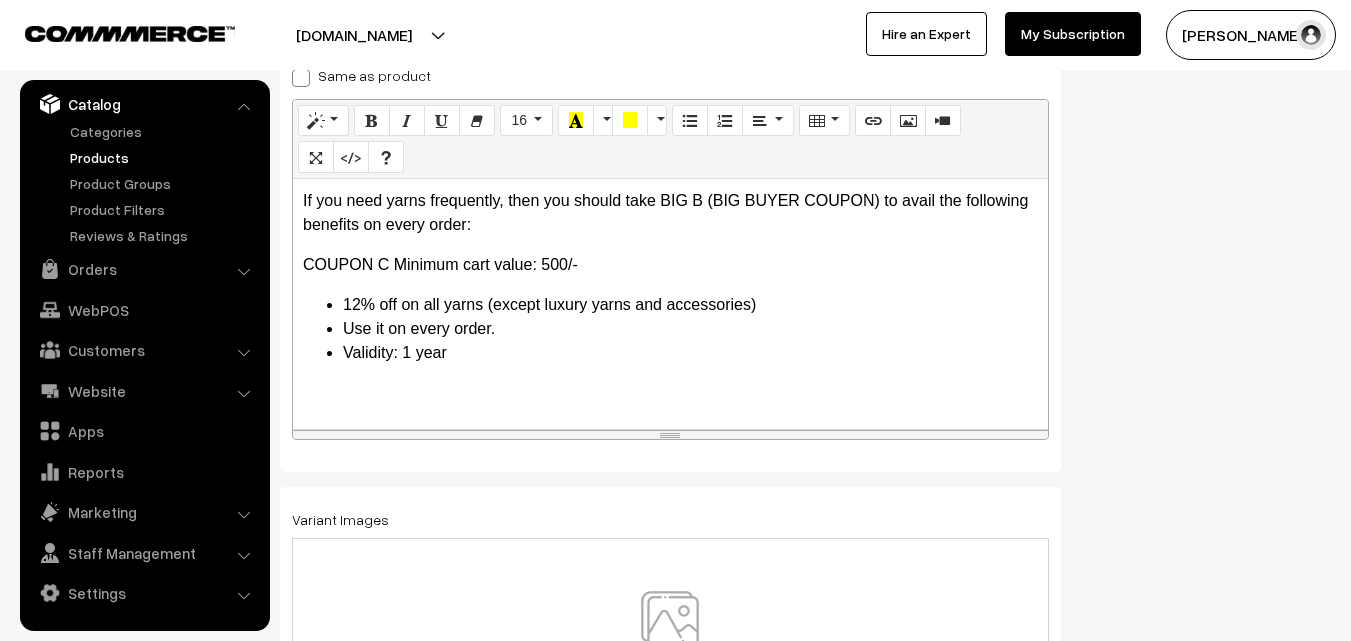click on "COUPON C Minimum cart value: 500/-" at bounding box center [670, 265] 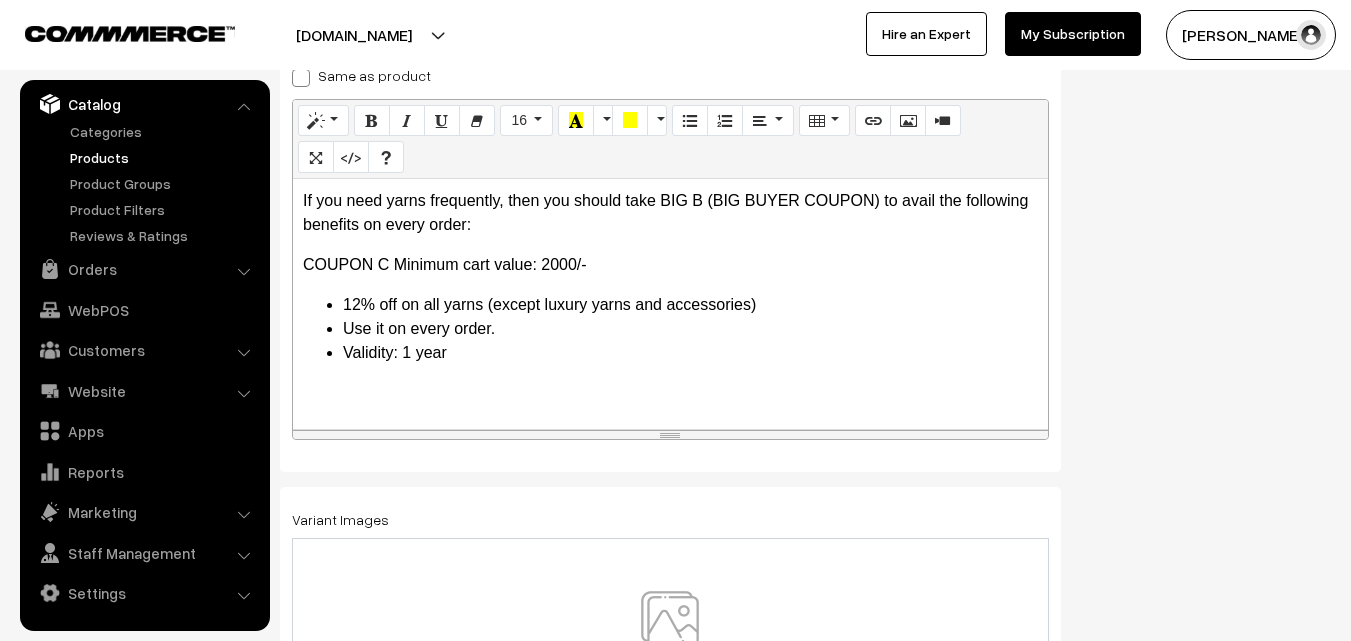 click on "Validity: 1 year" at bounding box center (690, 353) 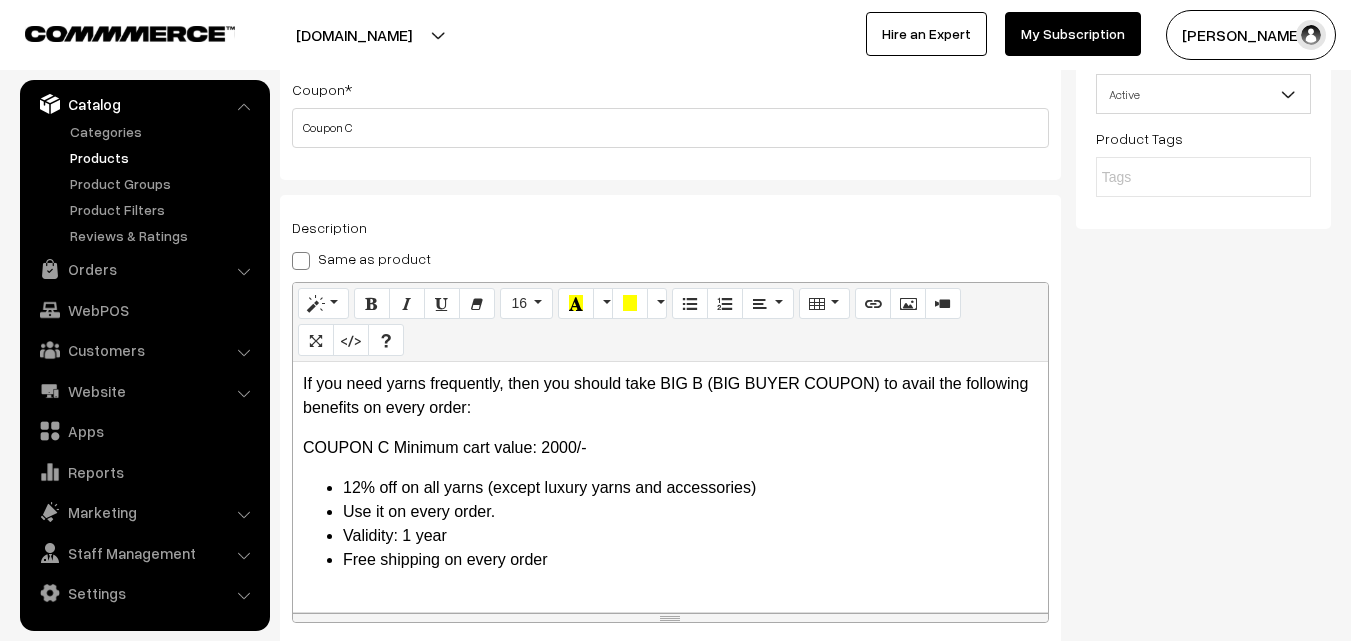 scroll, scrollTop: 0, scrollLeft: 0, axis: both 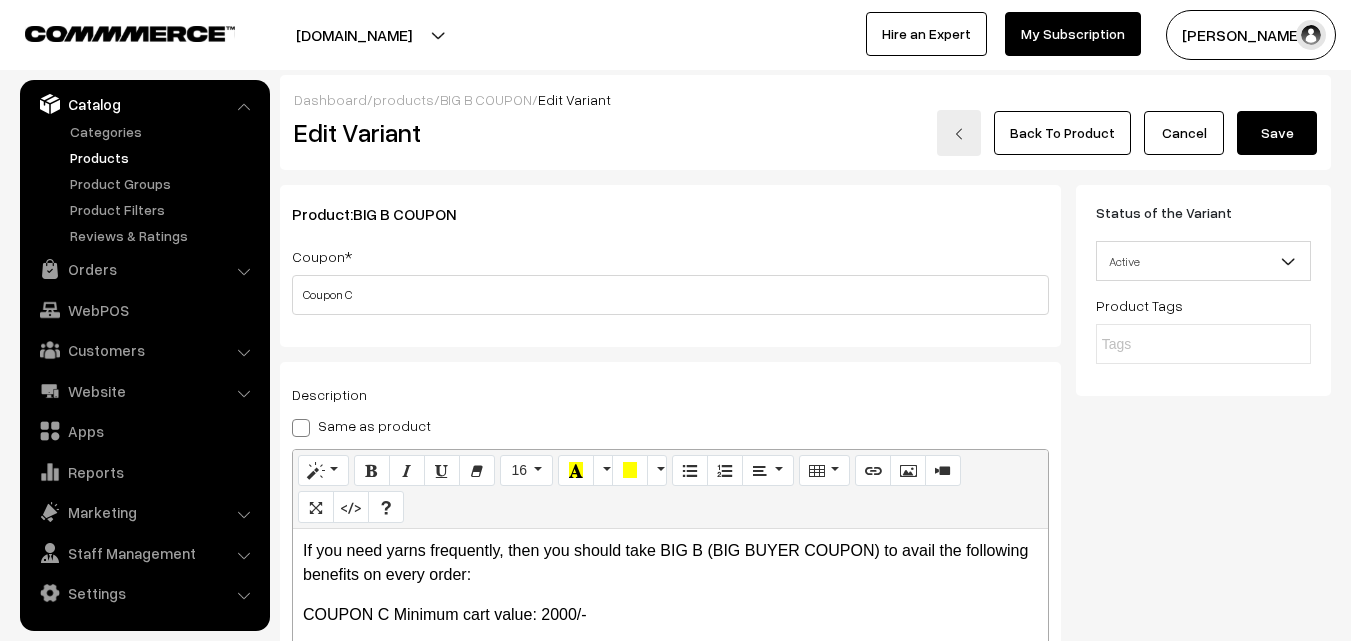 click on "Save" at bounding box center (1277, 133) 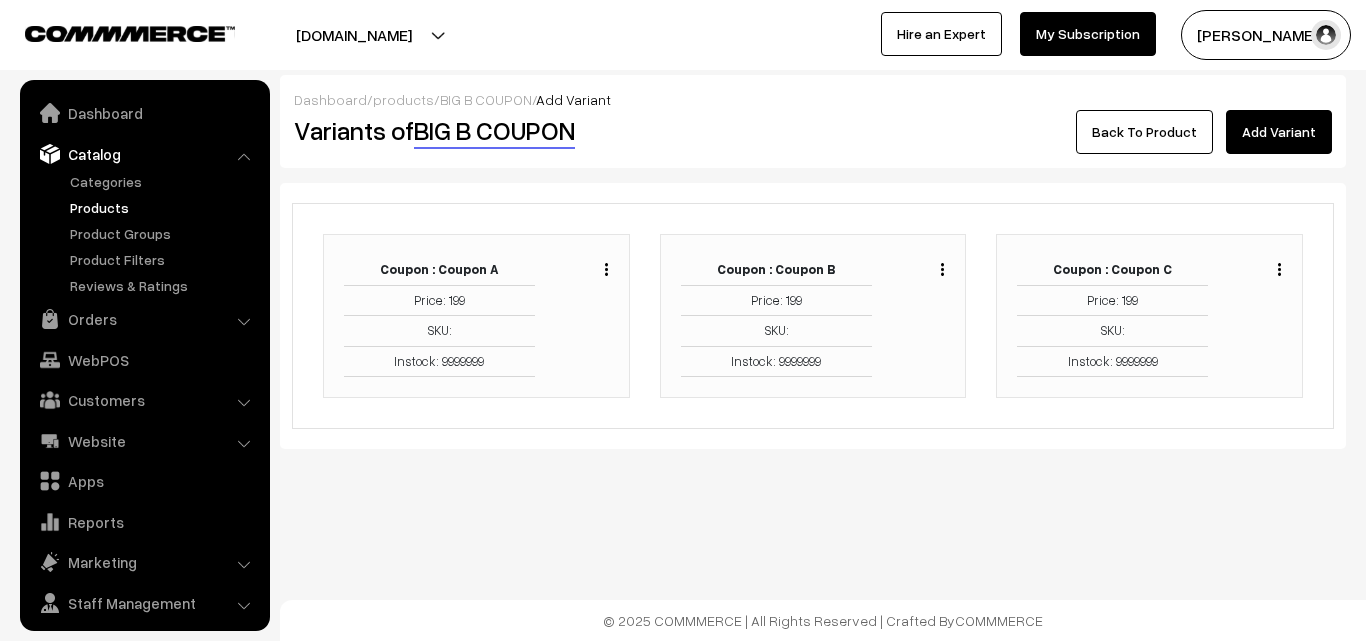 scroll, scrollTop: 0, scrollLeft: 0, axis: both 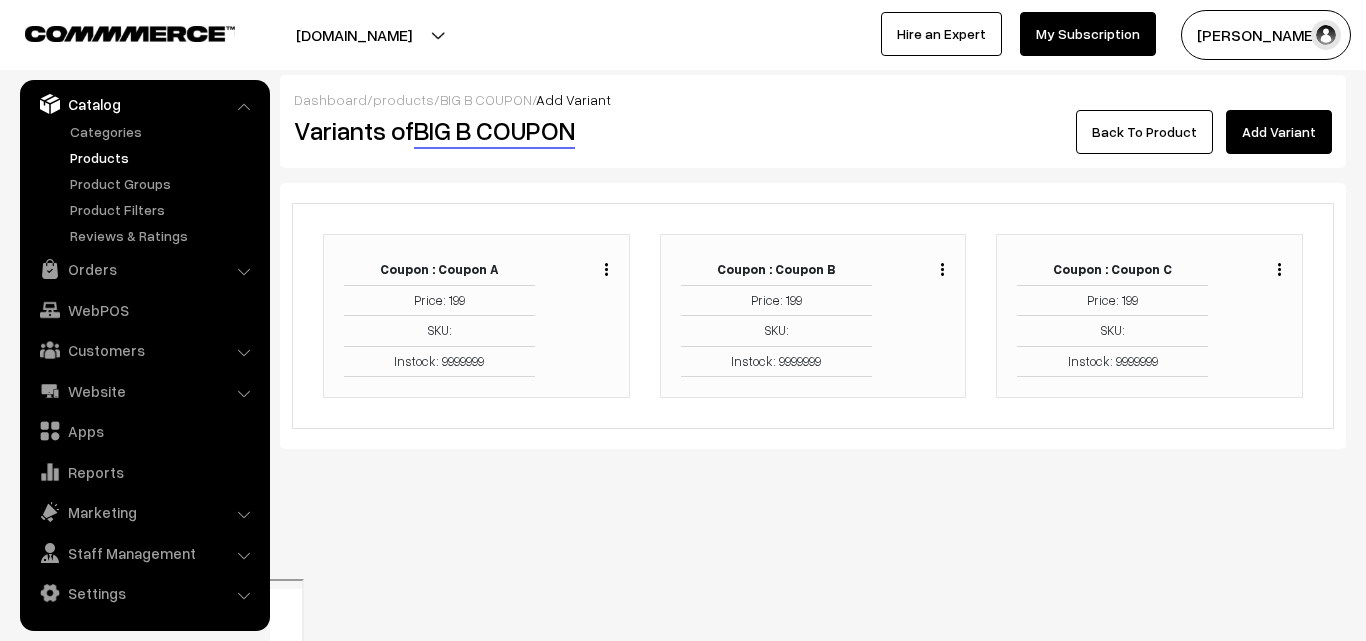 click at bounding box center (942, 269) 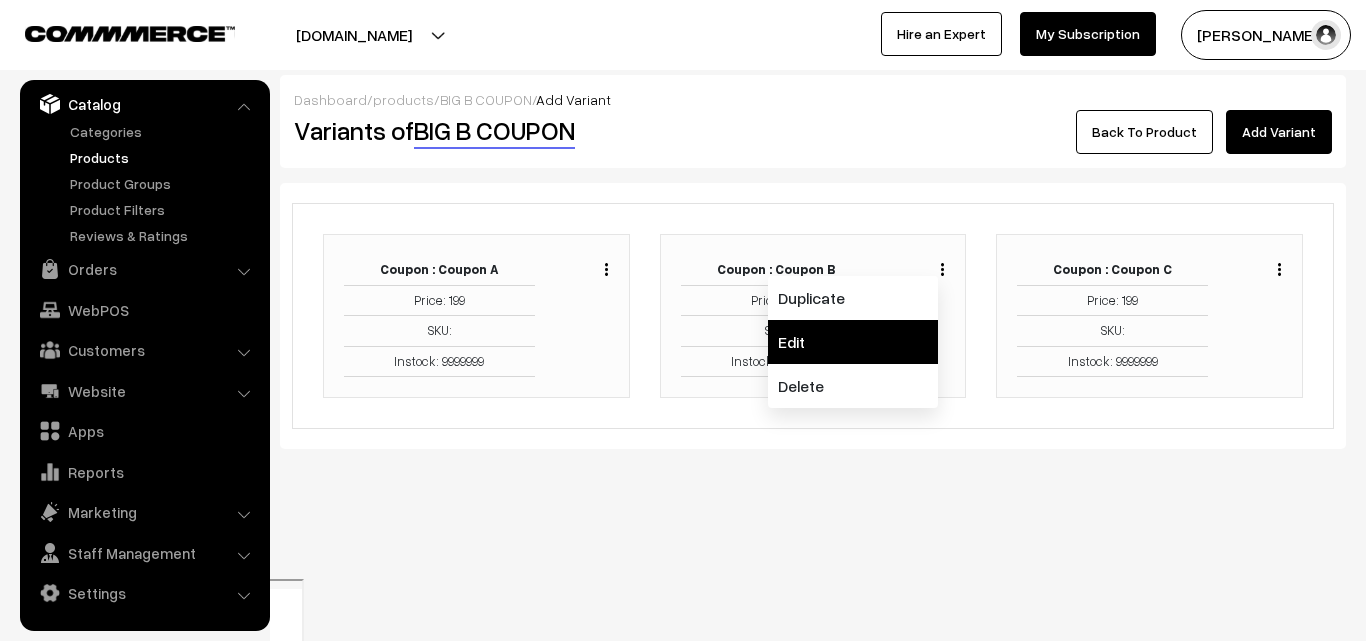click on "Edit" at bounding box center (853, 342) 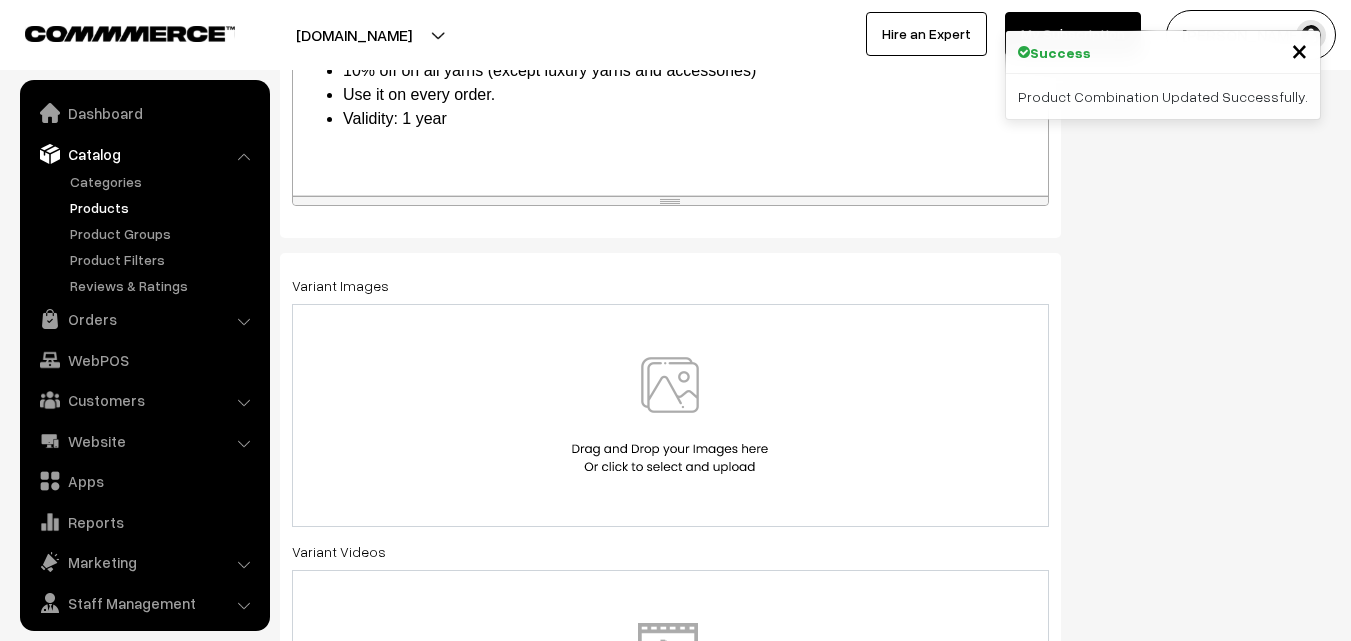scroll, scrollTop: 414, scrollLeft: 0, axis: vertical 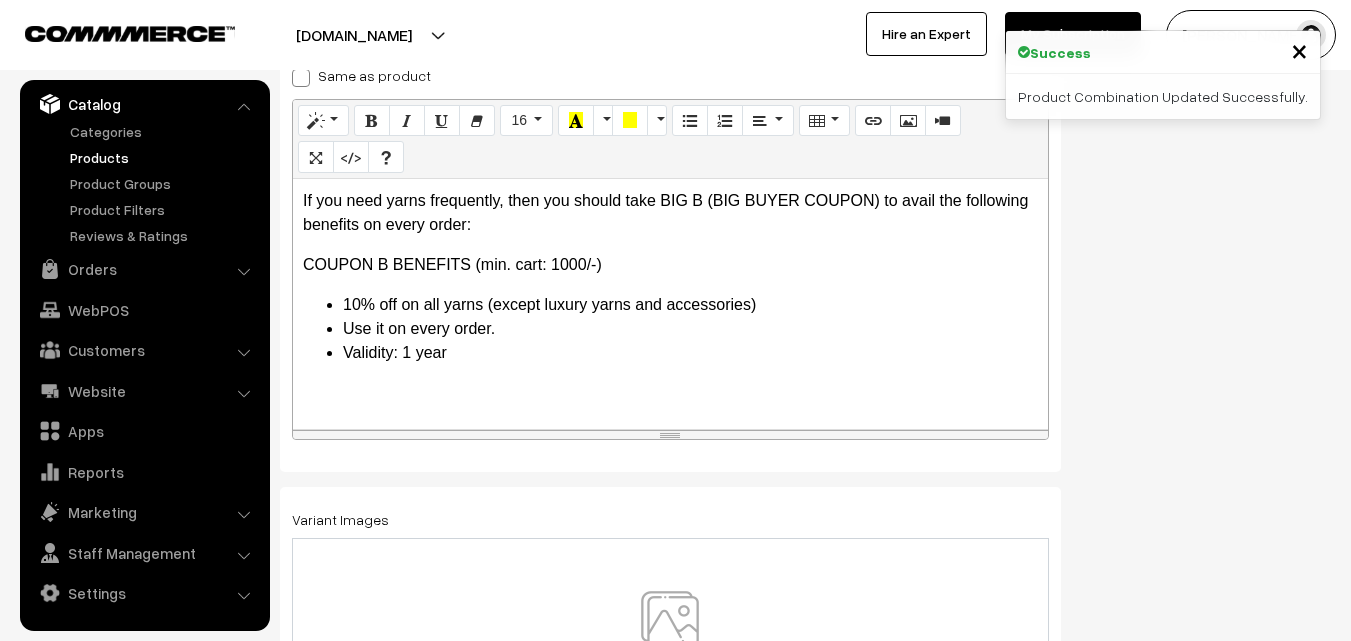 click on "Validity: 1 year" at bounding box center [690, 353] 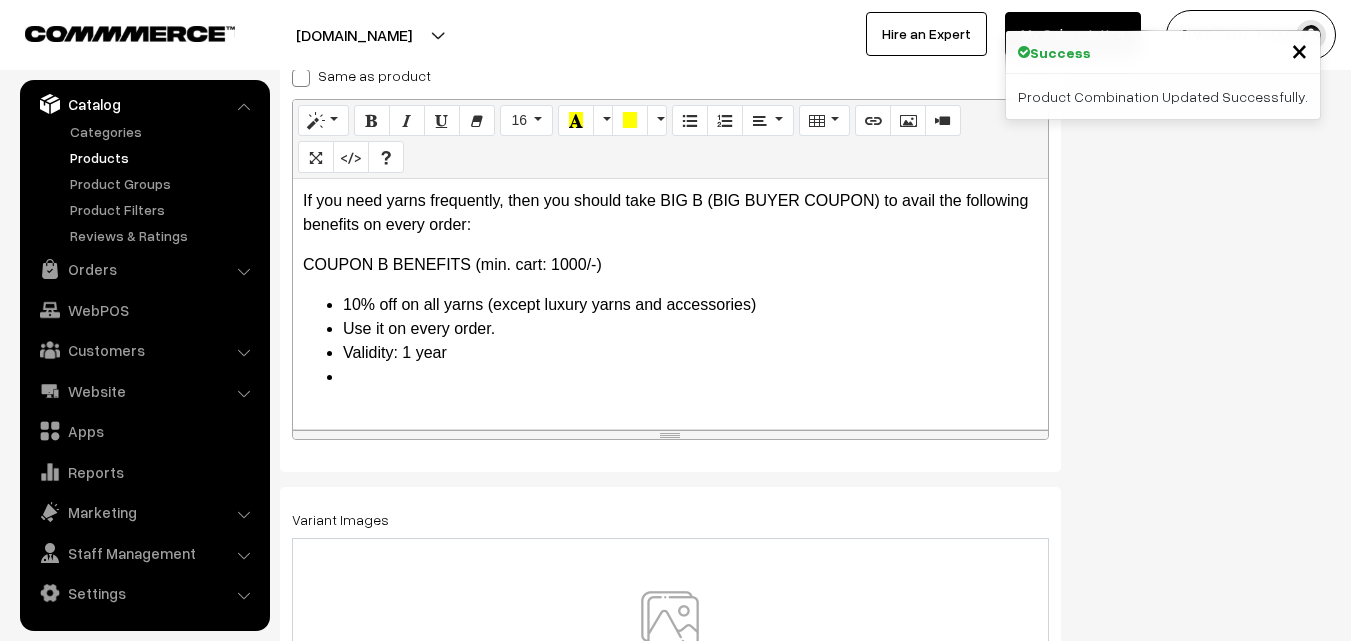 type 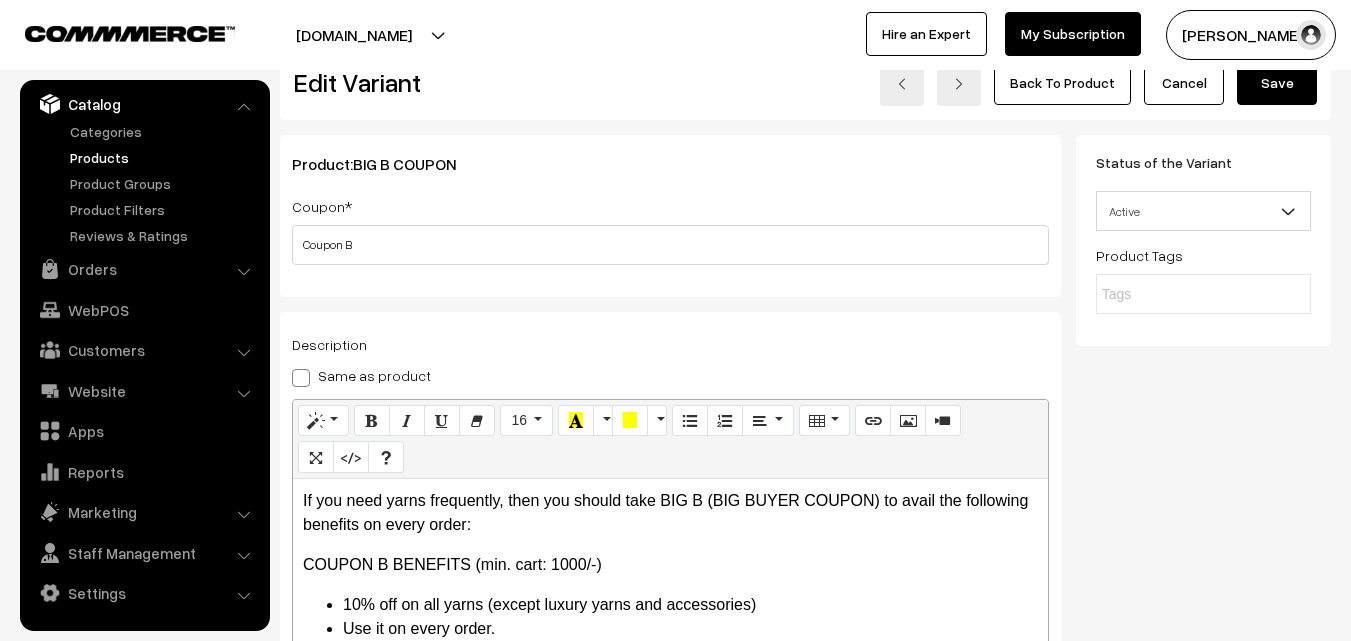 scroll, scrollTop: 0, scrollLeft: 0, axis: both 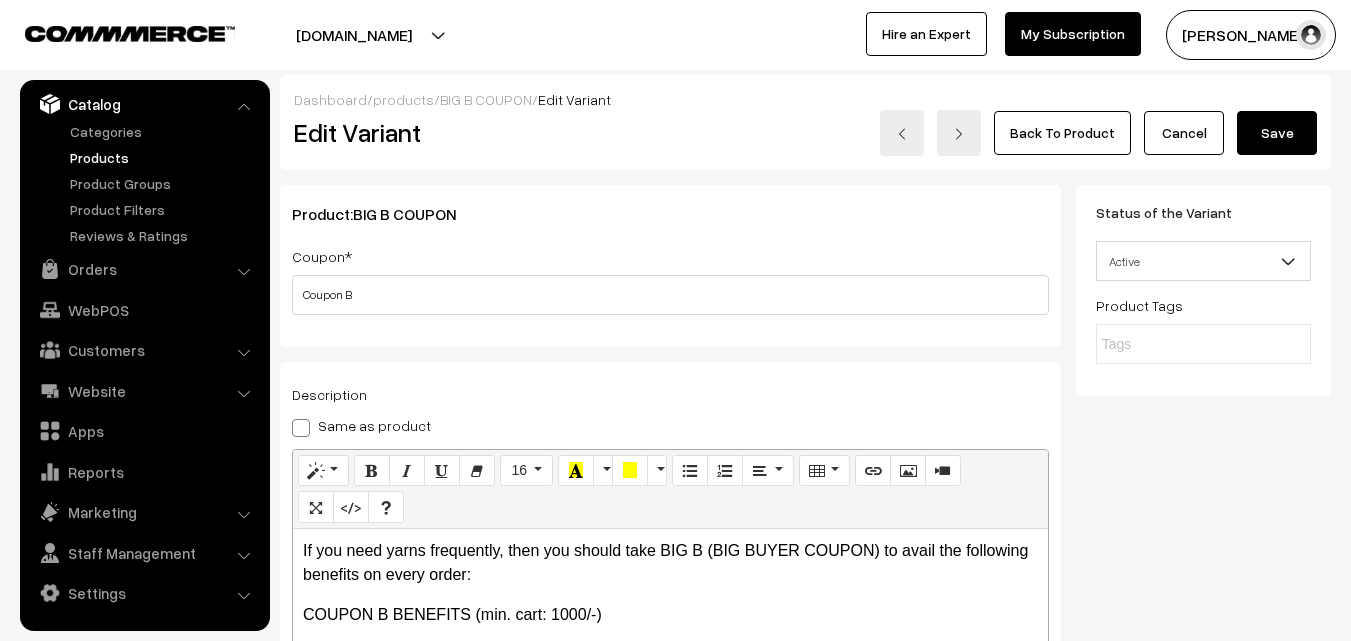 click on "Save" at bounding box center (1277, 133) 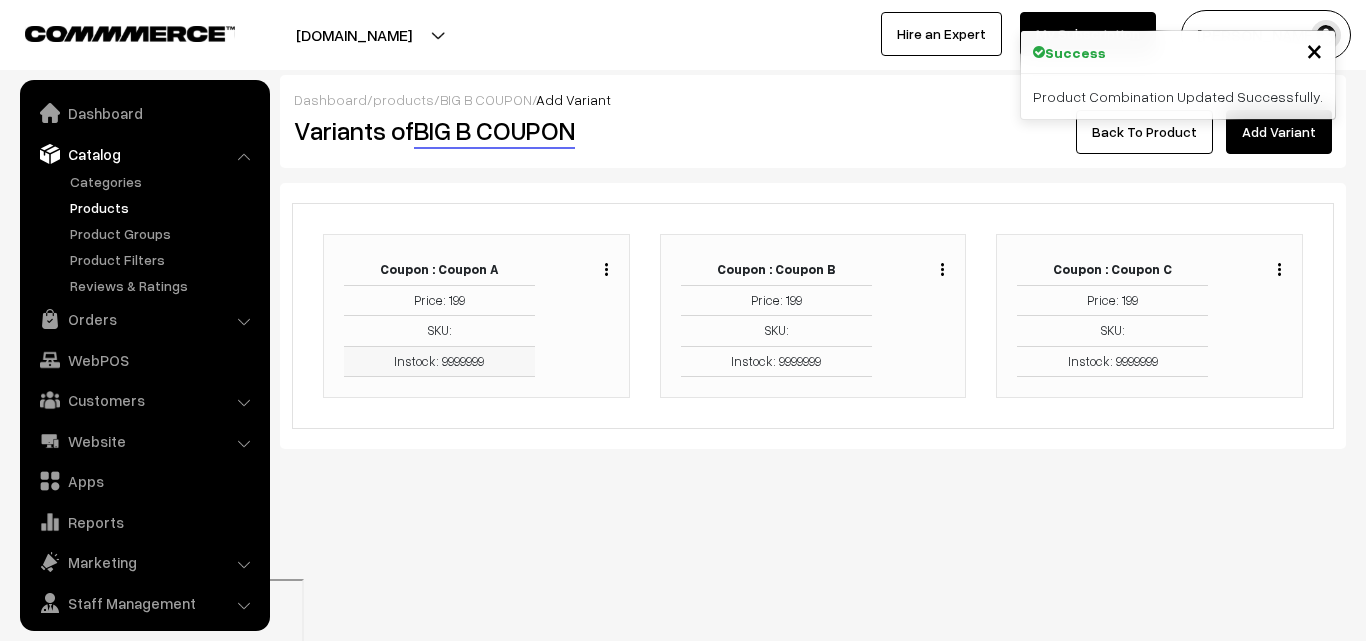 scroll, scrollTop: 0, scrollLeft: 0, axis: both 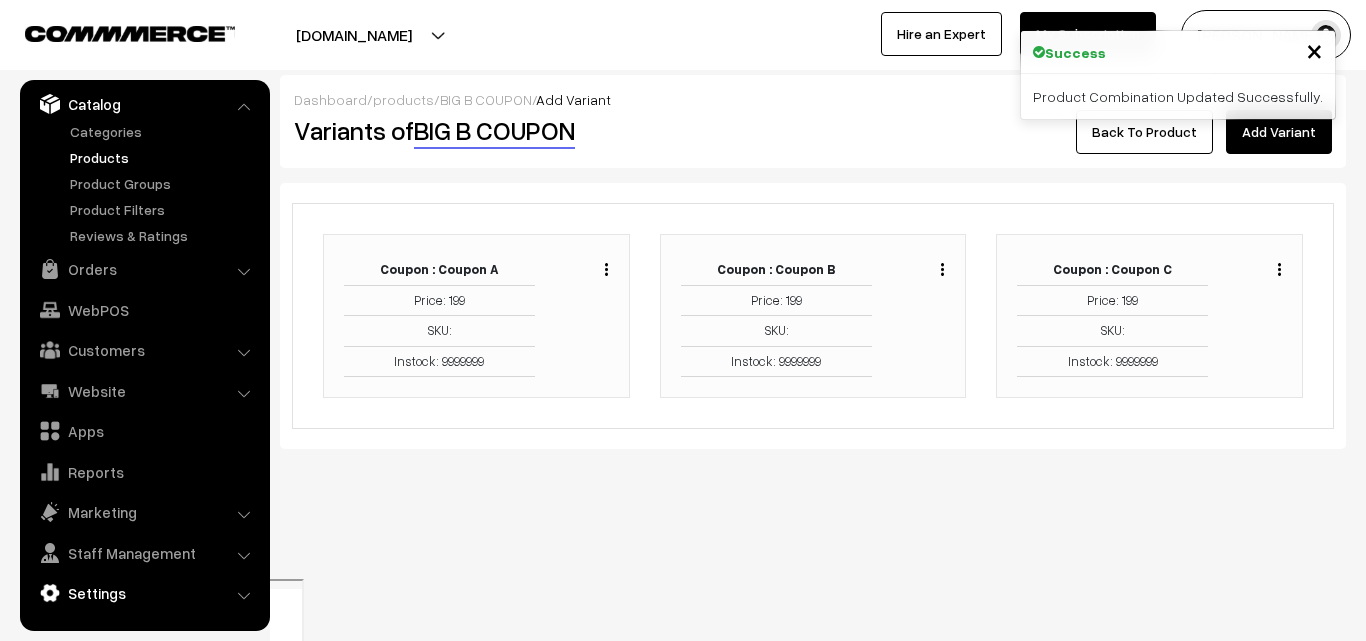click on "Settings" at bounding box center (144, 593) 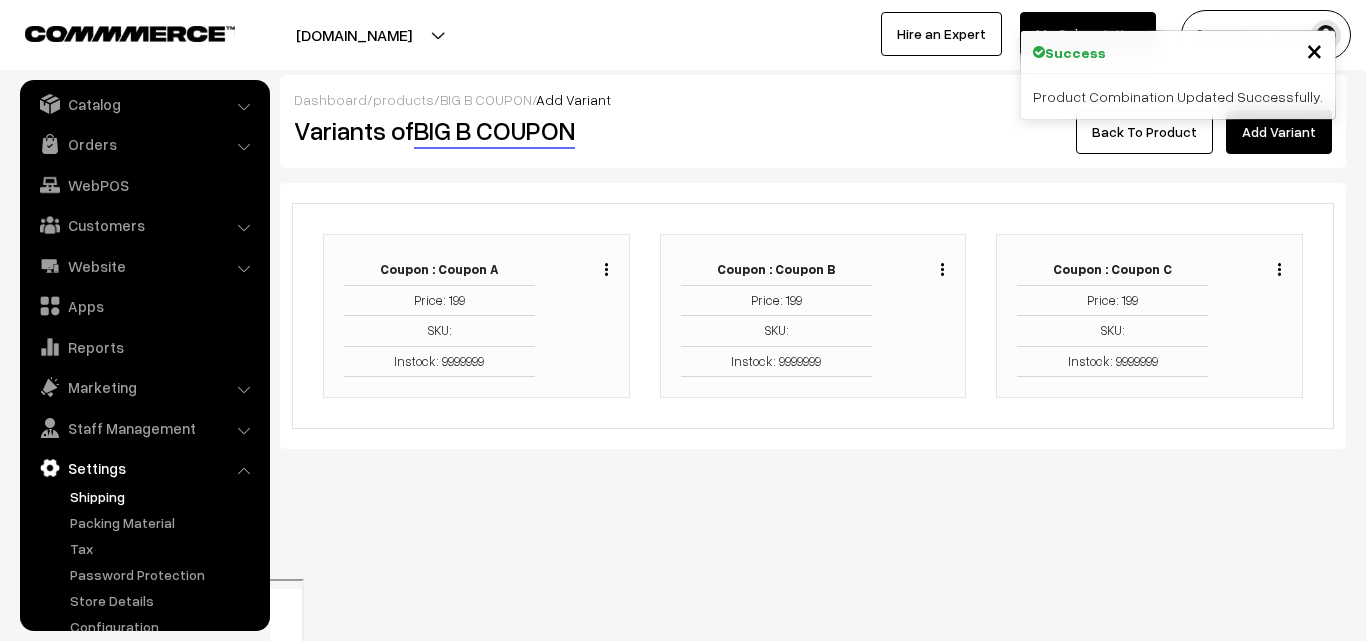 click on "Shipping" at bounding box center [164, 496] 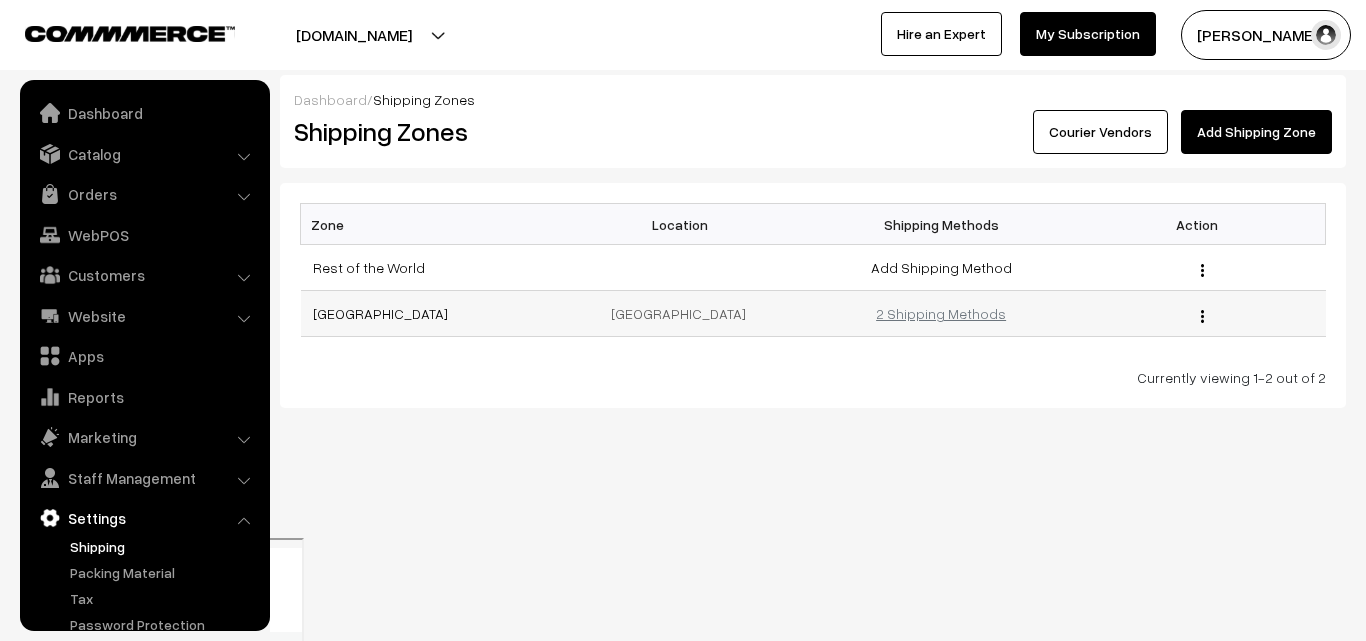 scroll, scrollTop: 0, scrollLeft: 0, axis: both 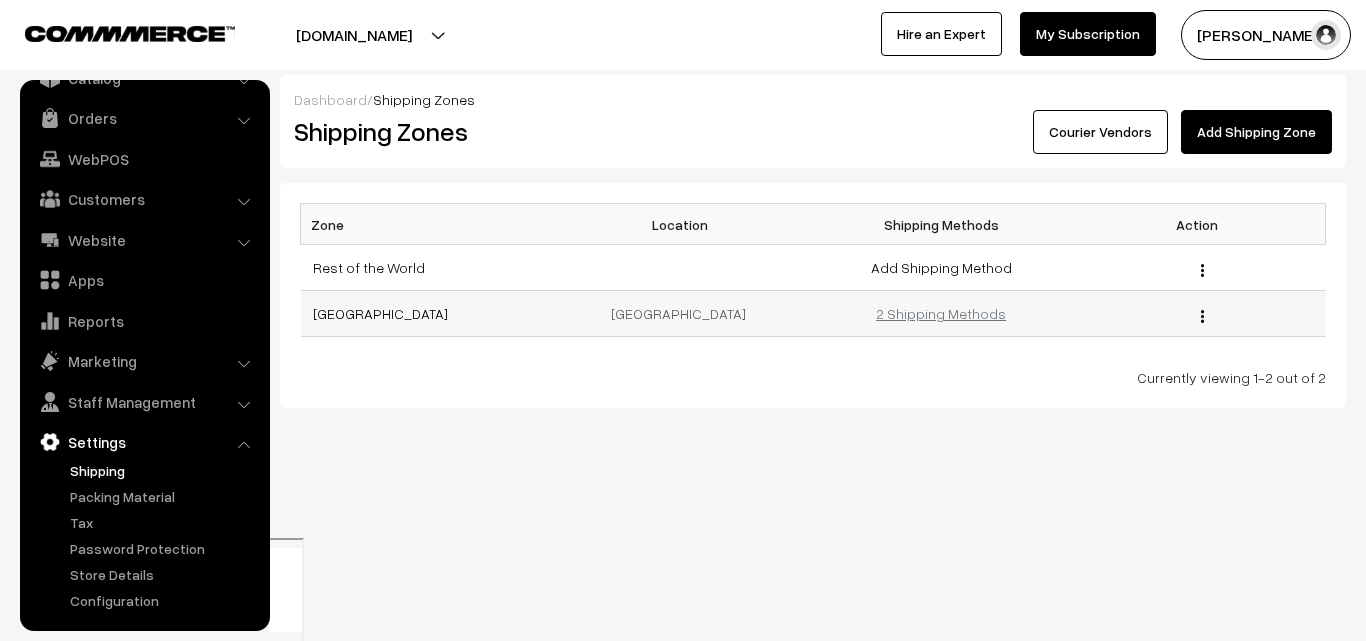 click on "2 Shipping Methods" at bounding box center [941, 313] 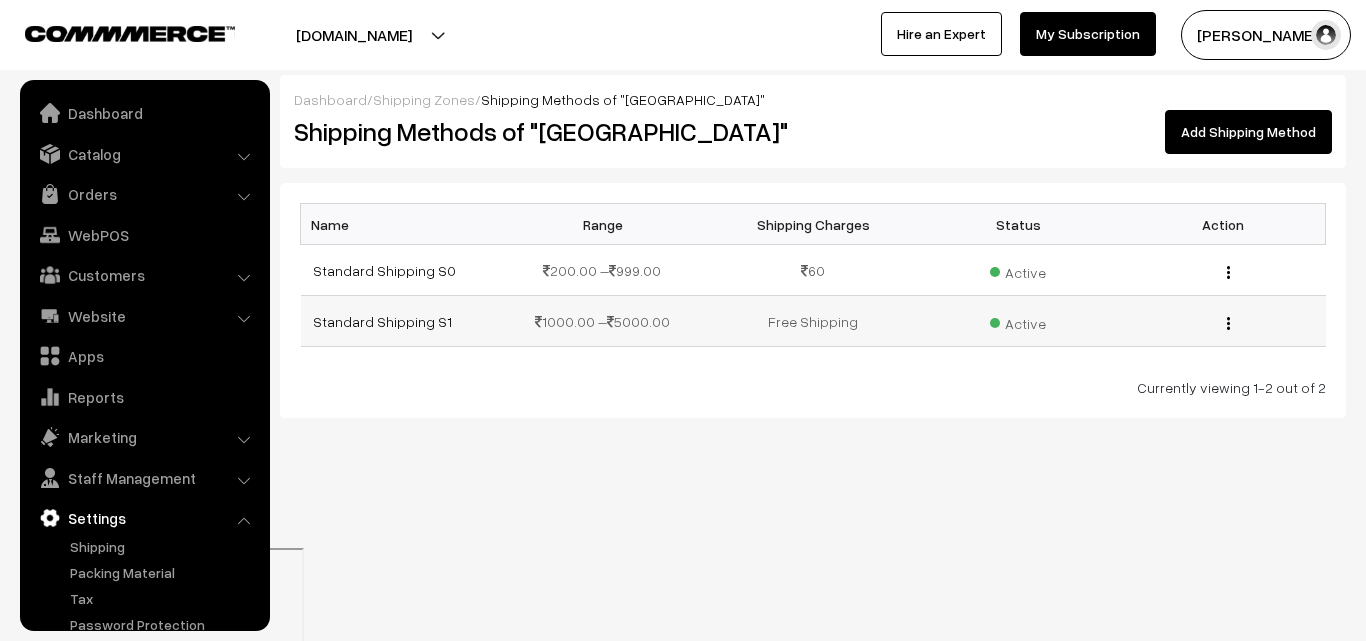 scroll, scrollTop: 0, scrollLeft: 0, axis: both 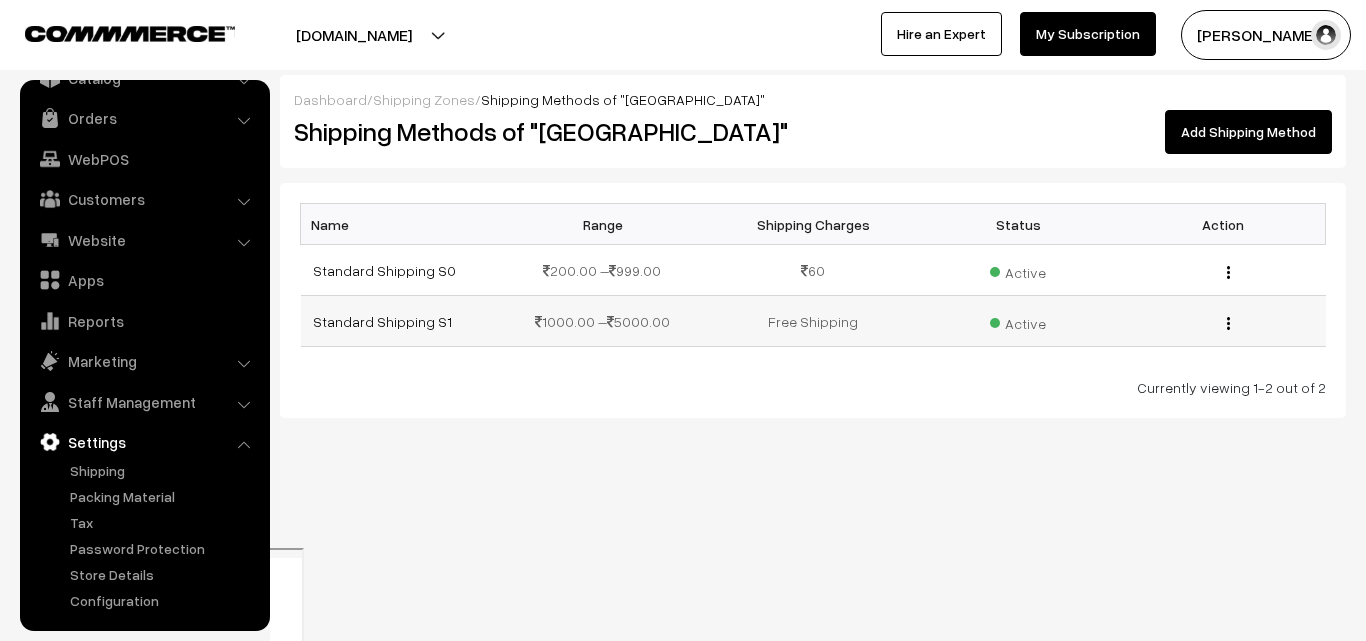 click at bounding box center (1228, 323) 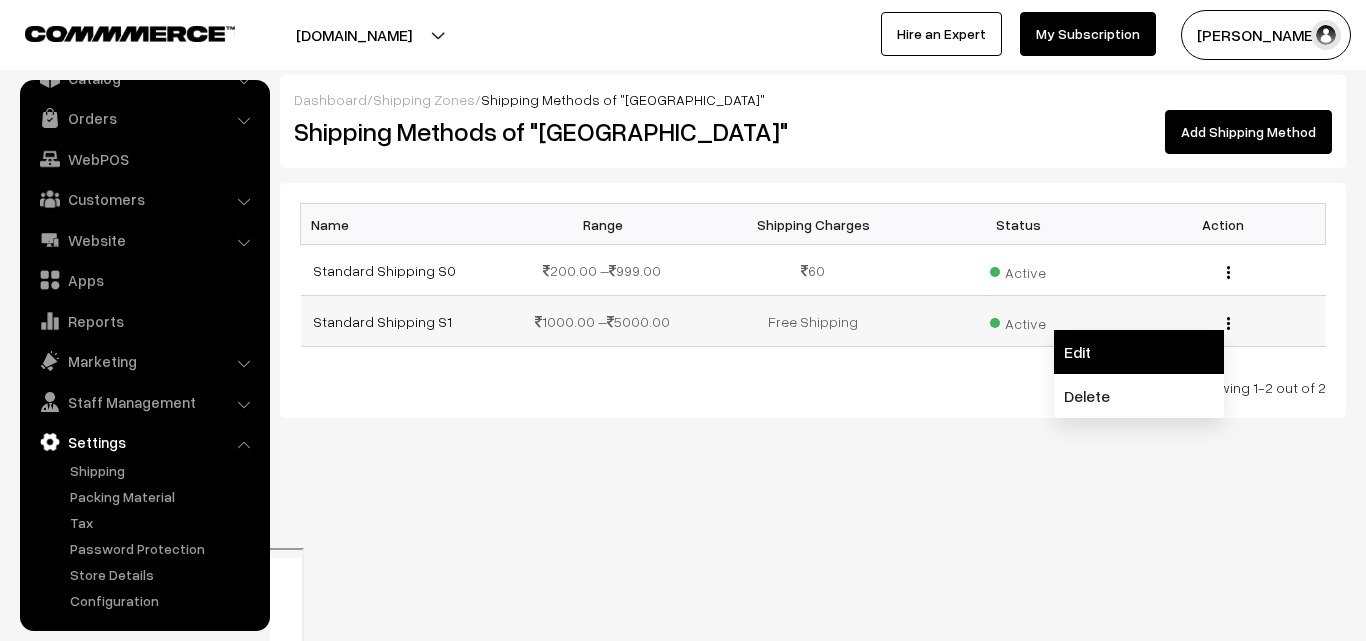 click on "Edit" at bounding box center [1139, 352] 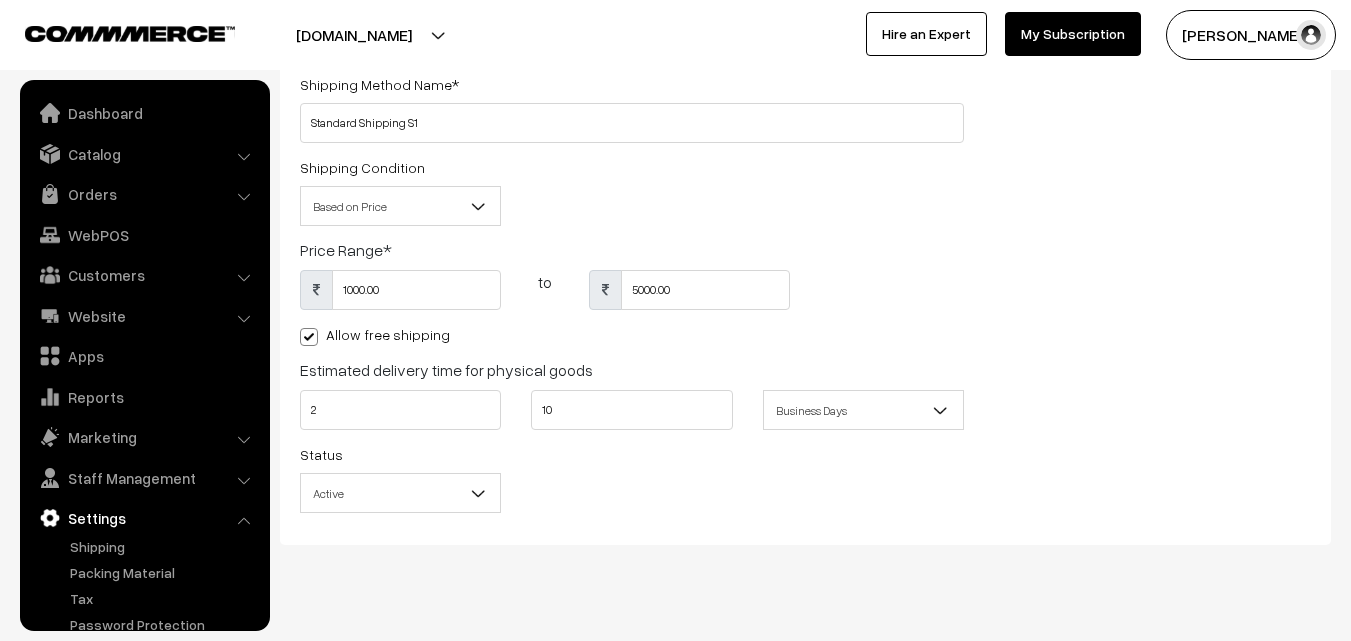 scroll, scrollTop: 165, scrollLeft: 0, axis: vertical 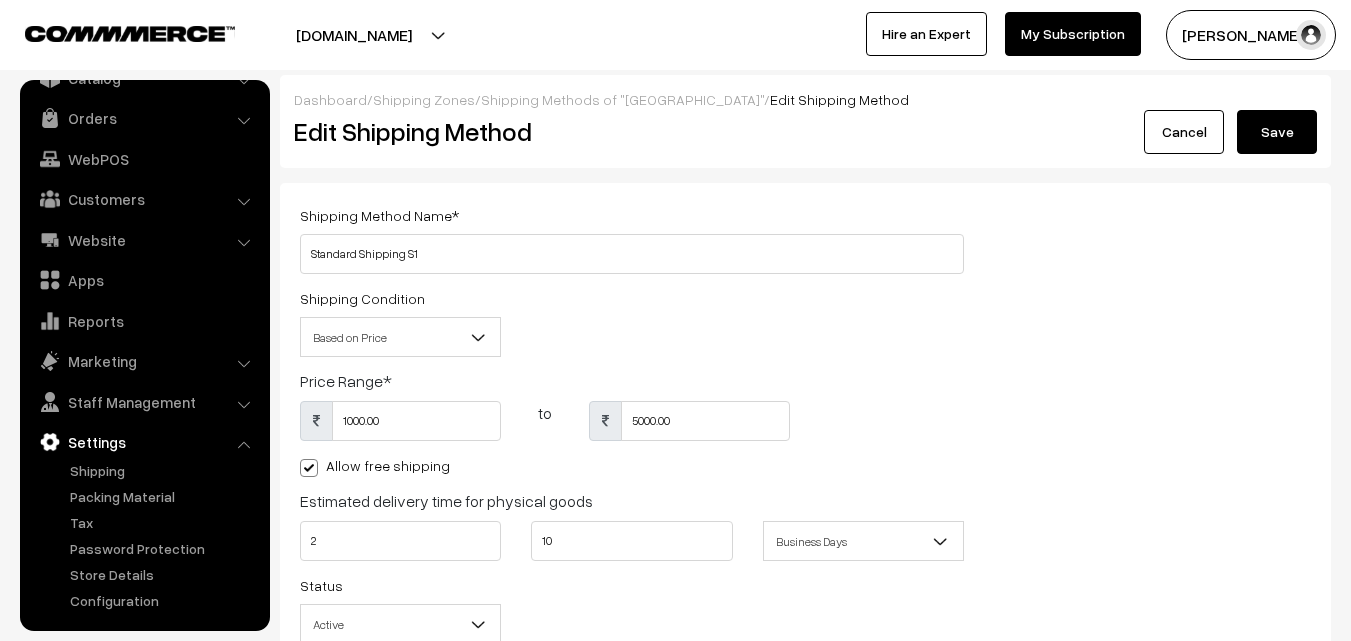 click at bounding box center (309, 468) 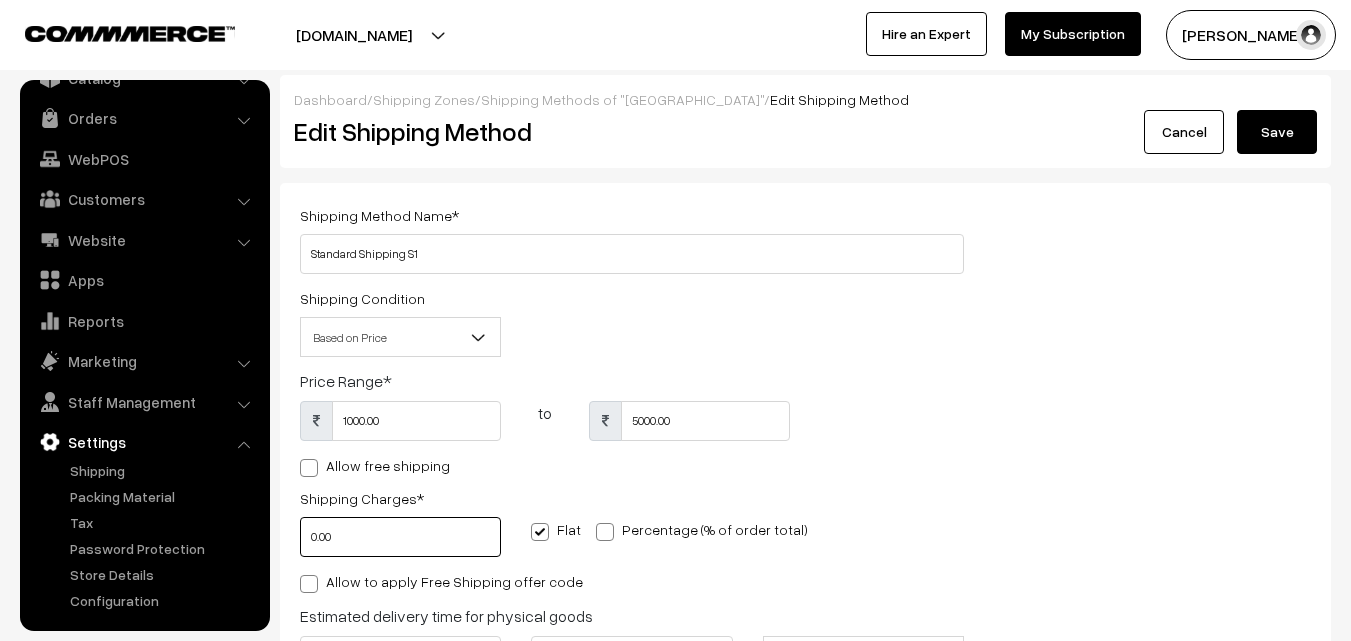 scroll, scrollTop: 0, scrollLeft: 0, axis: both 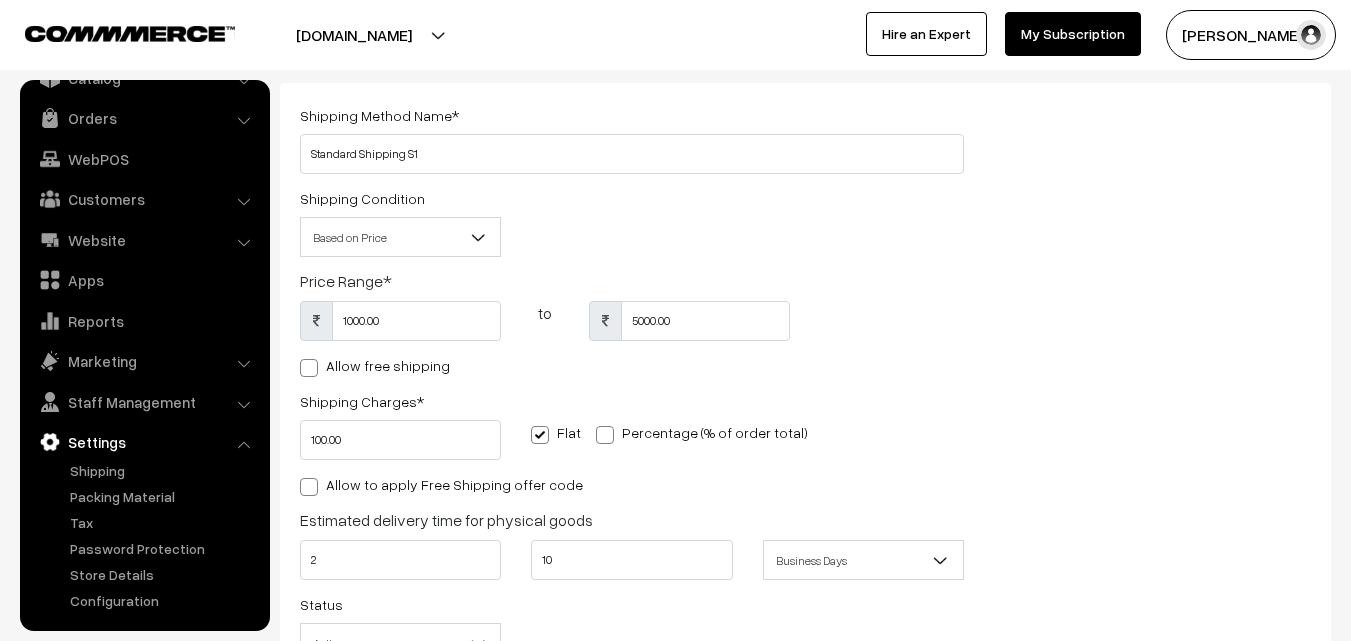 type on "100" 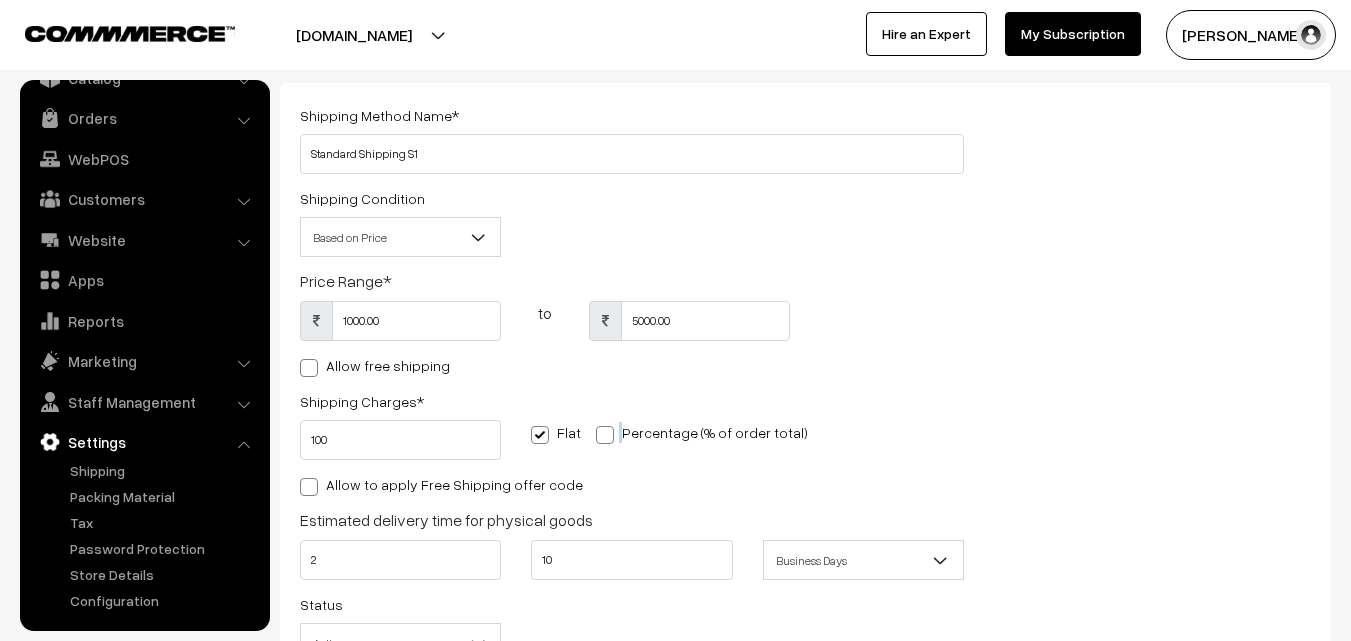 click on "Percentage (% of order total)" at bounding box center (702, 432) 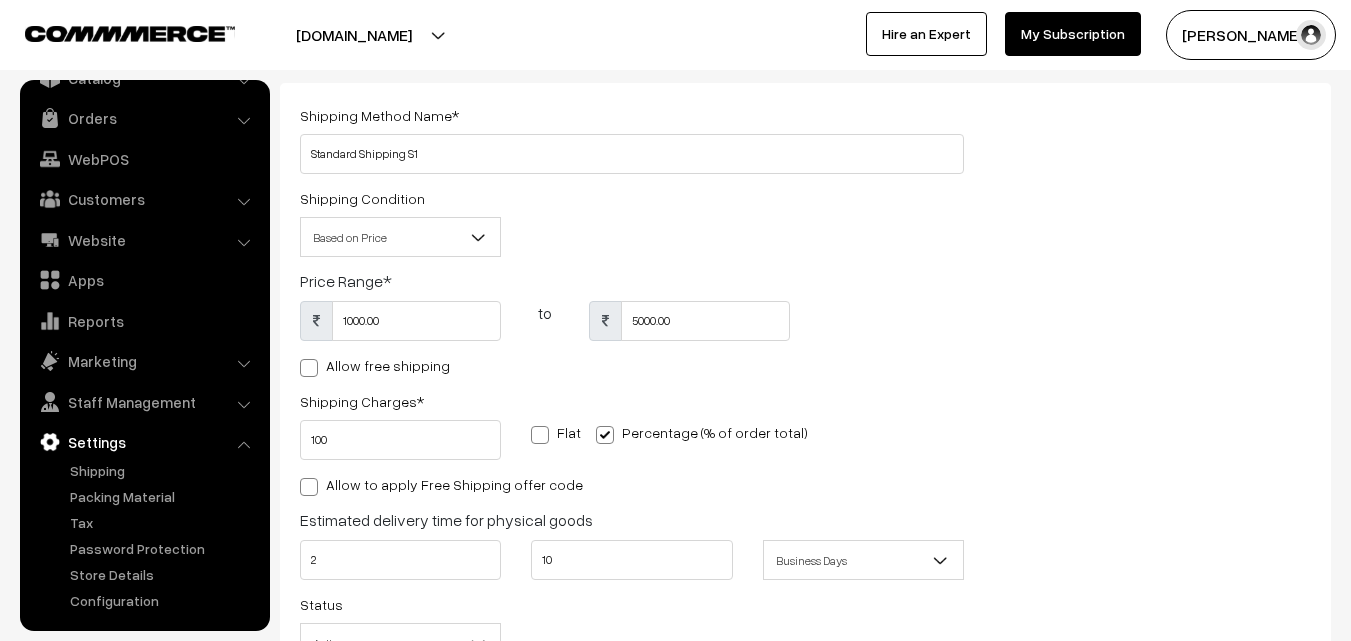 click on "Flat" at bounding box center [556, 432] 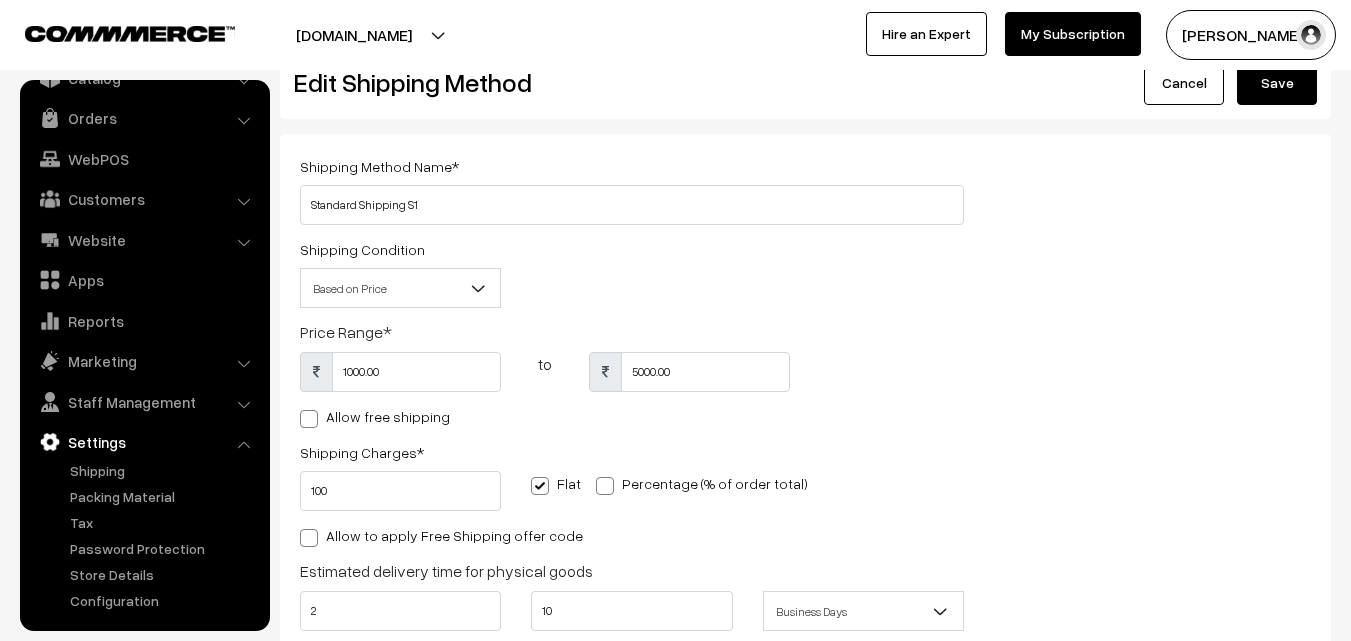 scroll, scrollTop: 0, scrollLeft: 0, axis: both 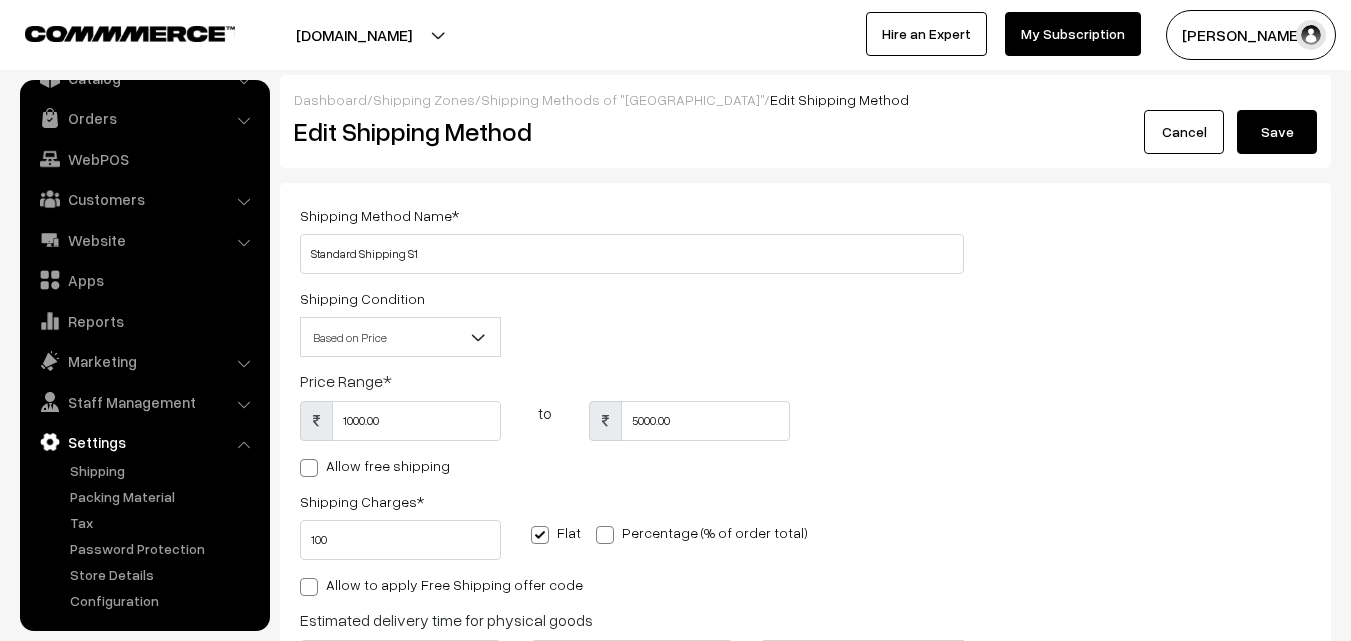 click on "Save" at bounding box center [1277, 132] 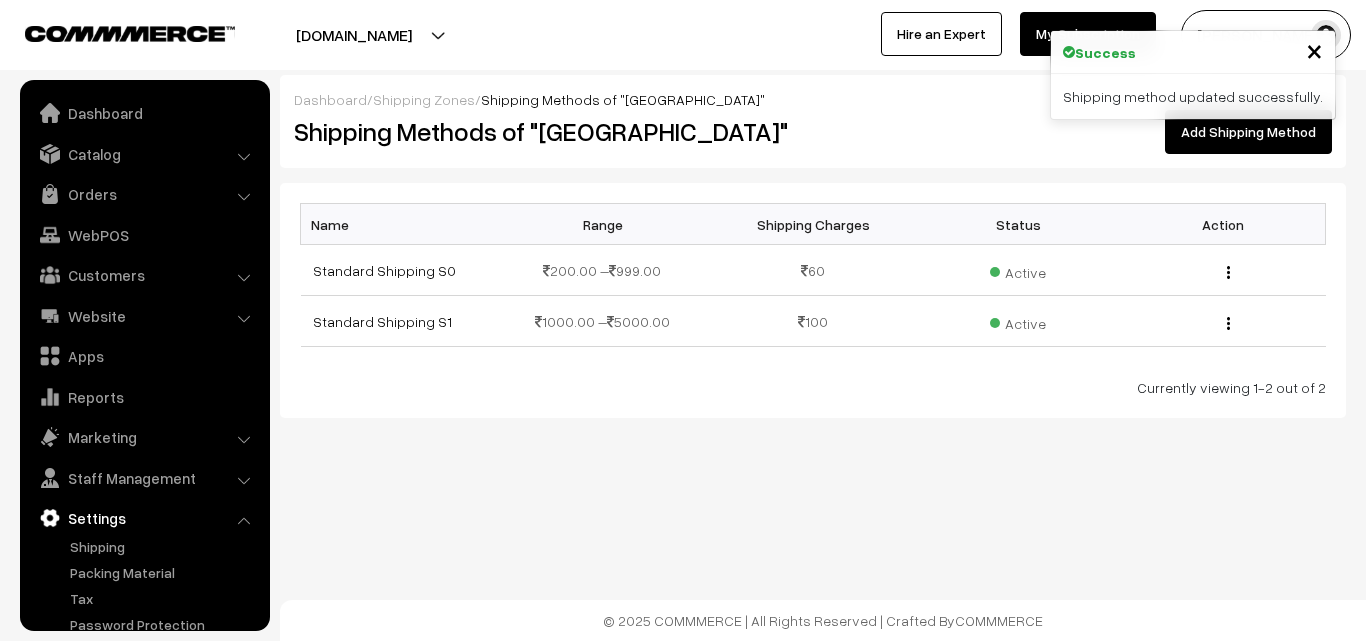 scroll, scrollTop: 0, scrollLeft: 0, axis: both 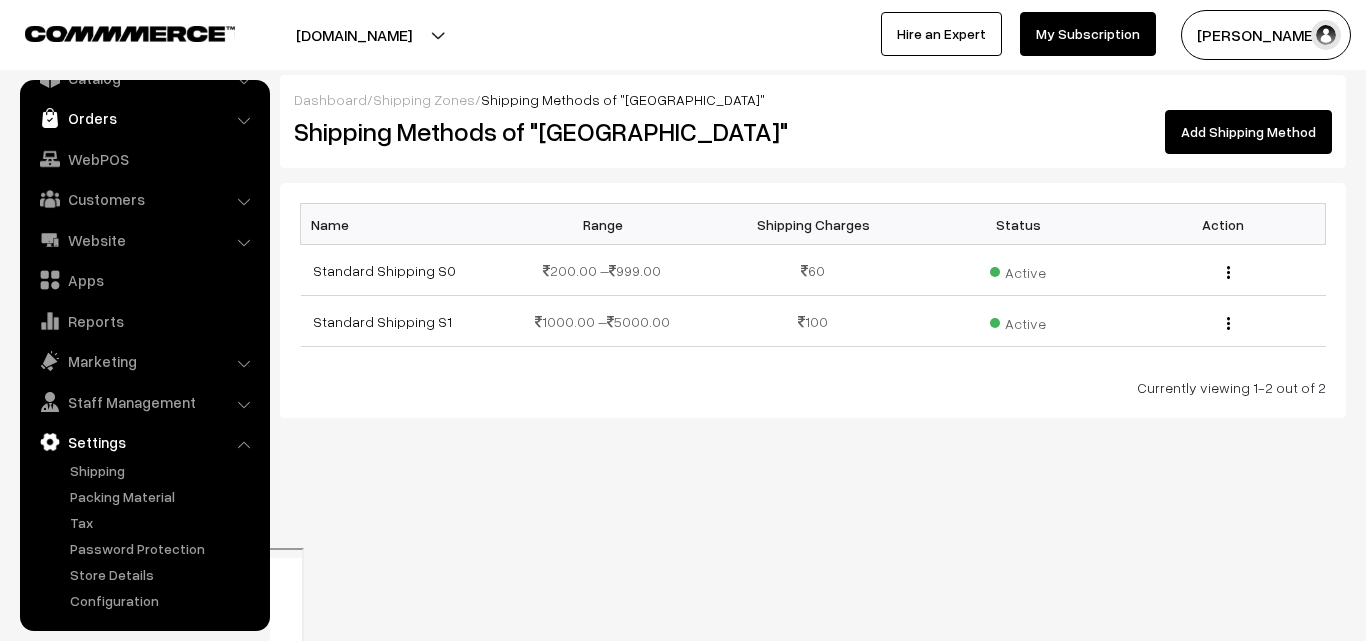 click on "Orders" at bounding box center (144, 118) 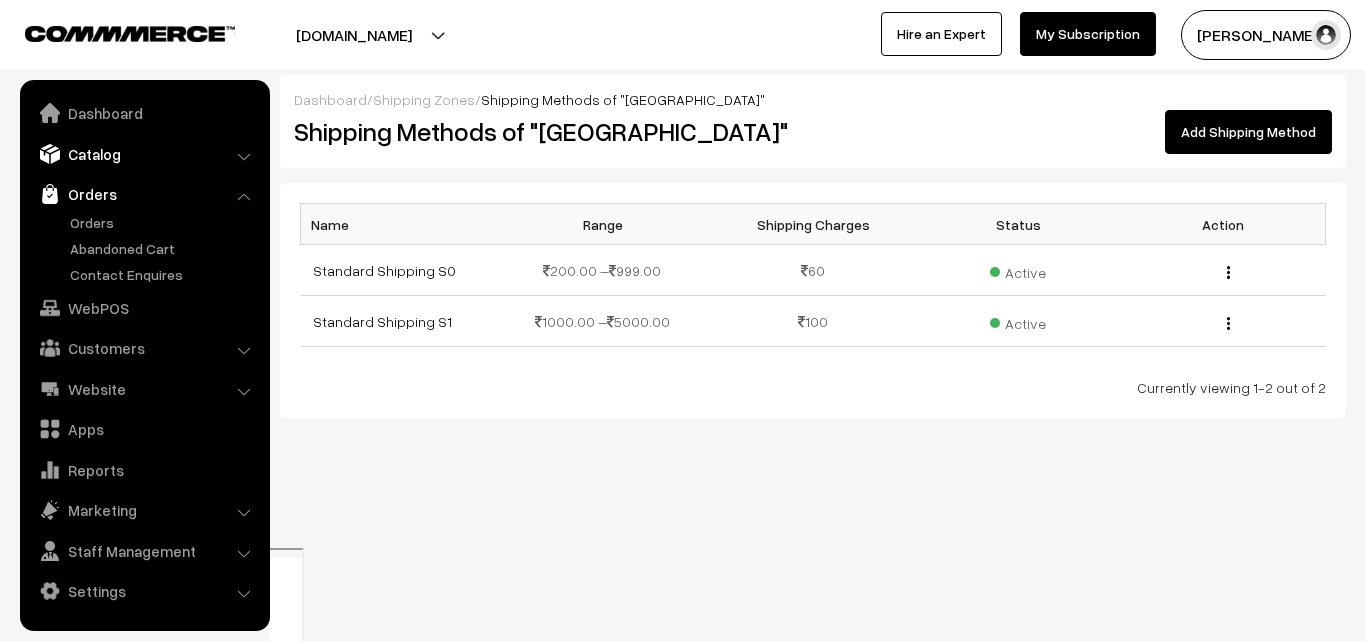 click on "Catalog" at bounding box center (144, 154) 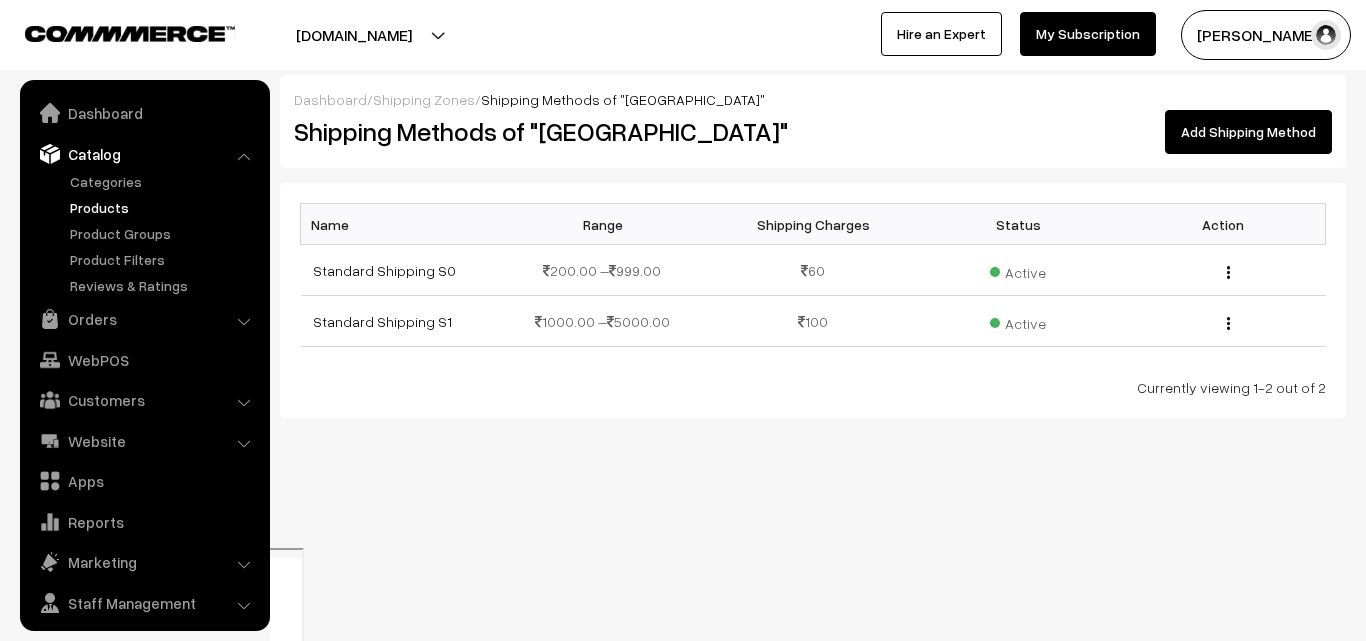 click on "Products" at bounding box center (164, 207) 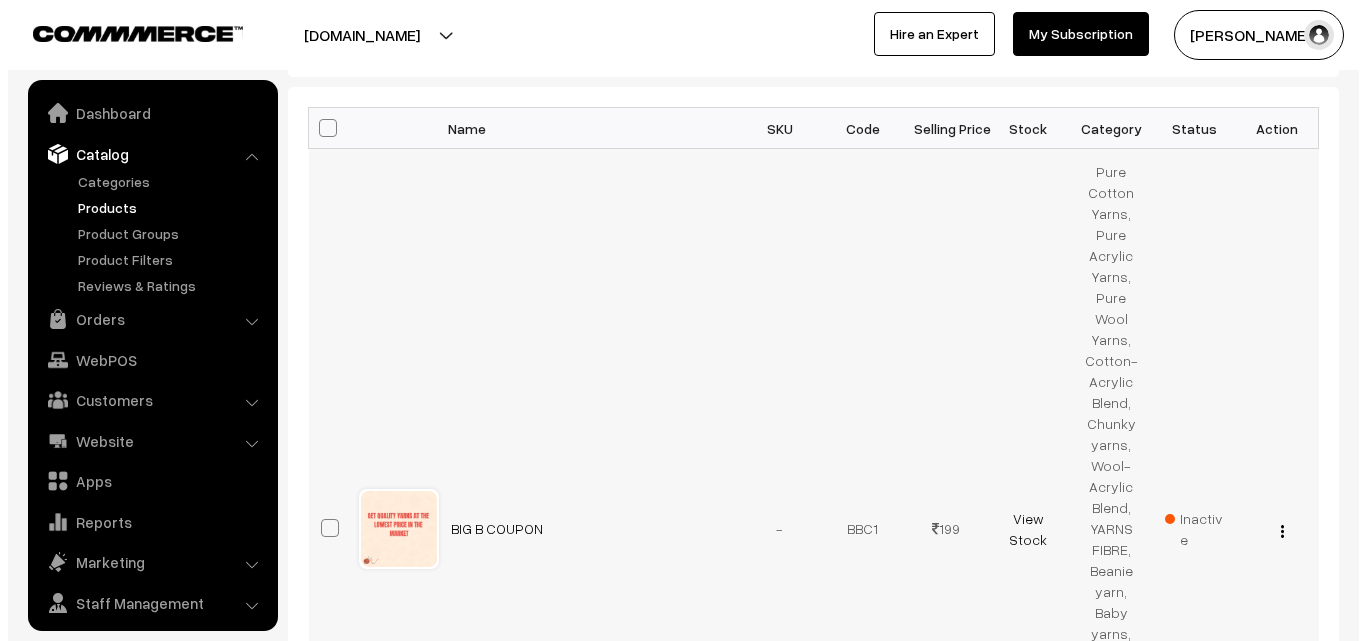 scroll, scrollTop: 0, scrollLeft: 0, axis: both 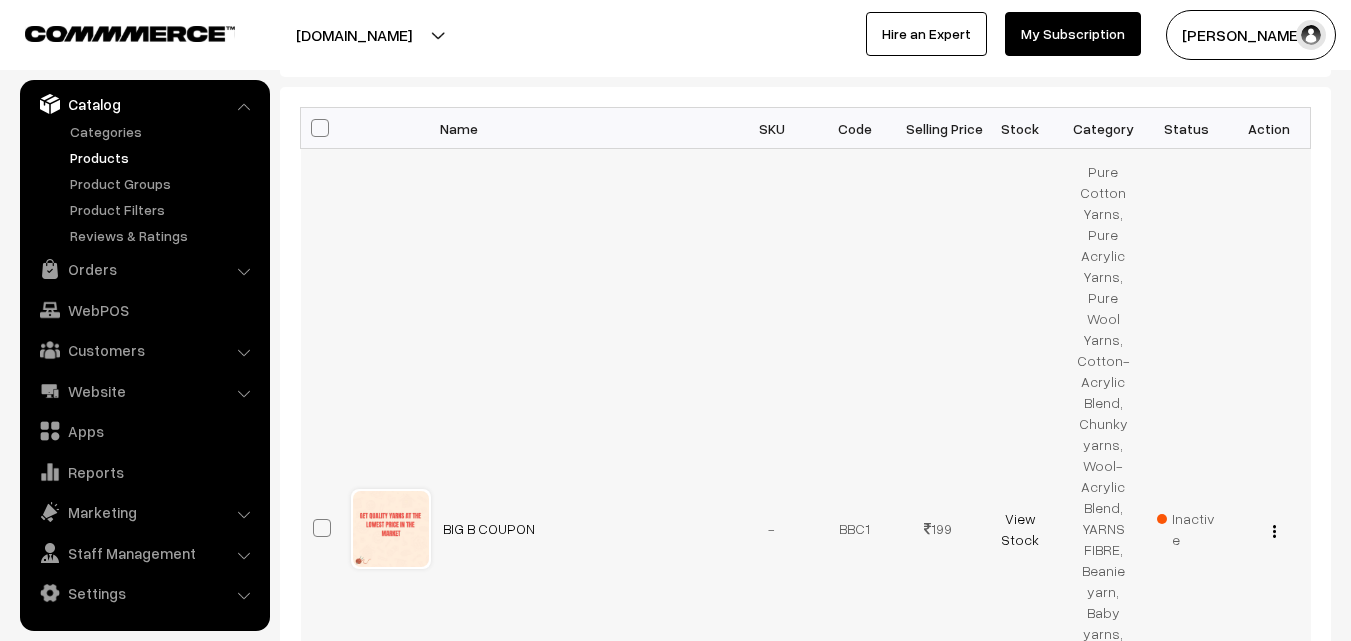 click on "Inactive" at bounding box center (1186, 529) 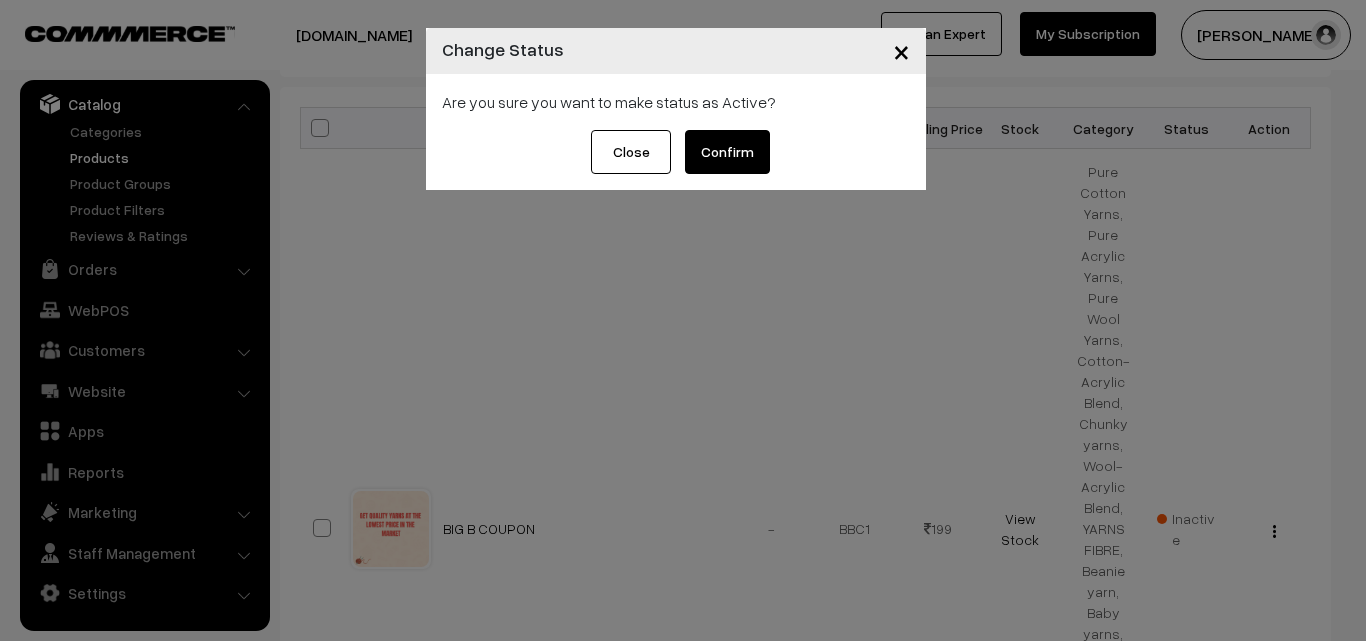 click on "Confirm" at bounding box center (727, 152) 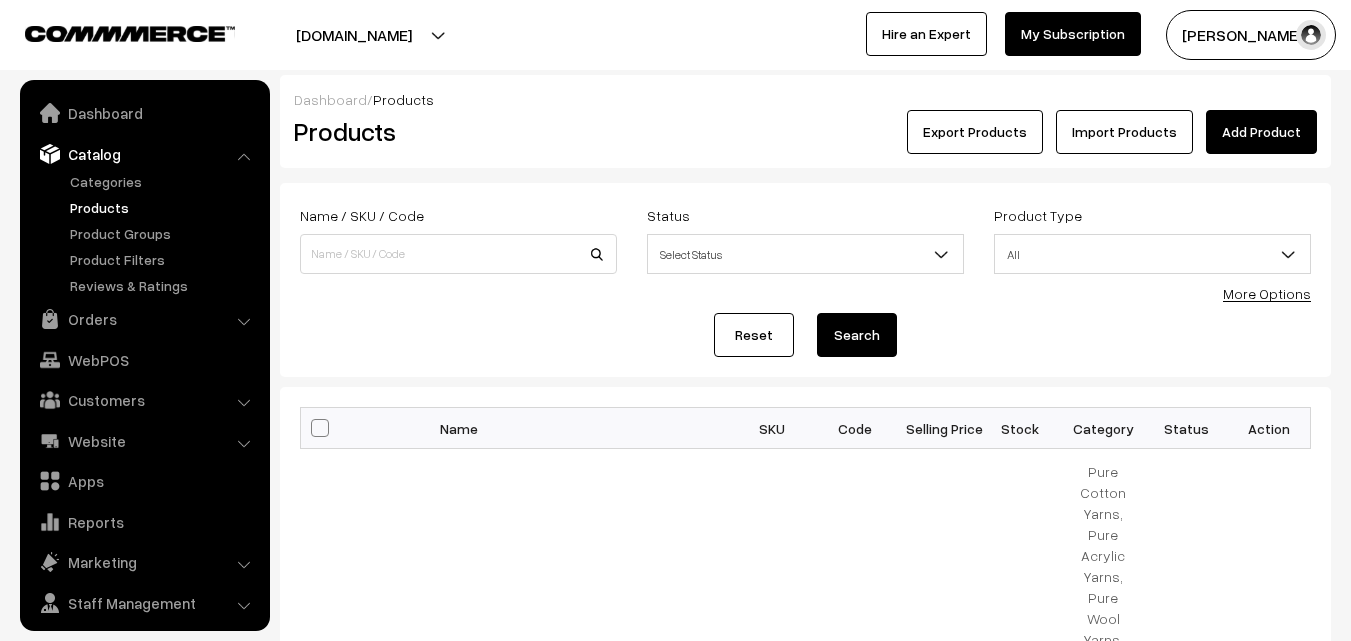 scroll, scrollTop: 300, scrollLeft: 0, axis: vertical 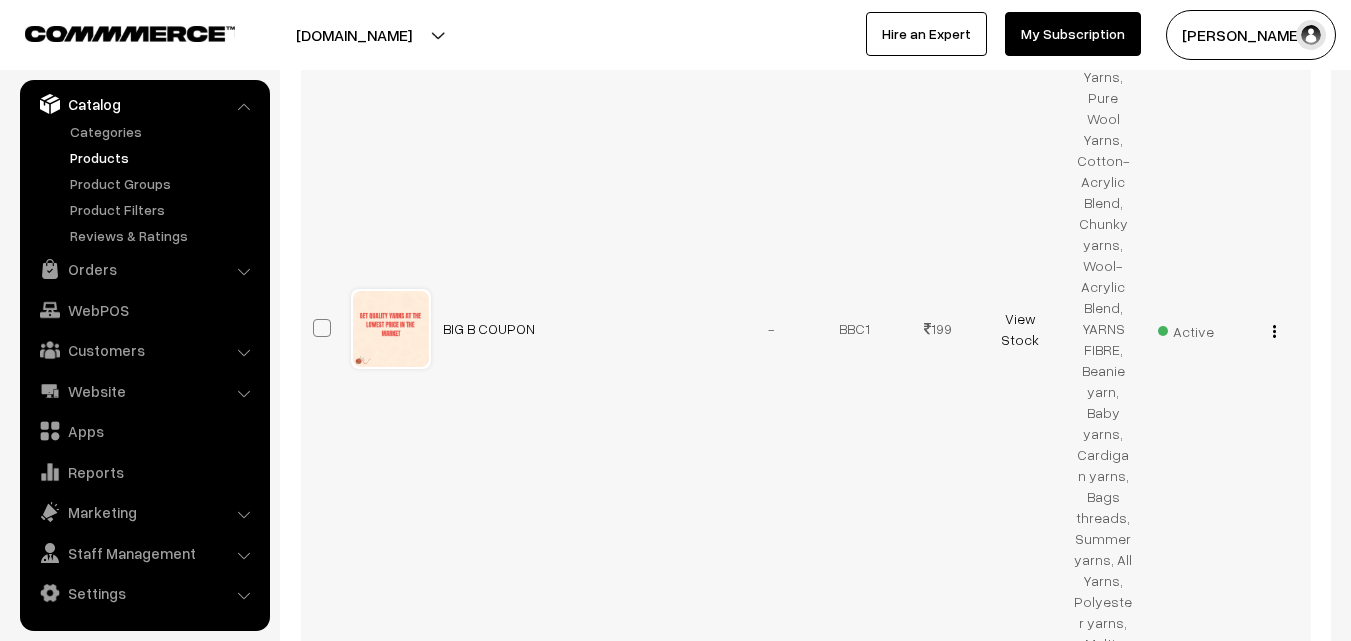 click on "Active" at bounding box center (1186, 329) 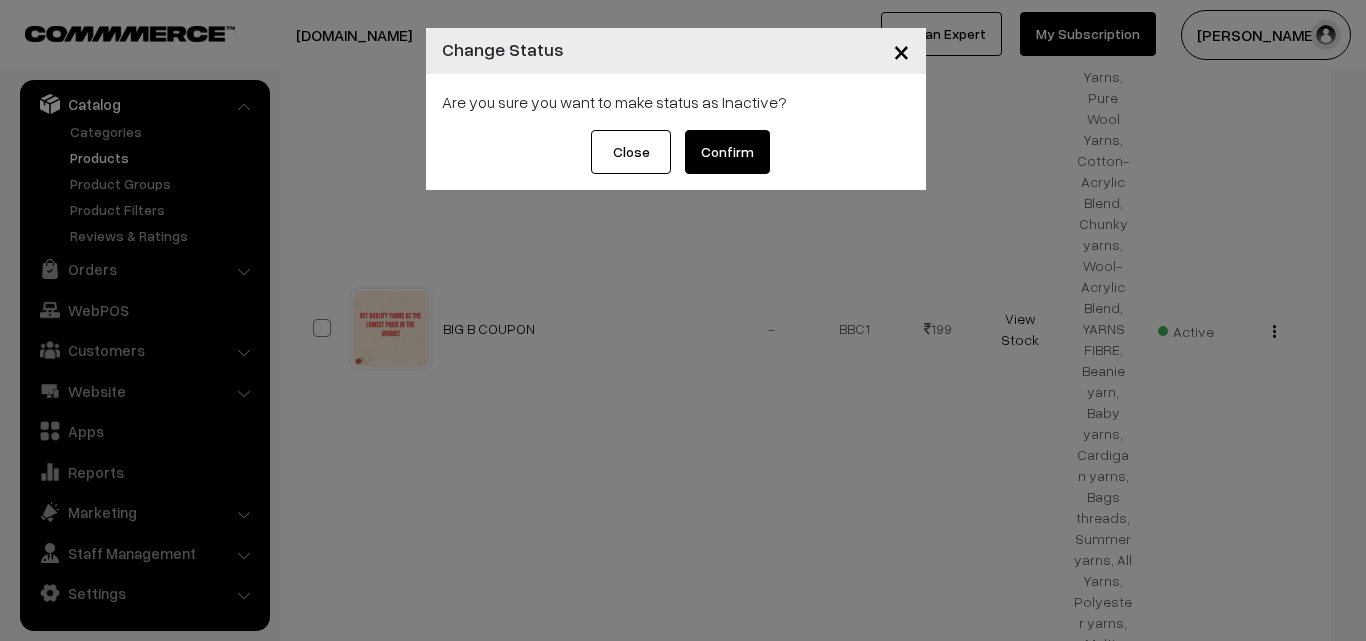 click on "Confirm" at bounding box center [727, 152] 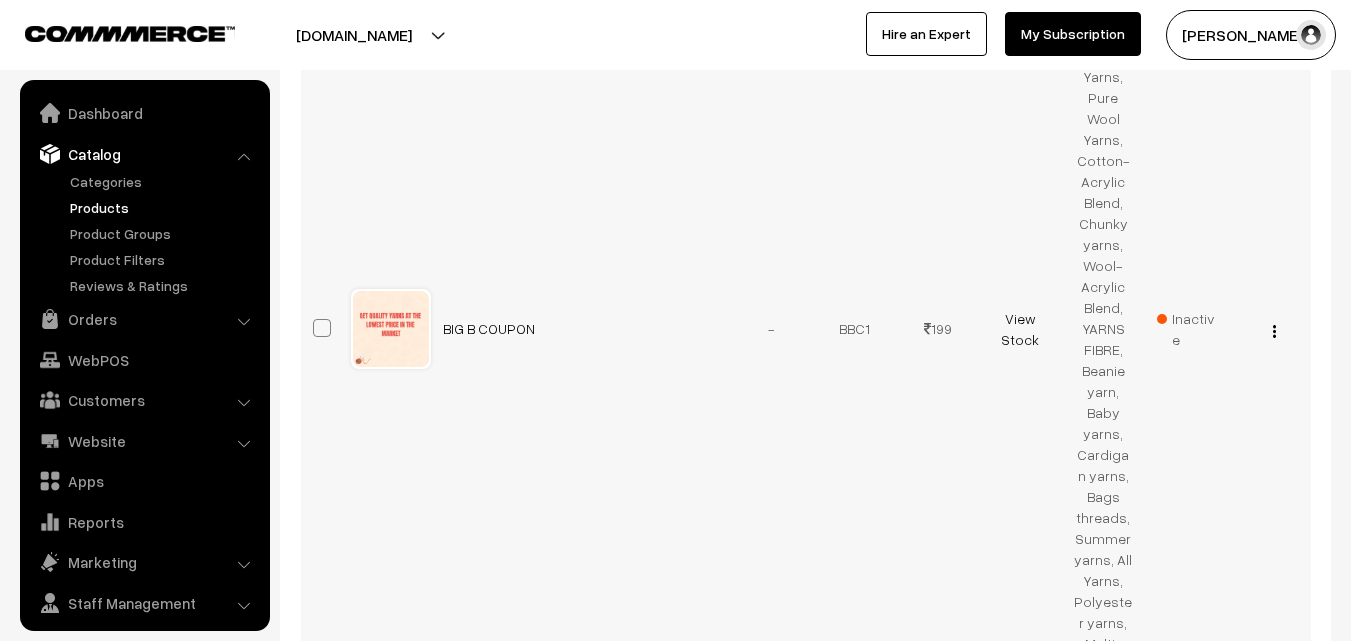 scroll, scrollTop: 500, scrollLeft: 0, axis: vertical 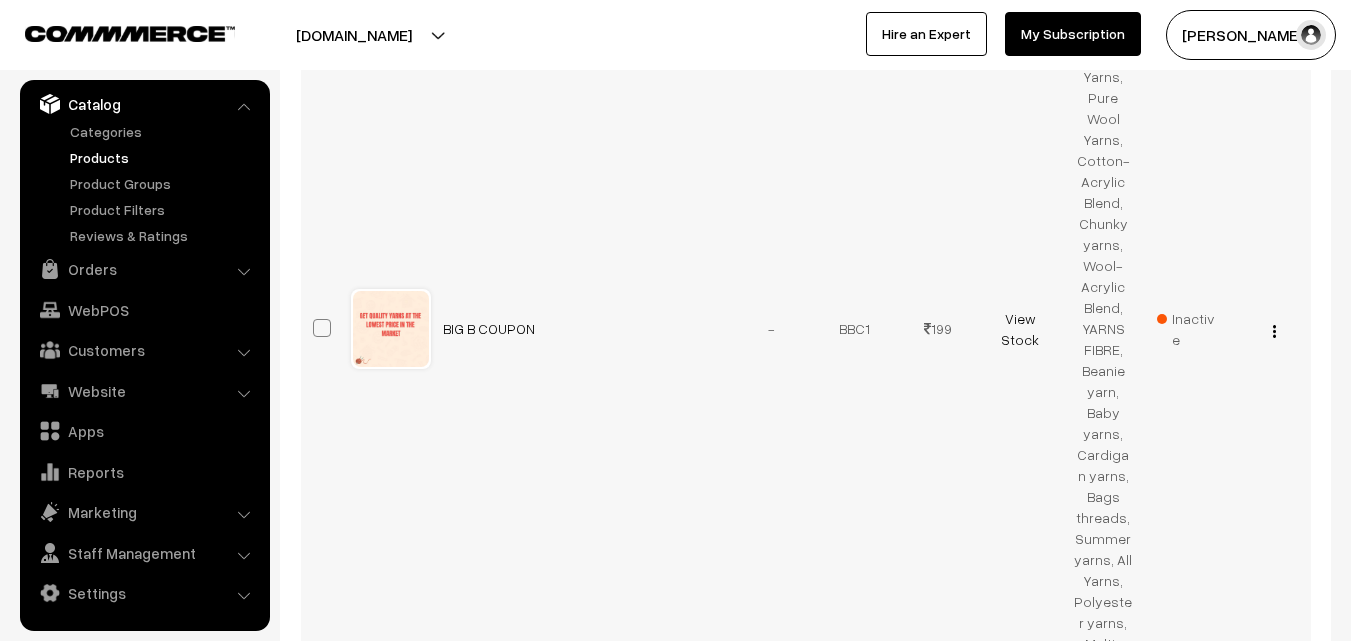 click on "View
Edit
Delete" at bounding box center [1269, 328] 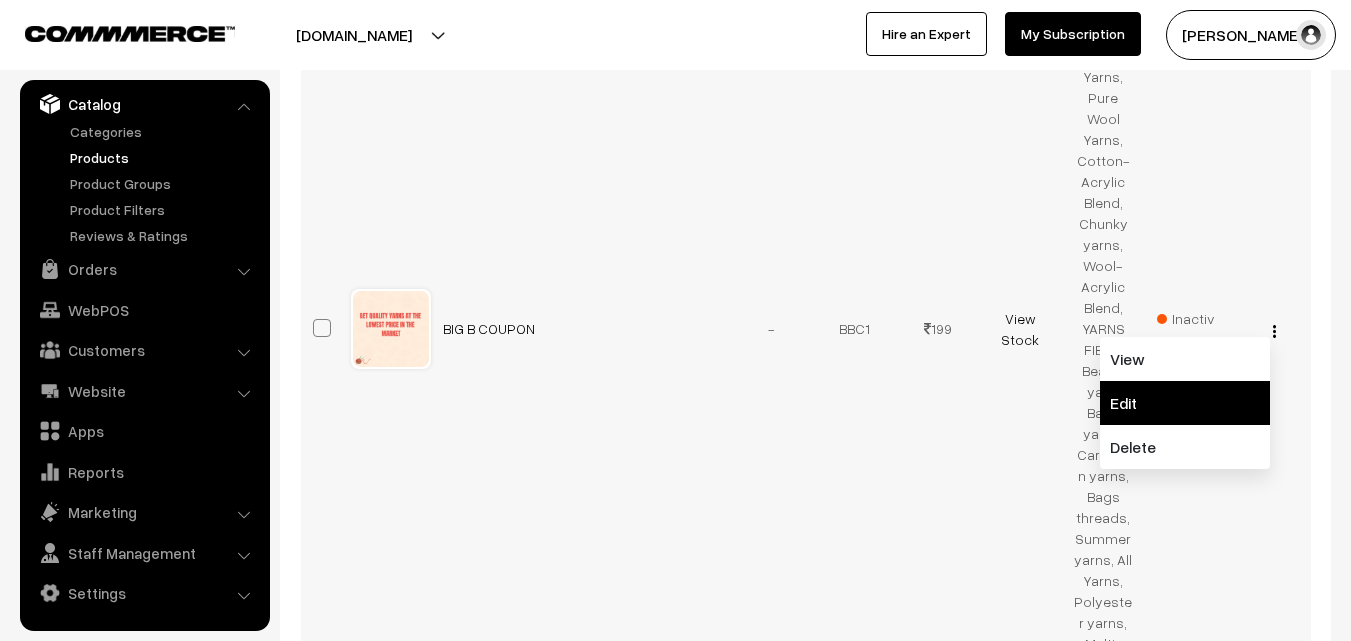click on "Edit" at bounding box center (1185, 403) 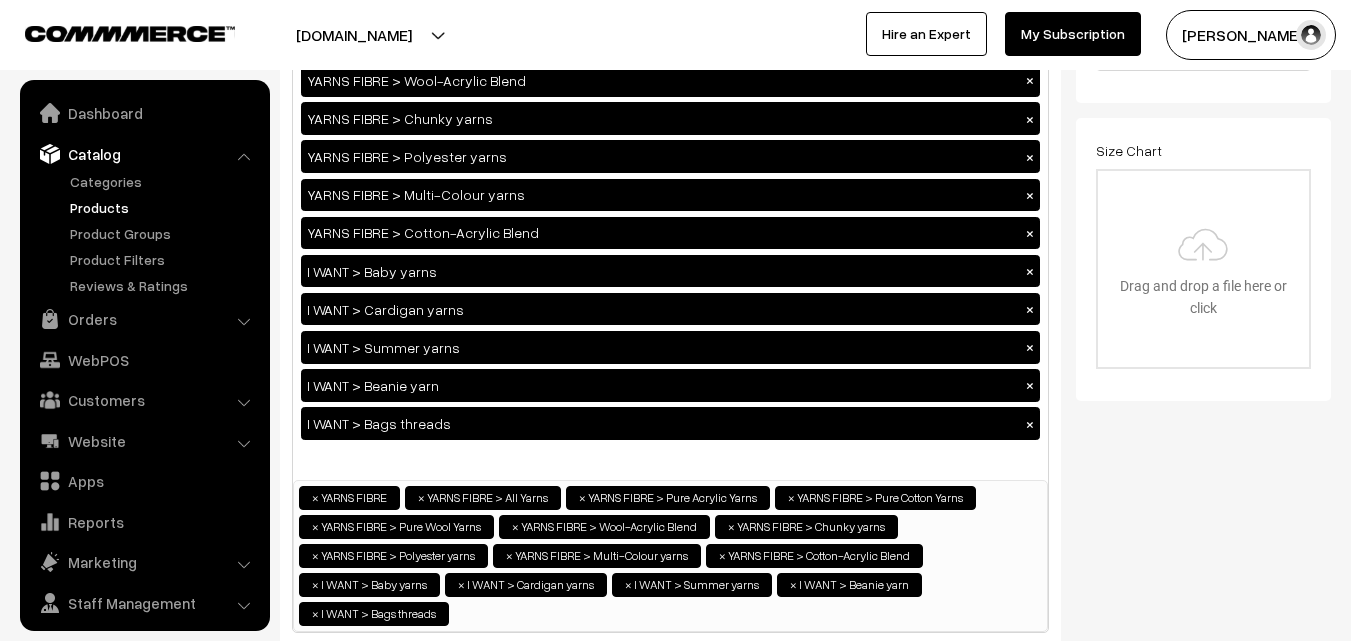 scroll, scrollTop: 900, scrollLeft: 0, axis: vertical 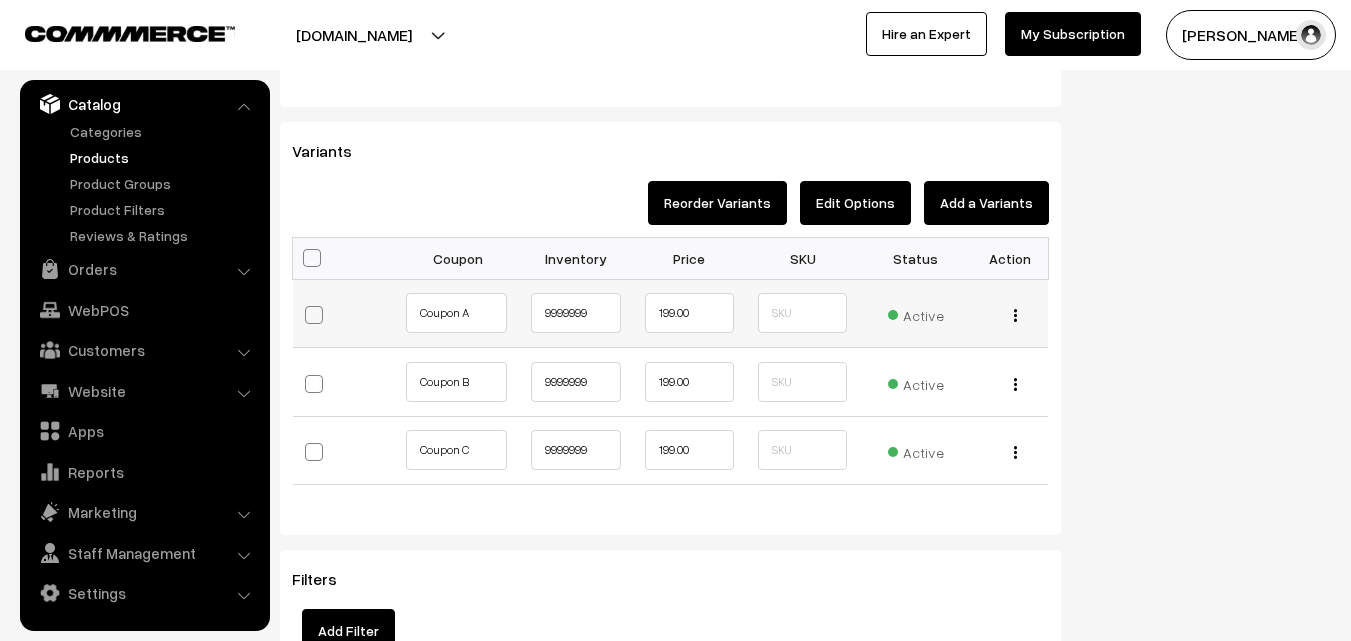 click at bounding box center [1015, 315] 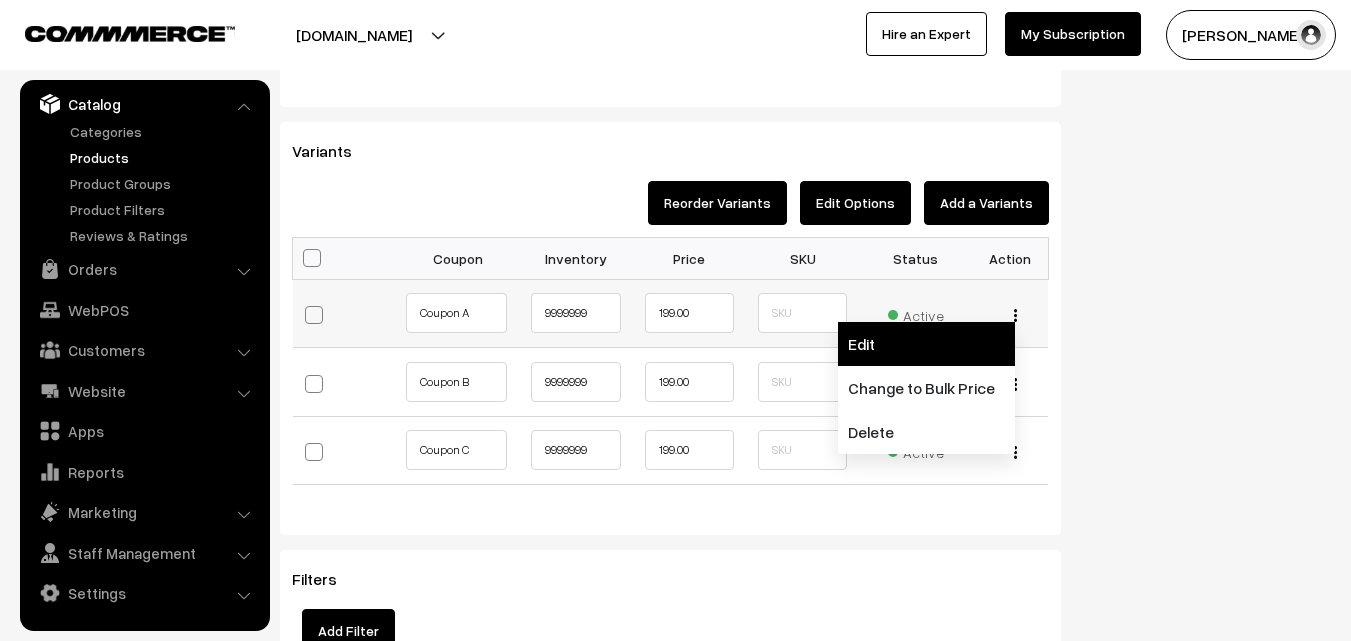 click on "Edit" at bounding box center (926, 344) 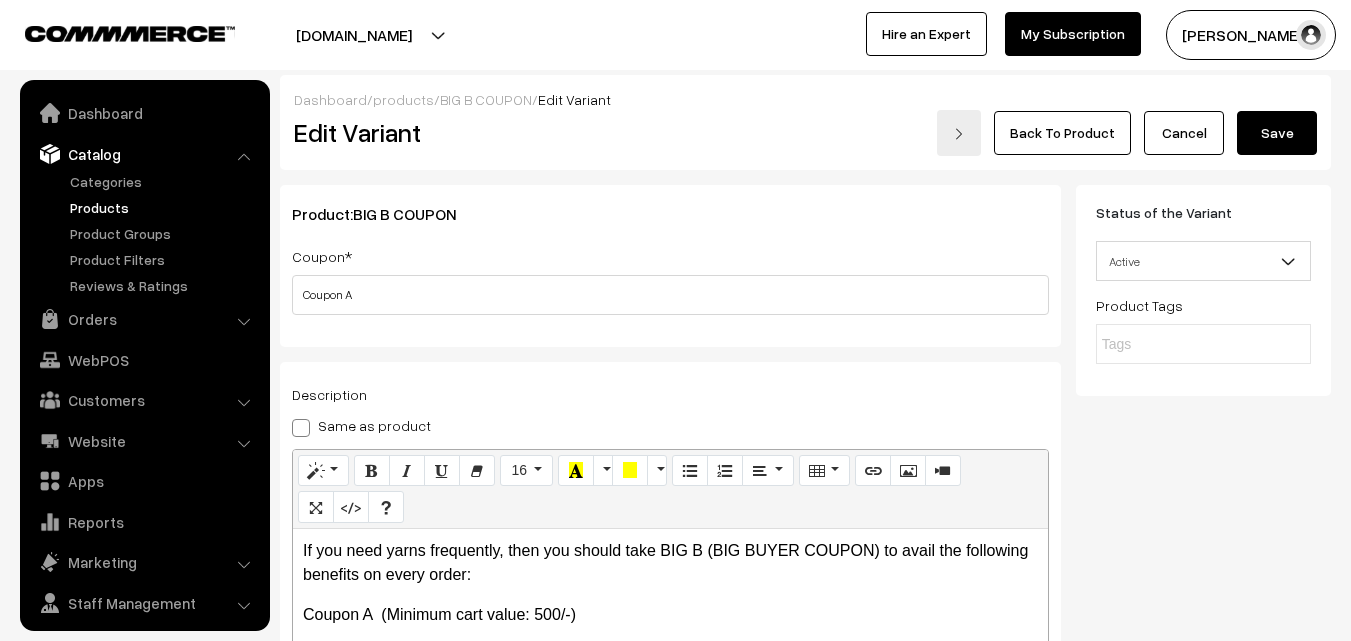 scroll, scrollTop: 228, scrollLeft: 0, axis: vertical 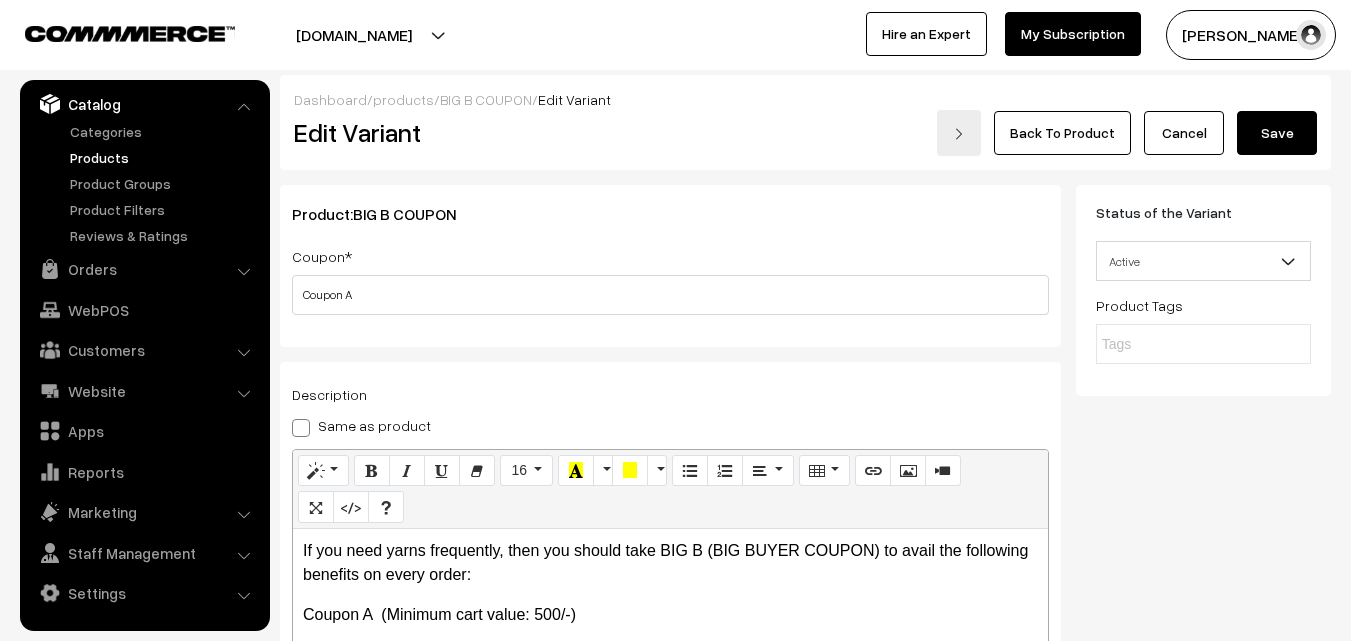 click on "BIG B COUPON" at bounding box center (486, 99) 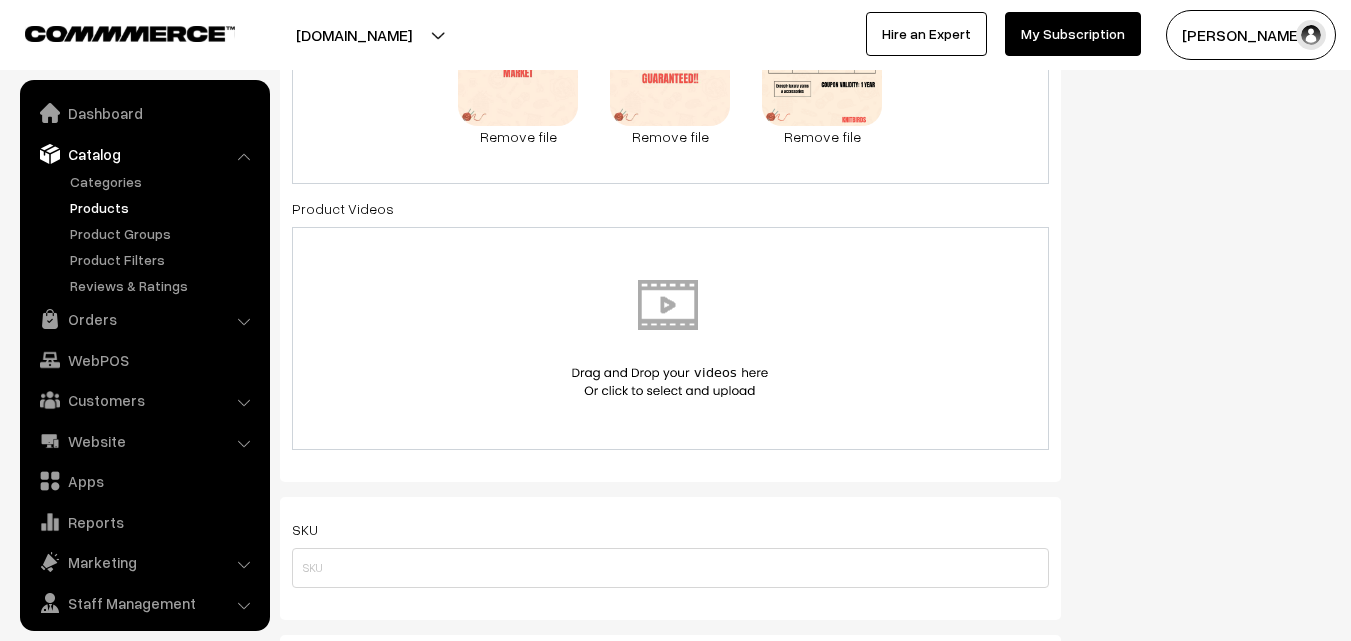 scroll, scrollTop: 0, scrollLeft: 0, axis: both 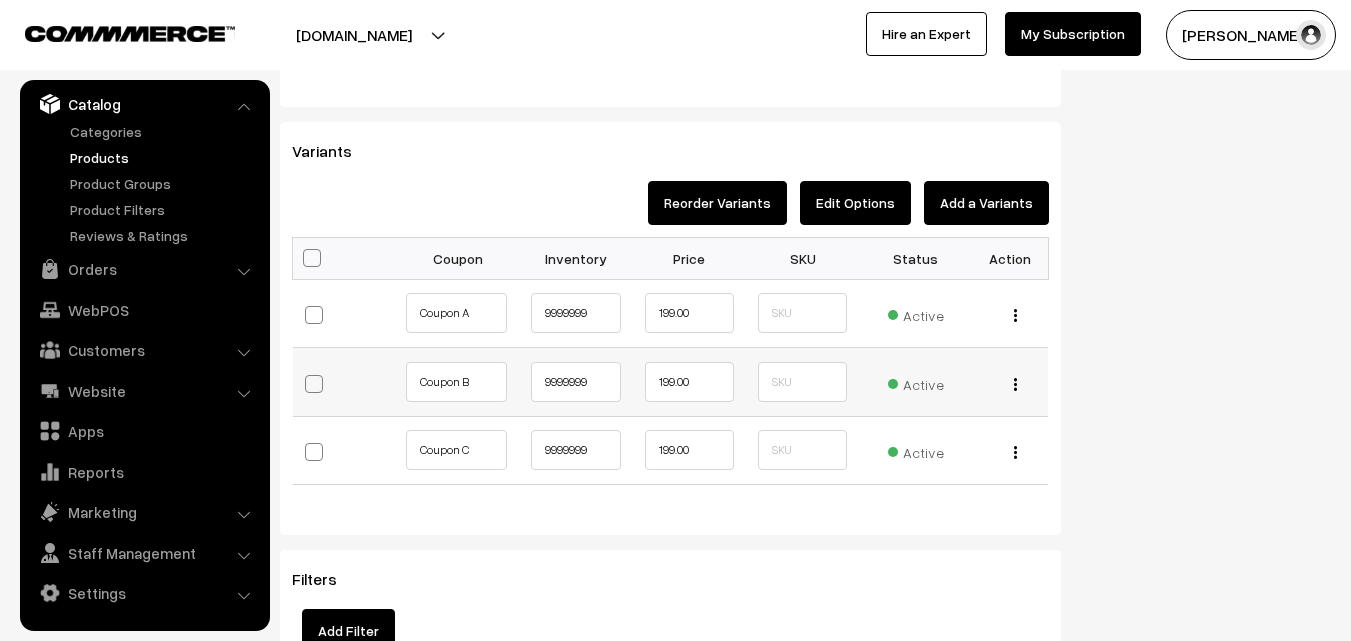 drag, startPoint x: 1014, startPoint y: 385, endPoint x: 944, endPoint y: 387, distance: 70.028564 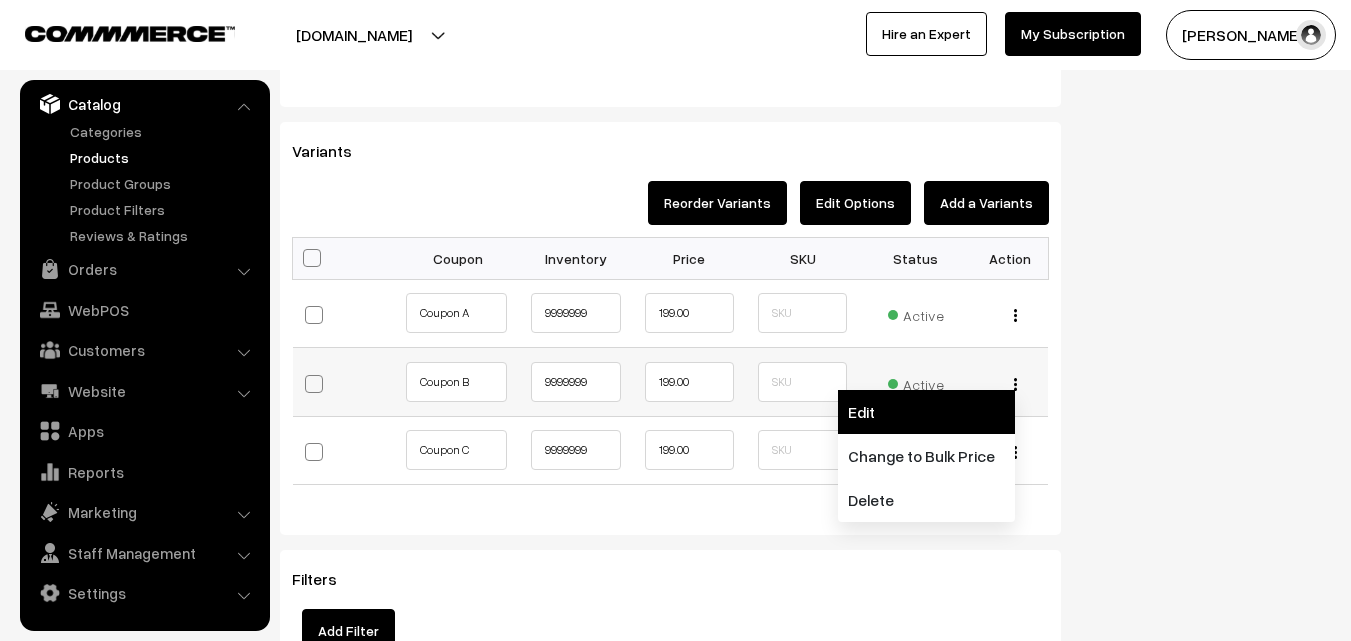 click on "Edit" at bounding box center [926, 412] 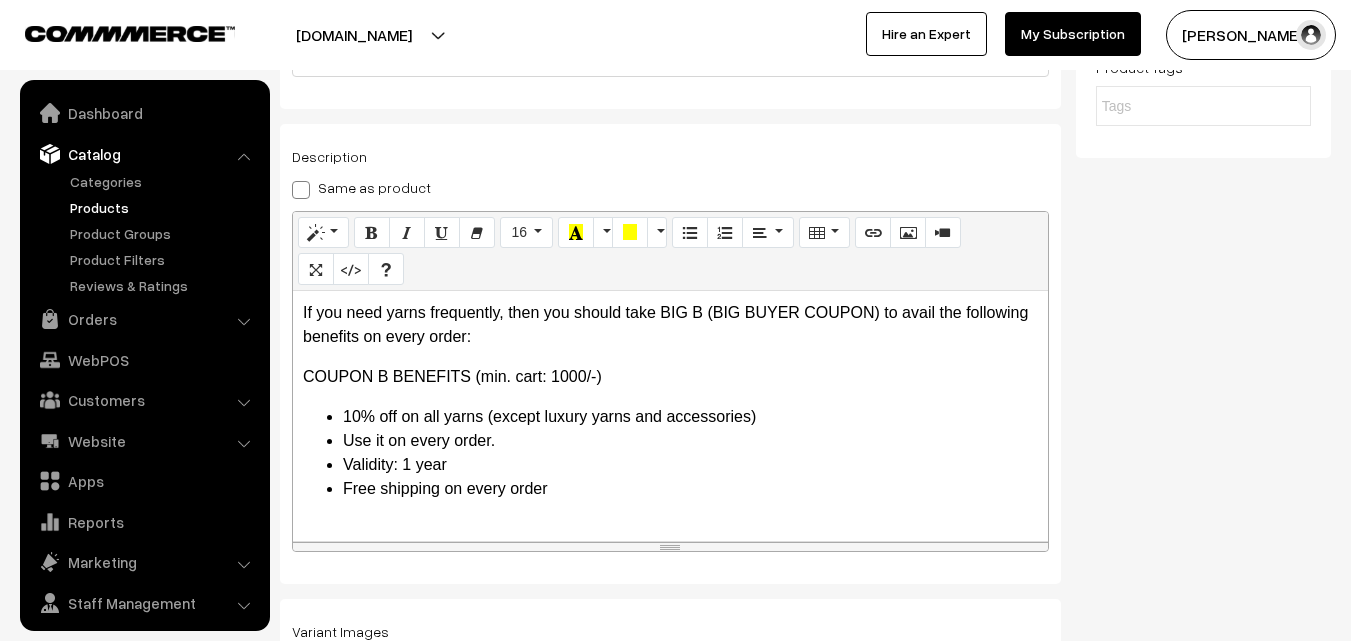 scroll, scrollTop: 290, scrollLeft: 0, axis: vertical 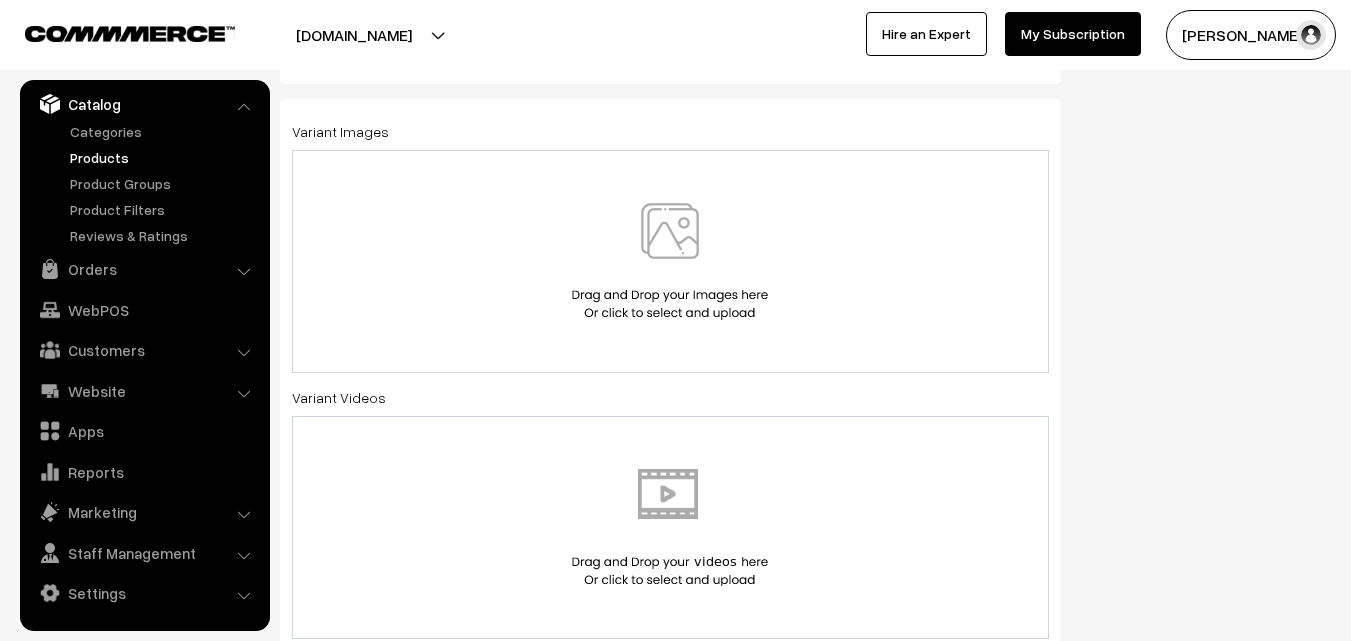 click at bounding box center [670, 261] 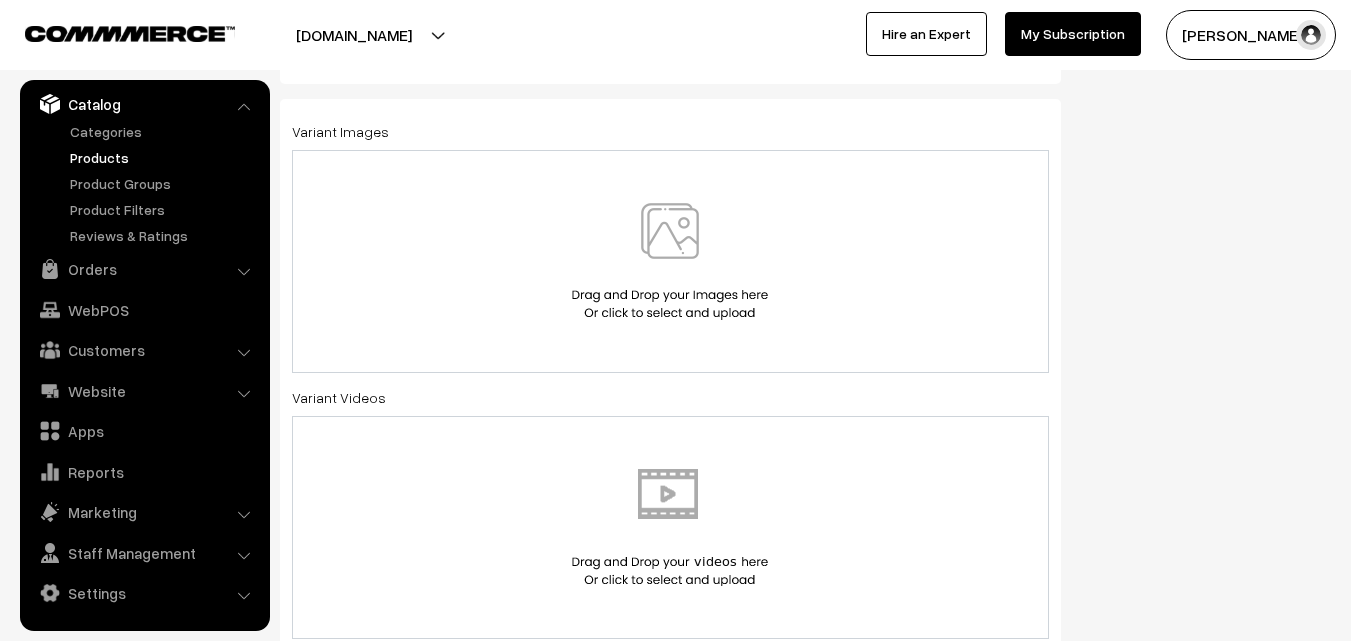 click at bounding box center [670, 261] 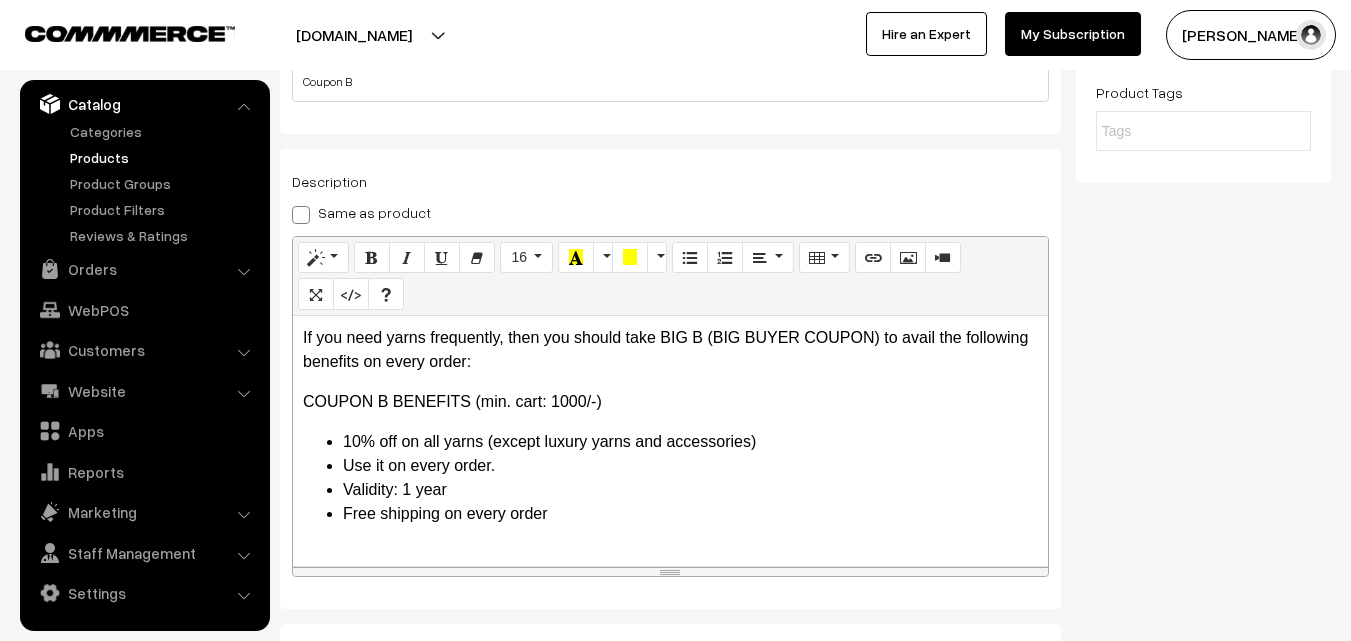 scroll, scrollTop: 0, scrollLeft: 0, axis: both 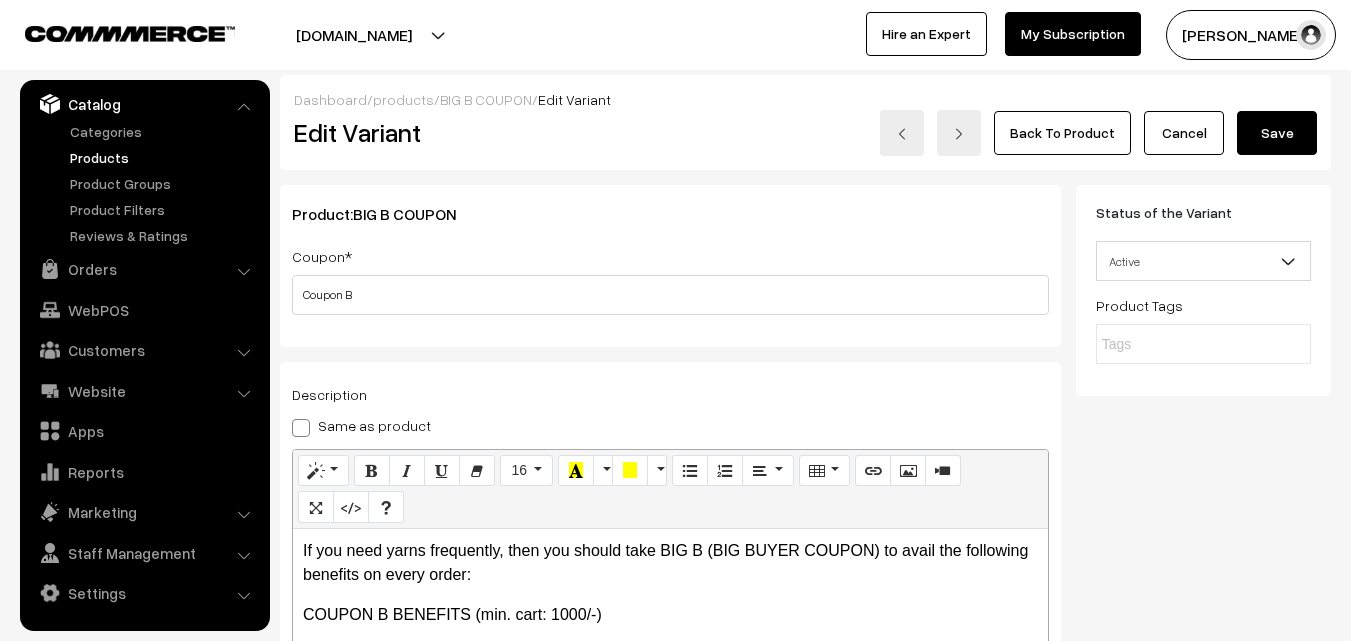 click on "Save" at bounding box center [1277, 133] 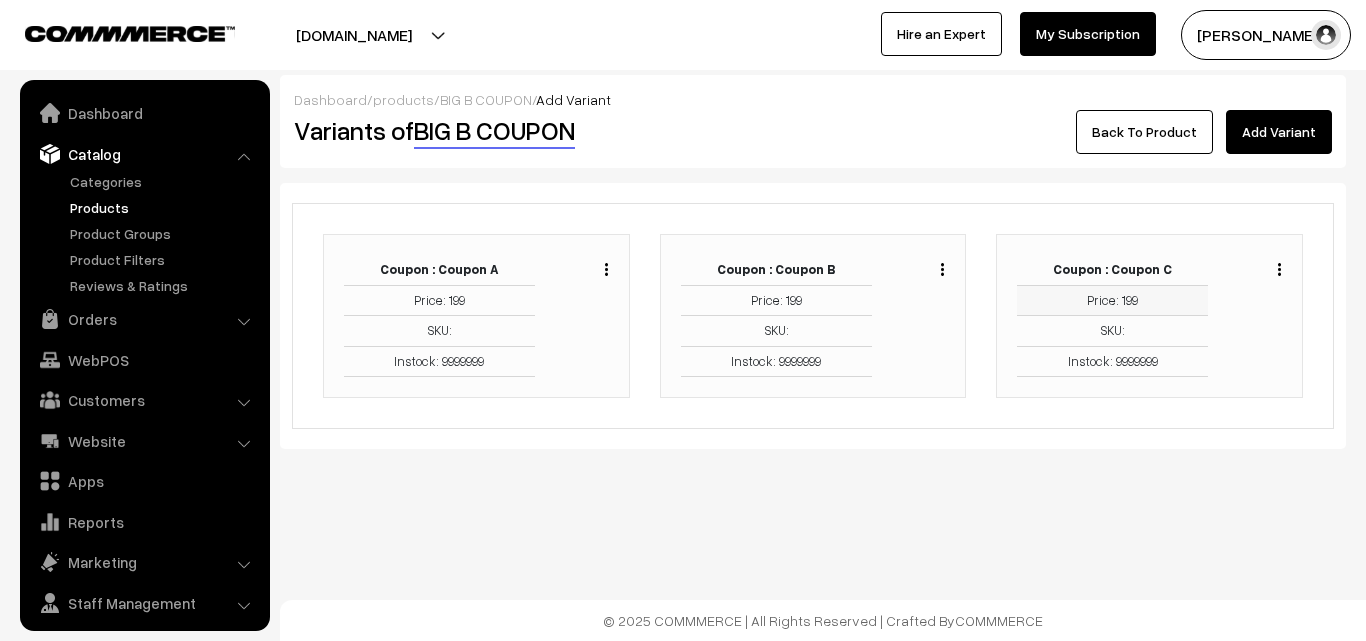 scroll, scrollTop: 0, scrollLeft: 0, axis: both 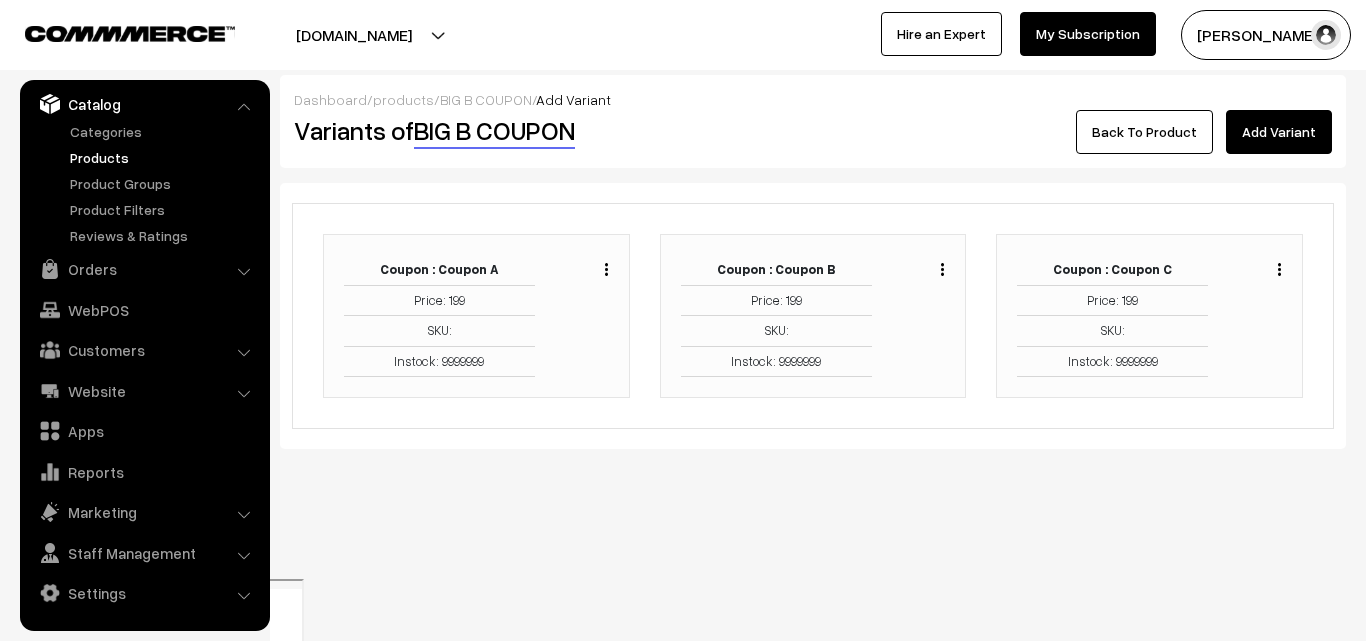 click at bounding box center (1279, 269) 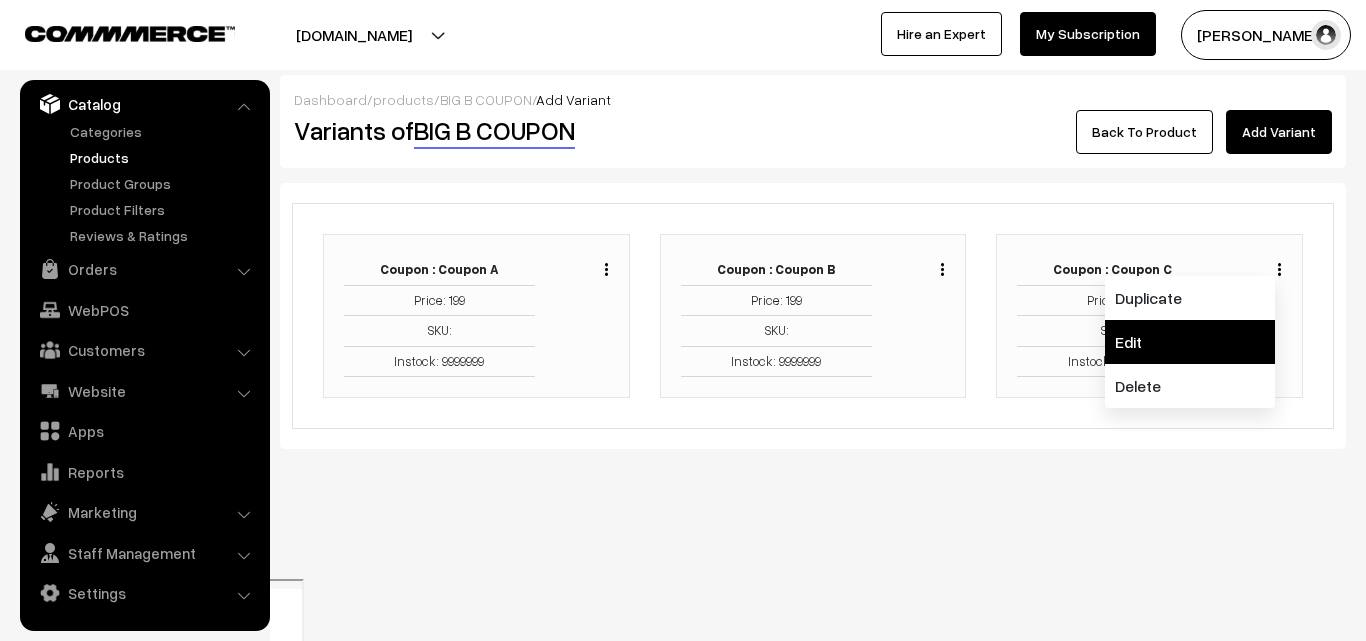 click on "Edit" at bounding box center [1190, 342] 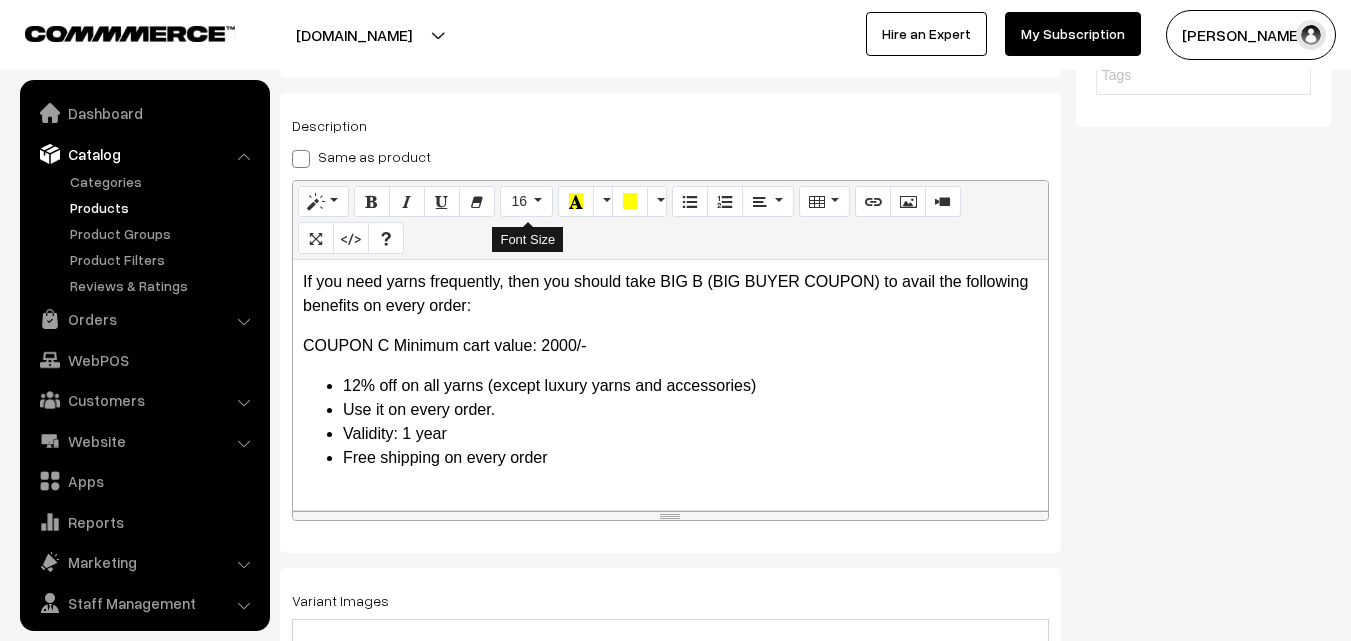 scroll, scrollTop: 0, scrollLeft: 0, axis: both 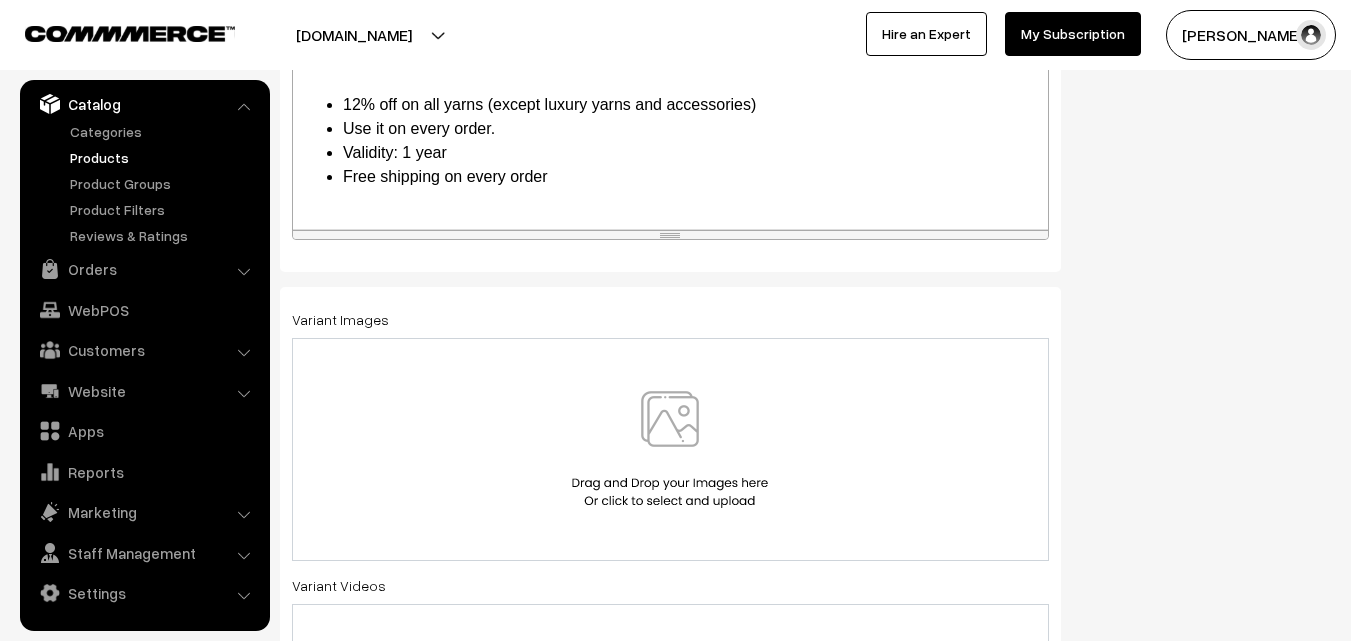 click at bounding box center [670, 449] 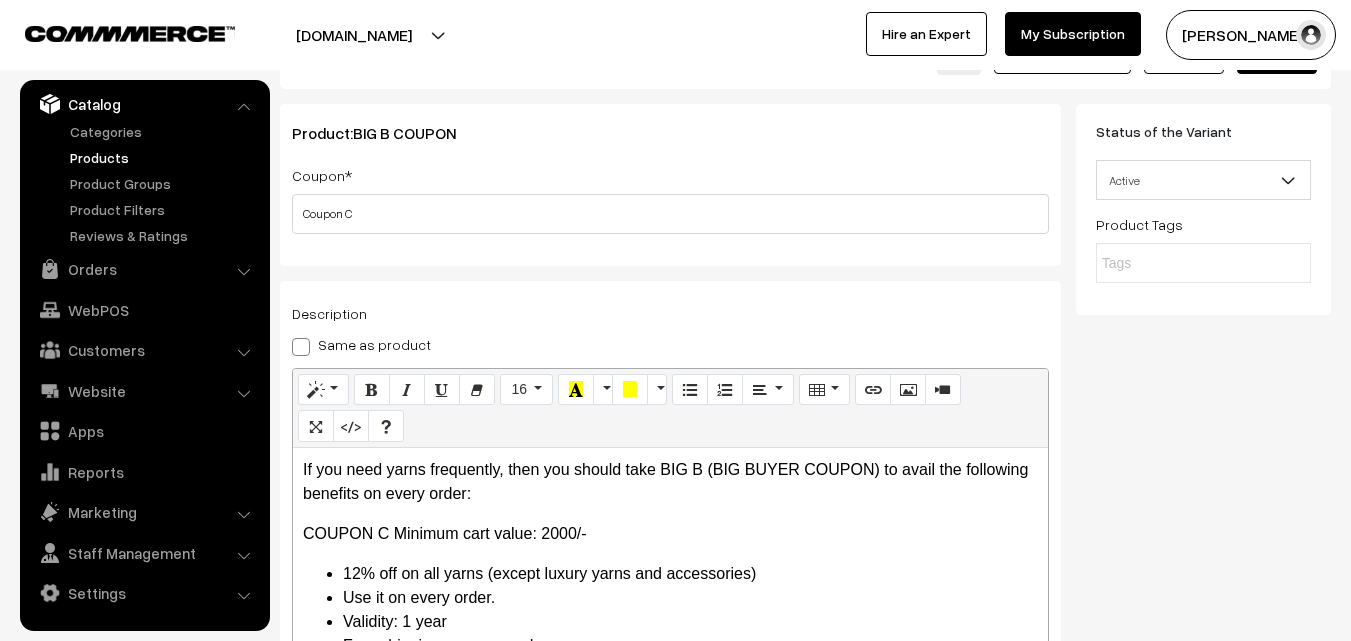 scroll, scrollTop: 0, scrollLeft: 0, axis: both 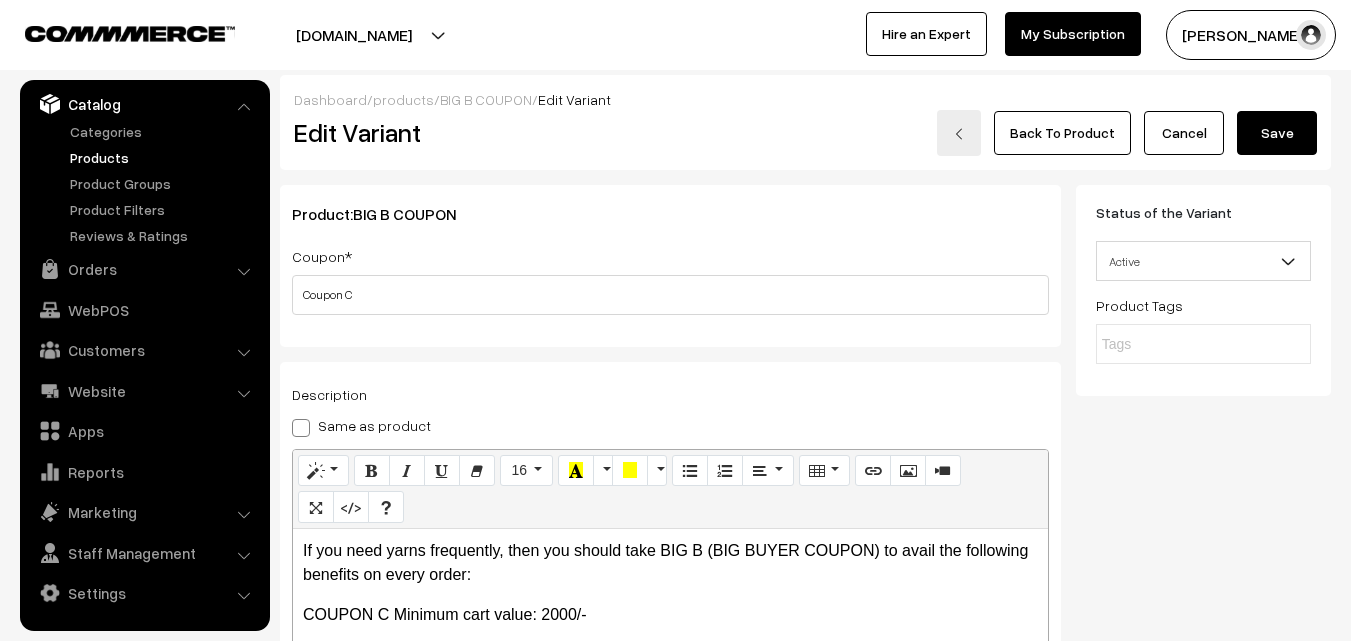 click on "Save" at bounding box center (1277, 133) 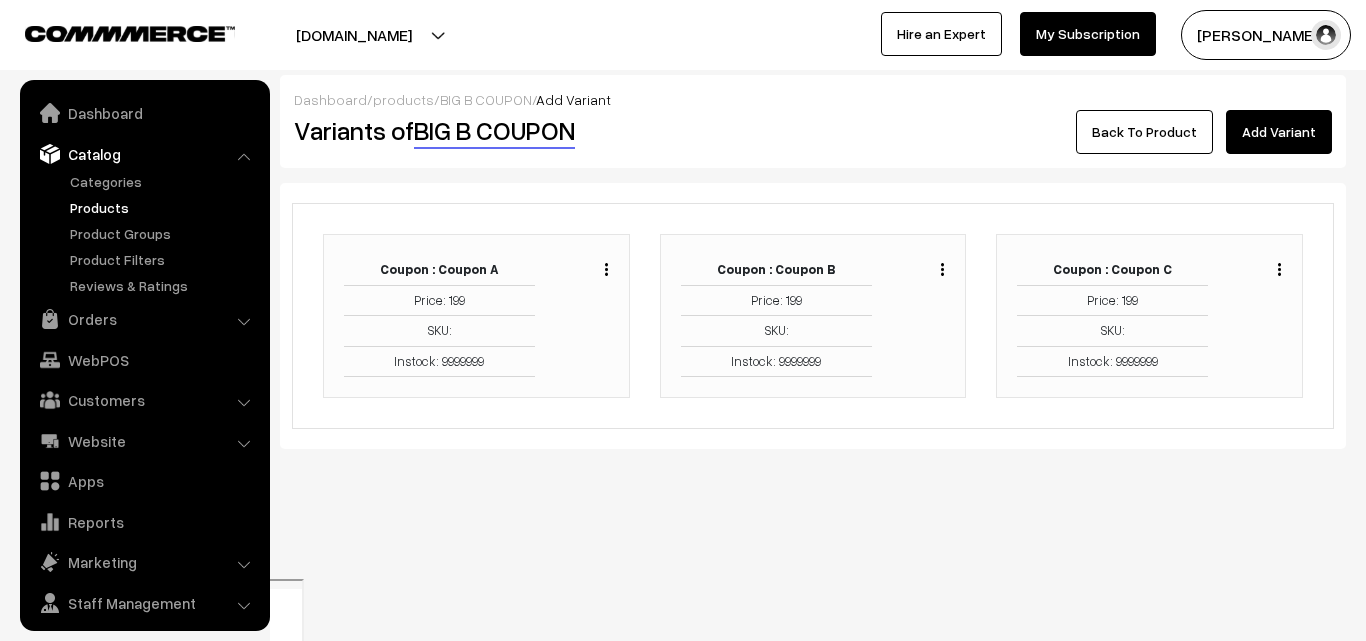 scroll, scrollTop: 0, scrollLeft: 0, axis: both 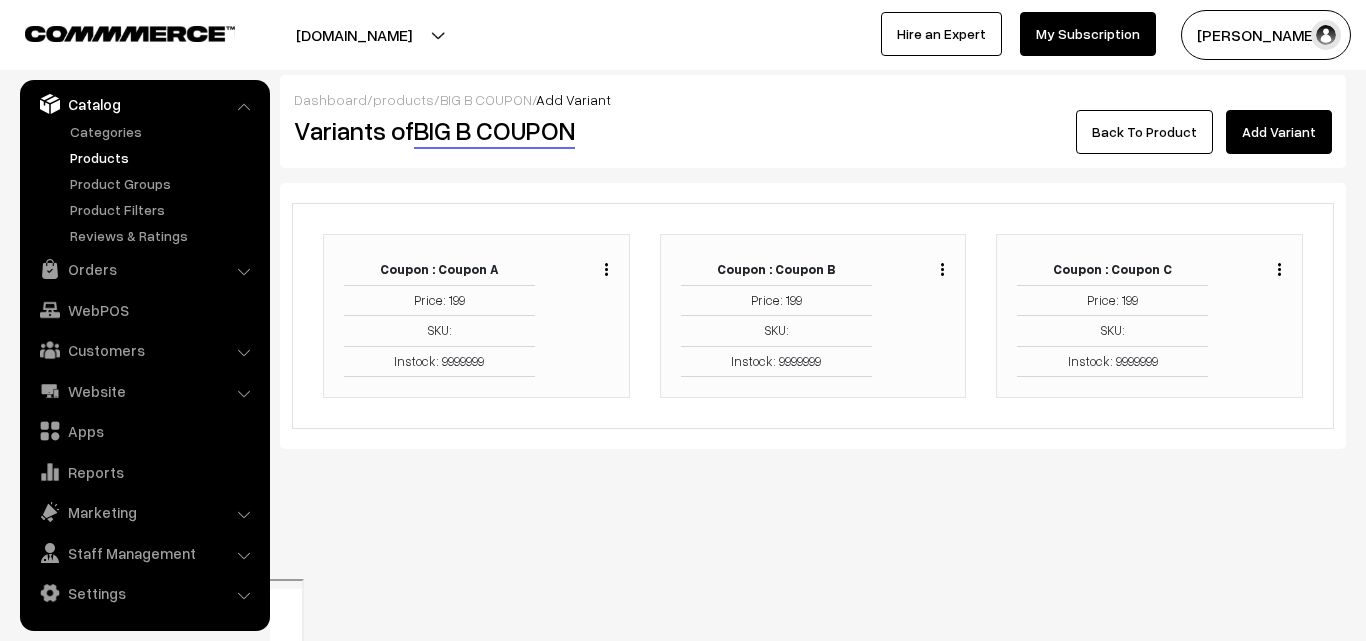click on "Products" at bounding box center (164, 157) 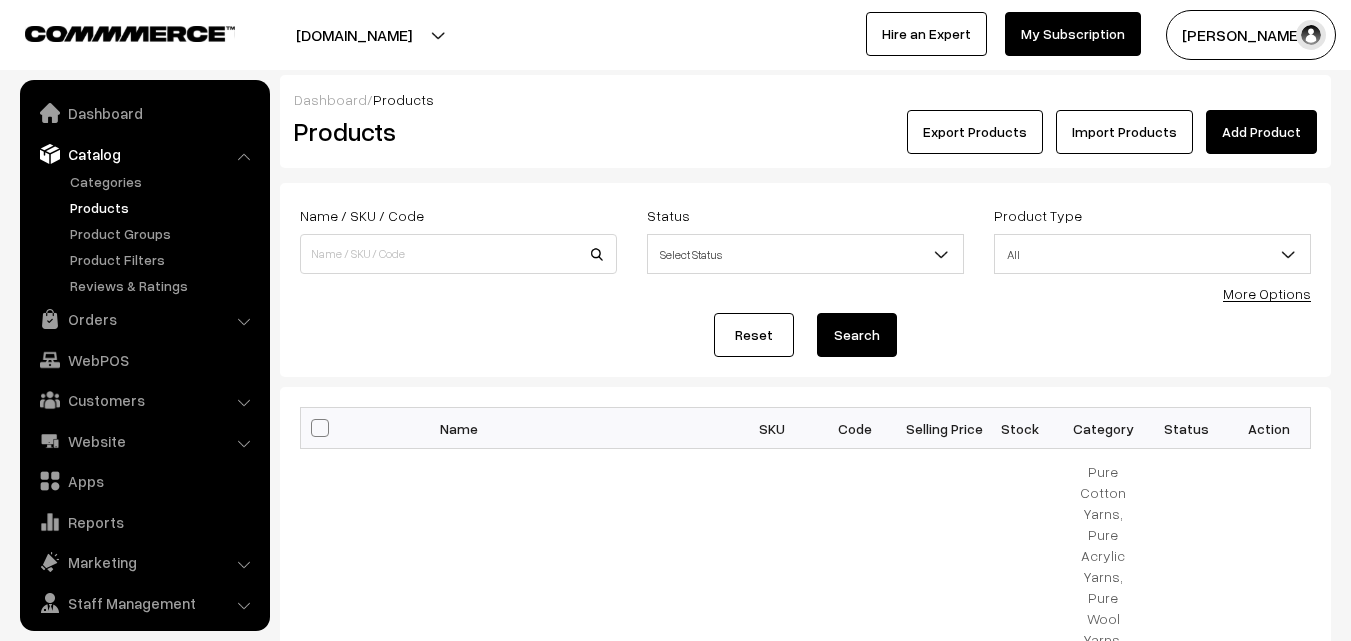 scroll, scrollTop: 0, scrollLeft: 0, axis: both 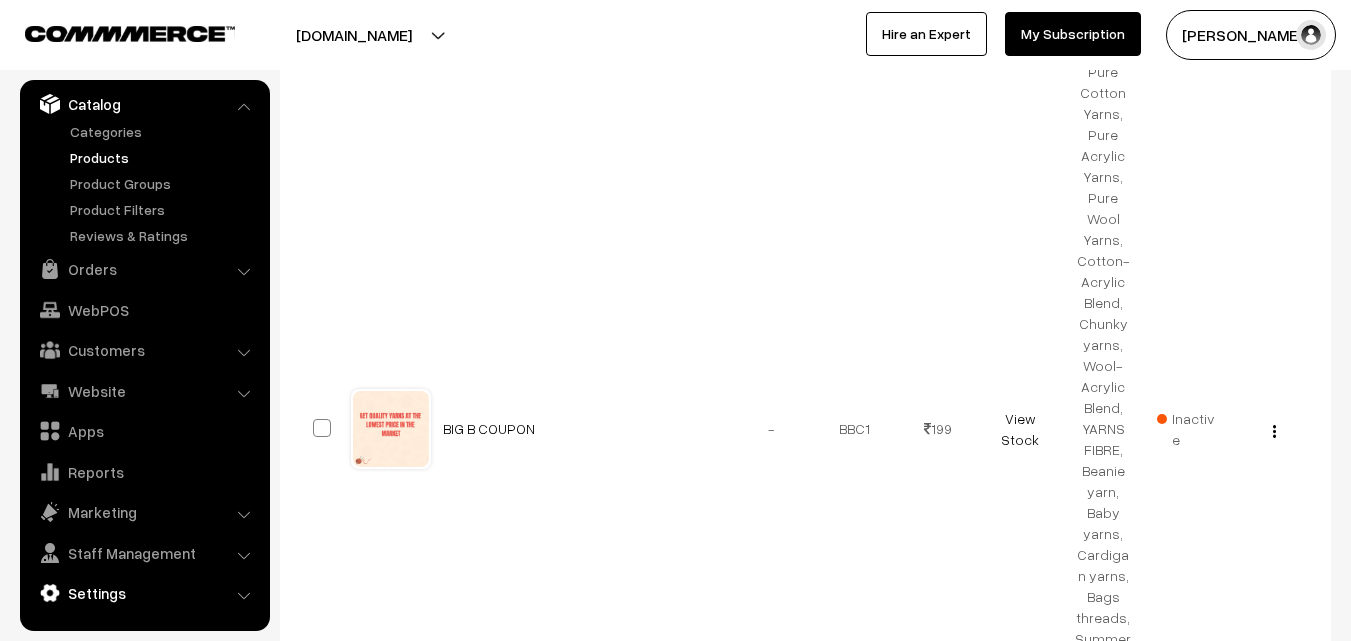 click on "Settings" at bounding box center [144, 593] 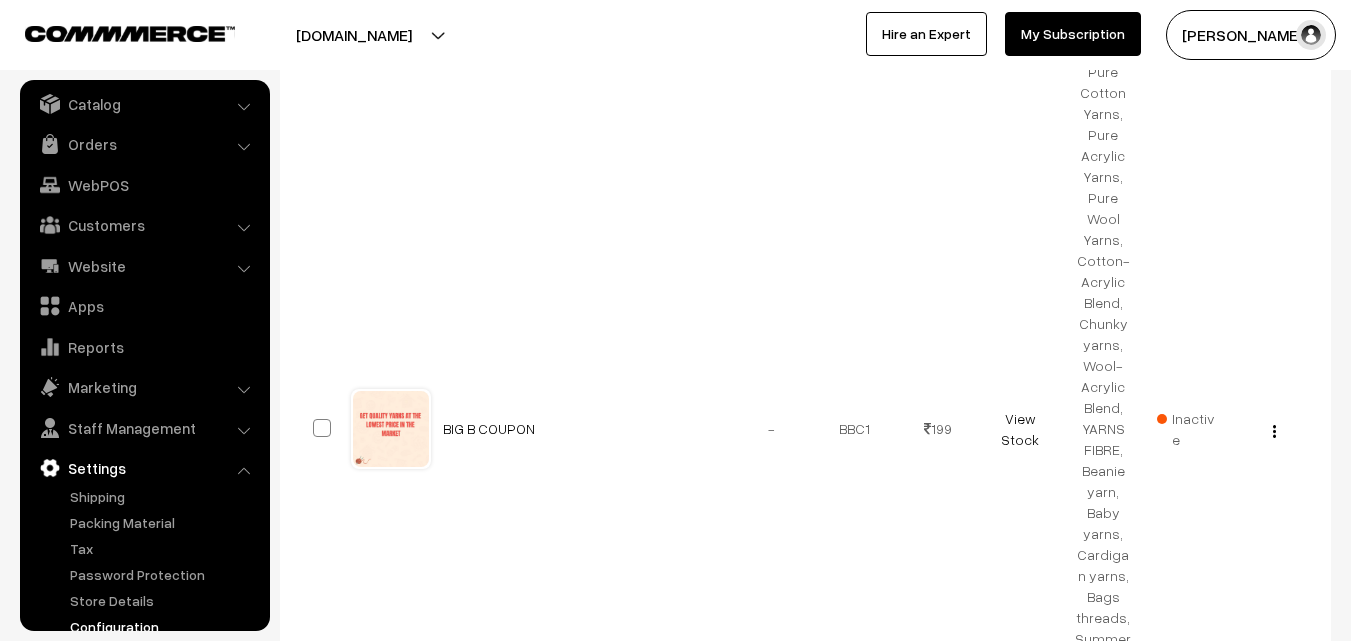 scroll, scrollTop: 76, scrollLeft: 0, axis: vertical 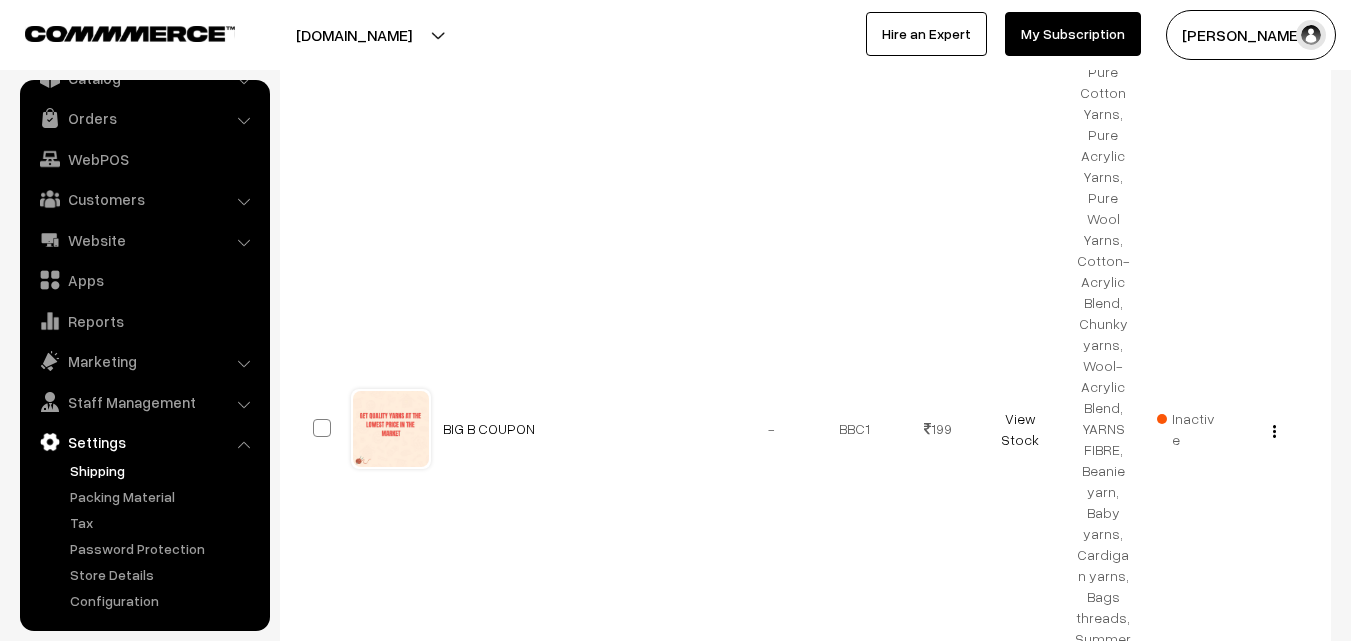 click on "Shipping" at bounding box center (164, 470) 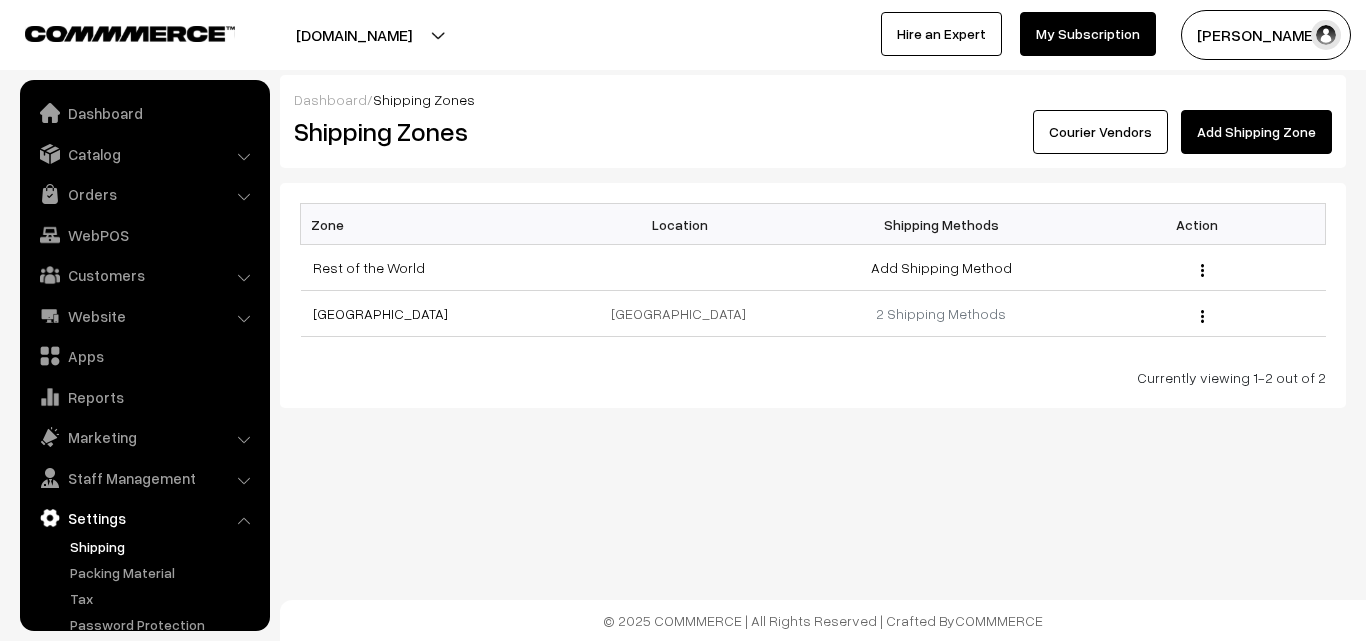 scroll, scrollTop: 0, scrollLeft: 0, axis: both 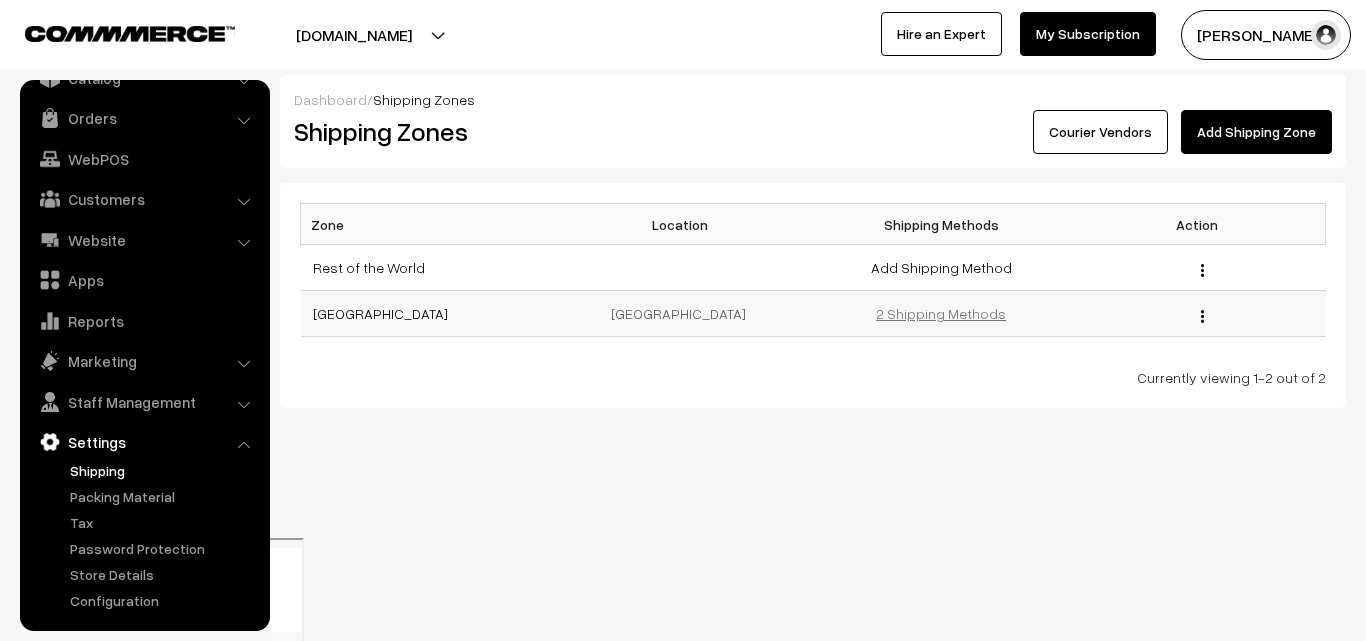 click on "2 Shipping Methods" at bounding box center [941, 313] 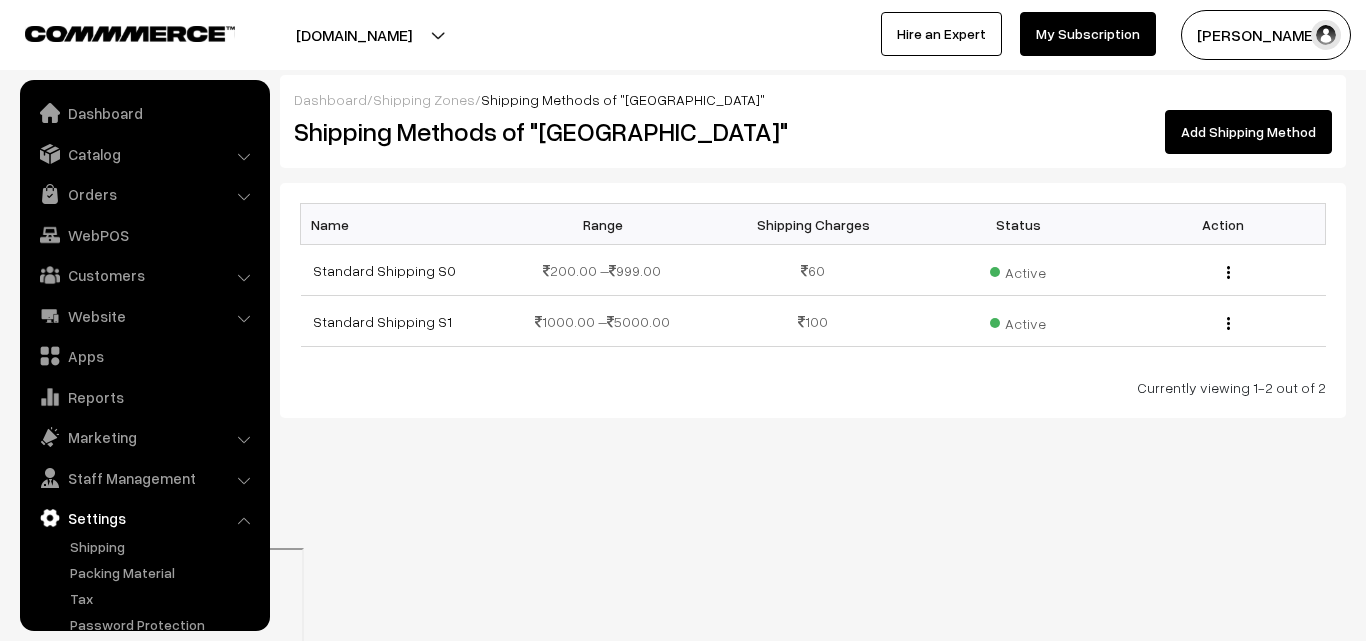 scroll, scrollTop: 0, scrollLeft: 0, axis: both 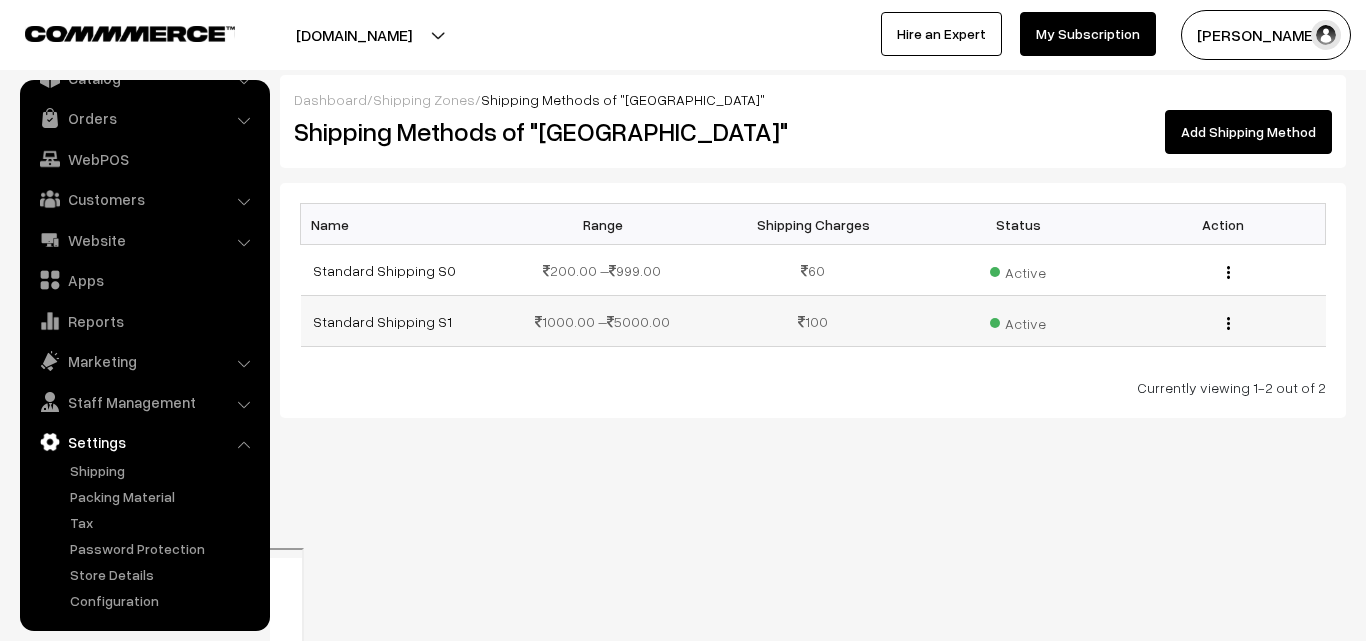 click at bounding box center [1228, 323] 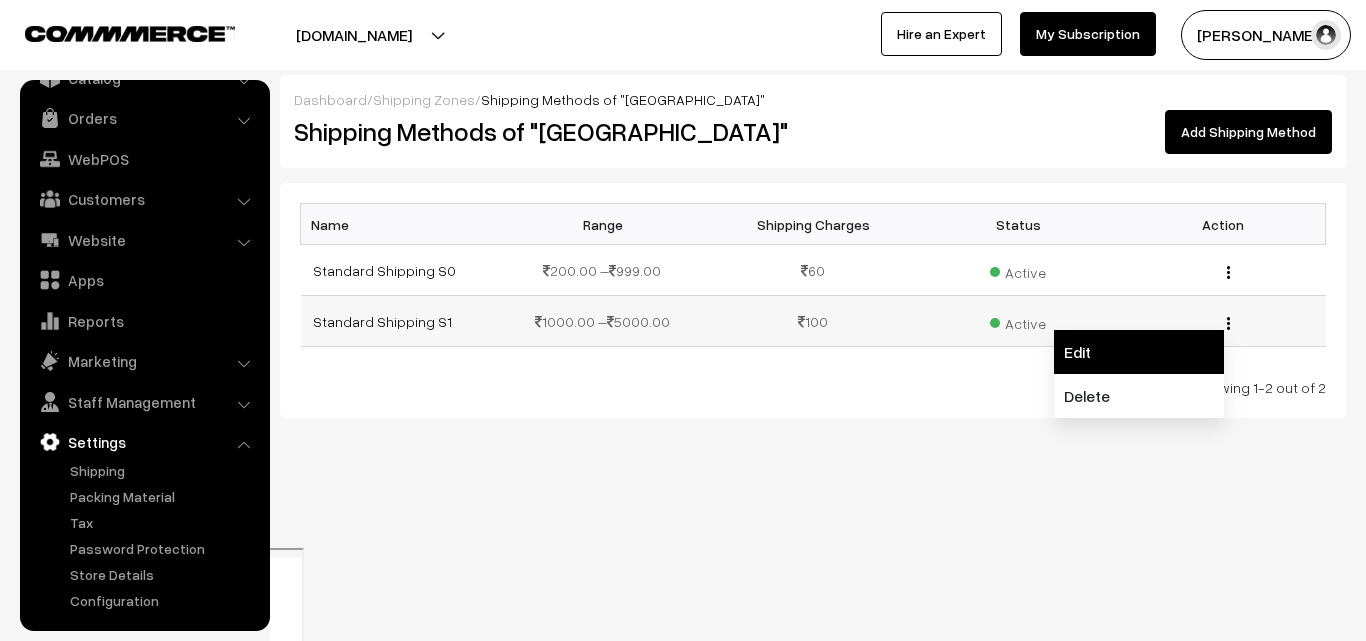 click on "Edit" at bounding box center [1139, 352] 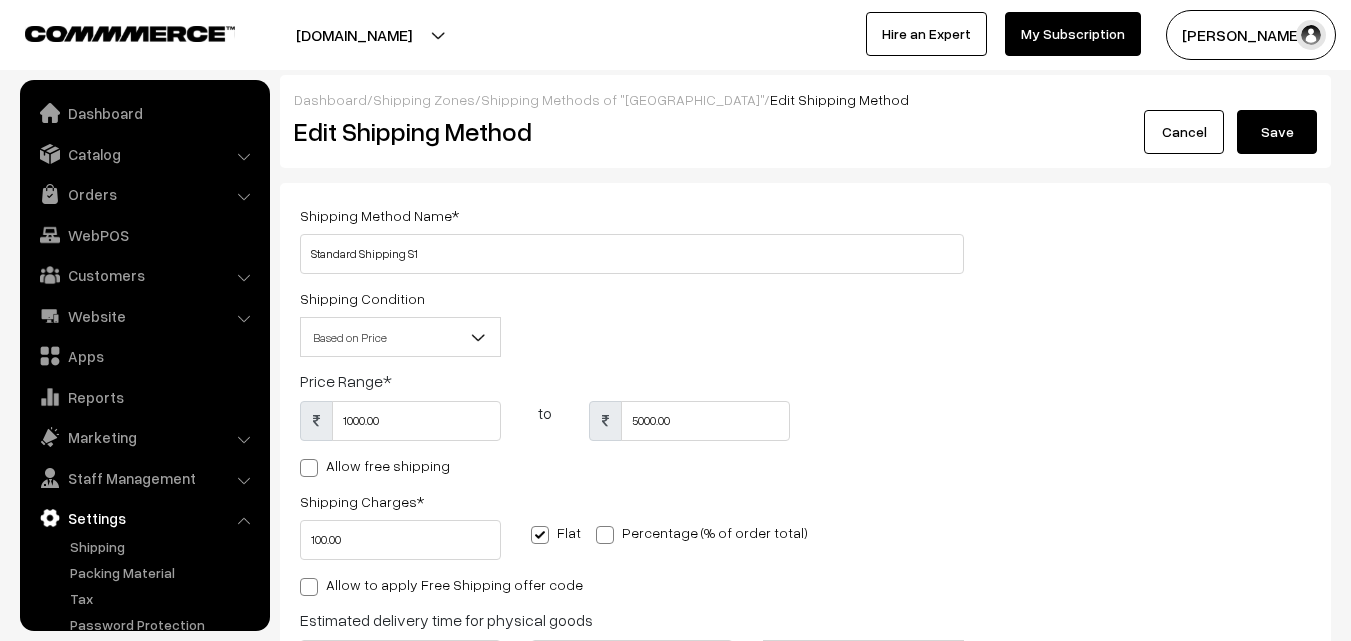 scroll, scrollTop: 0, scrollLeft: 0, axis: both 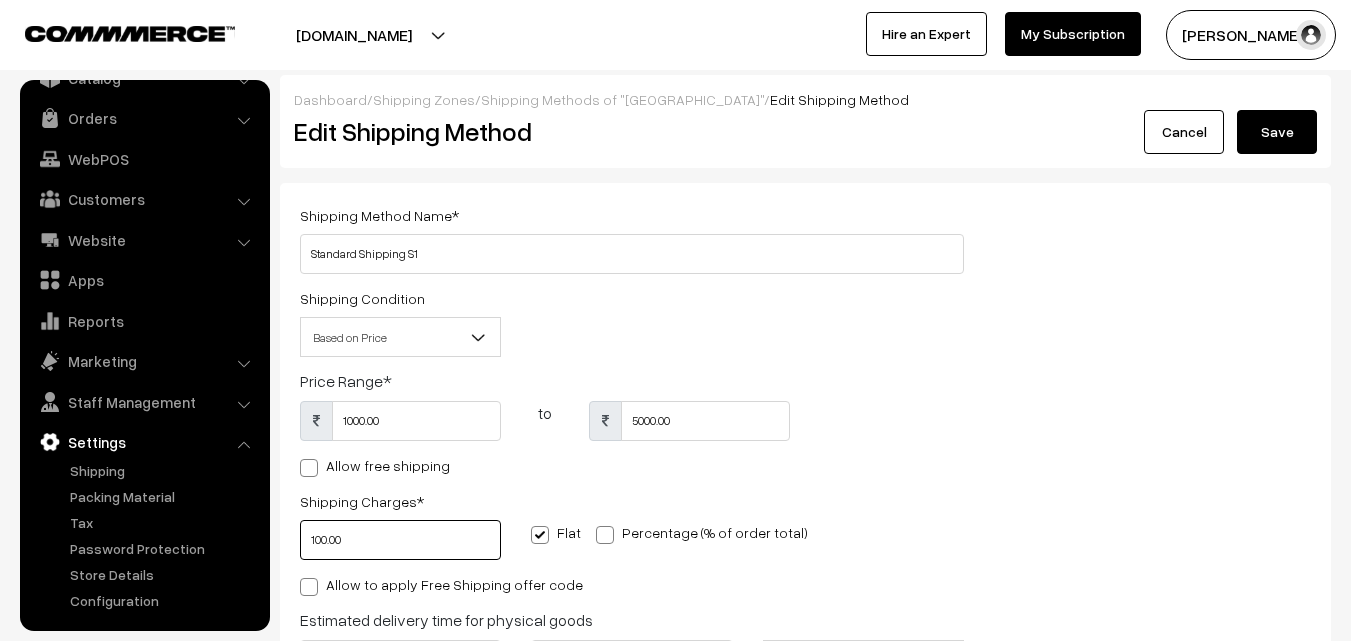click on "100.00" at bounding box center [400, 540] 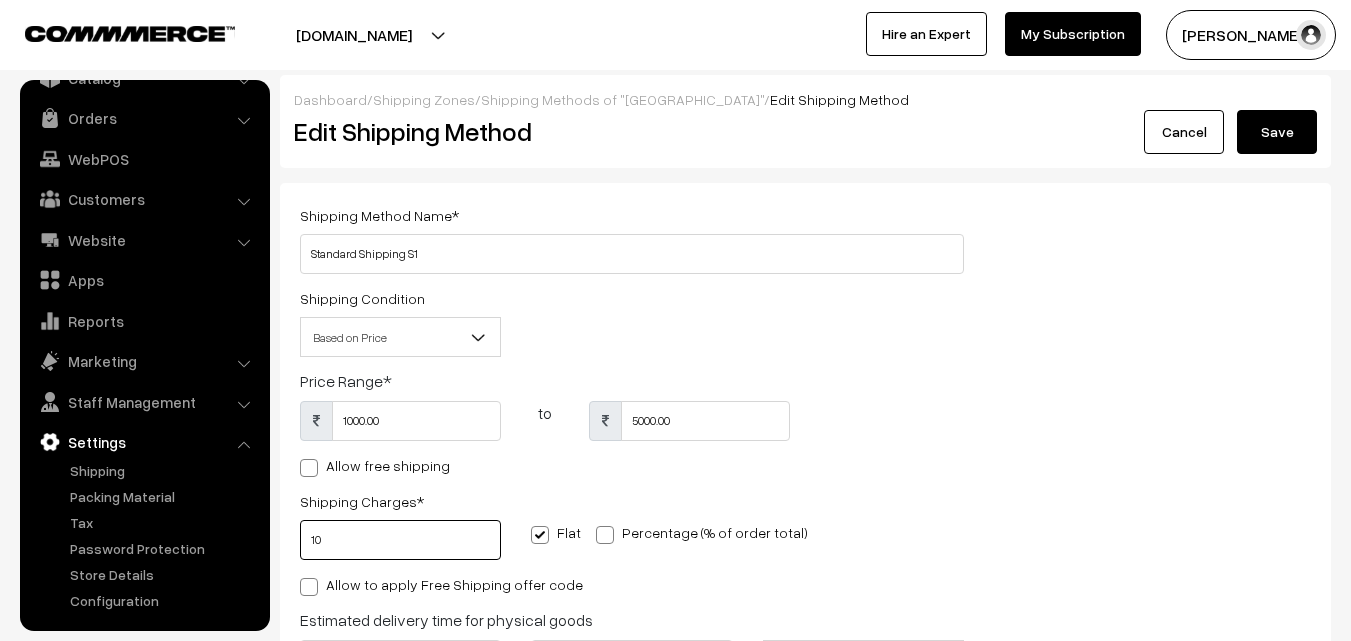 type on "1" 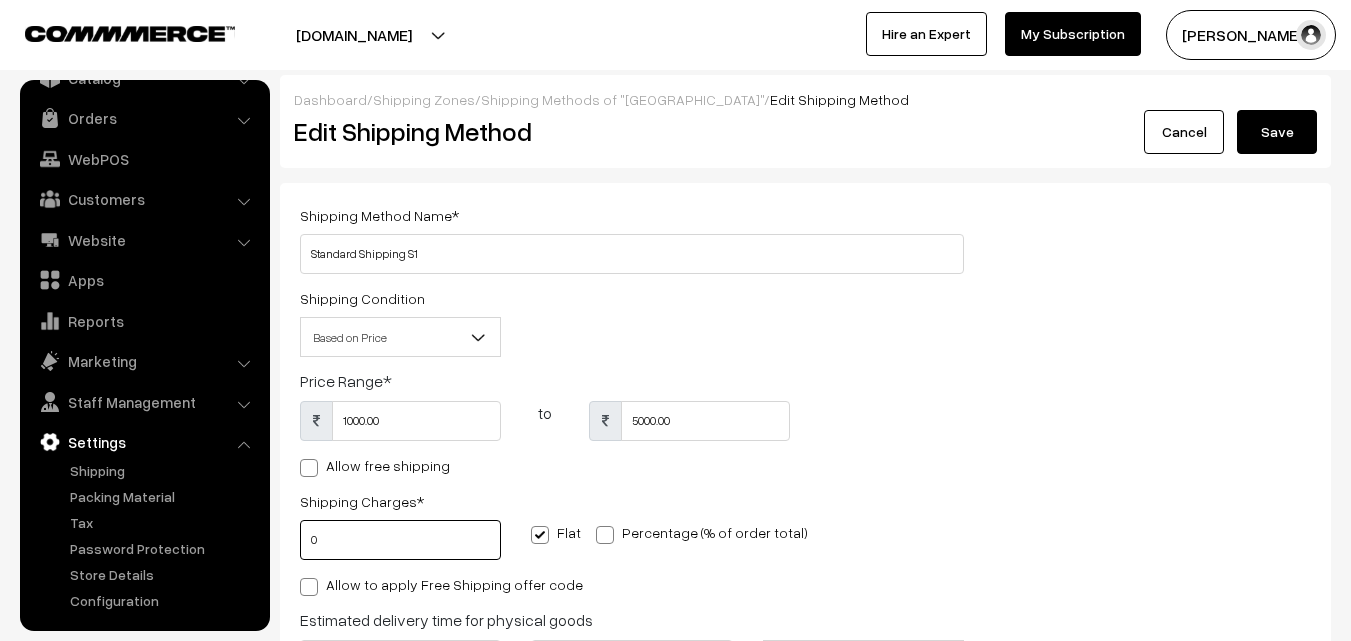 type on "0" 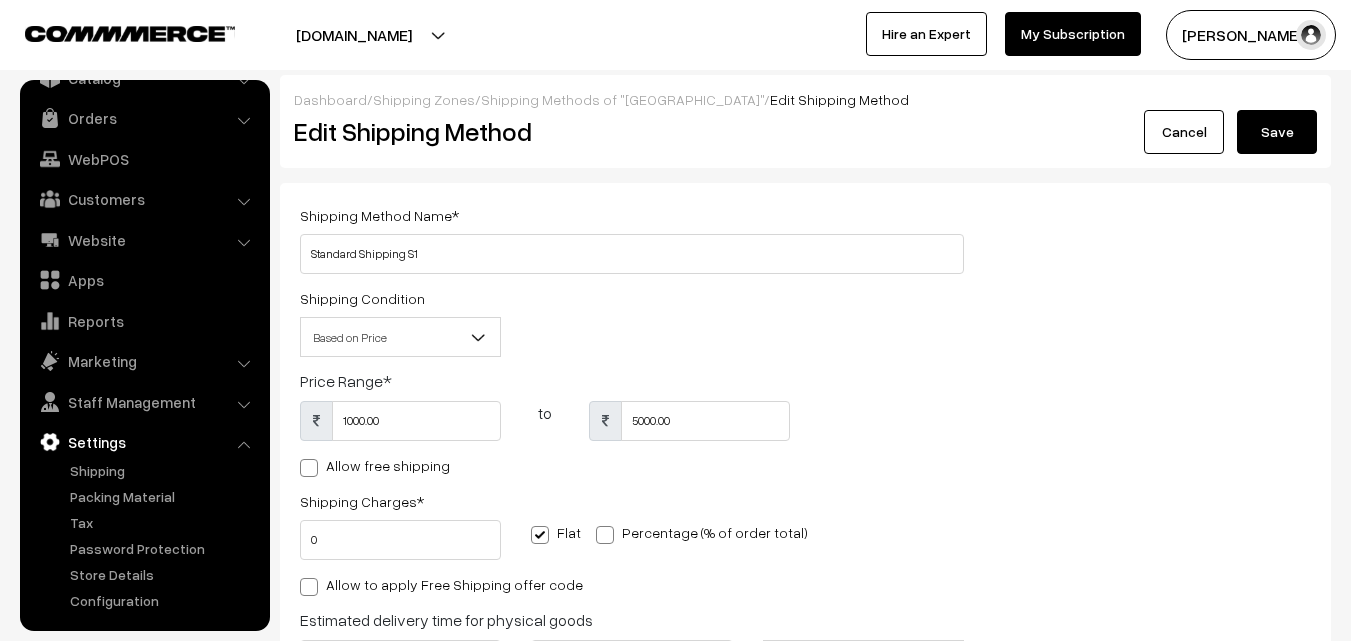 click on "Save" at bounding box center (1277, 132) 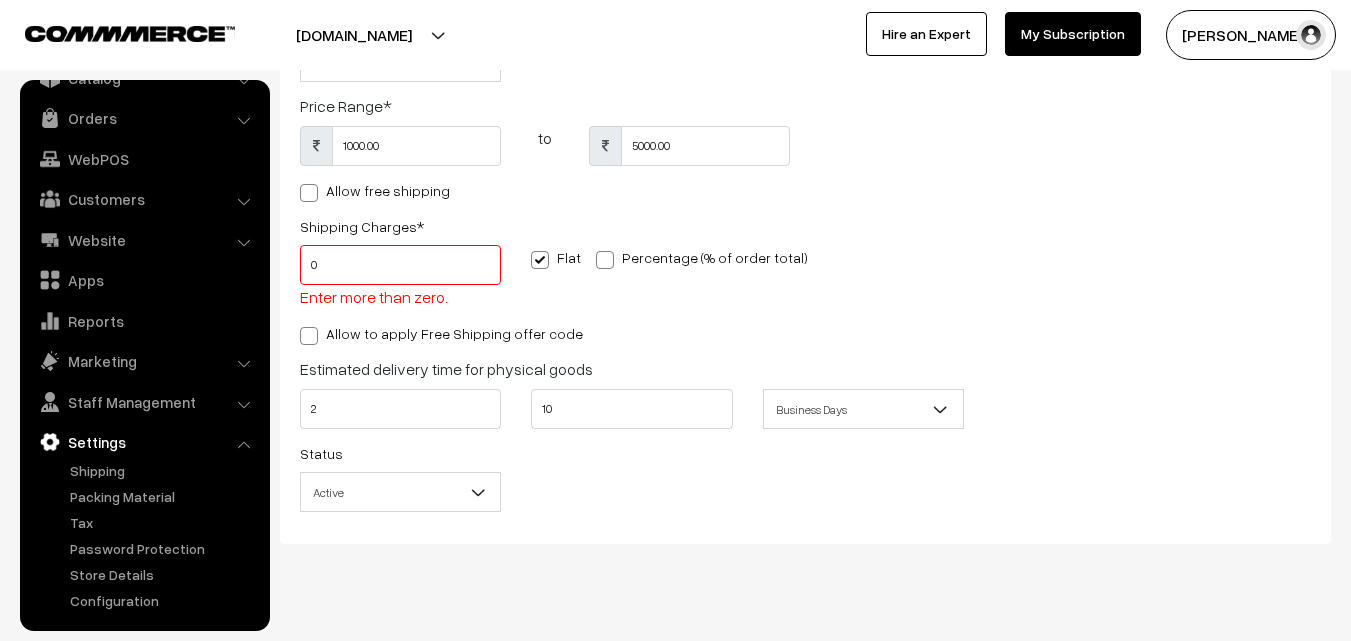 scroll, scrollTop: 308, scrollLeft: 0, axis: vertical 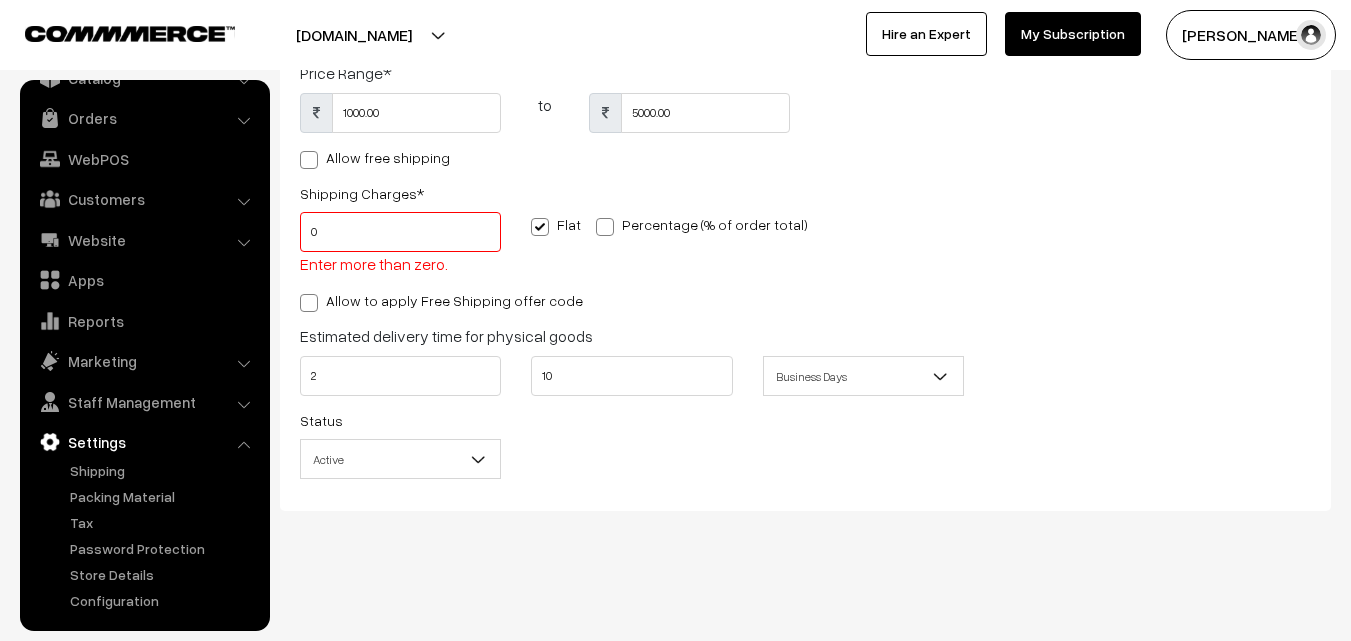 click at bounding box center (309, 160) 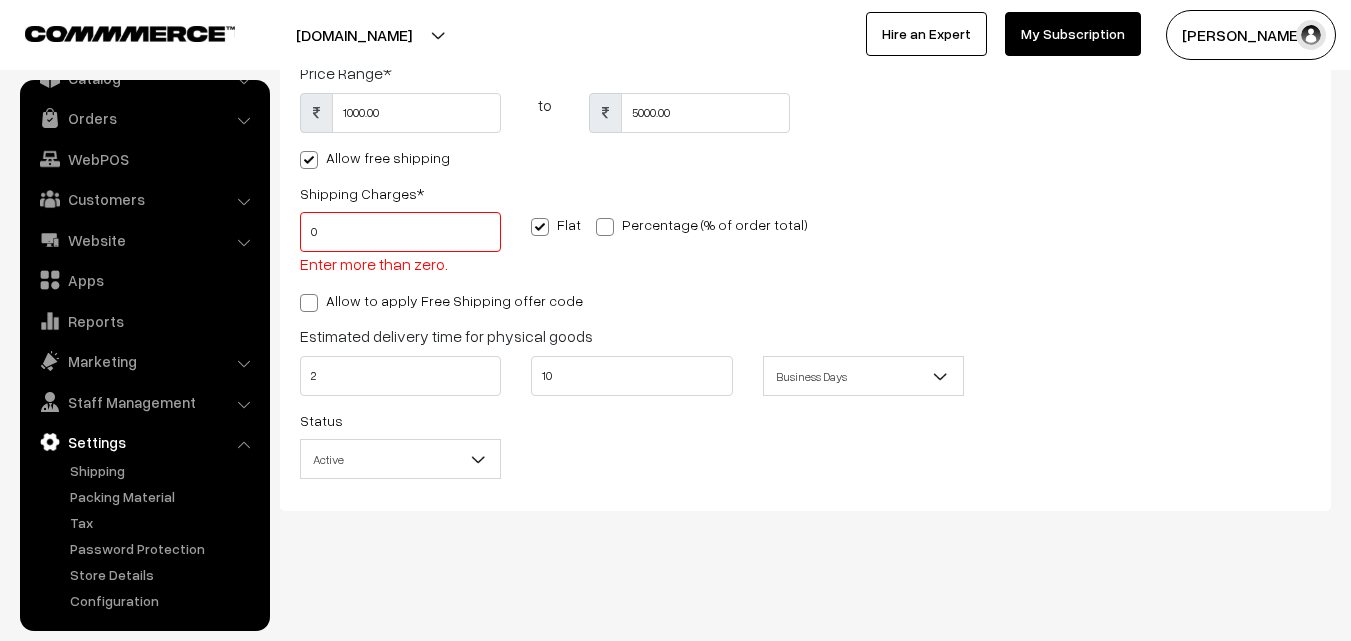 type on "0" 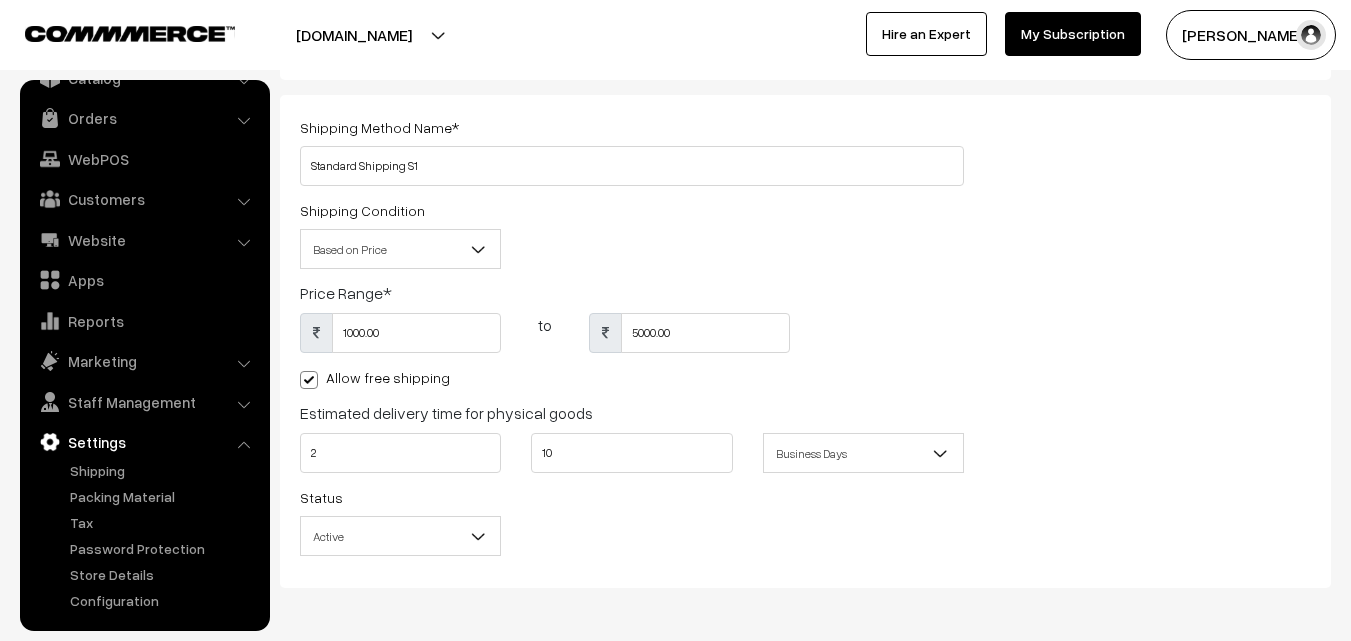 scroll, scrollTop: 0, scrollLeft: 0, axis: both 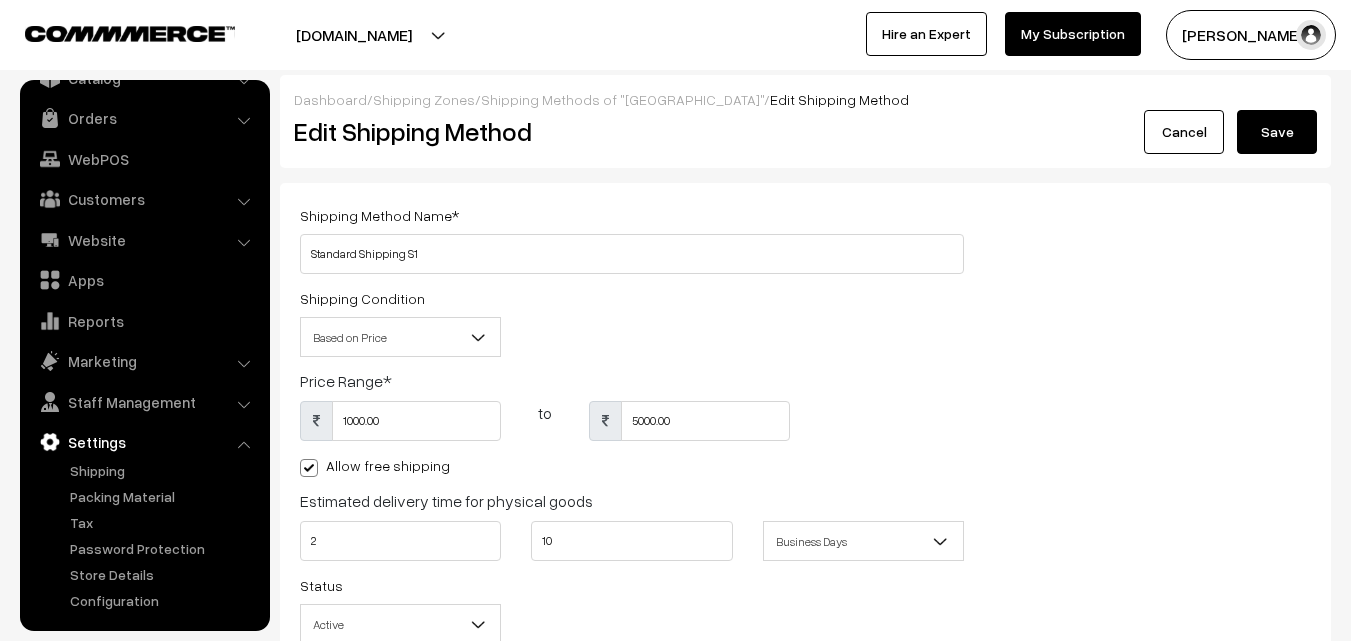 click on "Save" at bounding box center (1277, 132) 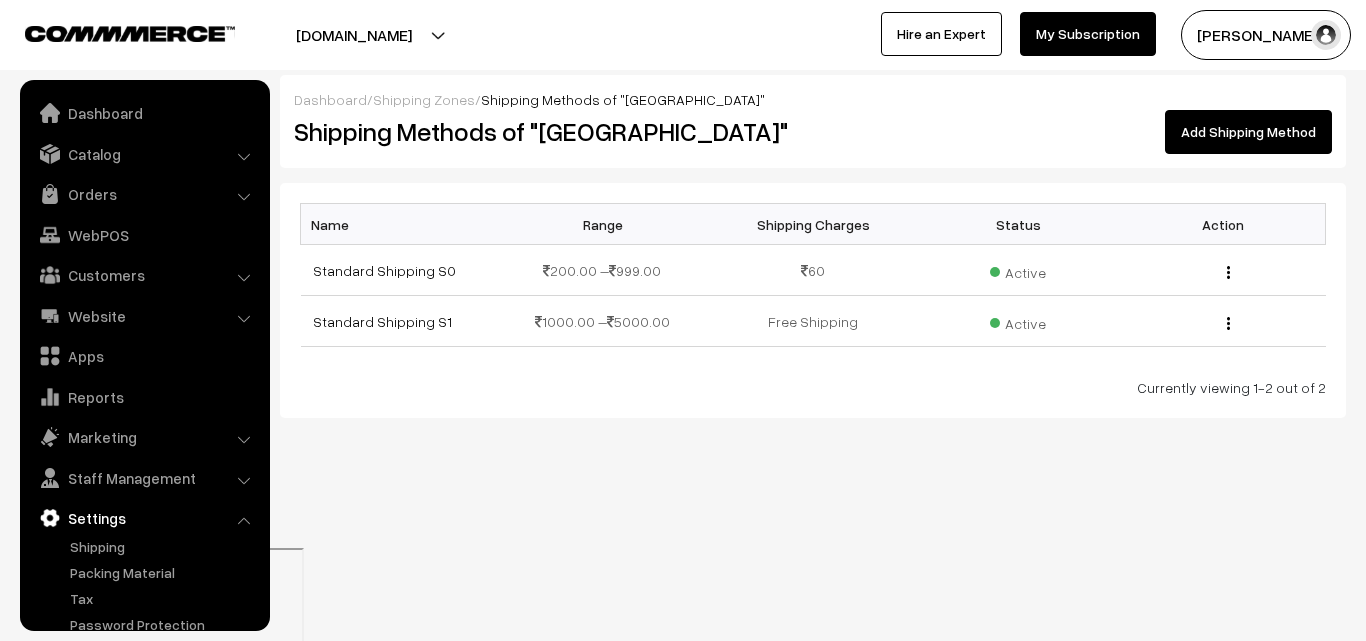 scroll, scrollTop: 0, scrollLeft: 0, axis: both 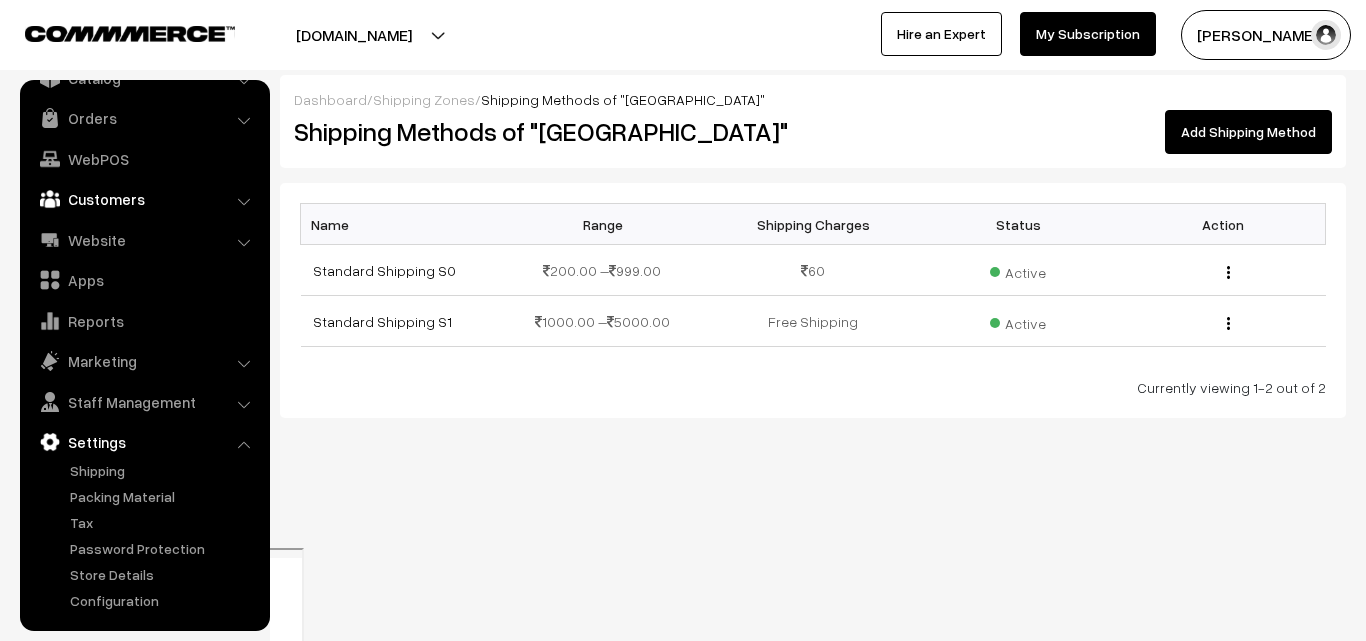 click on "Customers" at bounding box center [144, 199] 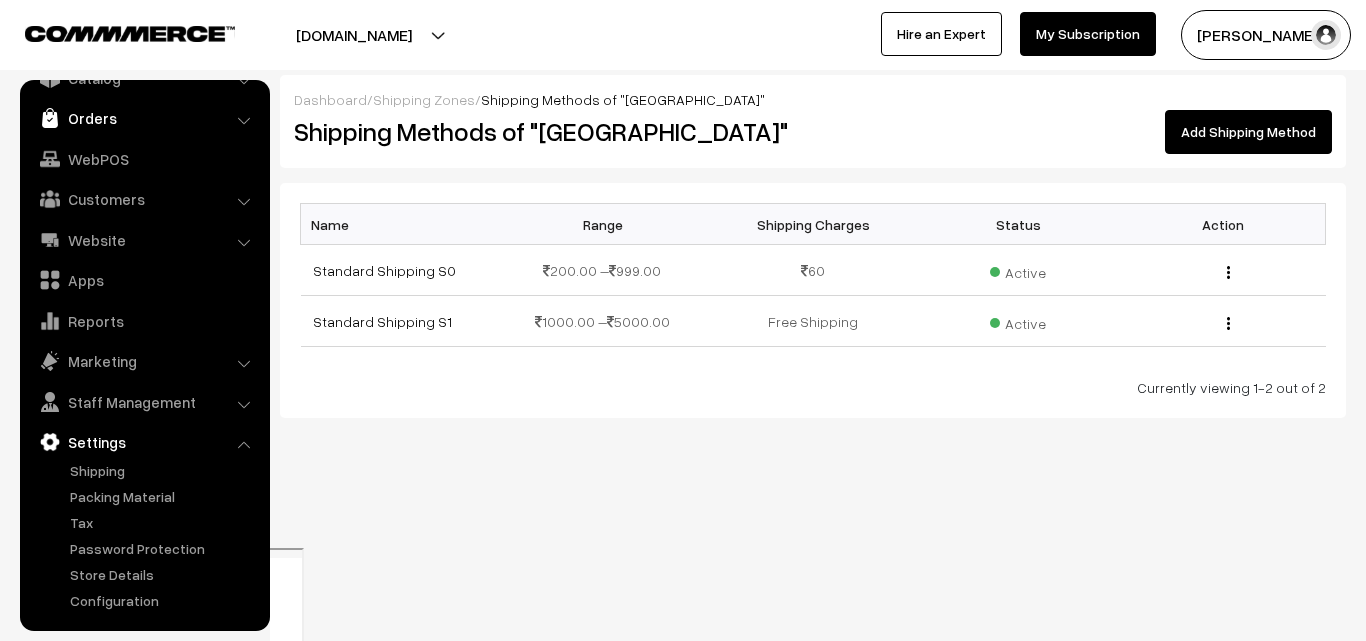 scroll, scrollTop: 0, scrollLeft: 0, axis: both 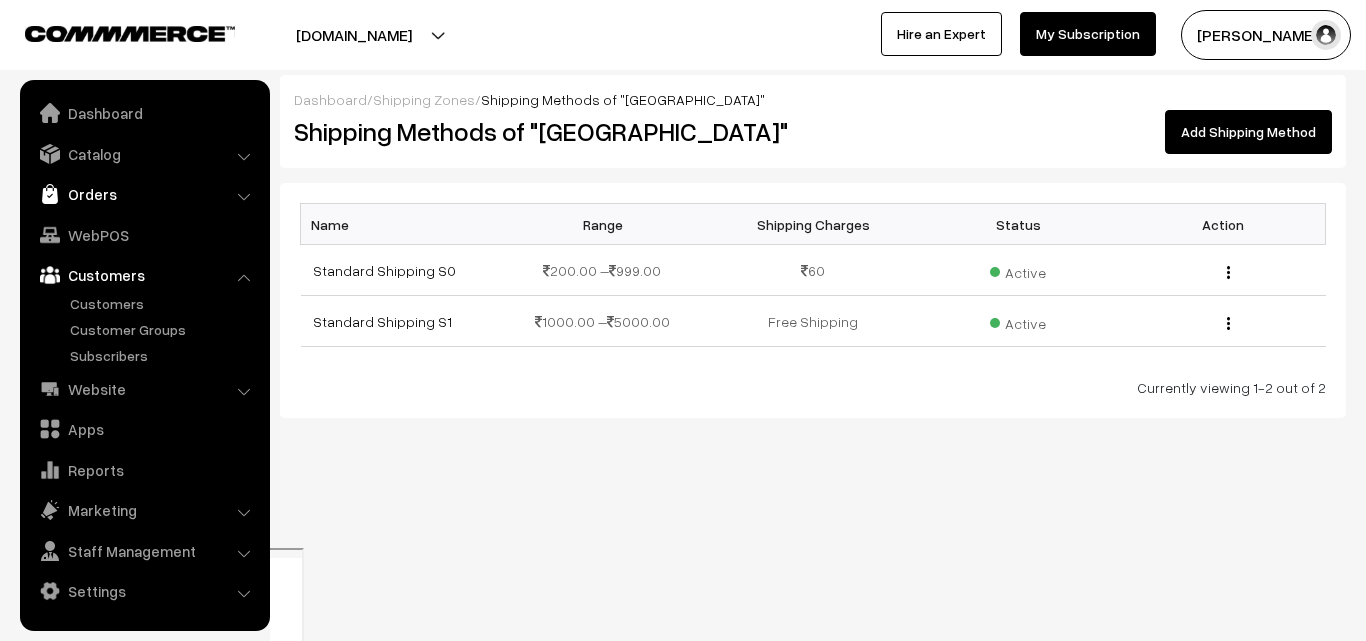 click on "Orders" at bounding box center (144, 194) 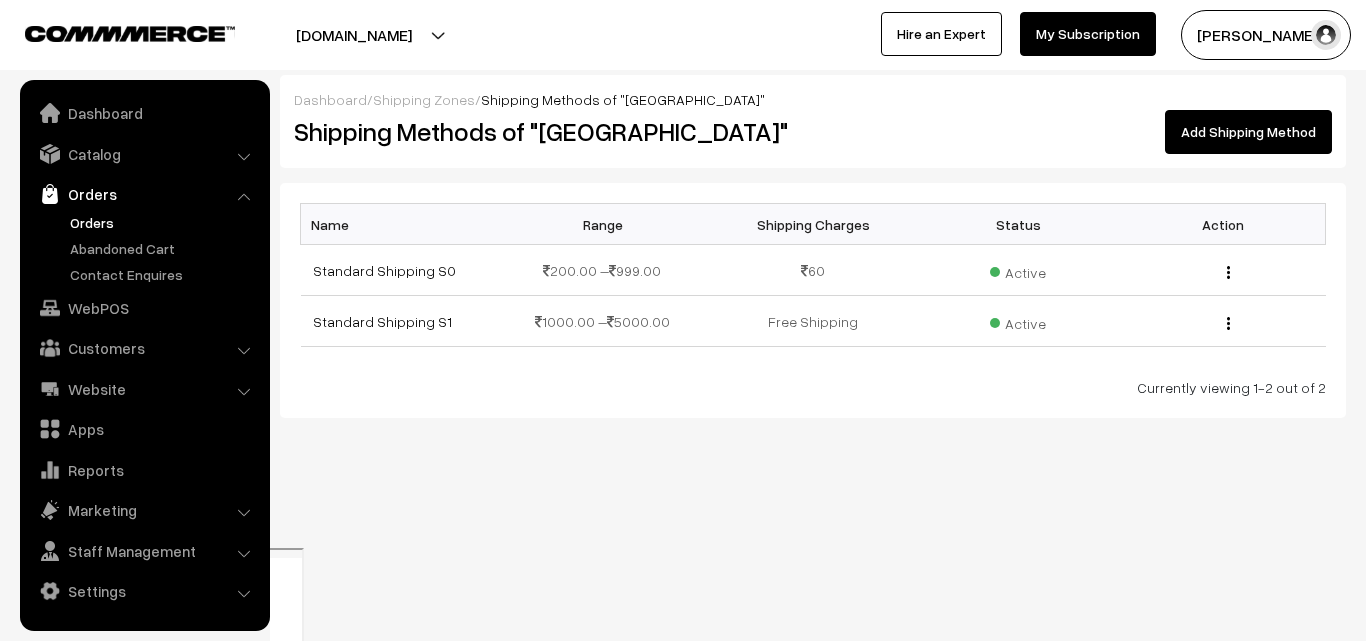 click on "Orders" at bounding box center (164, 222) 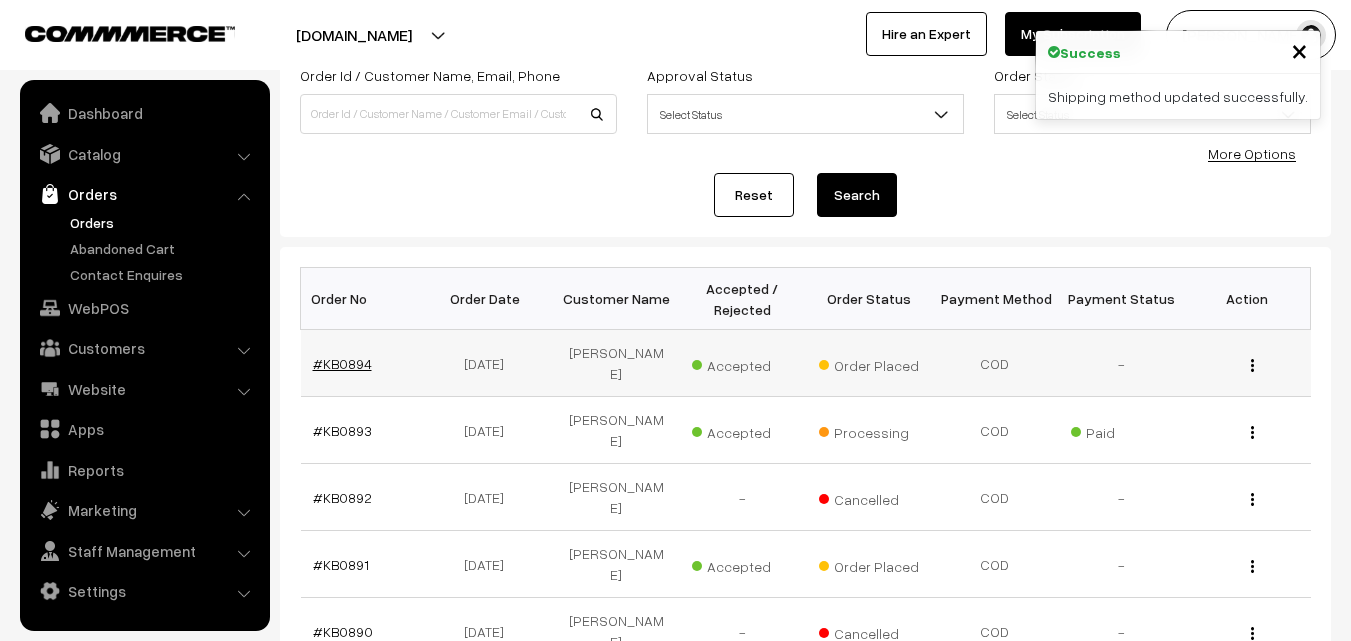 scroll, scrollTop: 200, scrollLeft: 0, axis: vertical 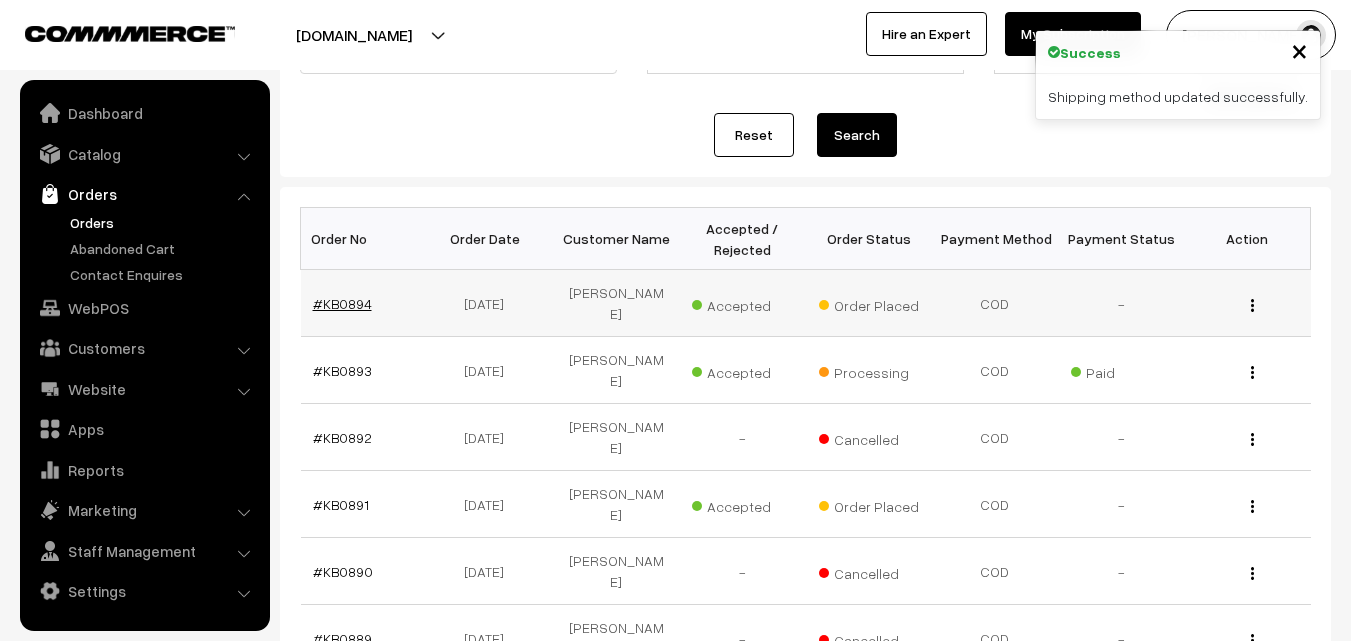 click on "#KB0894" at bounding box center [342, 303] 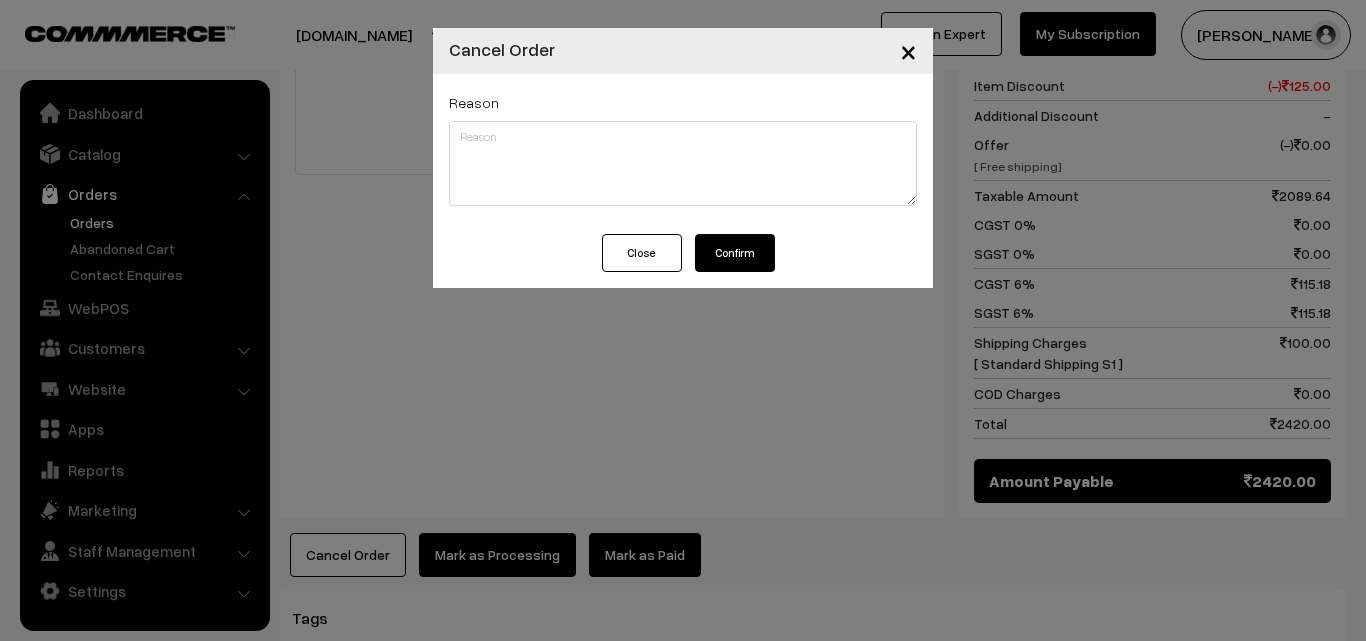 scroll, scrollTop: 0, scrollLeft: 0, axis: both 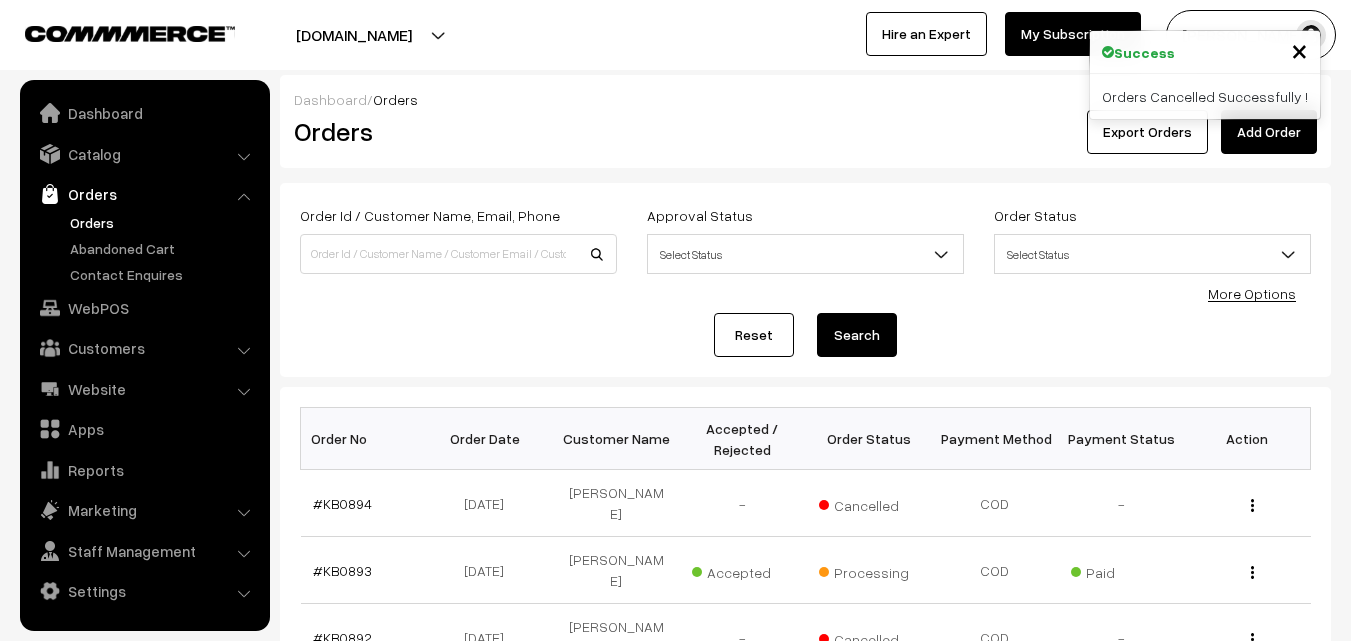 click on "Orders" at bounding box center [164, 222] 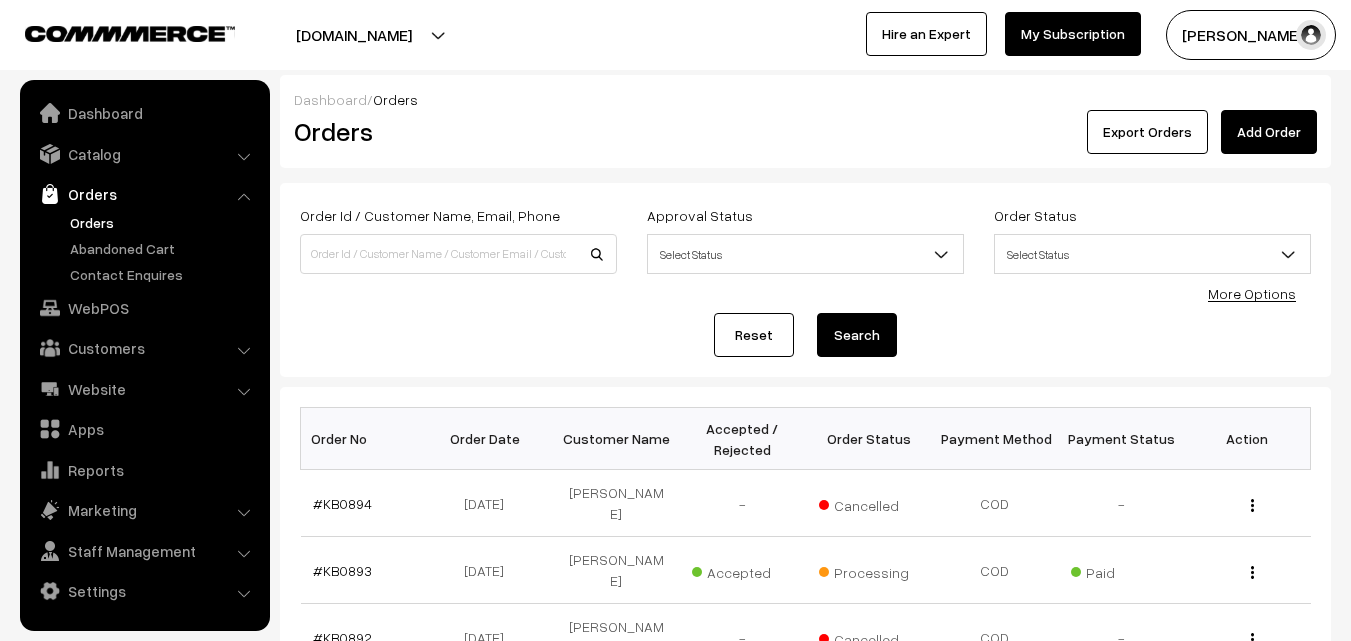 scroll, scrollTop: 0, scrollLeft: 0, axis: both 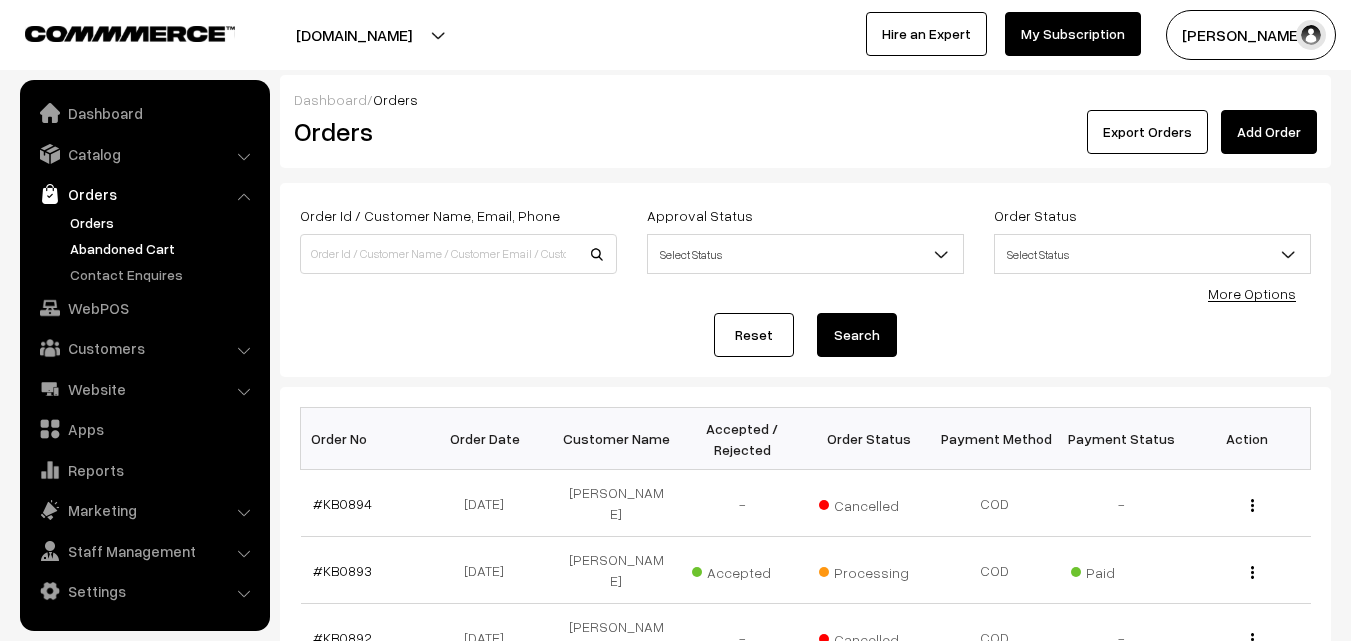 click on "Abandoned Cart" at bounding box center (164, 248) 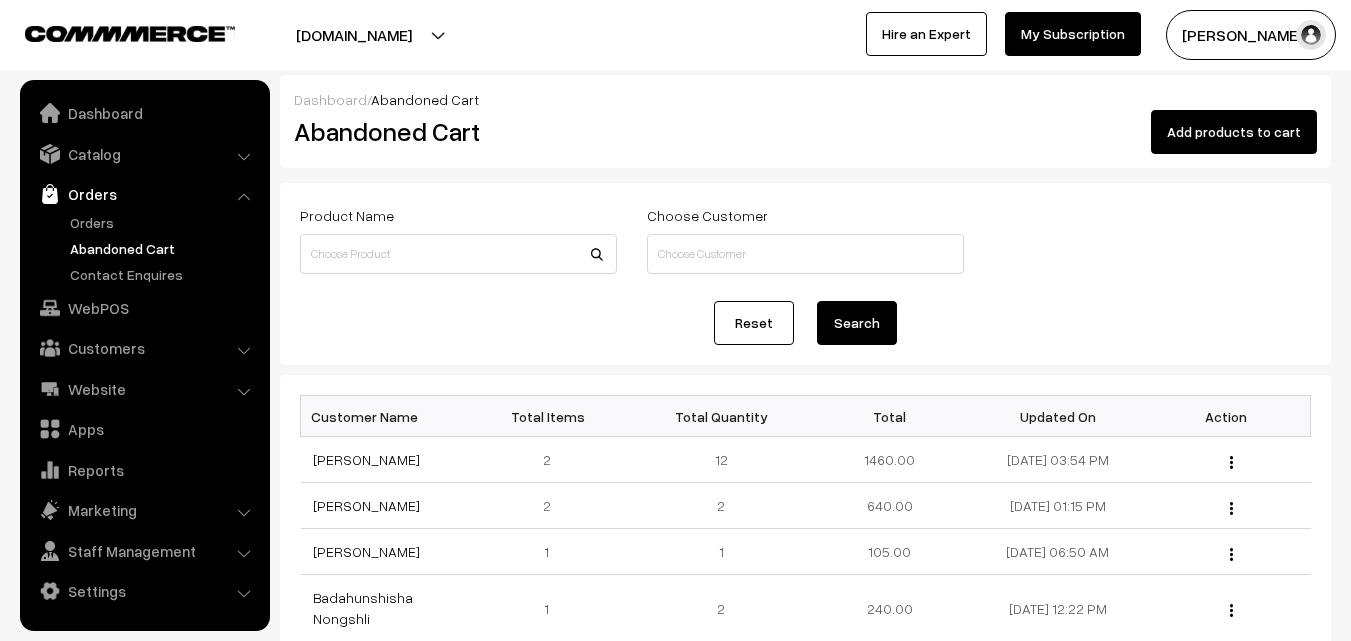 scroll, scrollTop: 0, scrollLeft: 0, axis: both 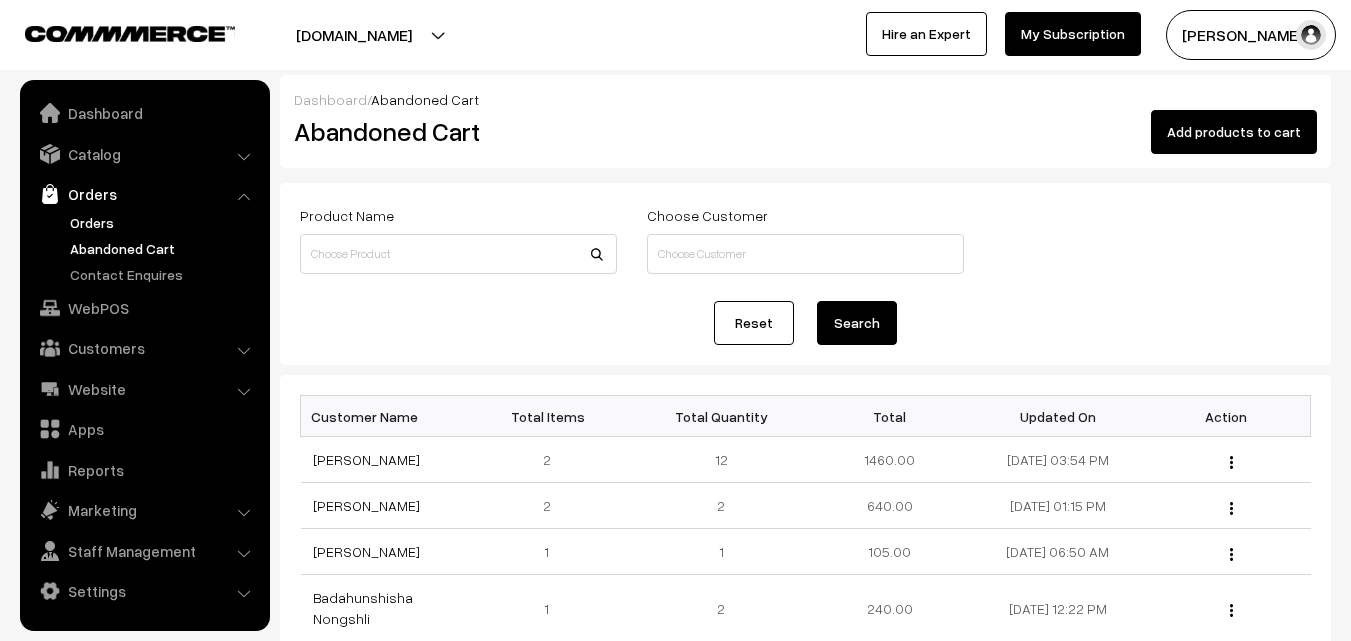 click on "Orders" at bounding box center (164, 222) 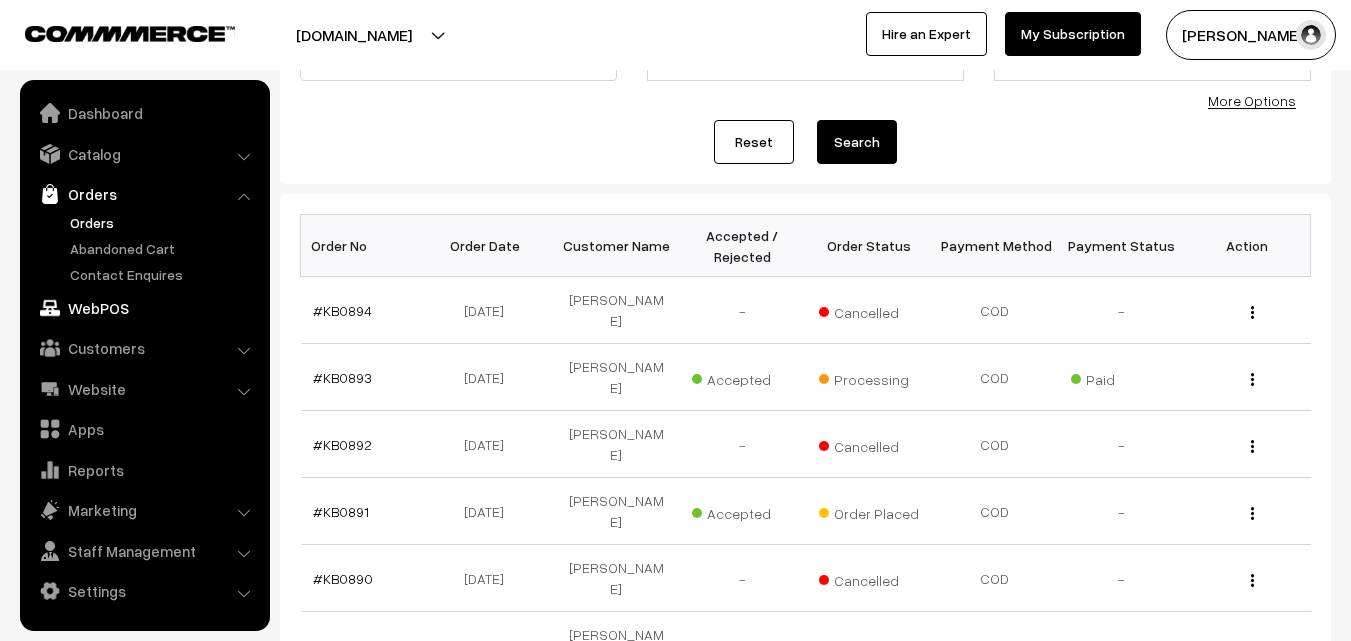 scroll, scrollTop: 100, scrollLeft: 0, axis: vertical 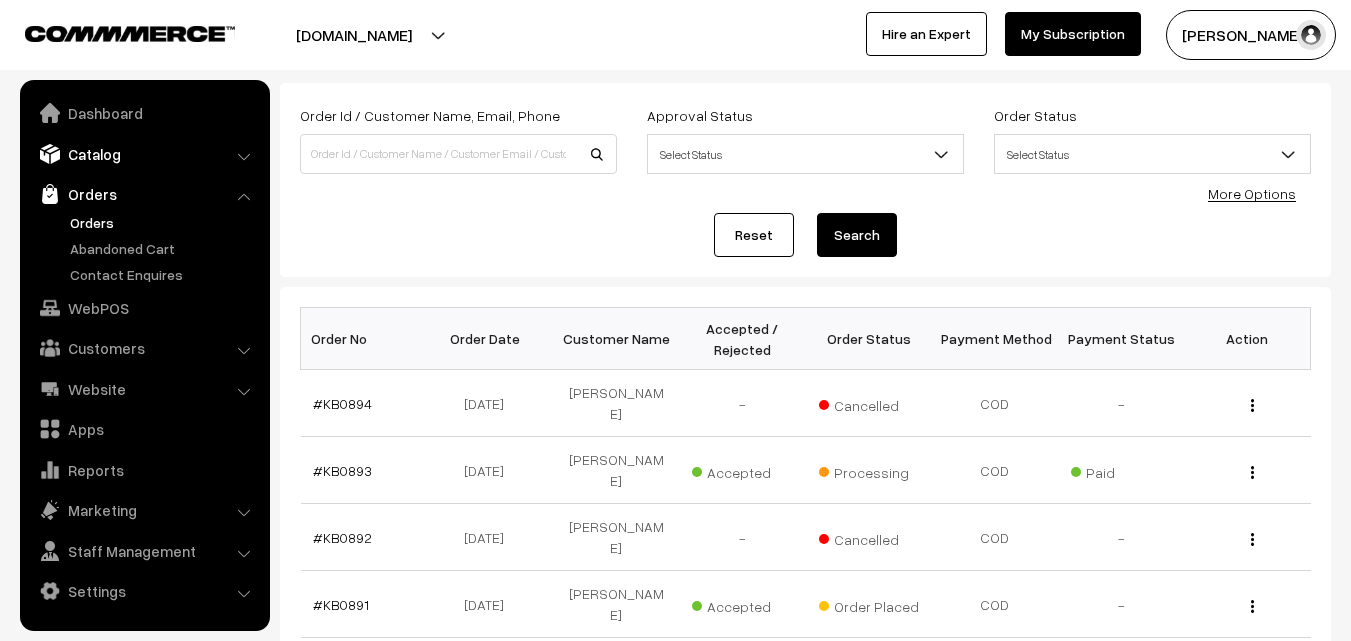 click on "Catalog" at bounding box center [144, 154] 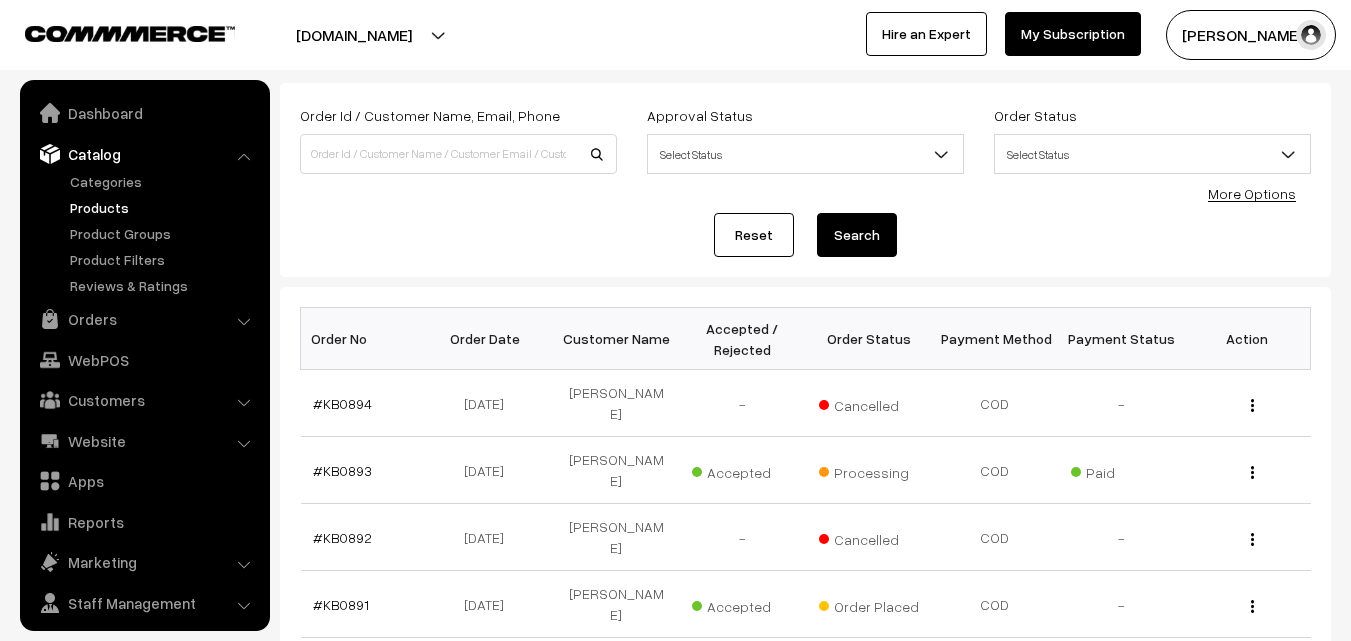 click on "Products" at bounding box center [164, 207] 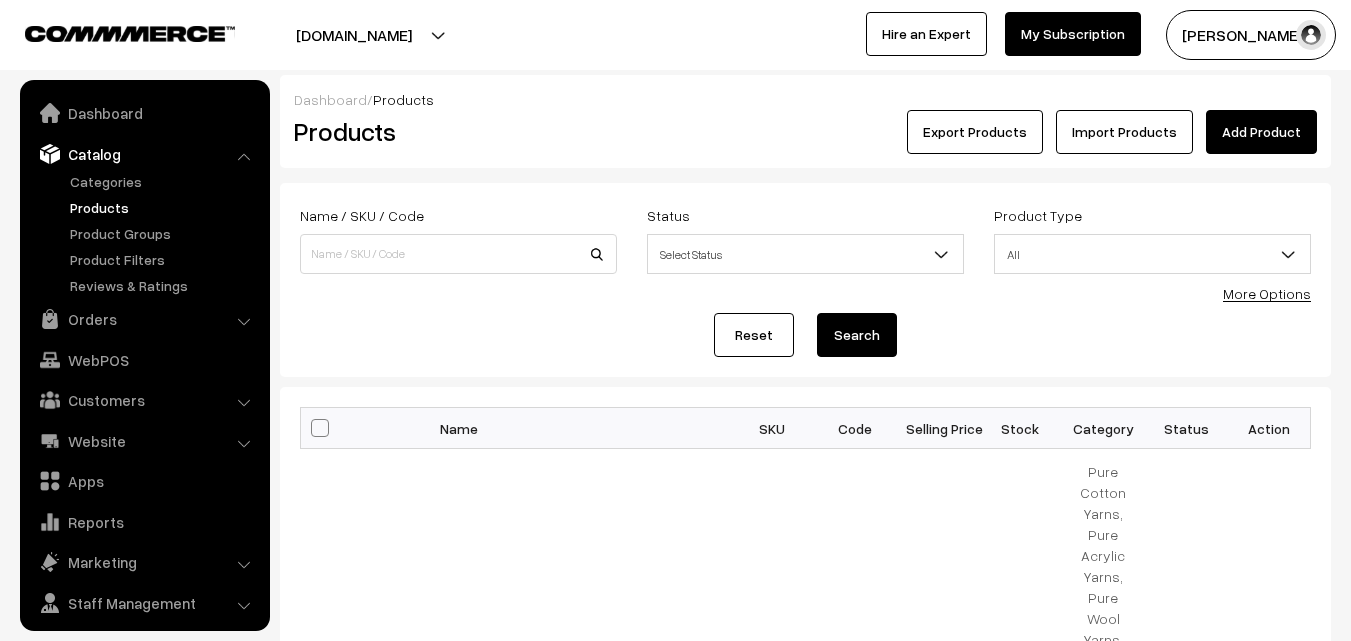 scroll, scrollTop: 0, scrollLeft: 0, axis: both 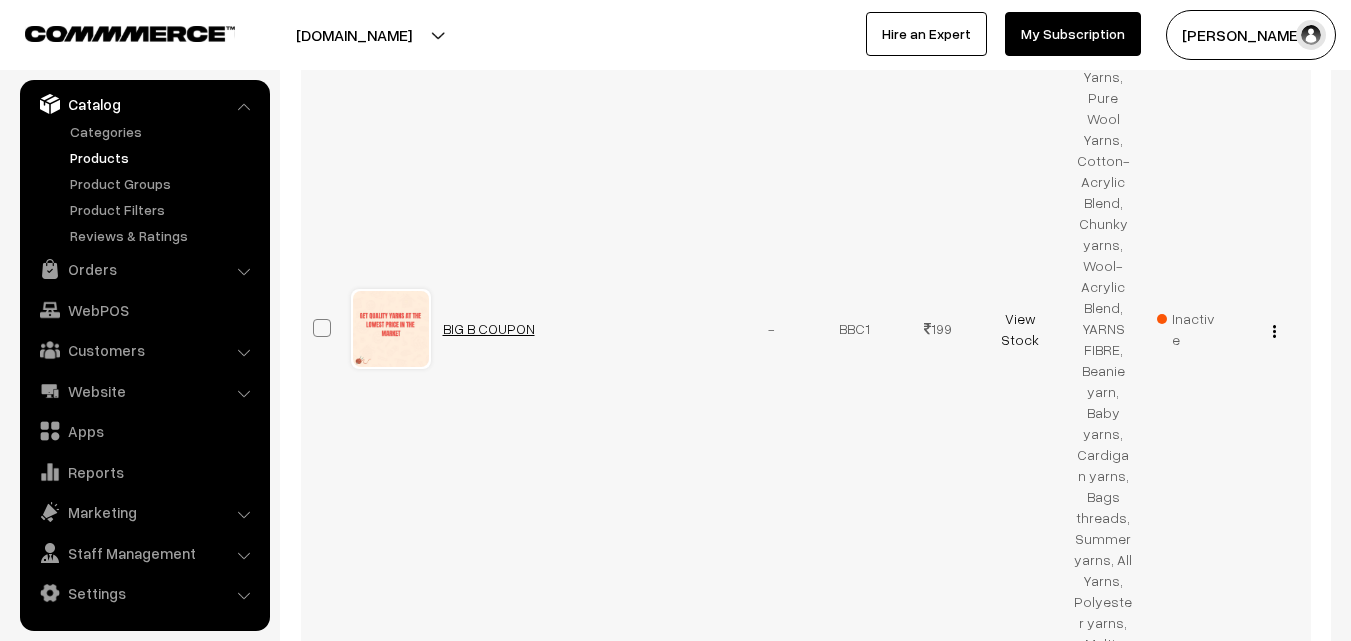 click on "BIG B COUPON" at bounding box center (489, 328) 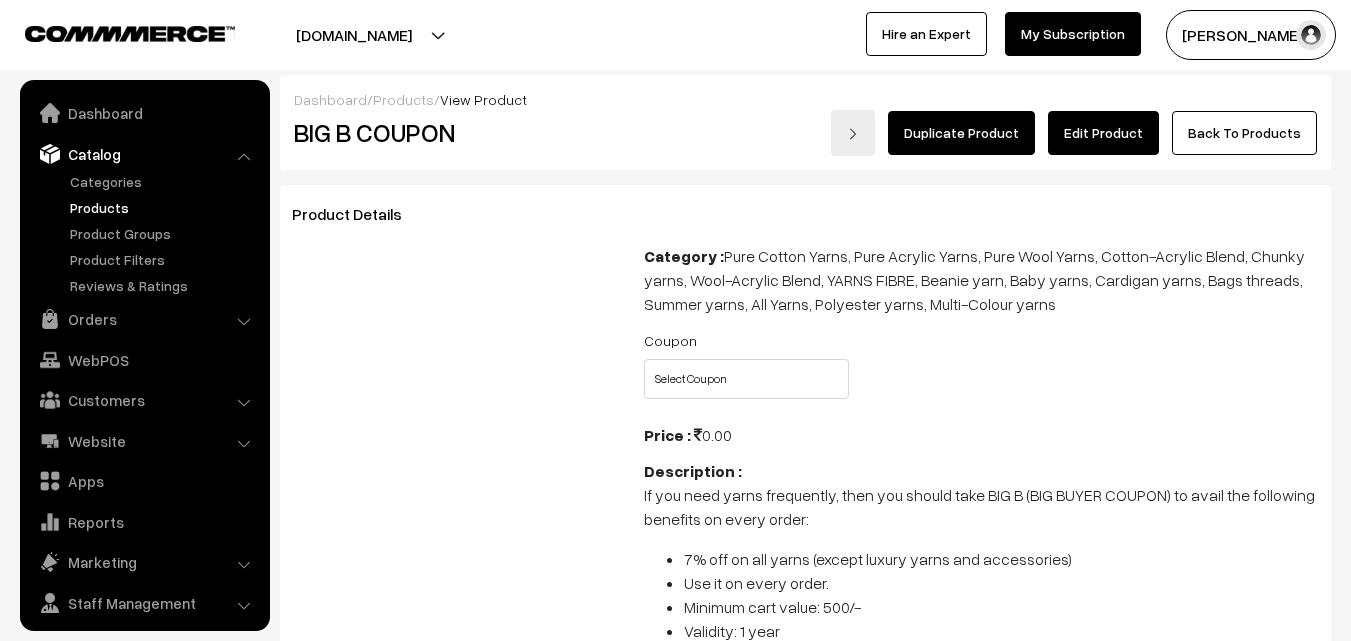 scroll, scrollTop: 0, scrollLeft: 0, axis: both 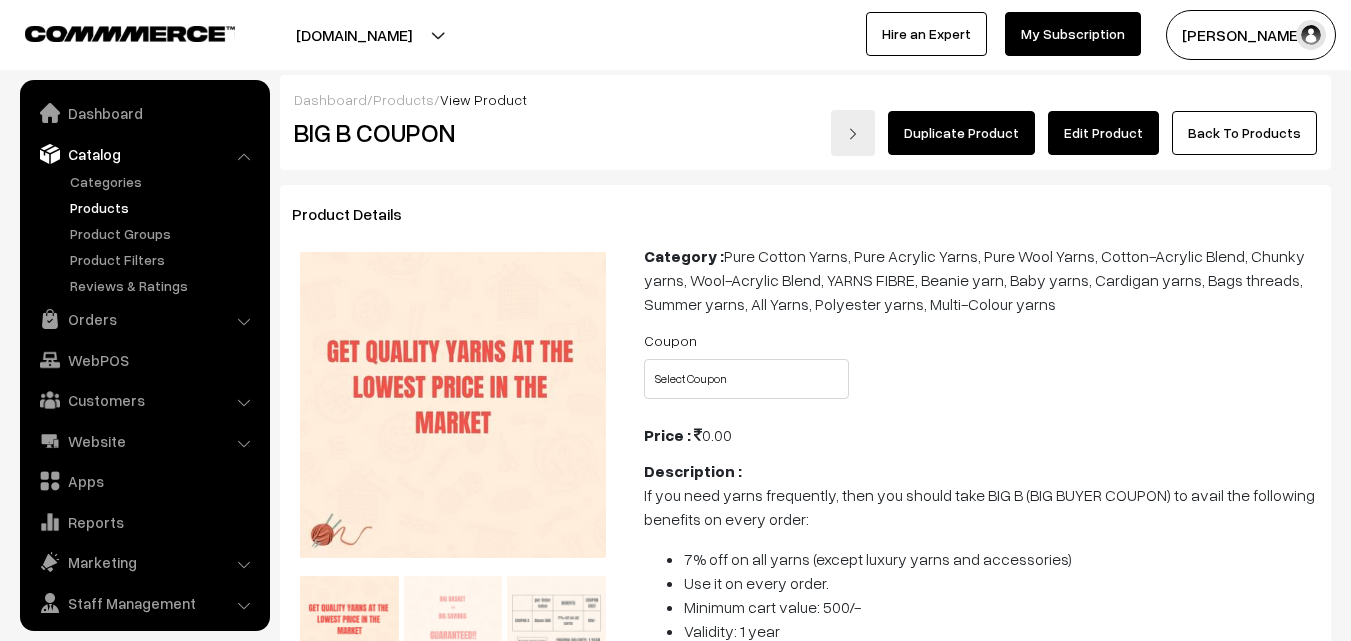 click on "Coupon
Select Coupon
Coupon A
Coupon B
Coupon C" at bounding box center [981, 369] 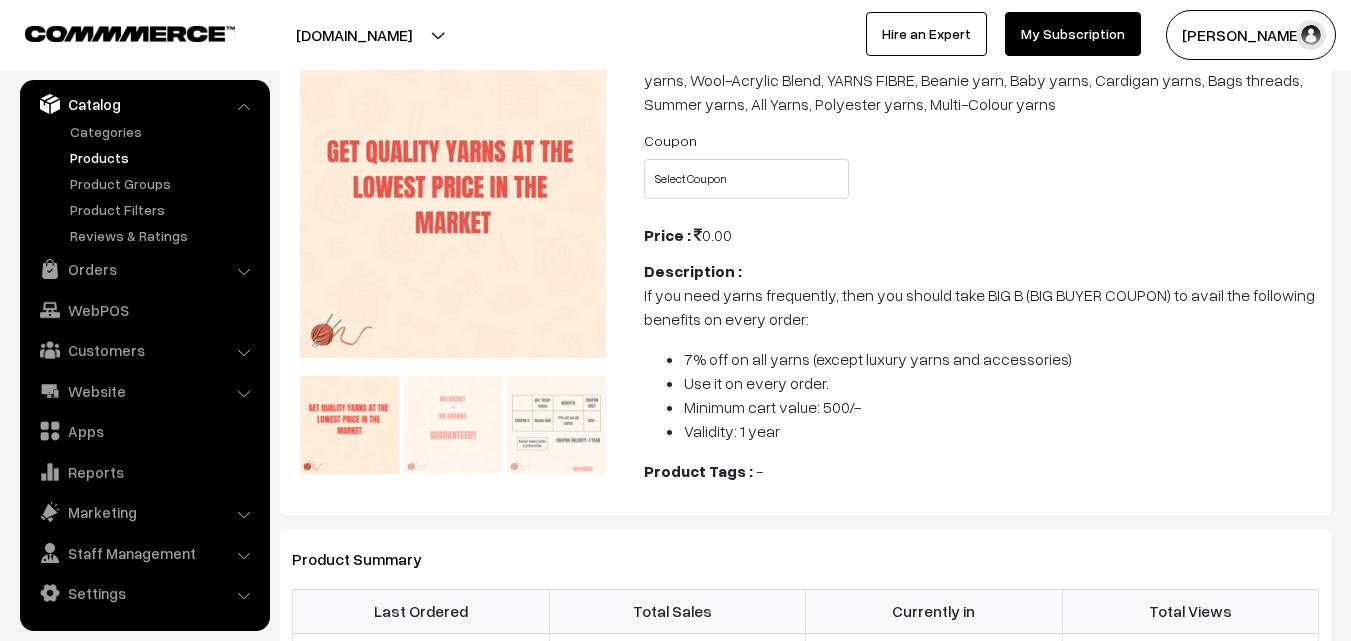 scroll, scrollTop: 300, scrollLeft: 0, axis: vertical 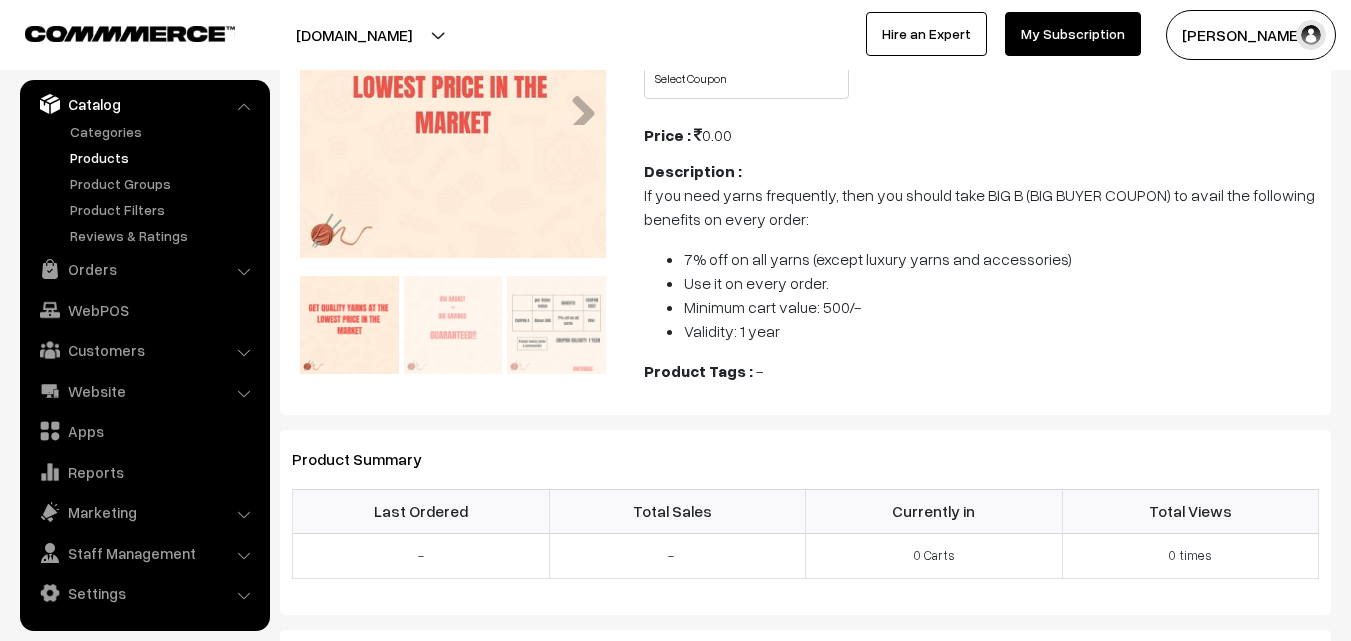 click at bounding box center (453, 325) 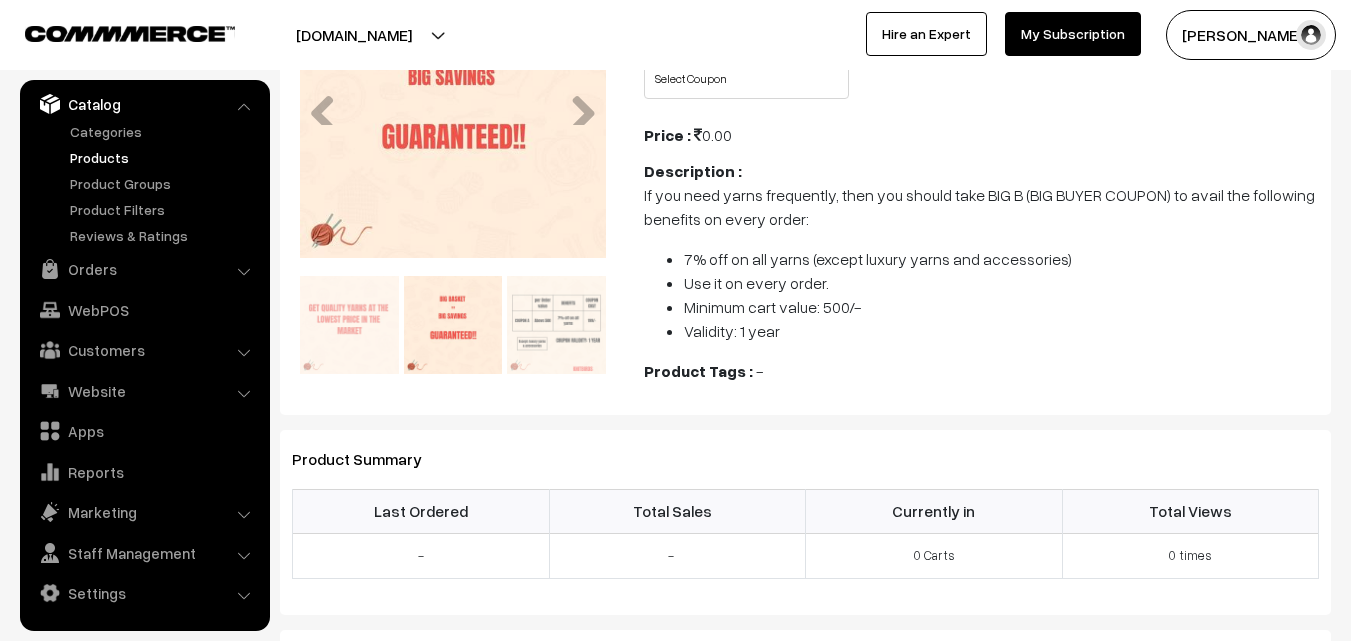 click on "Next" at bounding box center (576, 325) 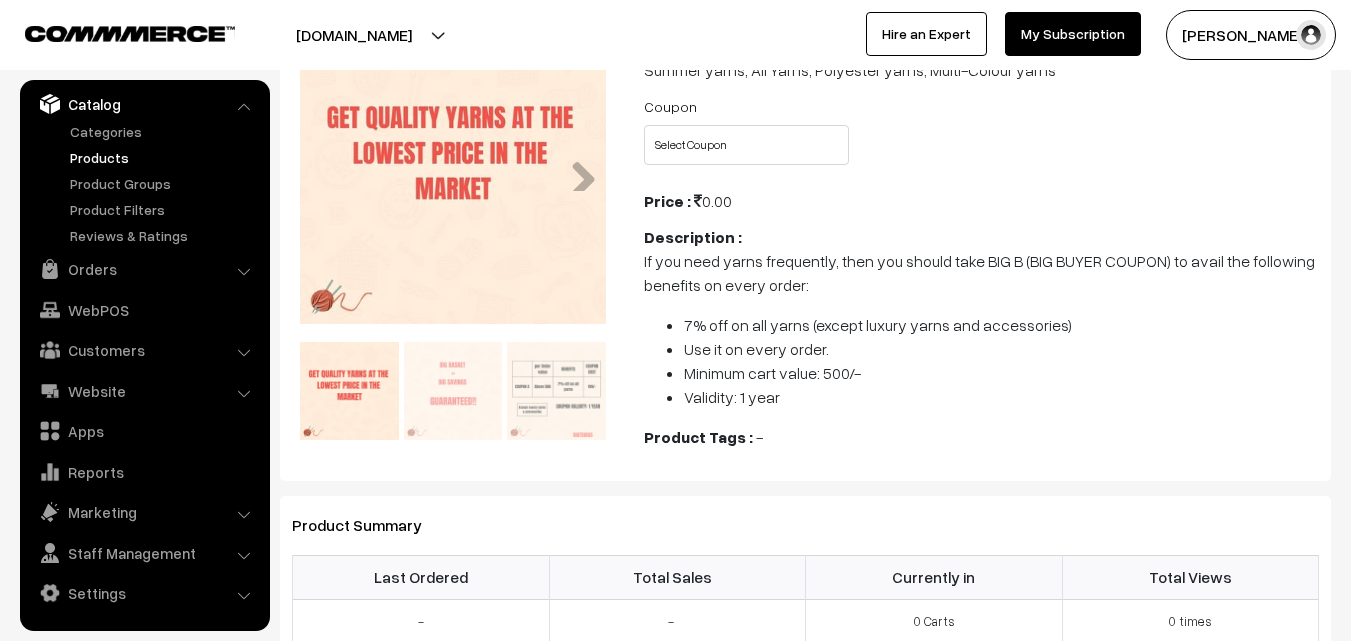 scroll, scrollTop: 200, scrollLeft: 0, axis: vertical 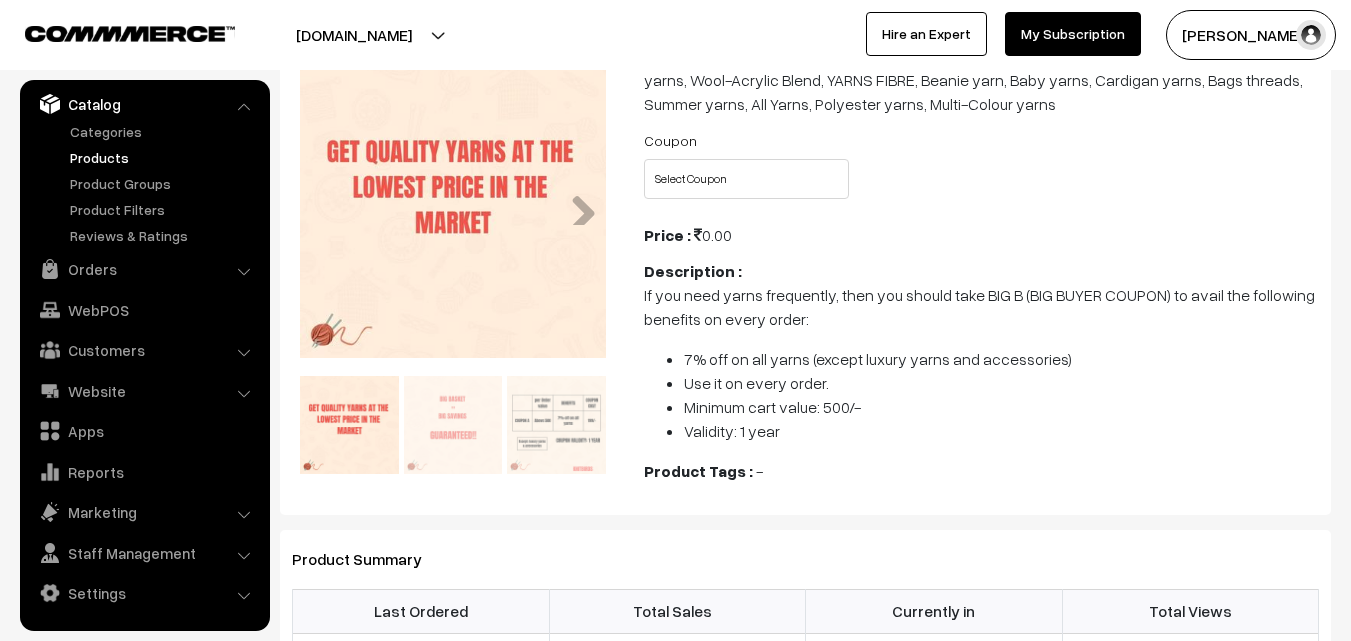 click at bounding box center (453, 425) 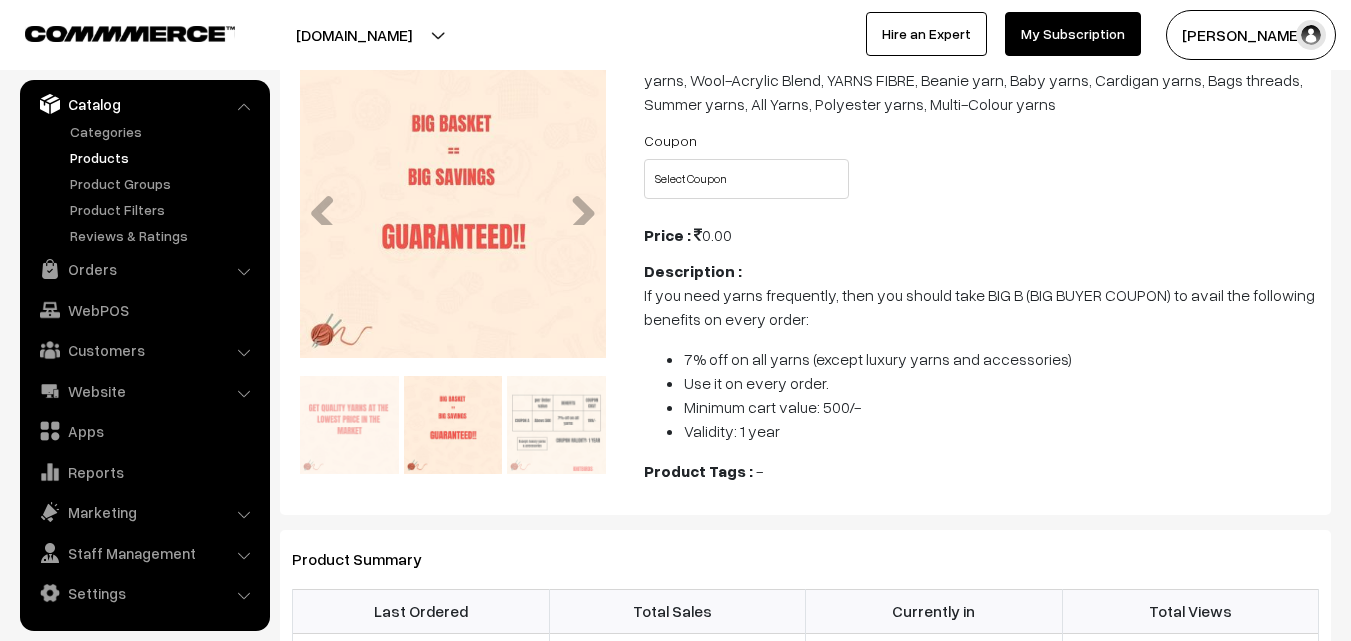 click at bounding box center [556, 425] 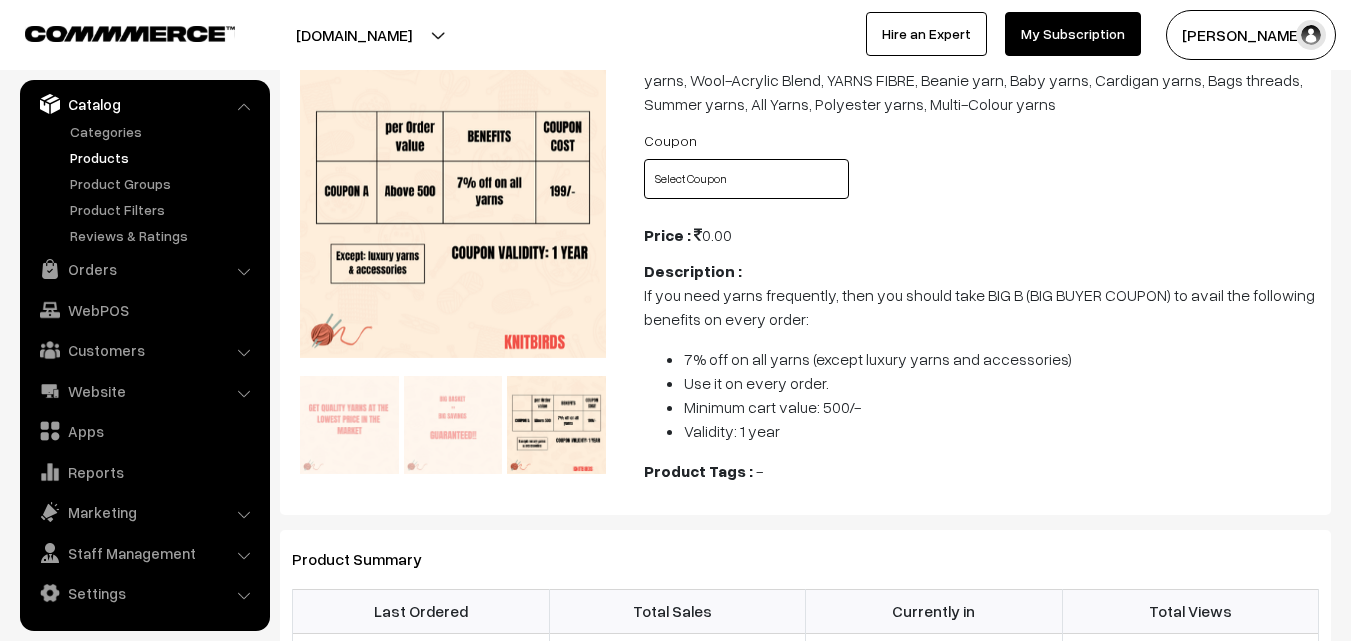 click on "Select Coupon
Coupon A
Coupon B
Coupon C" at bounding box center (746, 179) 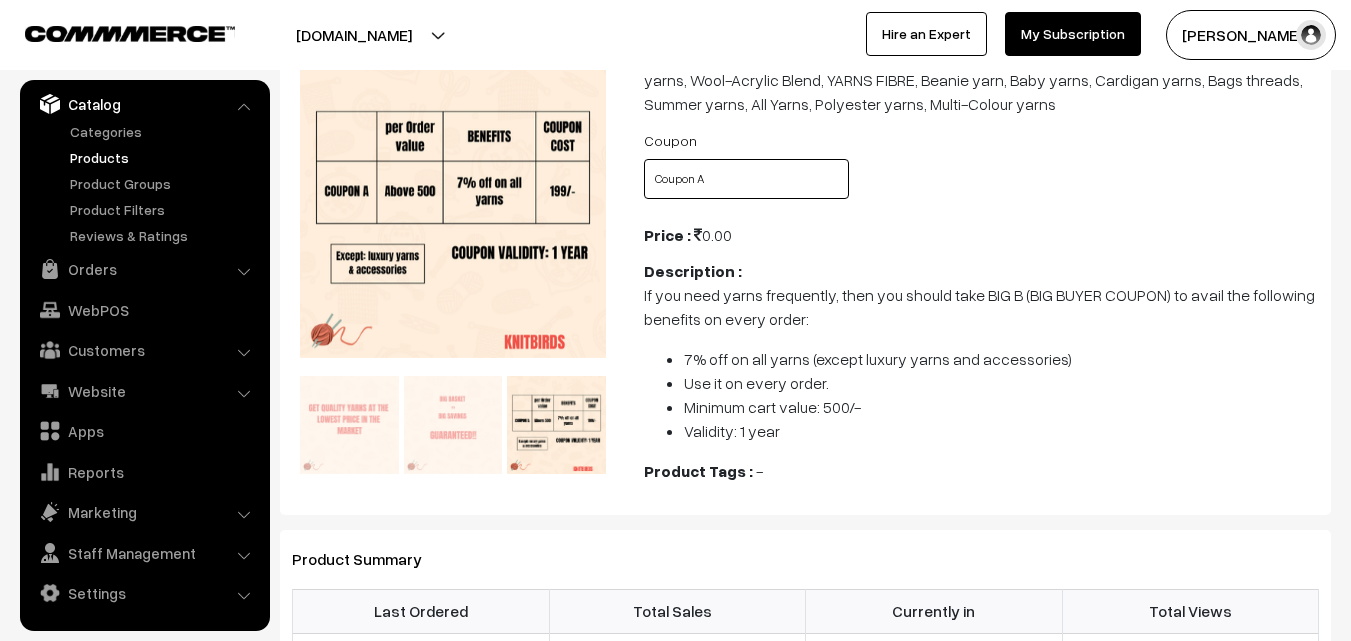 click on "Select Coupon
Coupon A
Coupon B
Coupon C" at bounding box center [746, 179] 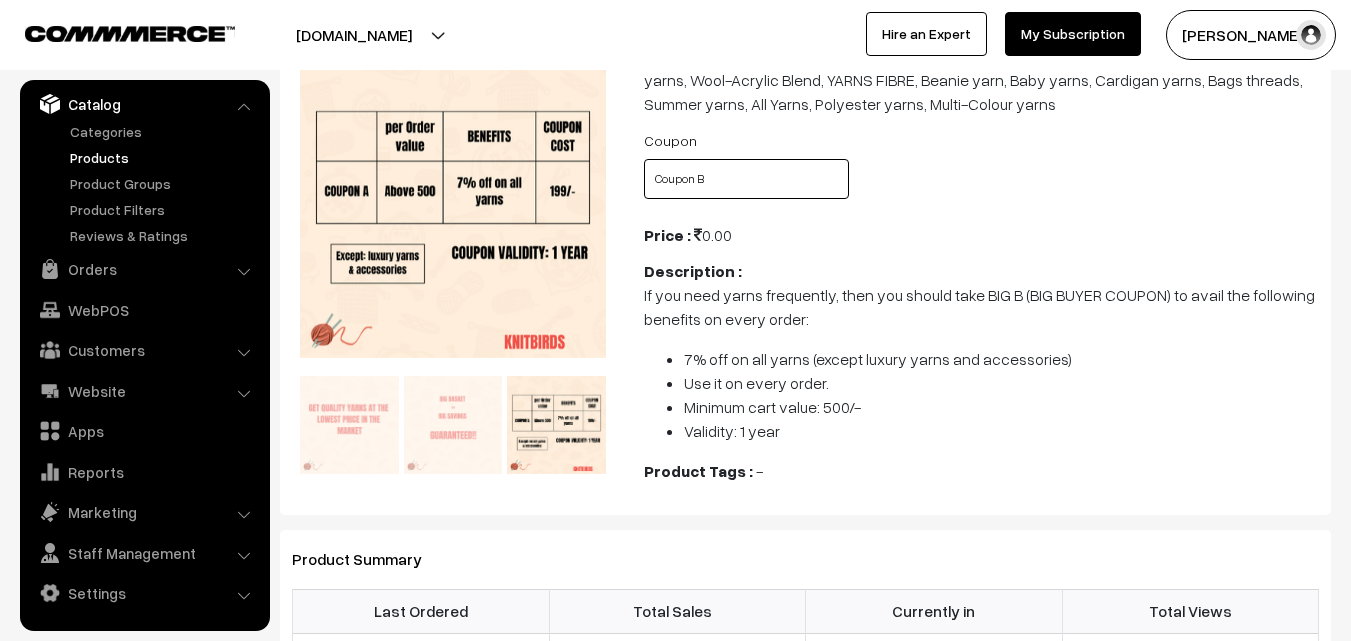 click on "Select Coupon
Coupon A
Coupon B
Coupon C" at bounding box center (746, 179) 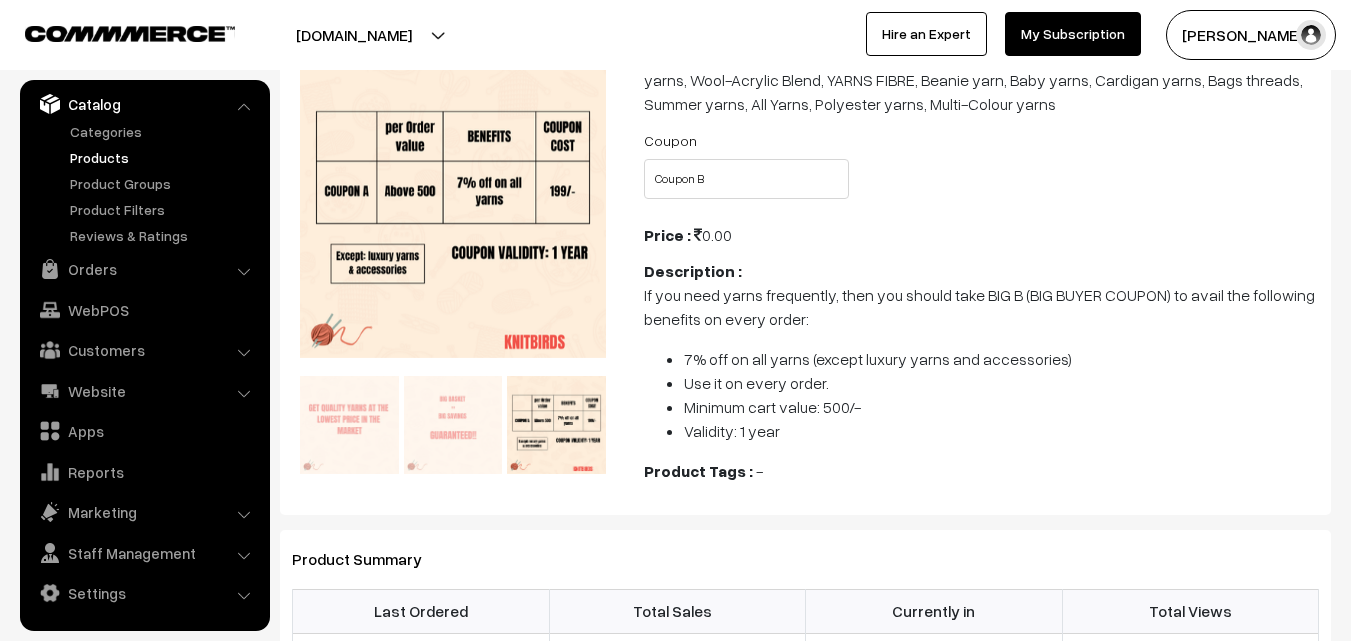 click on "Products" at bounding box center (164, 157) 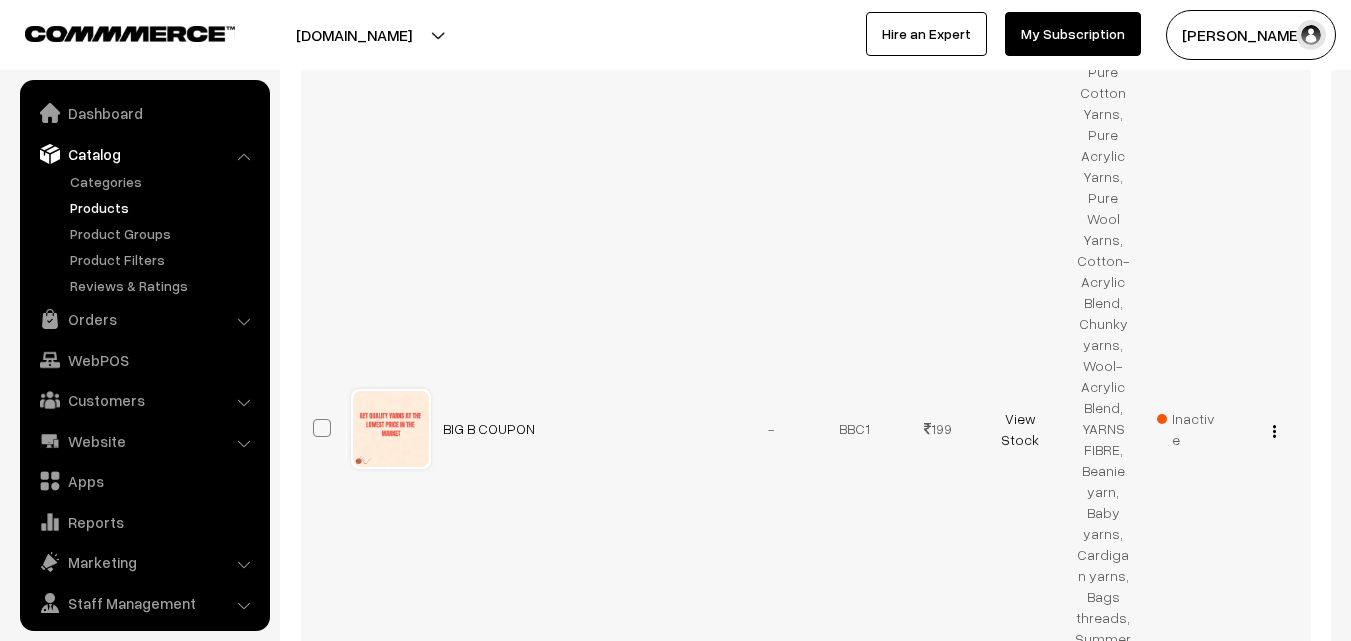 click on "Inactive" at bounding box center [1186, 429] 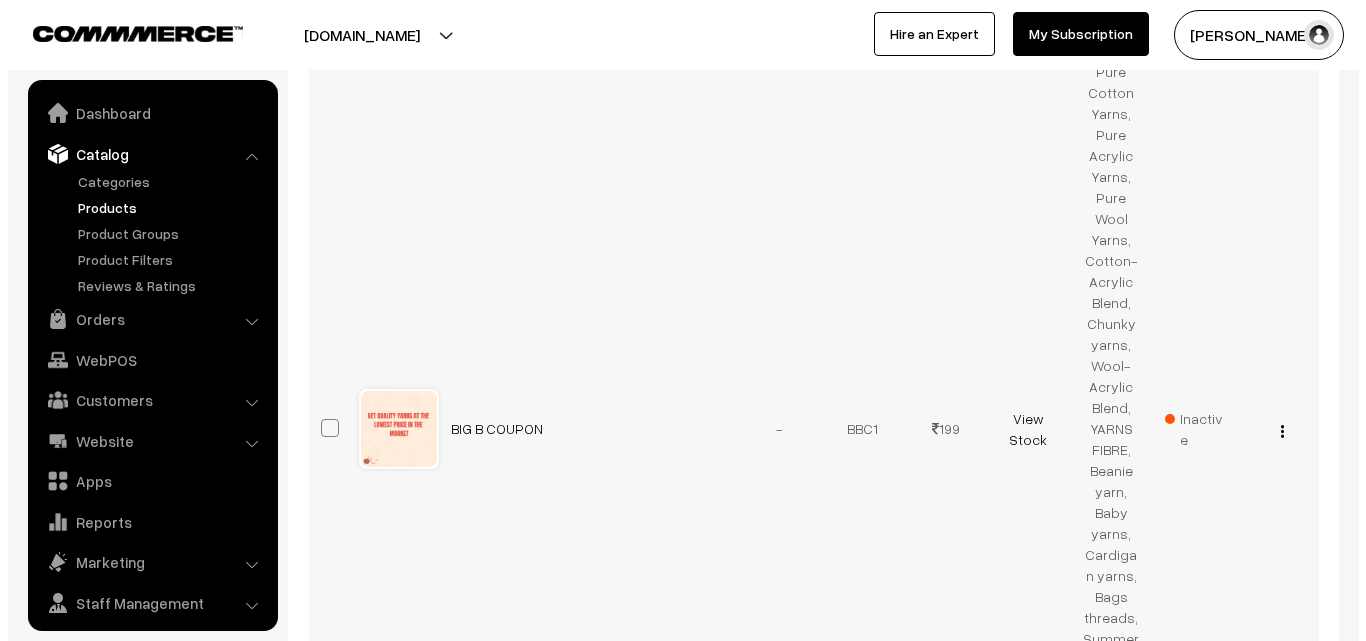 scroll, scrollTop: 50, scrollLeft: 0, axis: vertical 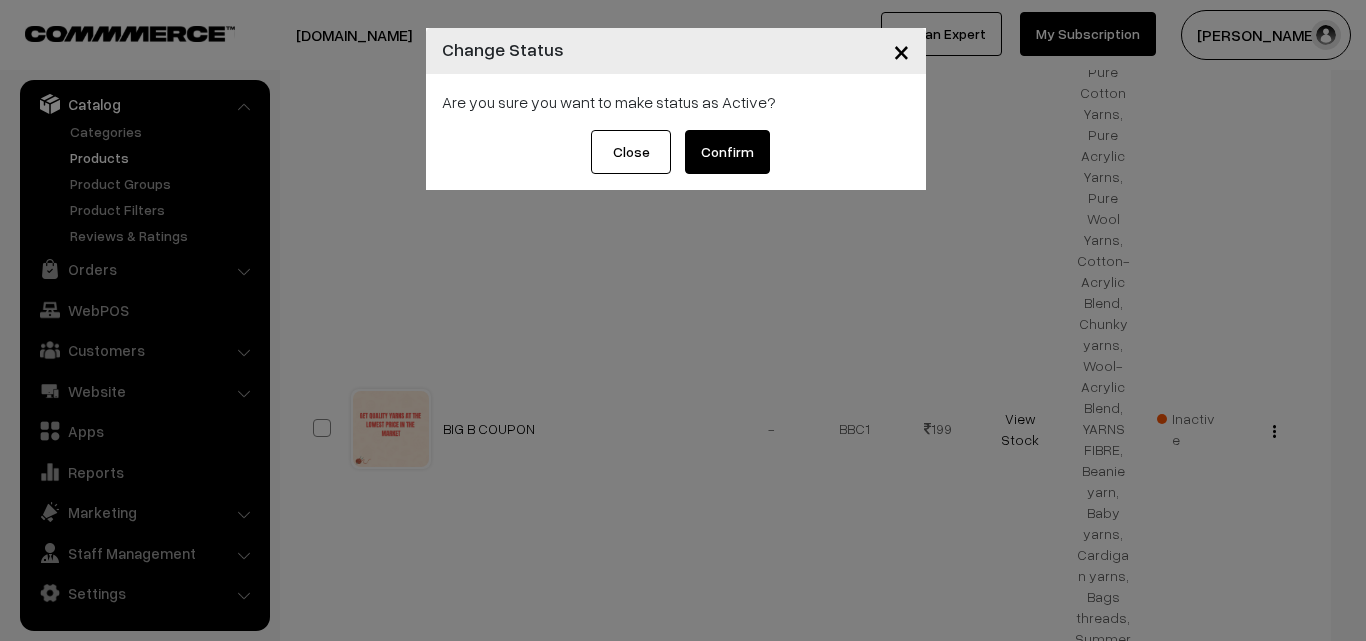 click on "Confirm" at bounding box center (727, 152) 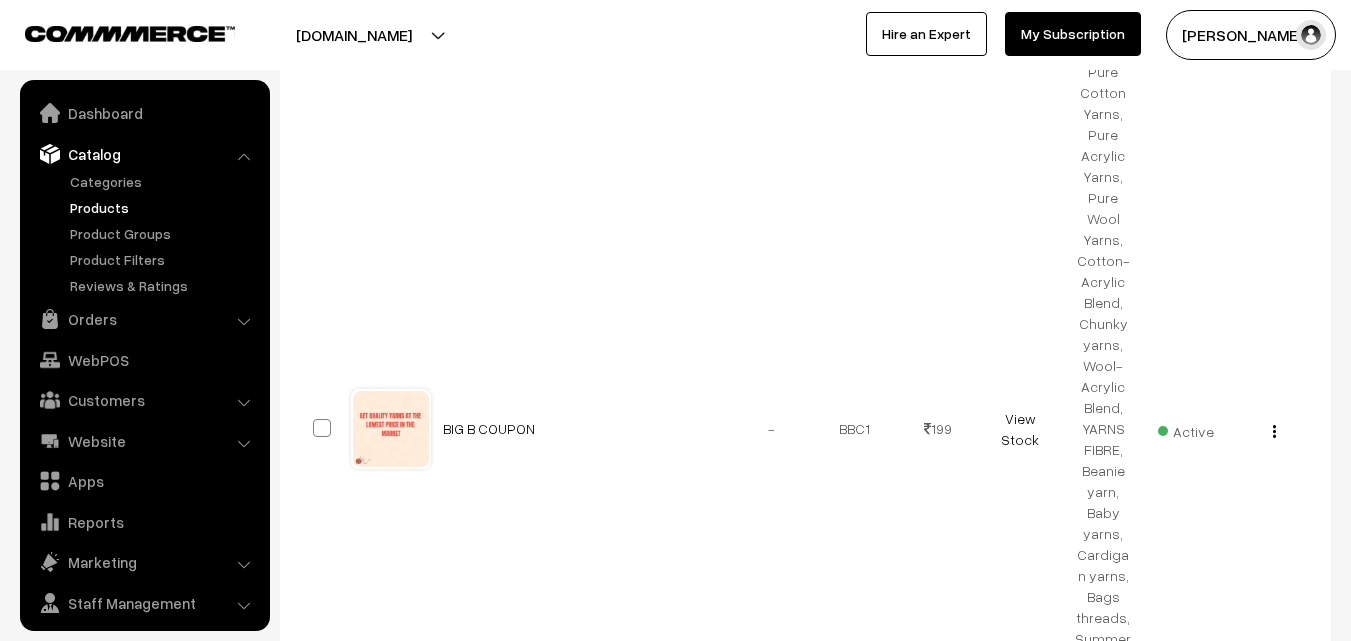 scroll, scrollTop: 0, scrollLeft: 0, axis: both 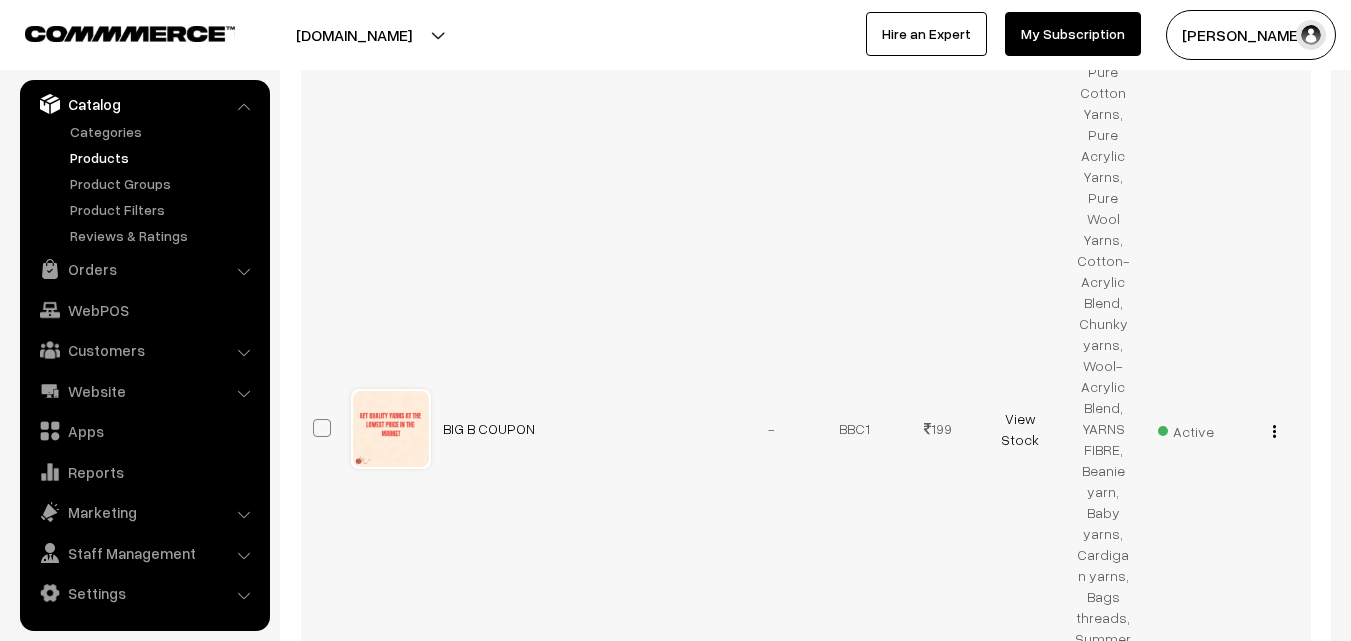 click on "Active" at bounding box center (1186, 429) 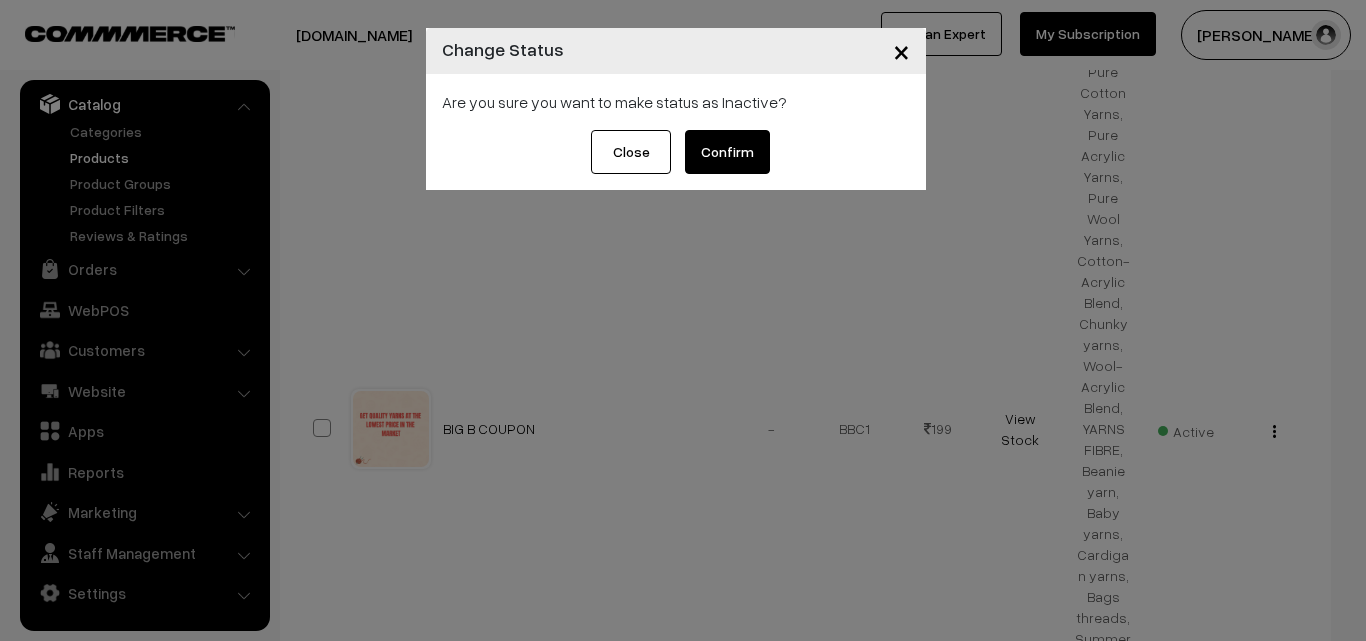click on "Confirm" at bounding box center [727, 152] 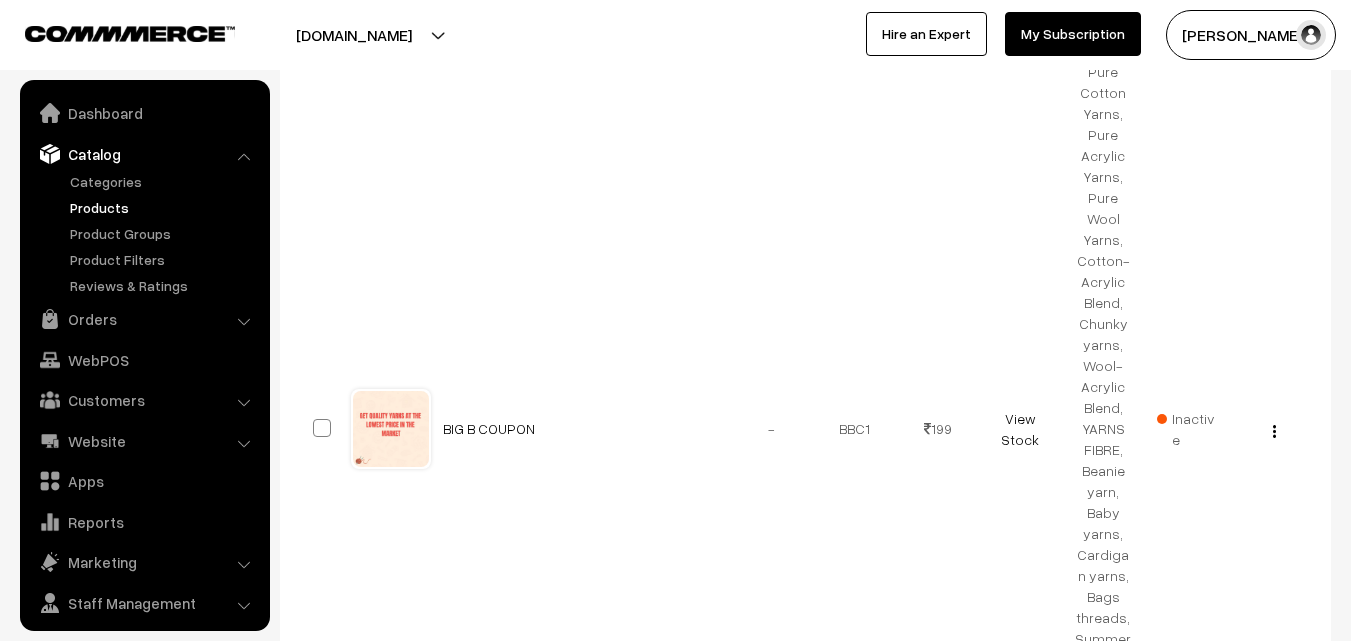 scroll, scrollTop: 0, scrollLeft: 0, axis: both 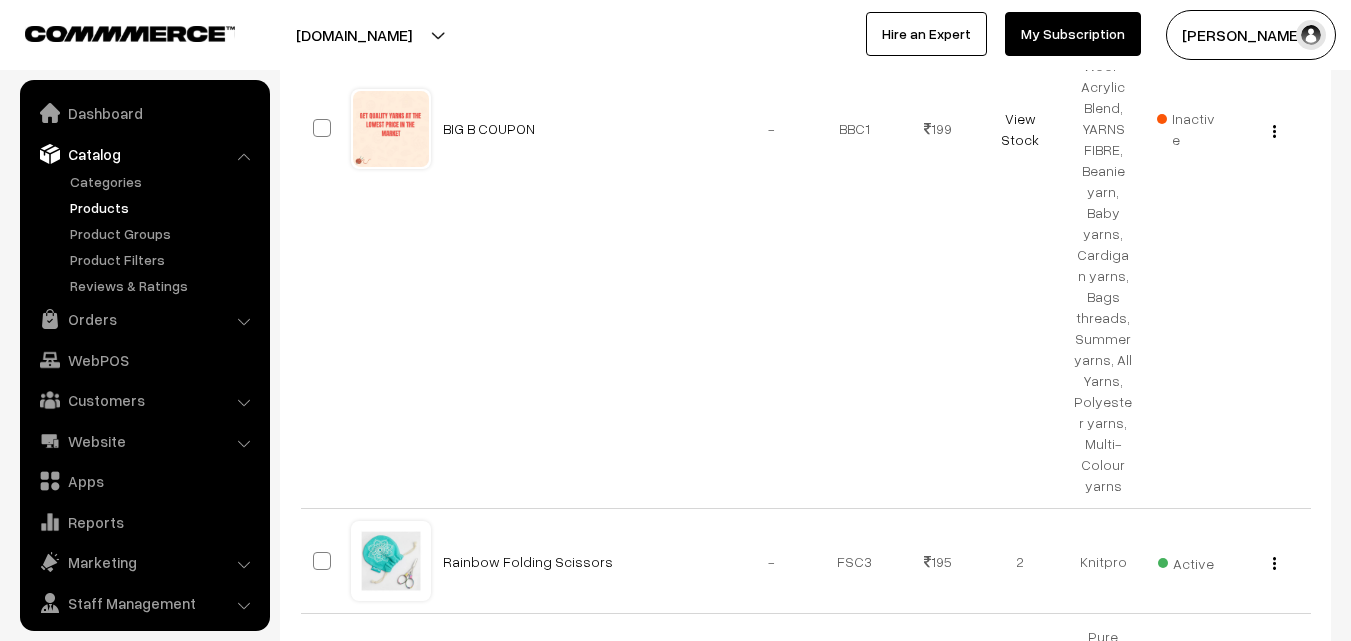 click on "Products" at bounding box center [164, 207] 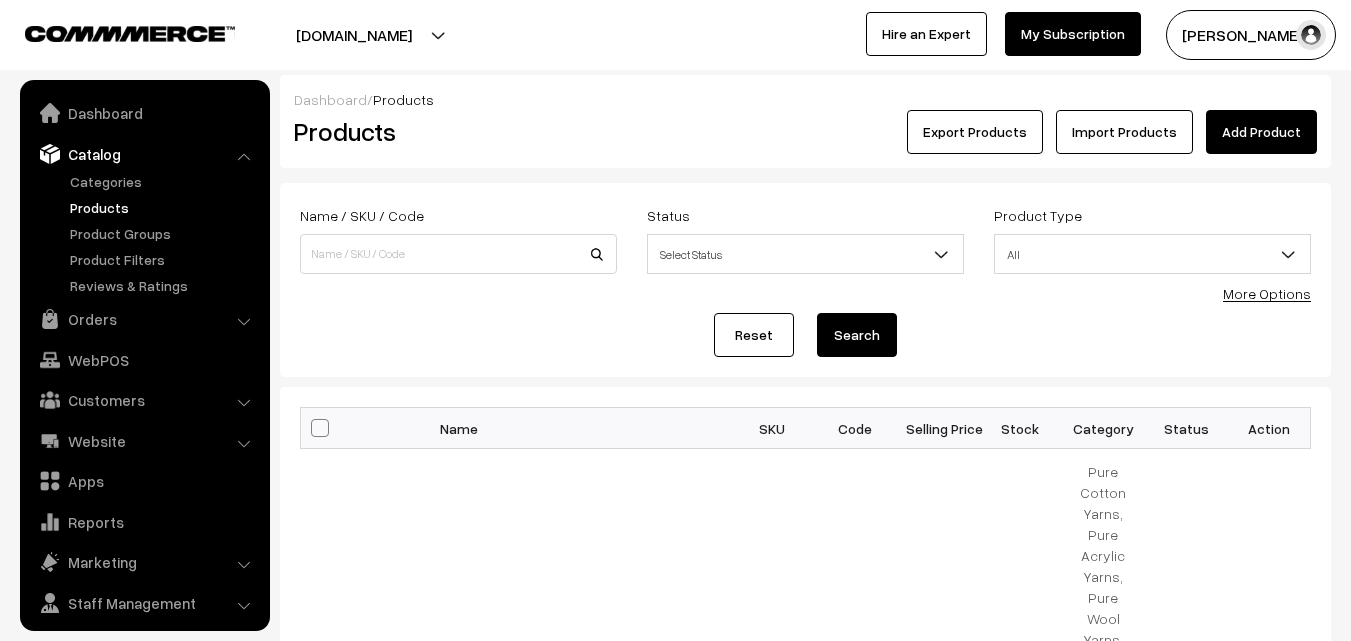 scroll, scrollTop: 0, scrollLeft: 0, axis: both 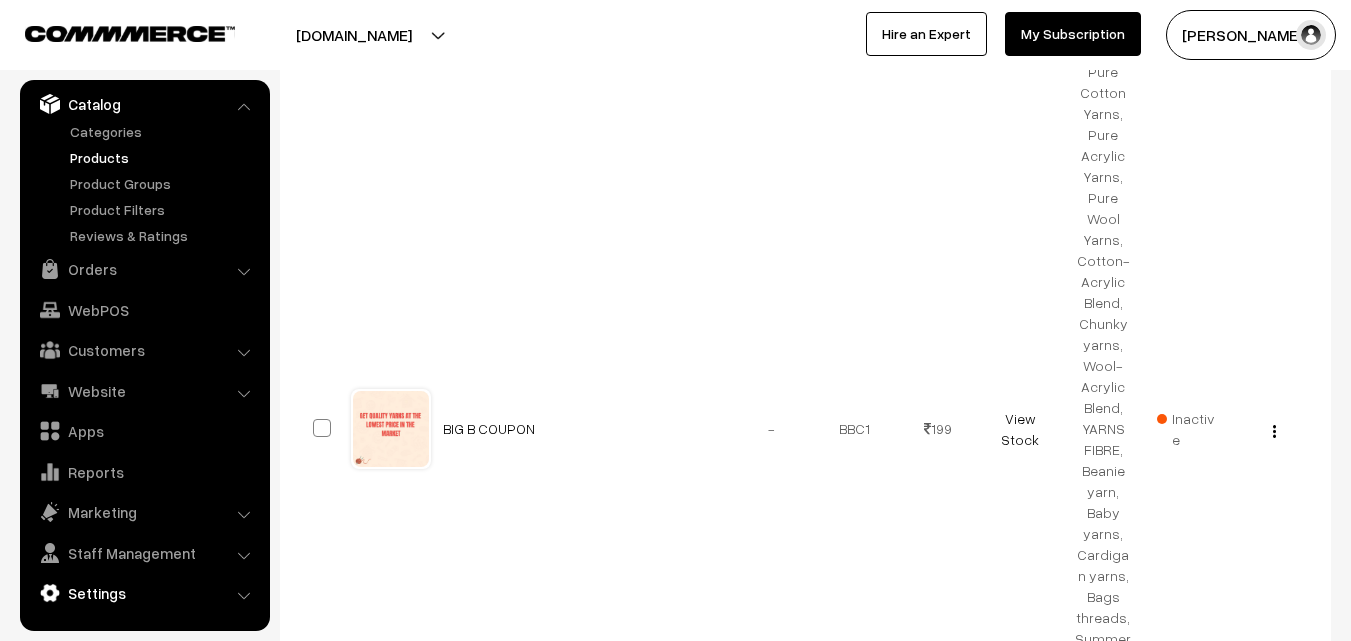click on "Settings" at bounding box center (144, 593) 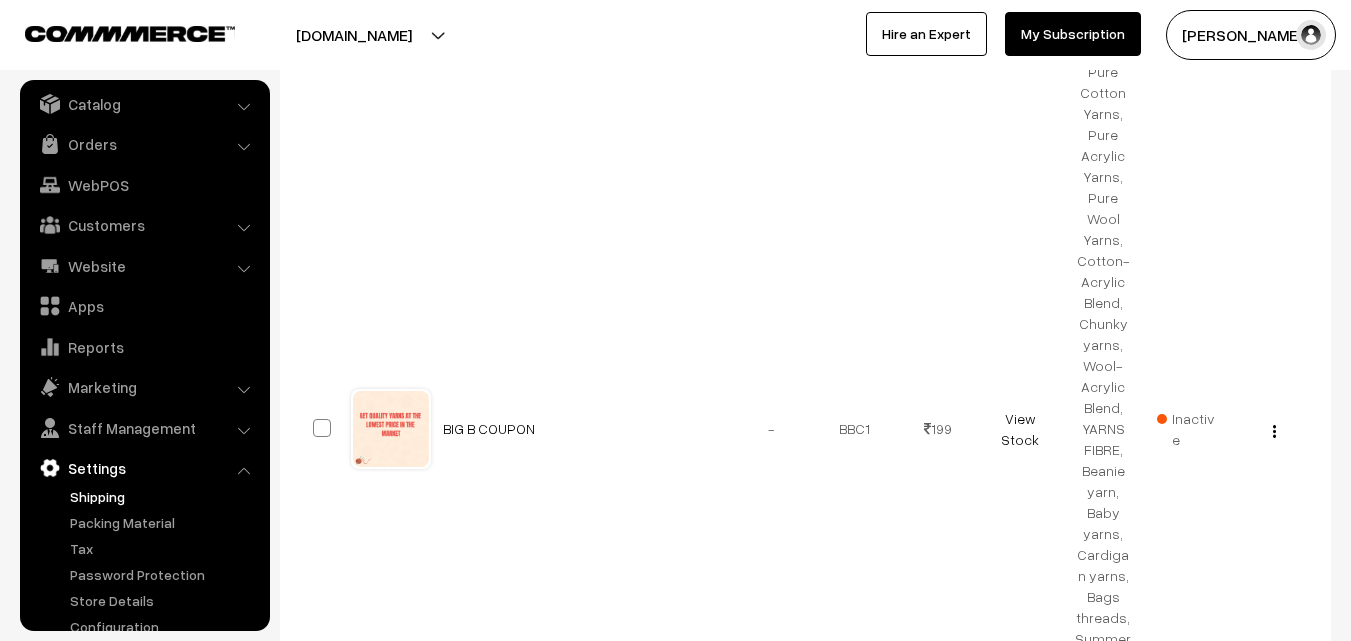 click on "Shipping" at bounding box center [164, 496] 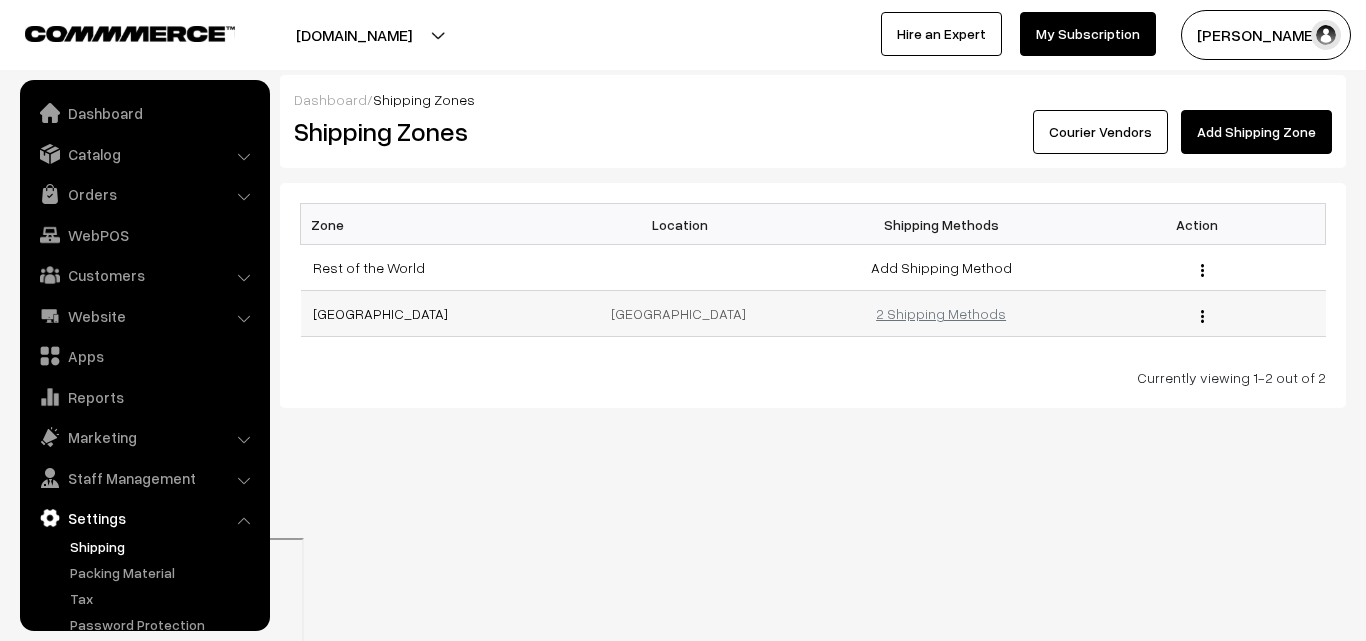 scroll, scrollTop: 0, scrollLeft: 0, axis: both 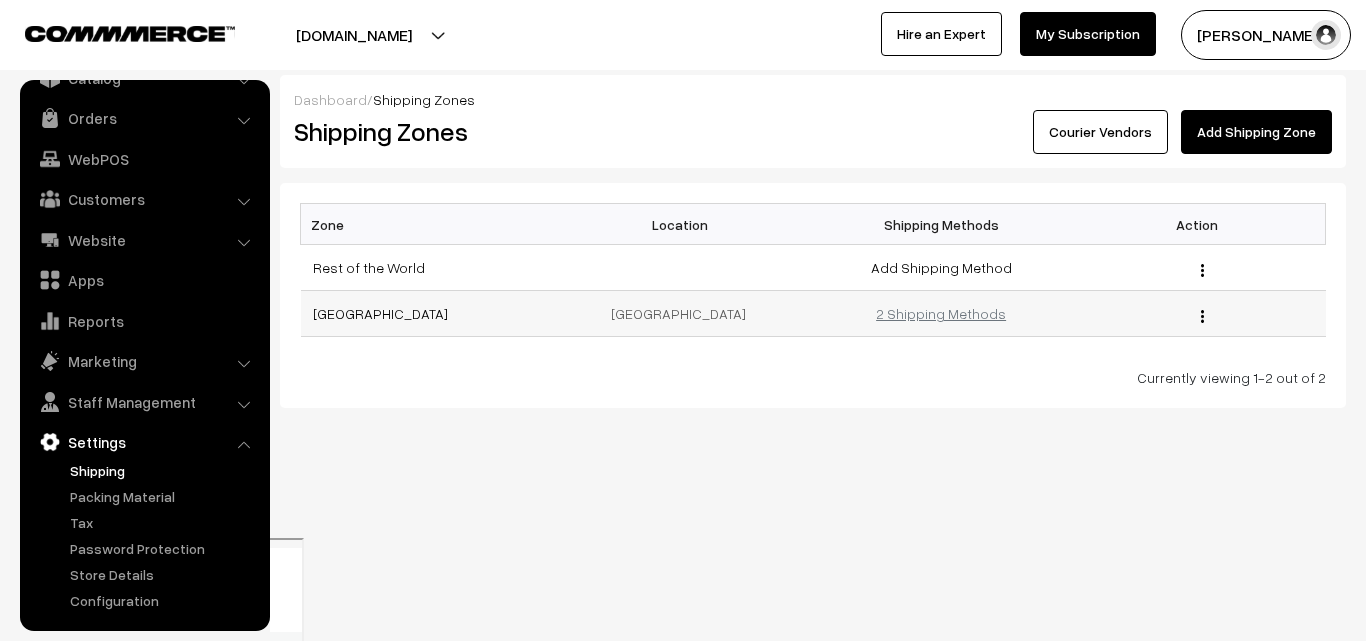 click on "2 Shipping Methods" at bounding box center [941, 313] 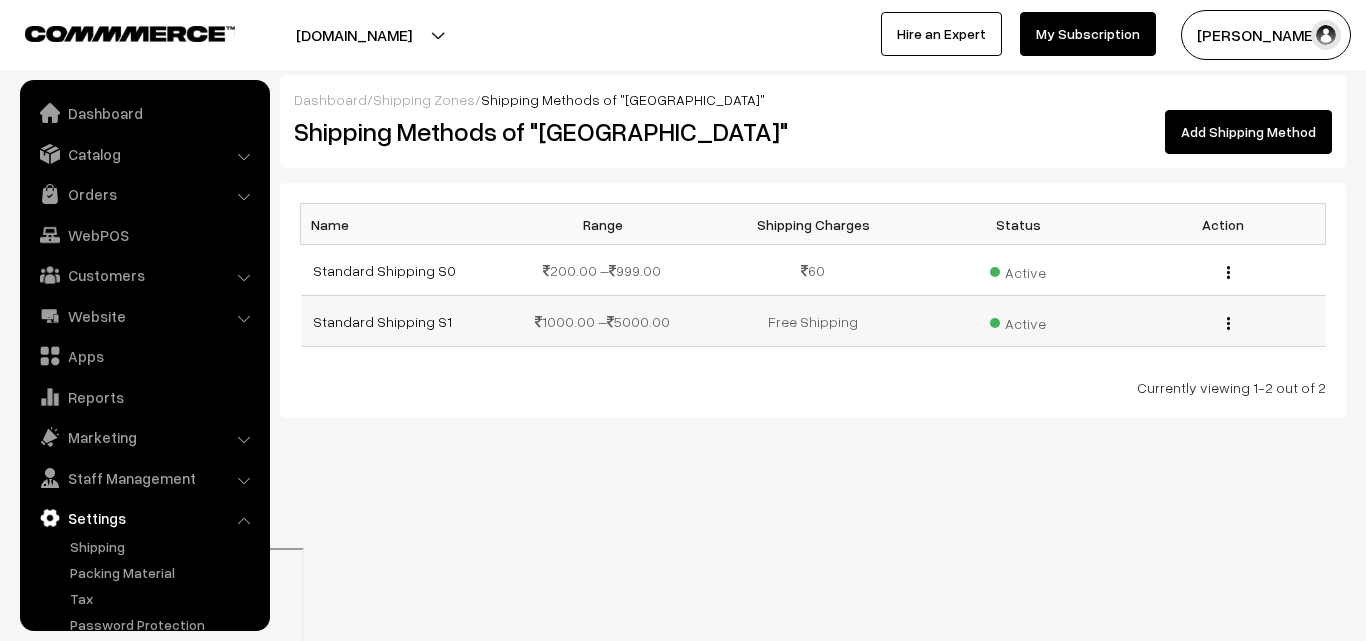 scroll, scrollTop: 0, scrollLeft: 0, axis: both 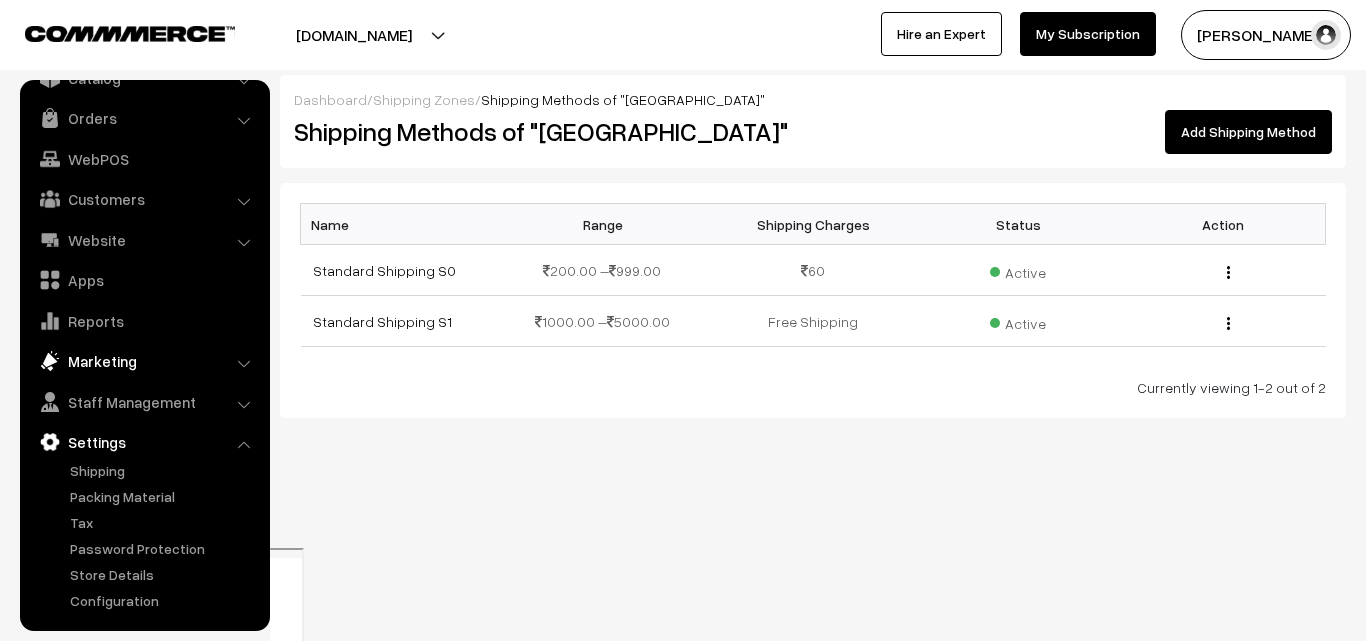 click on "Marketing" at bounding box center (144, 361) 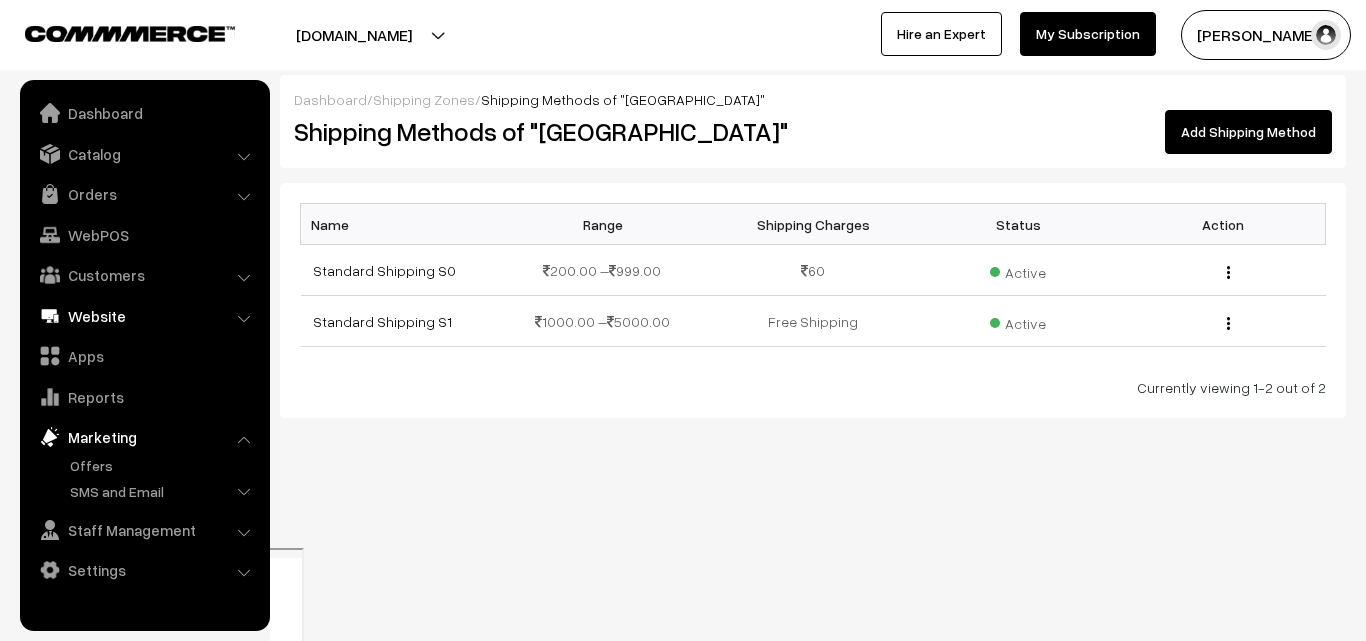 click on "Website" at bounding box center (144, 316) 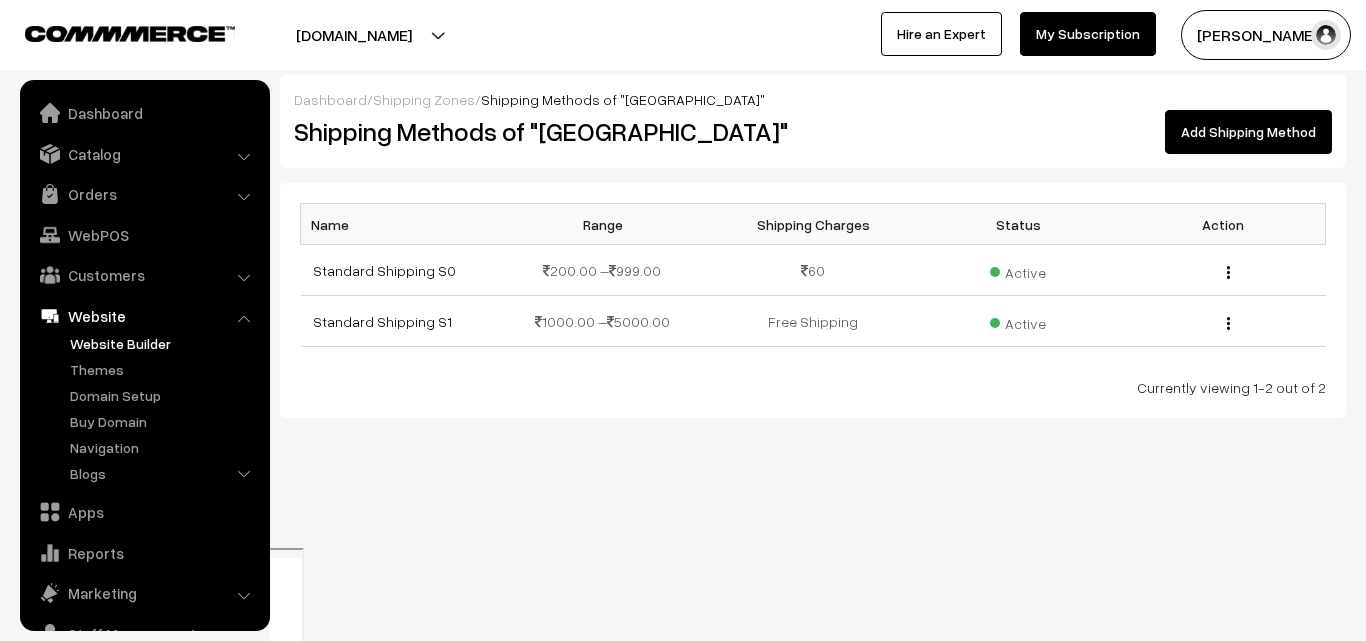 click on "Website Builder" at bounding box center (164, 343) 